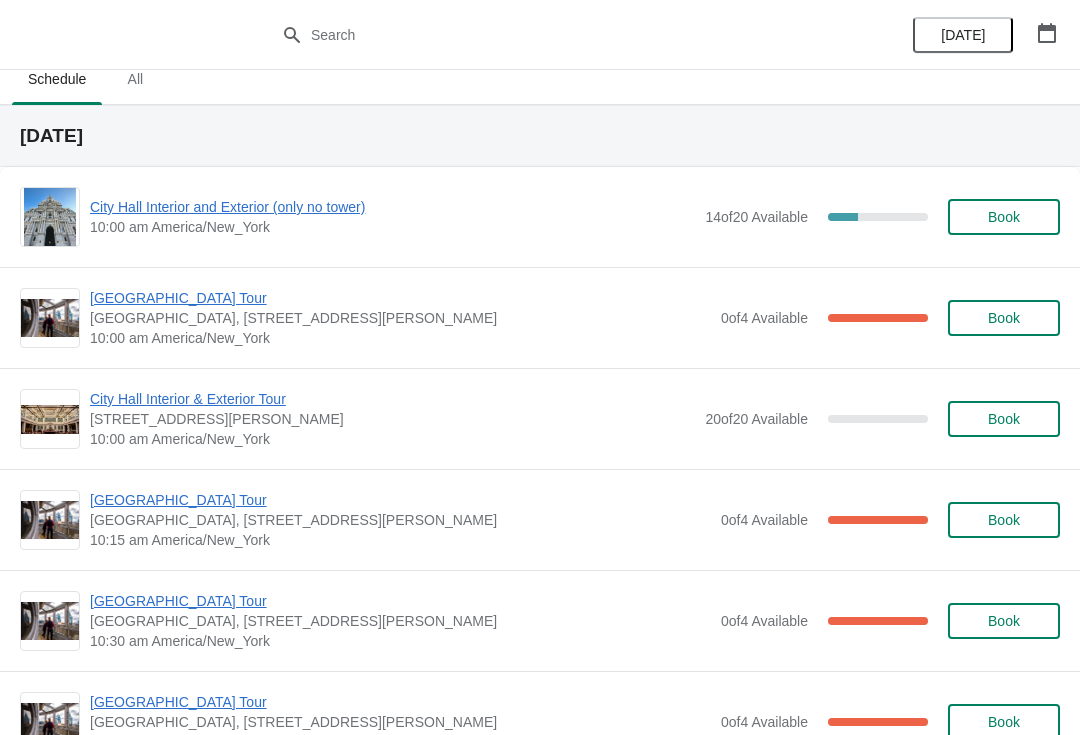 scroll, scrollTop: 15, scrollLeft: 0, axis: vertical 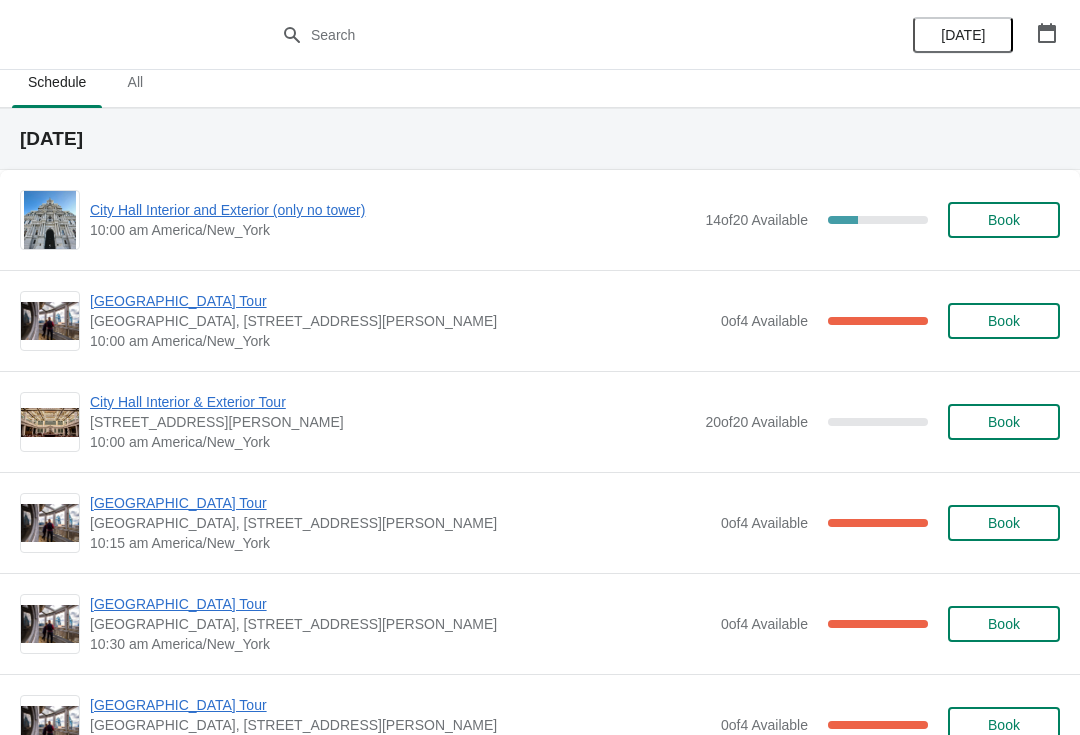 click on "[GEOGRAPHIC_DATA] Tour" at bounding box center [400, 301] 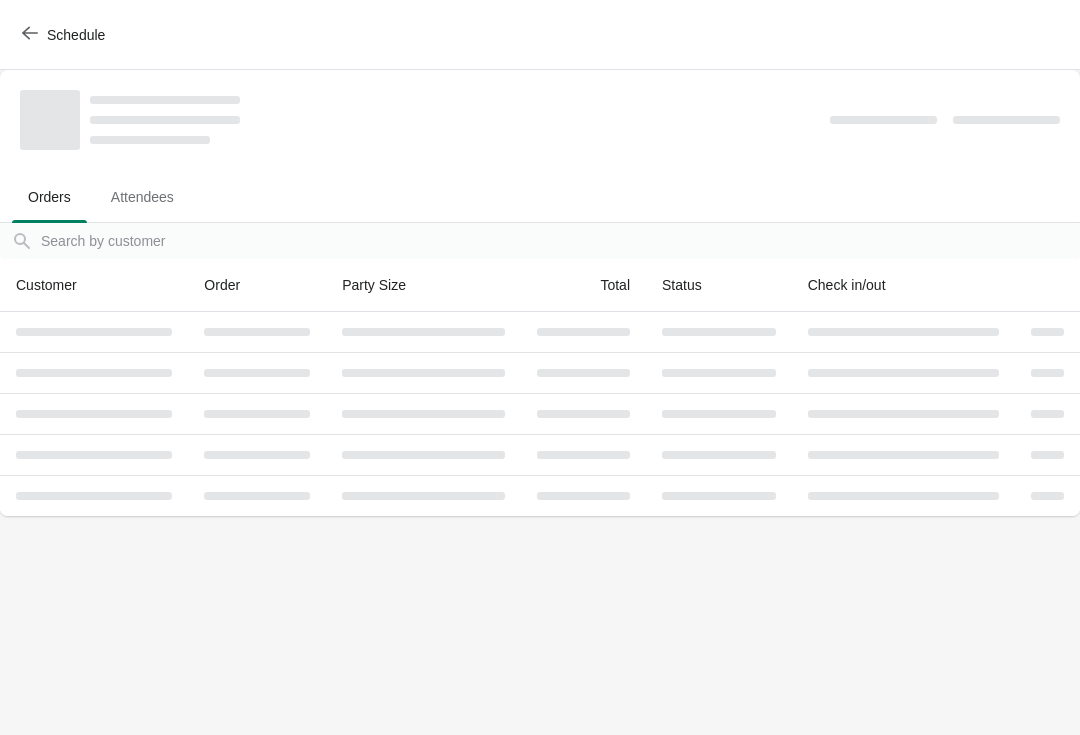 scroll, scrollTop: 0, scrollLeft: 0, axis: both 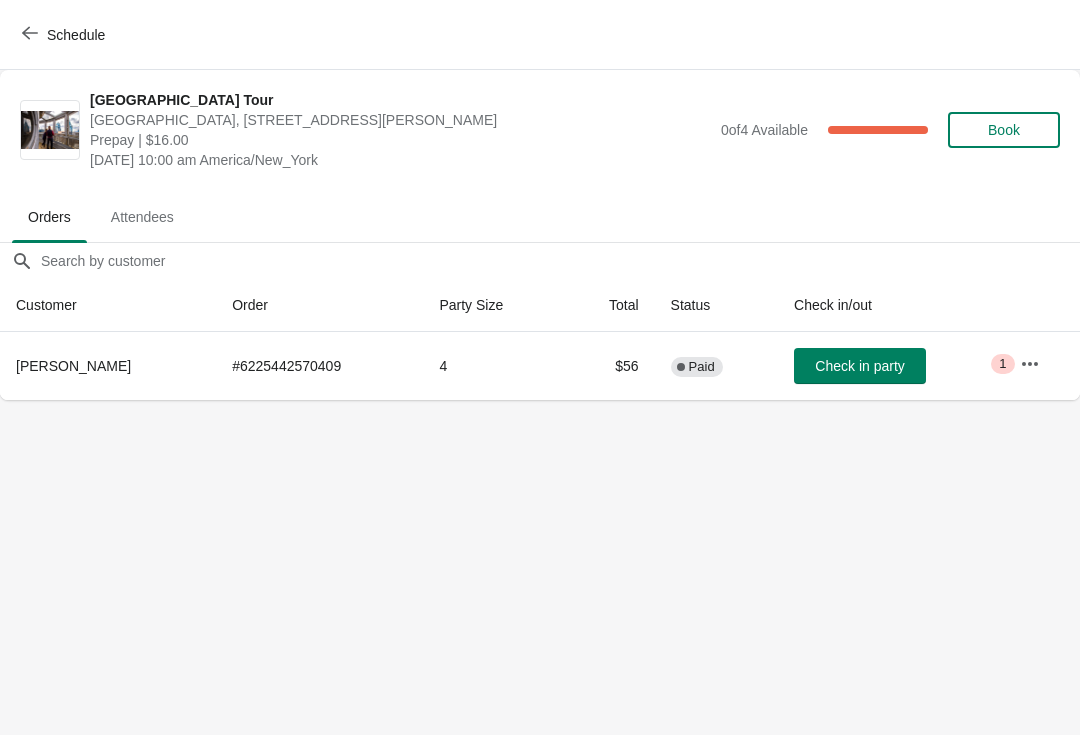 click on "Schedule" at bounding box center (540, 35) 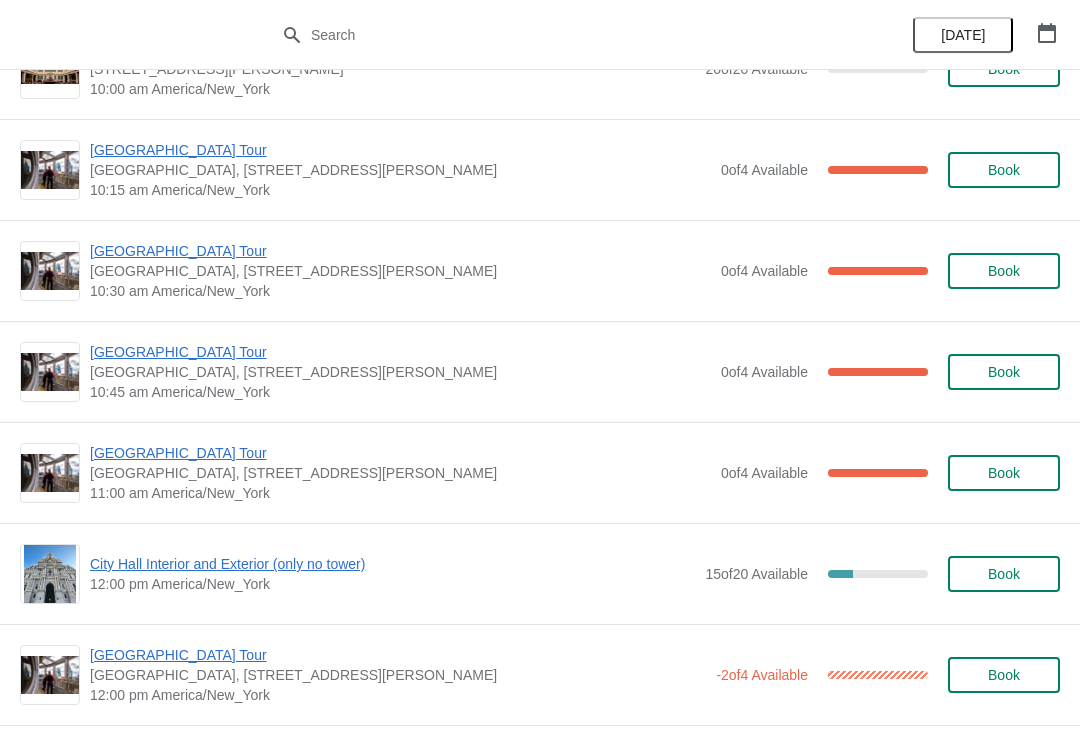 scroll, scrollTop: 548, scrollLeft: 0, axis: vertical 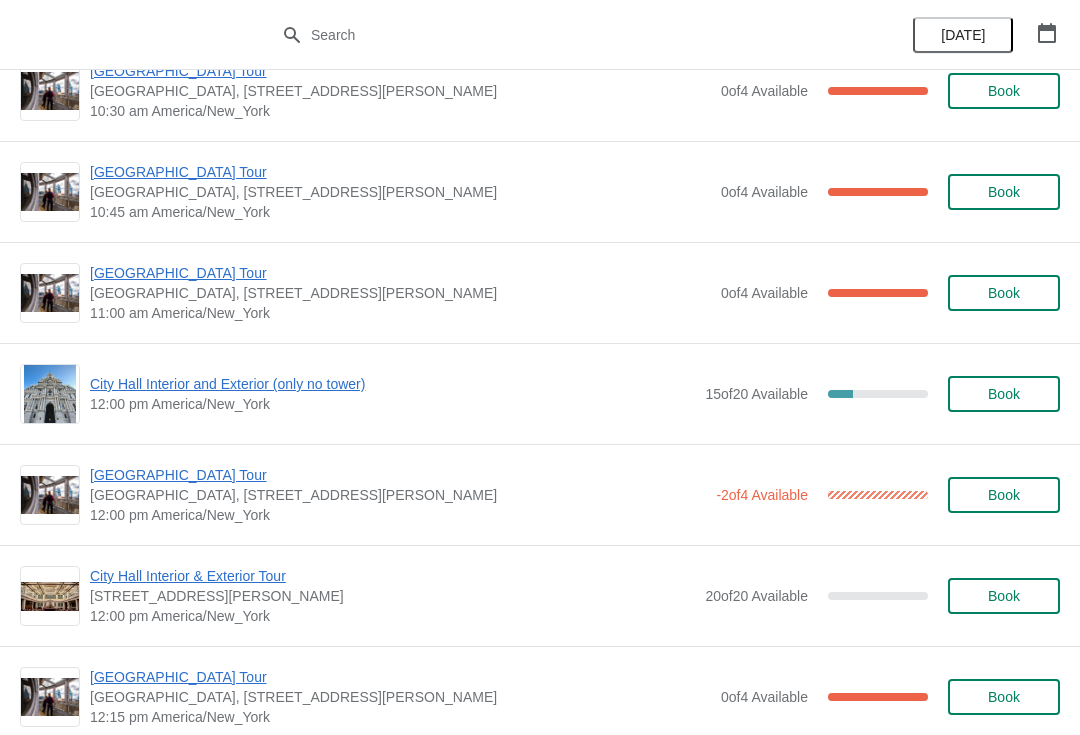 click on "City Hall Interior and Exterior (only no tower)" at bounding box center [392, 384] 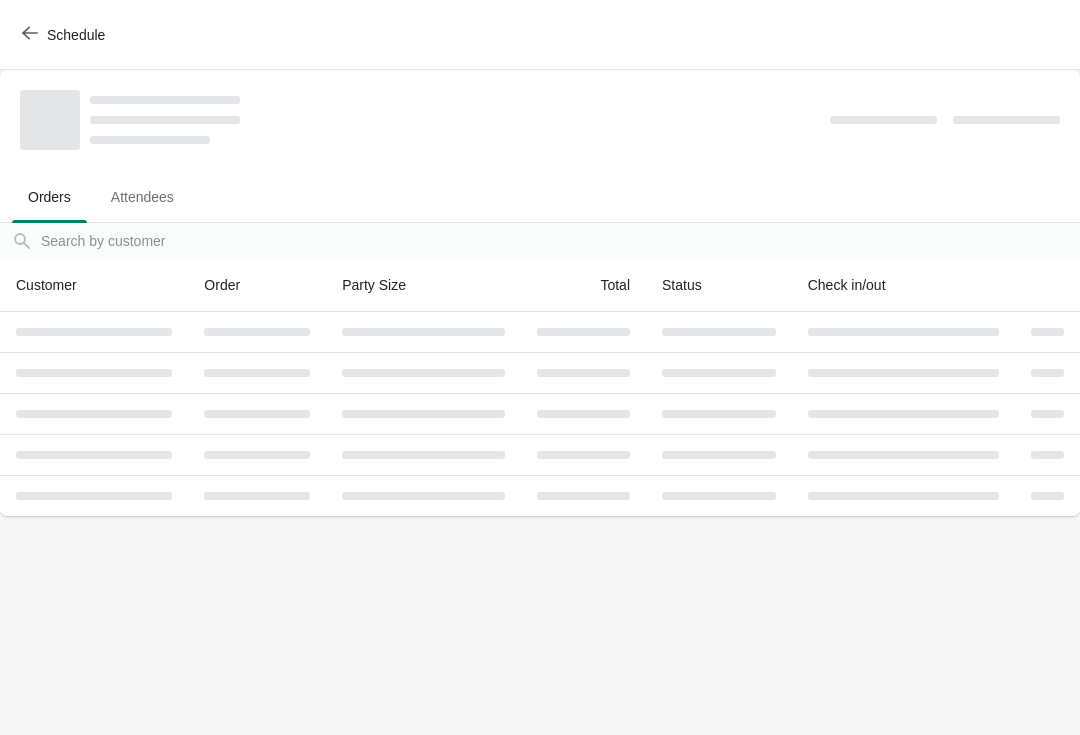 scroll, scrollTop: 0, scrollLeft: 0, axis: both 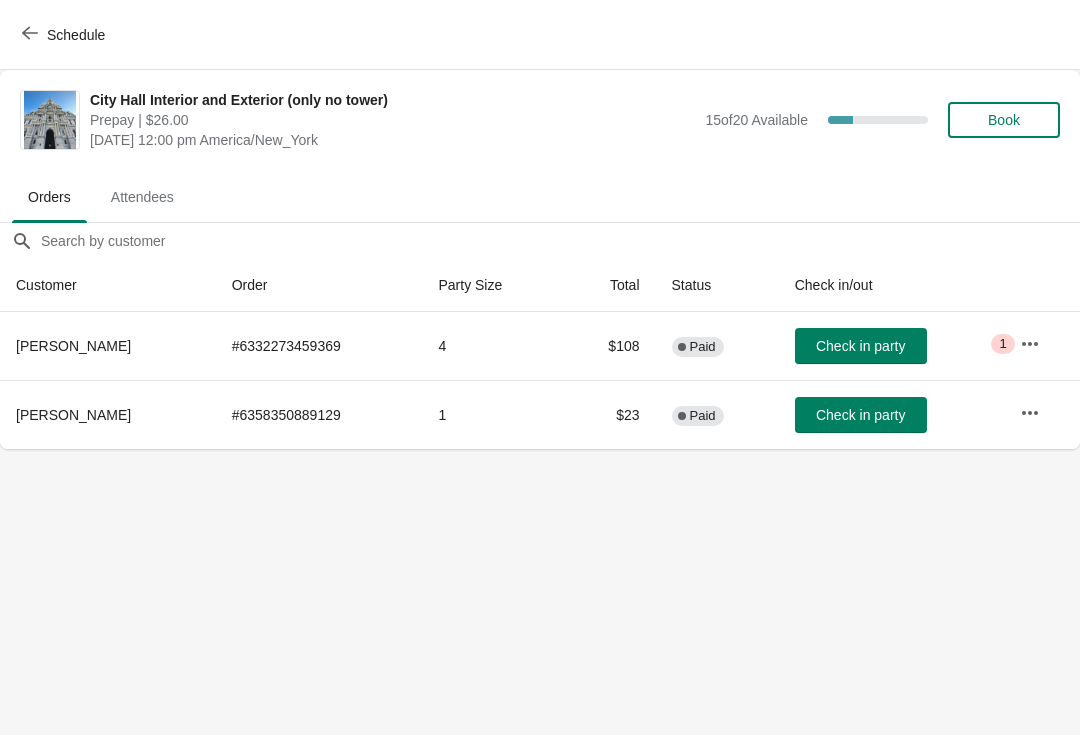click on "Schedule" at bounding box center [65, 35] 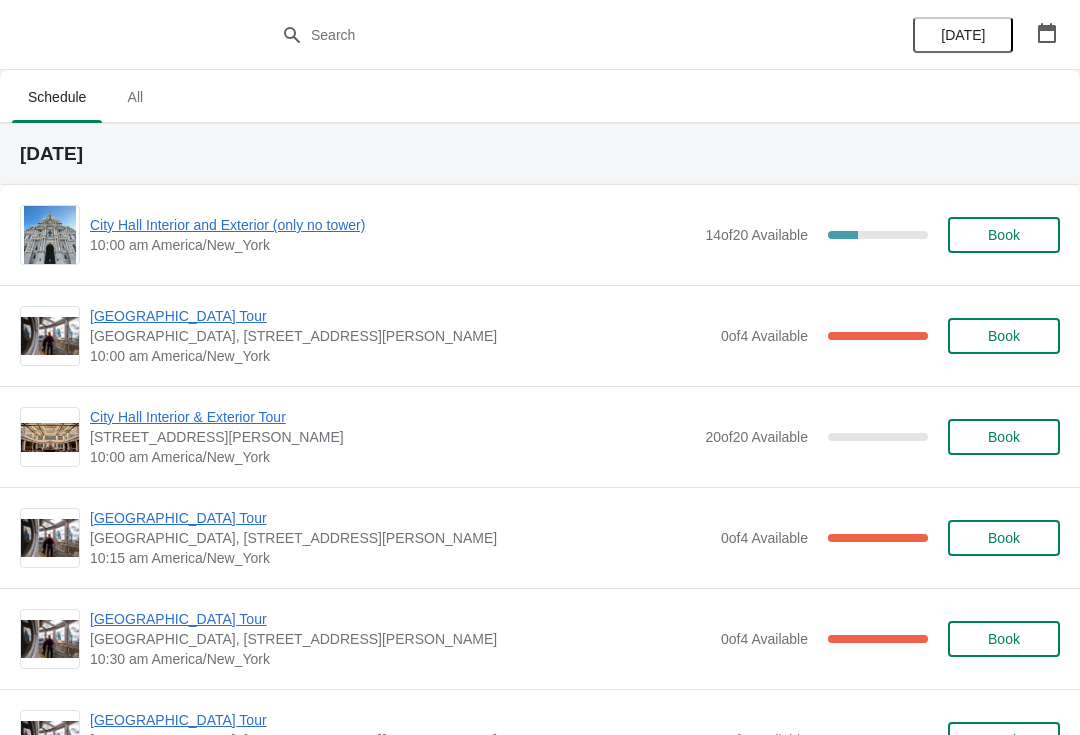 click on "City Hall Interior and Exterior (only no tower)" at bounding box center [392, 225] 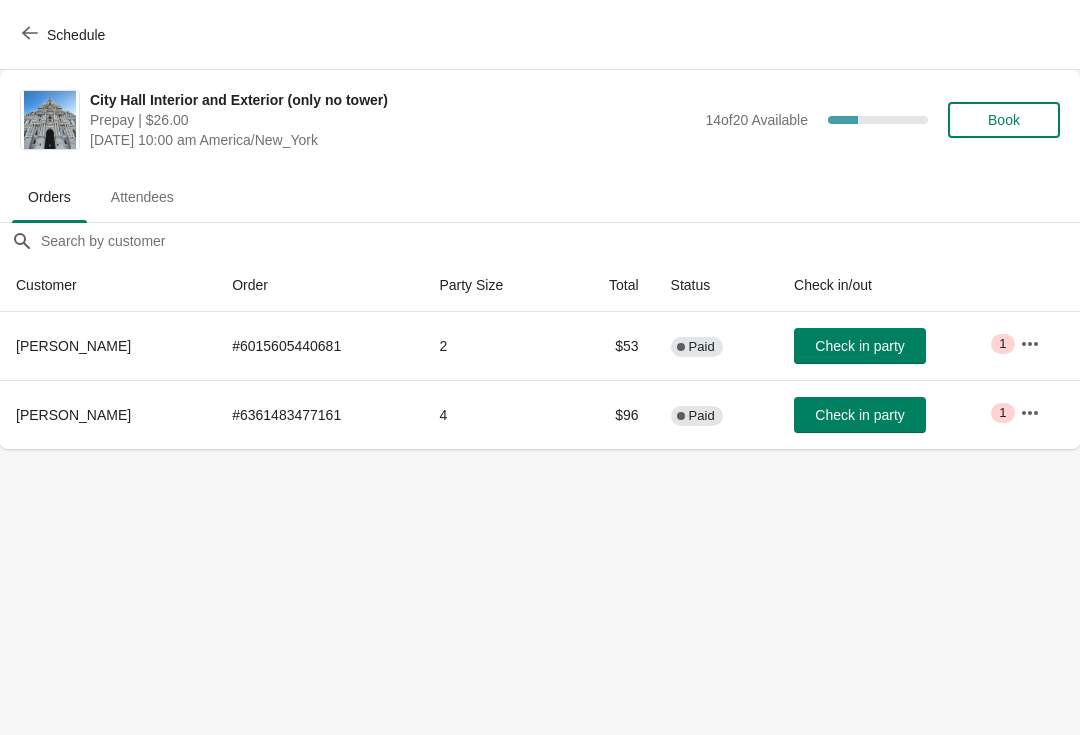 click 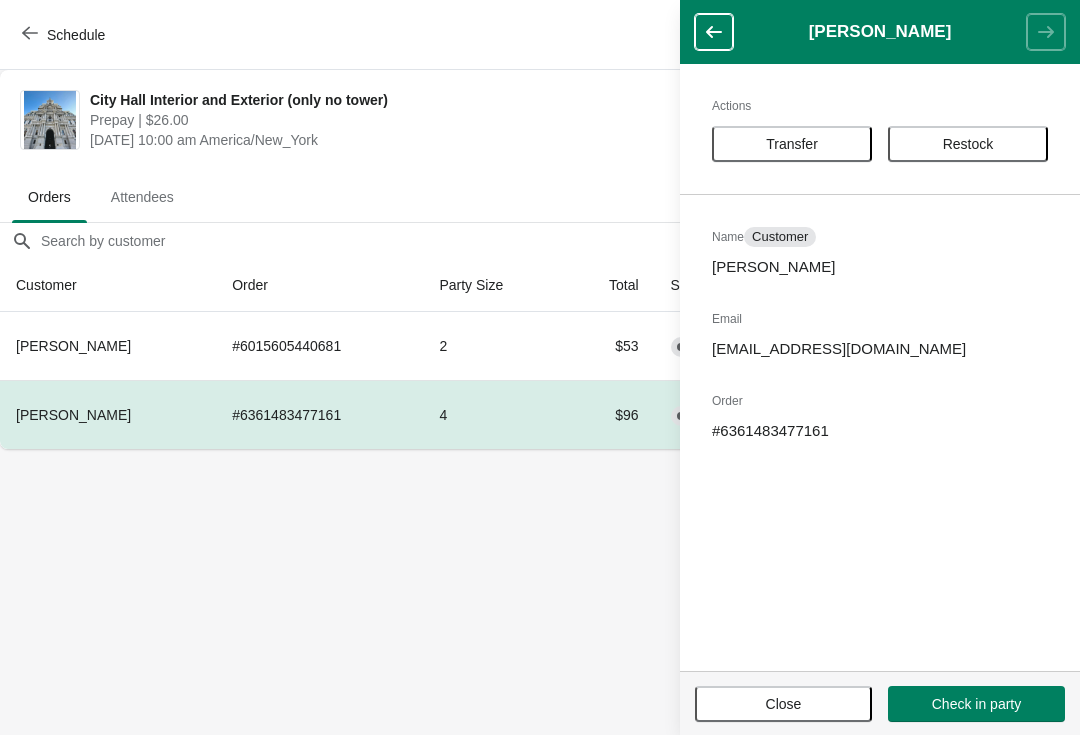click on "Transfer" at bounding box center (792, 144) 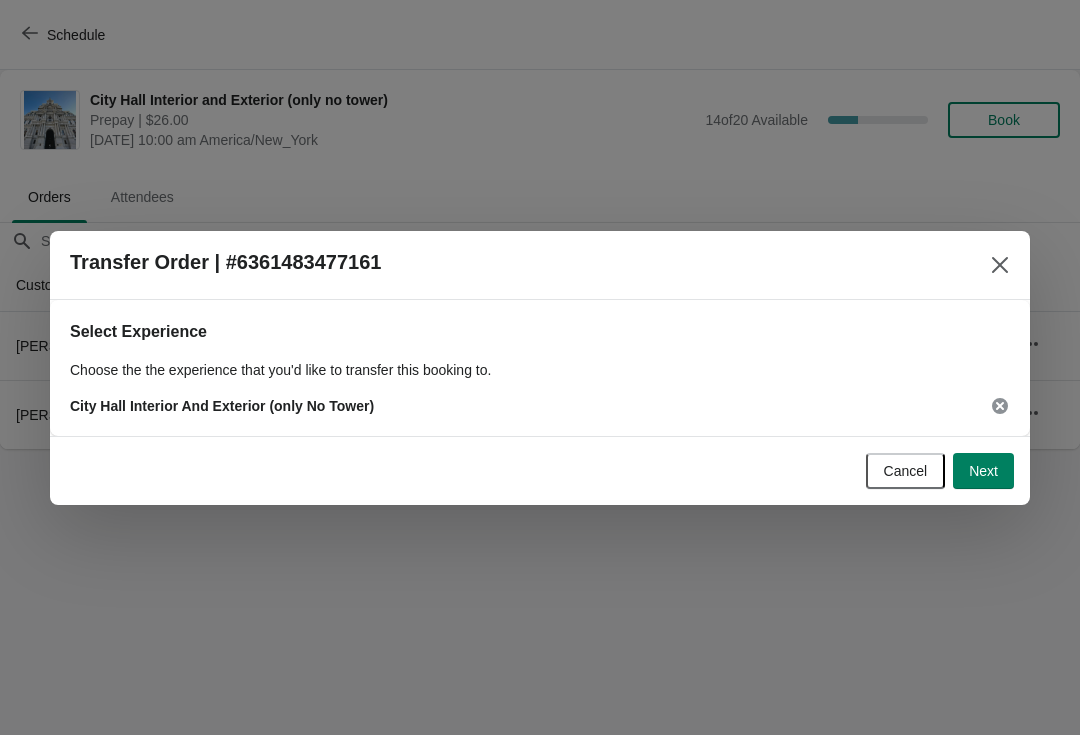 click on "Next" at bounding box center (983, 471) 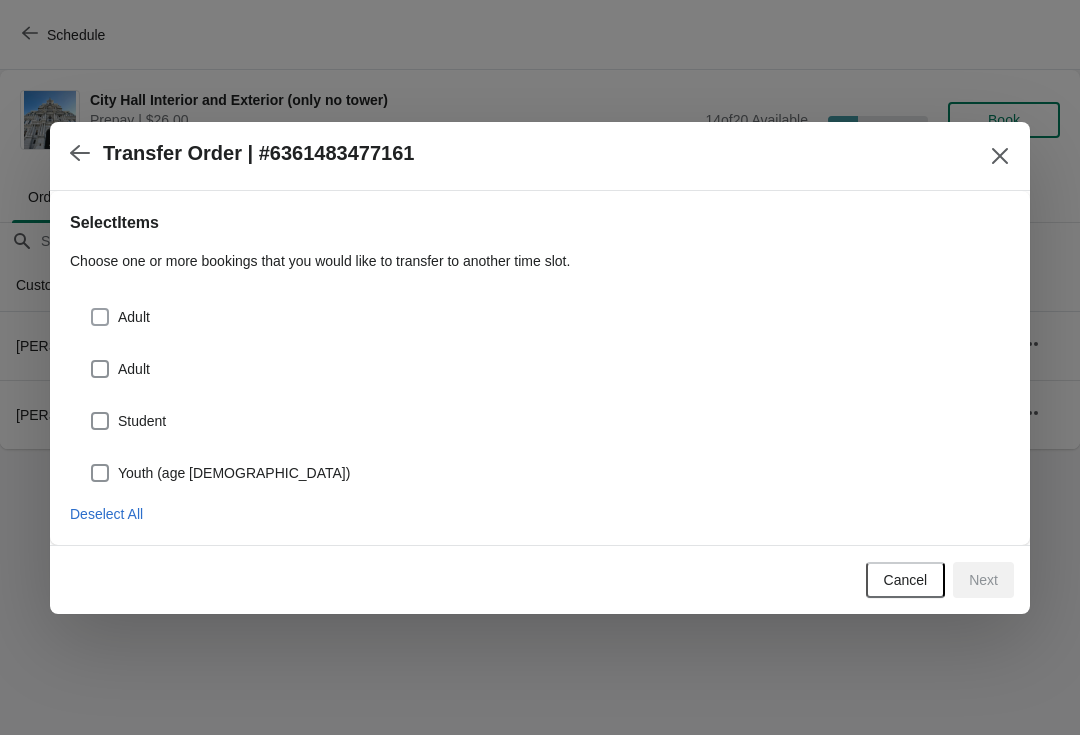click on "Adult" at bounding box center [134, 317] 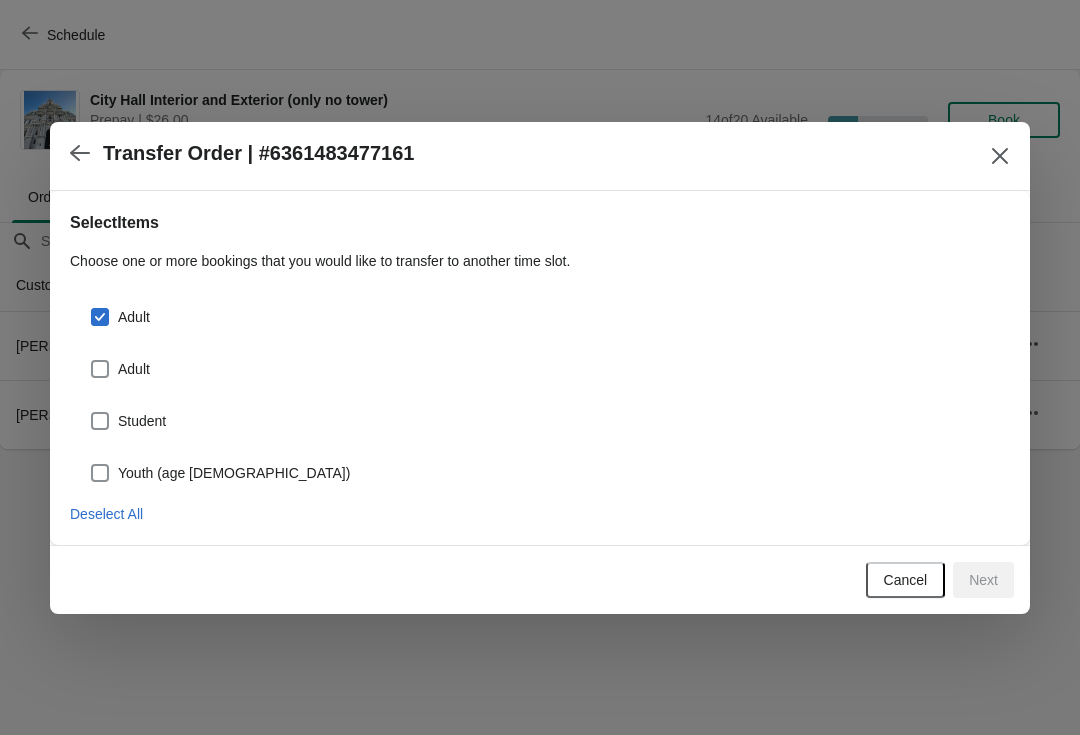 checkbox on "true" 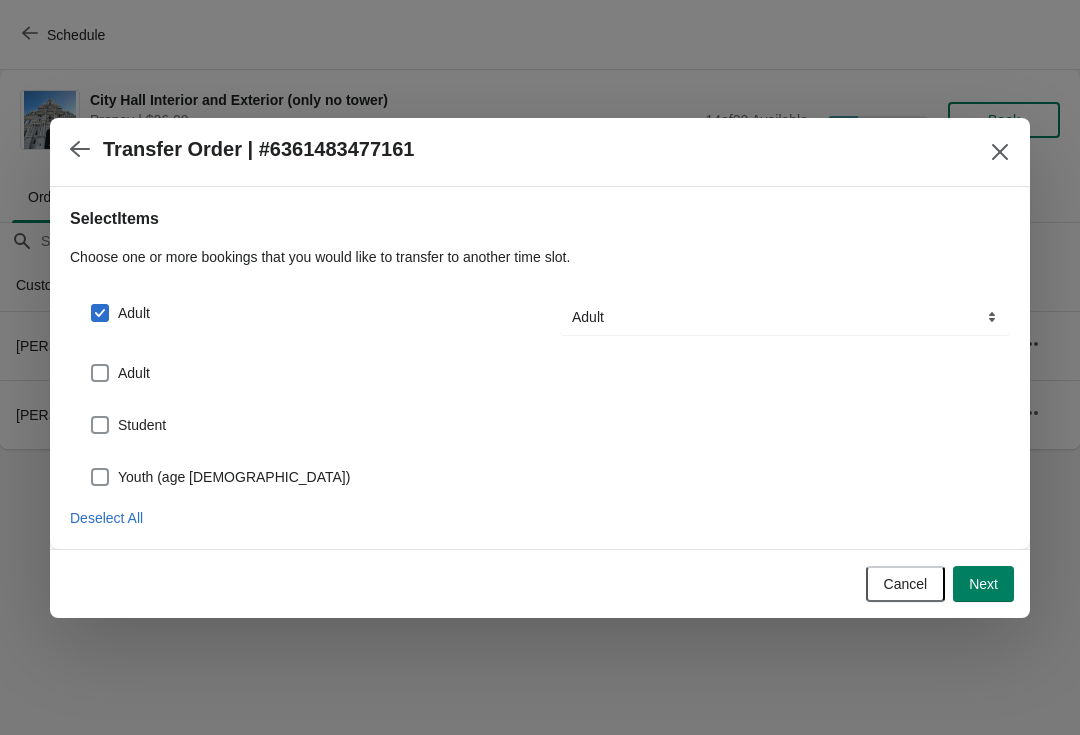 click at bounding box center (100, 373) 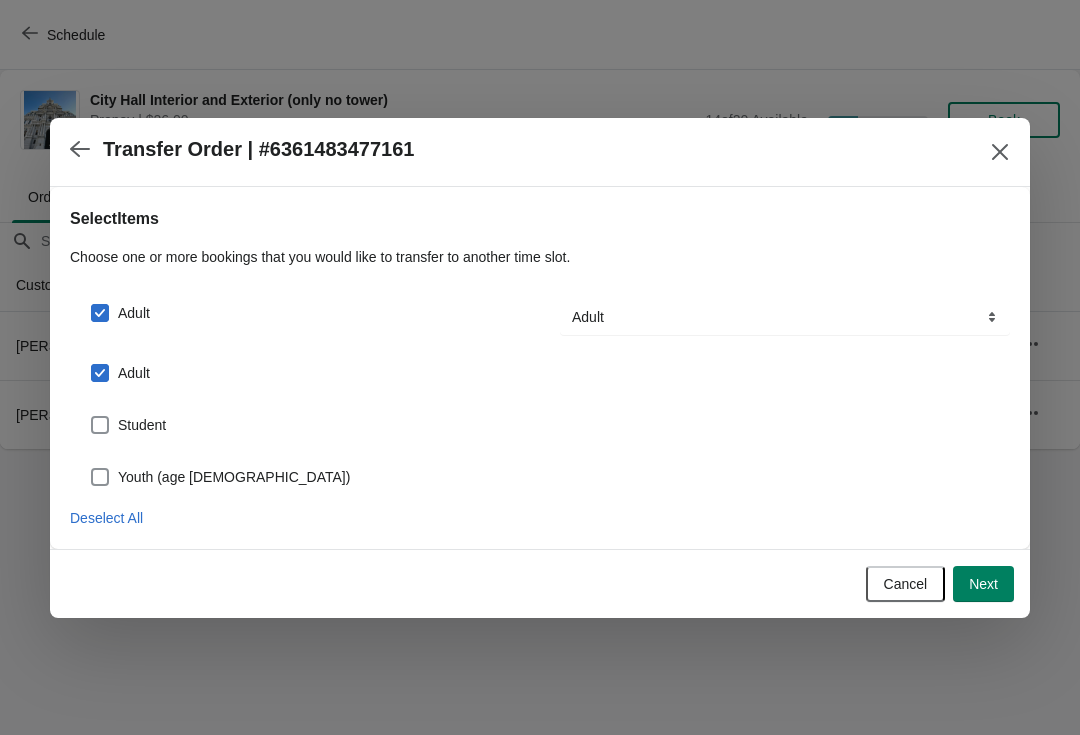 checkbox on "true" 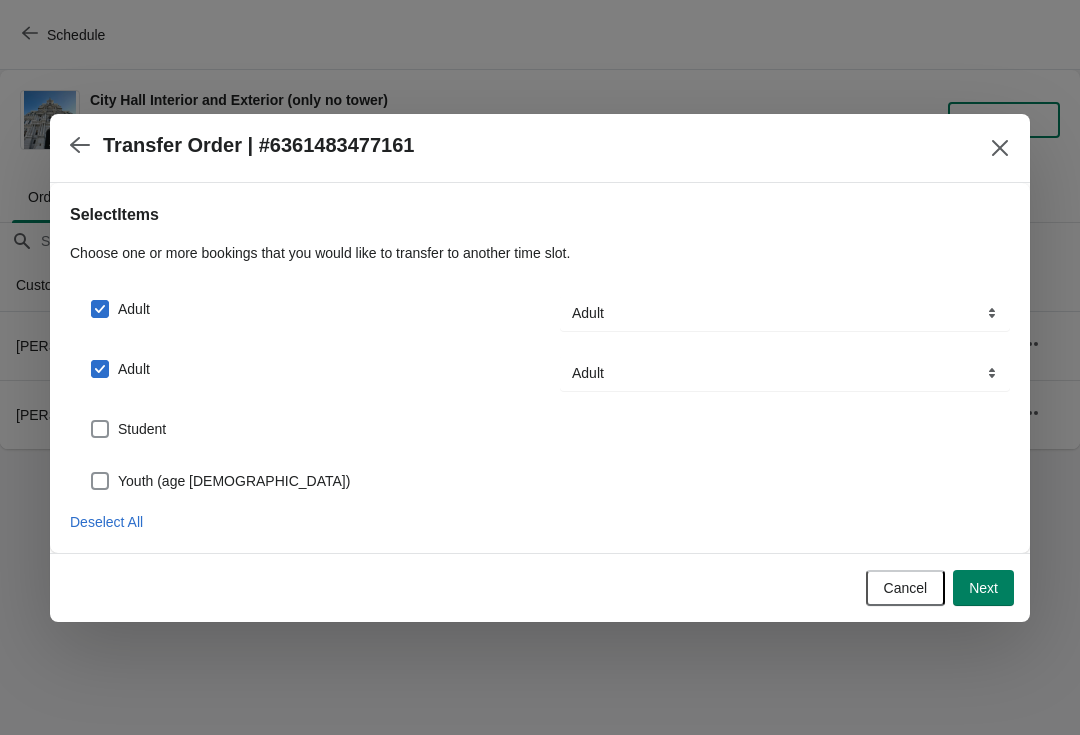 click at bounding box center [100, 429] 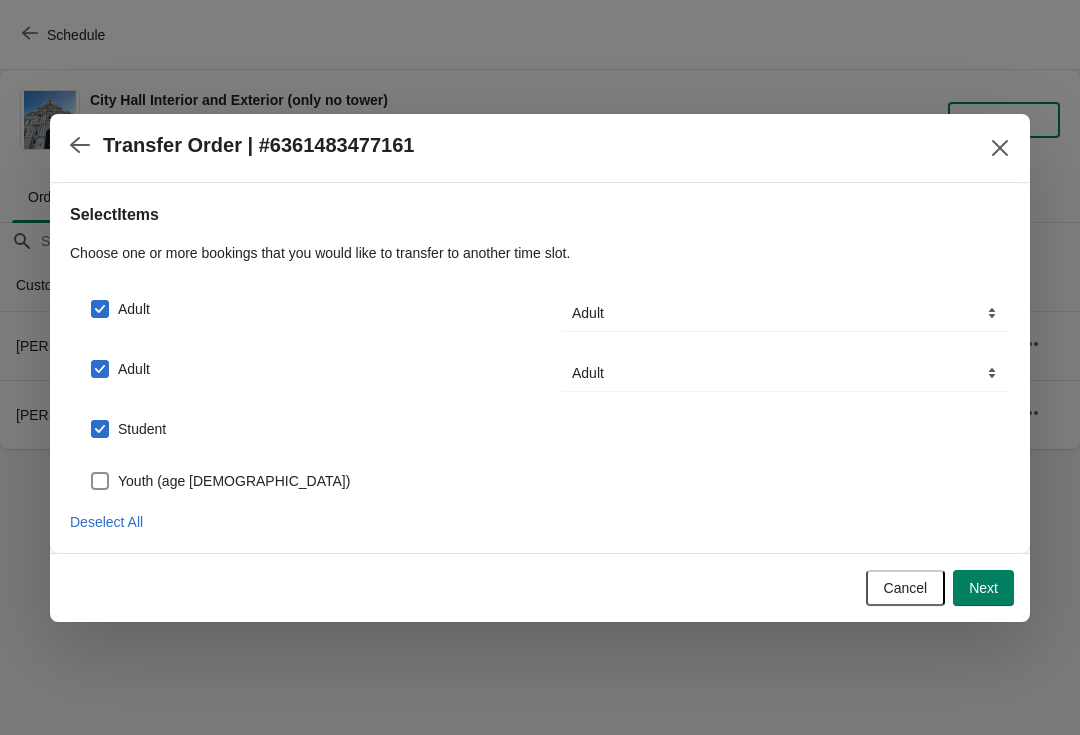 checkbox on "true" 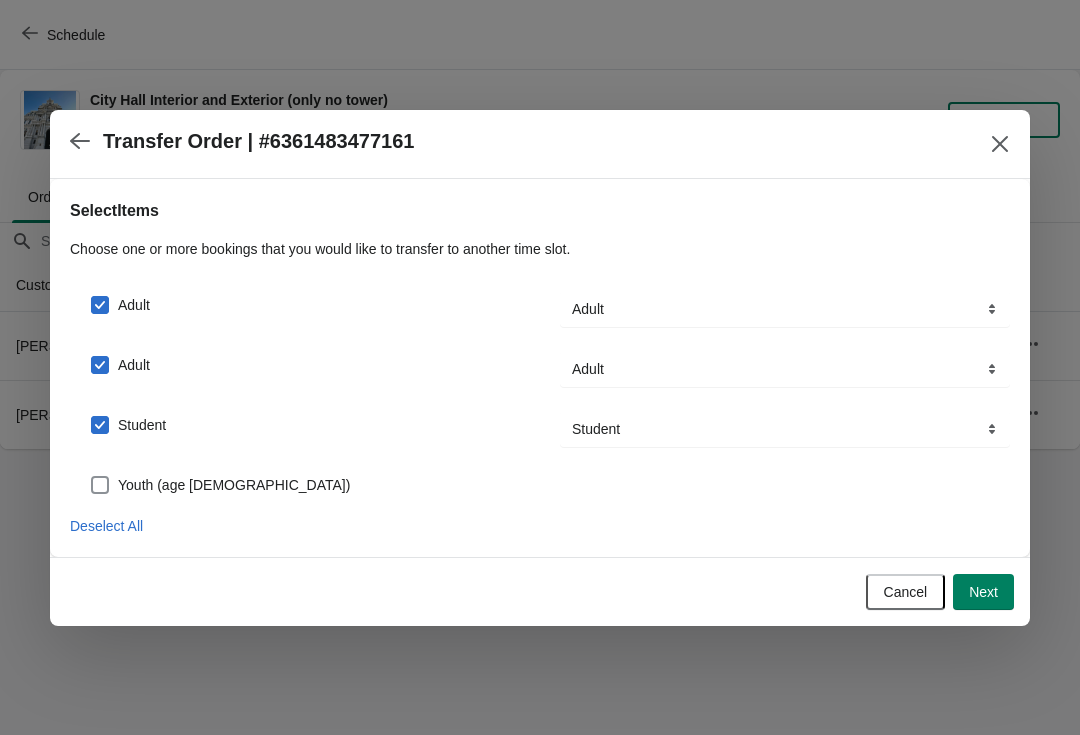 click at bounding box center (100, 485) 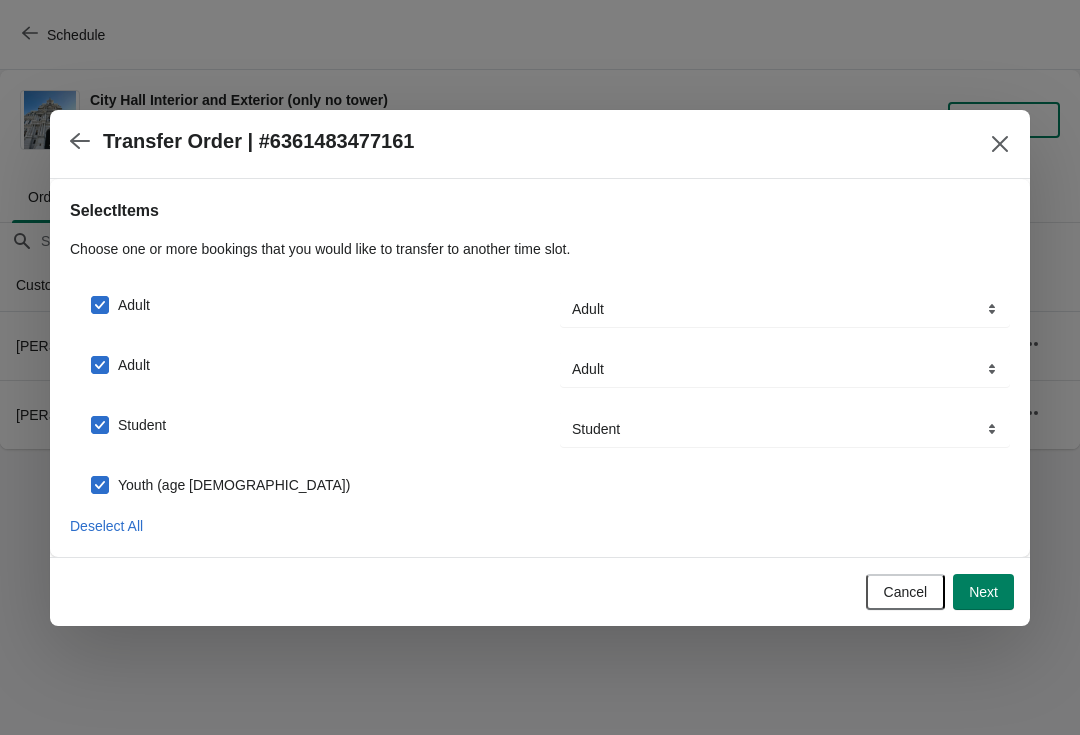 checkbox on "true" 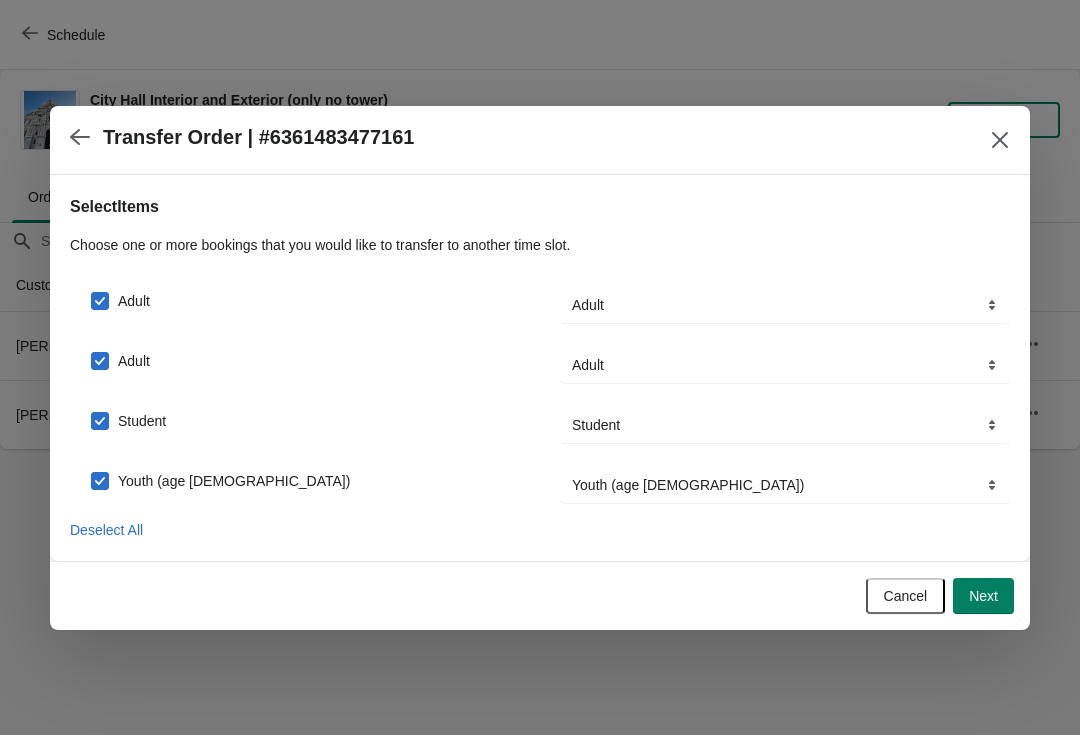 click on "Next" at bounding box center [983, 596] 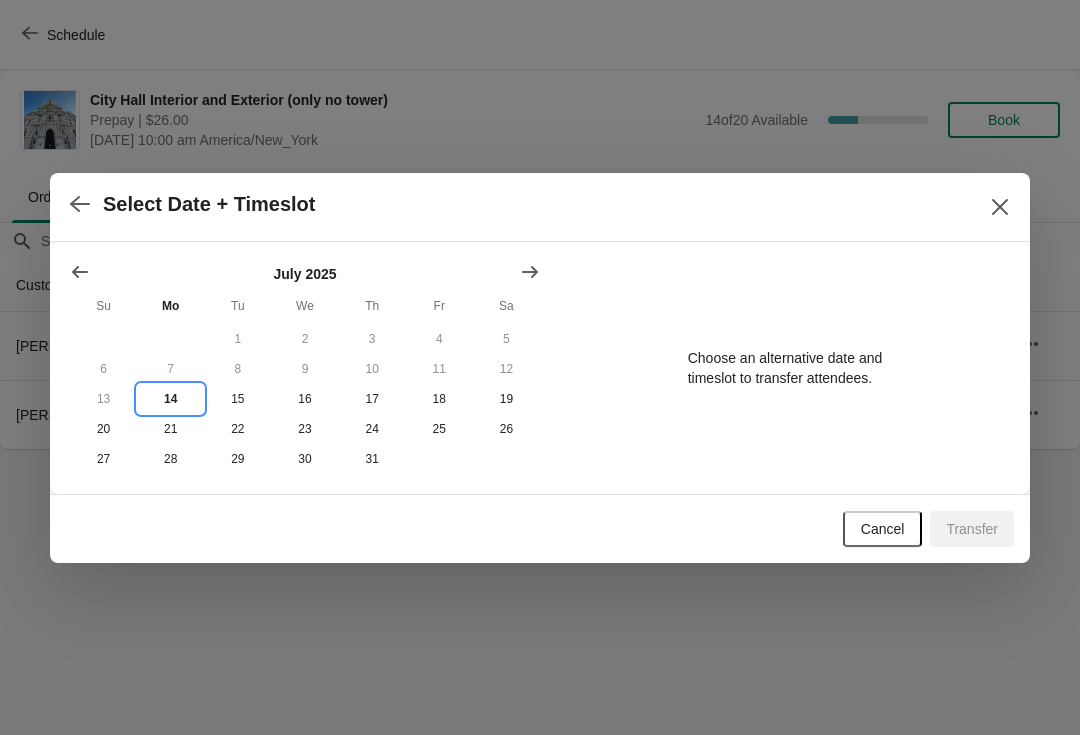 click on "14" at bounding box center (170, 399) 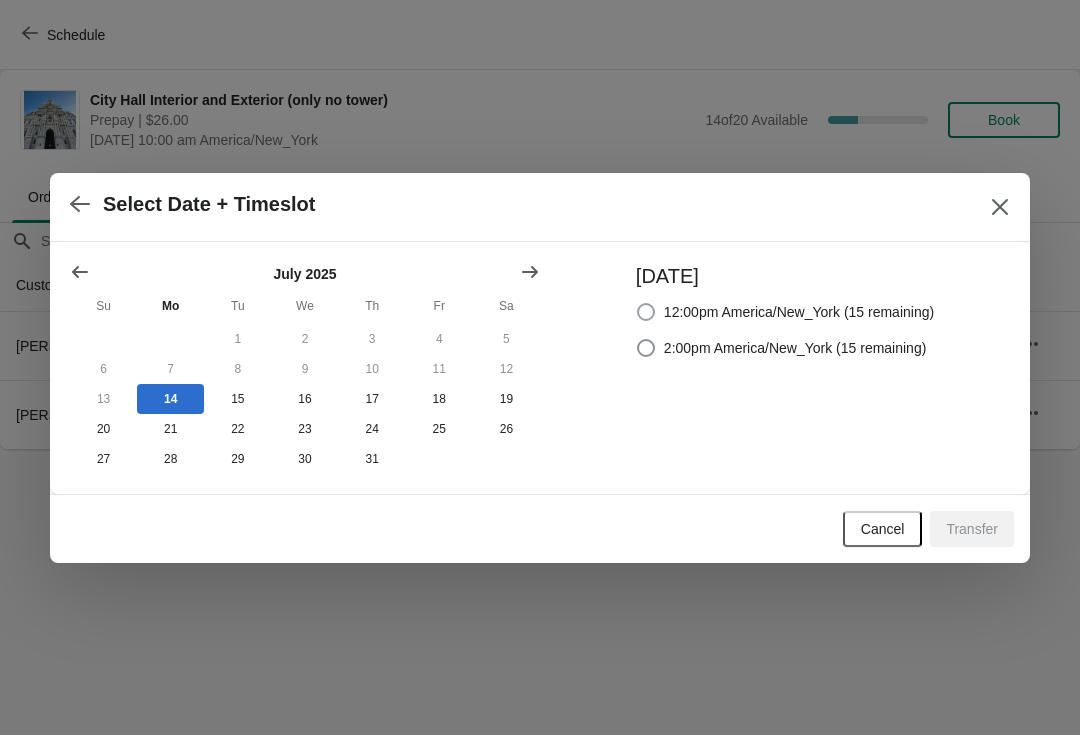 click on "12:00pm America/New_York (15 remaining)" at bounding box center (799, 312) 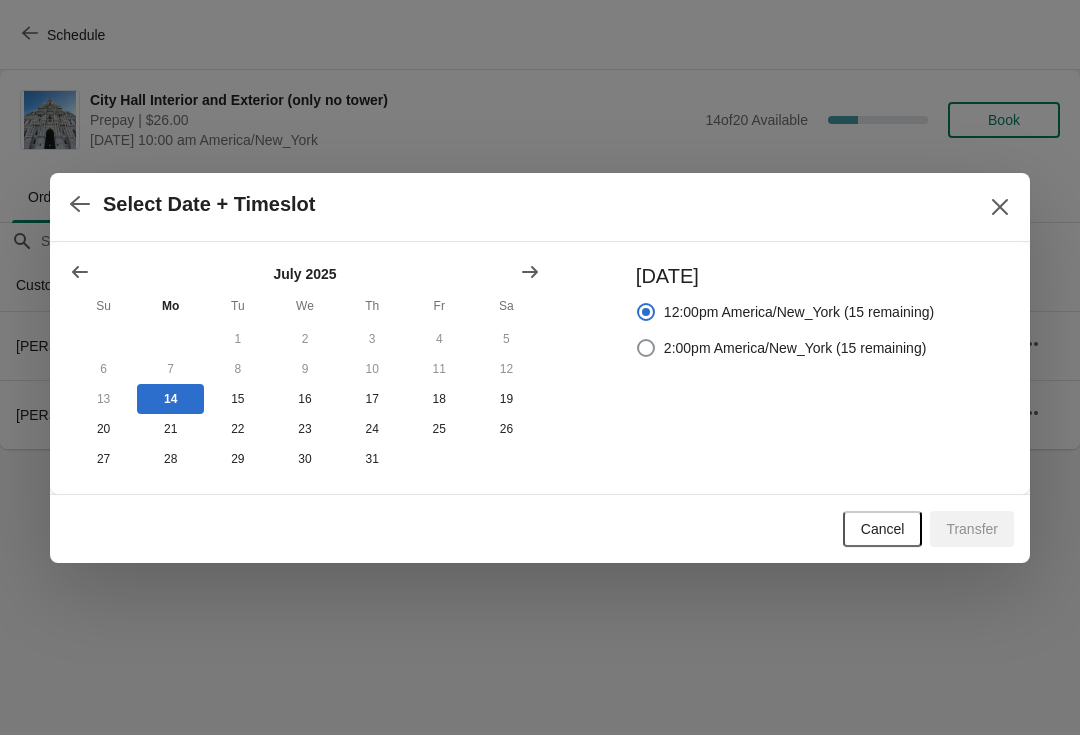 radio on "true" 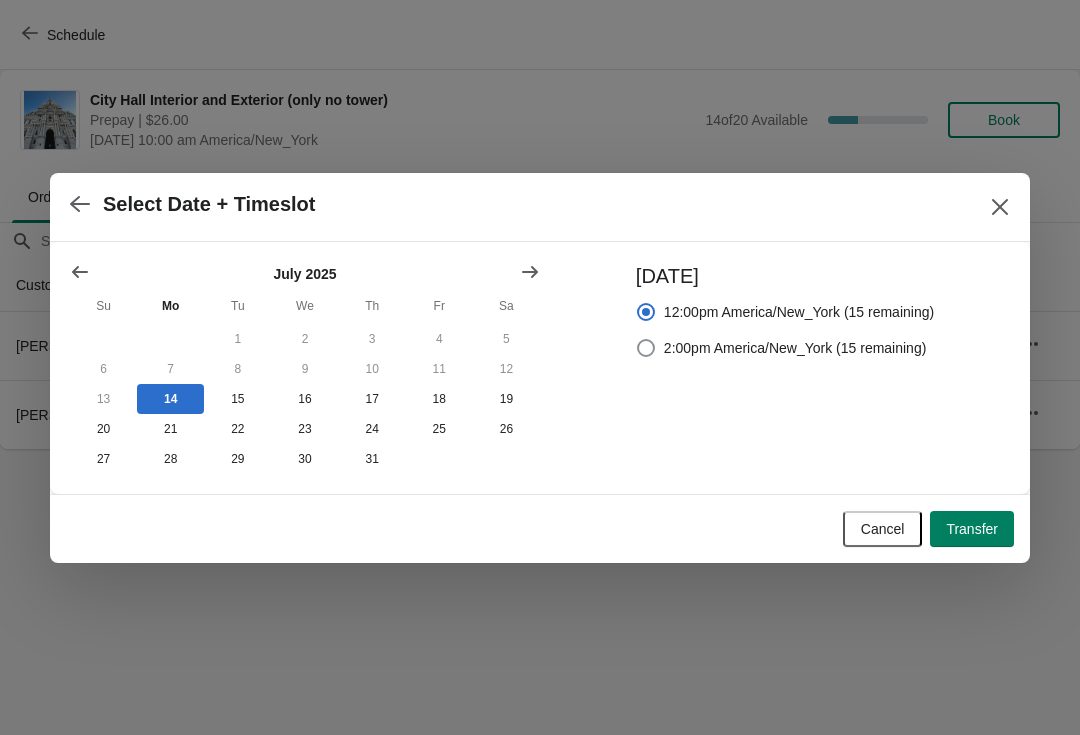 click on "Transfer" at bounding box center (972, 529) 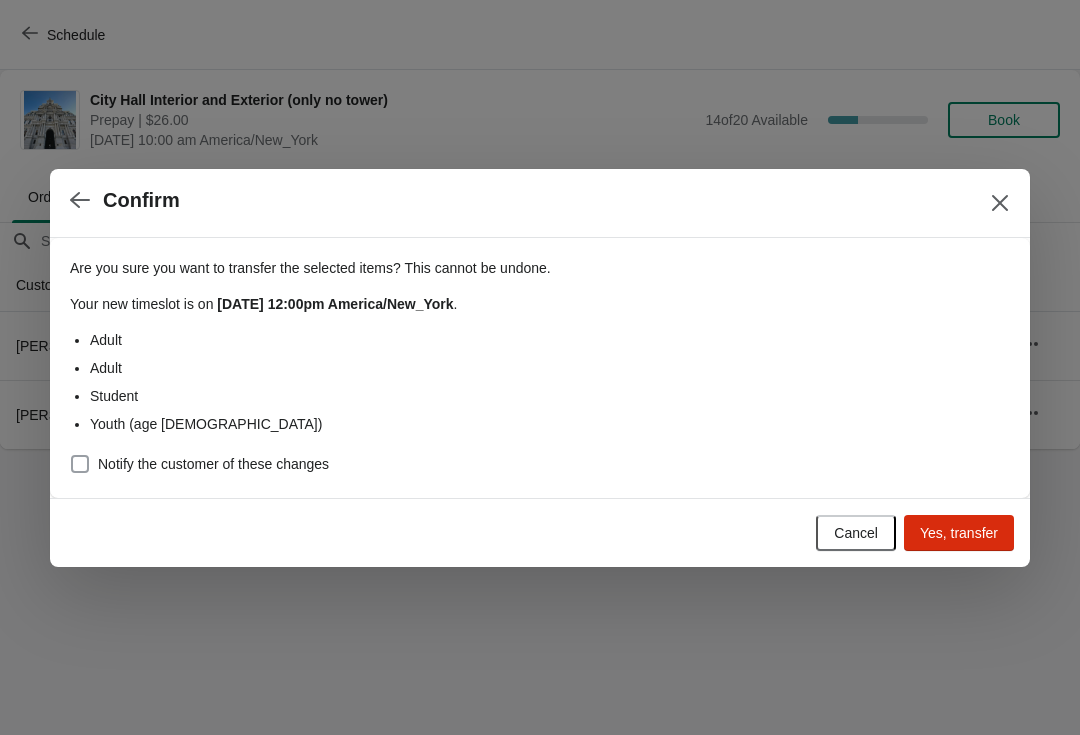 click on "Notify the customer of these changes" at bounding box center [213, 464] 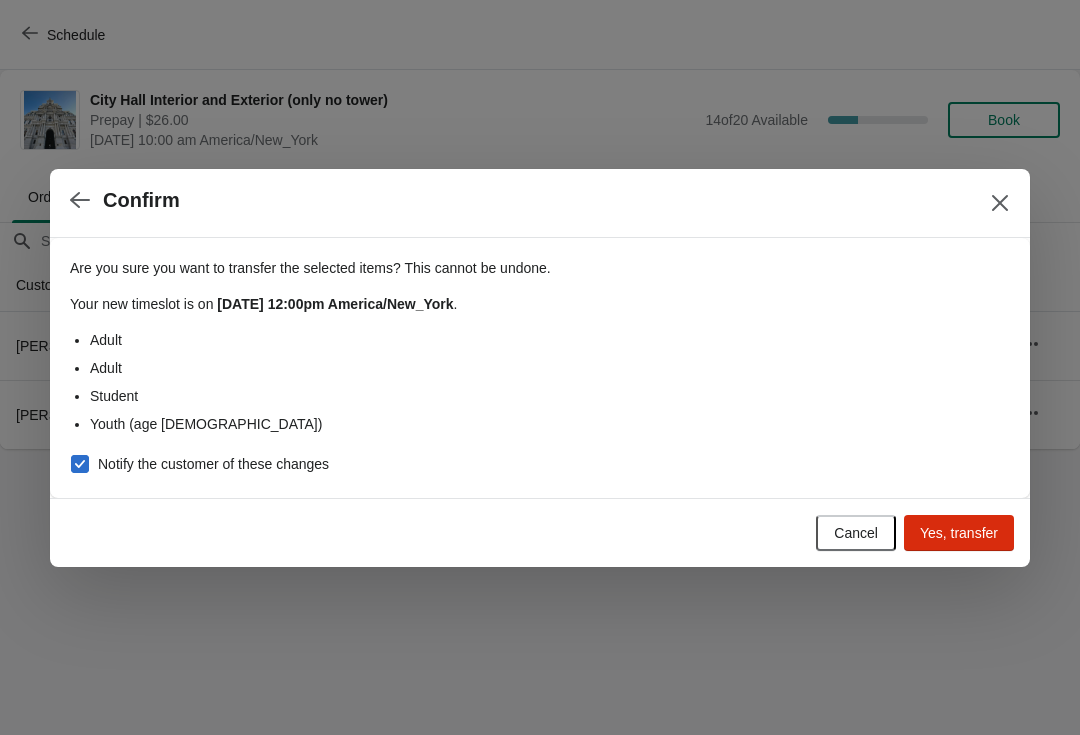 checkbox on "true" 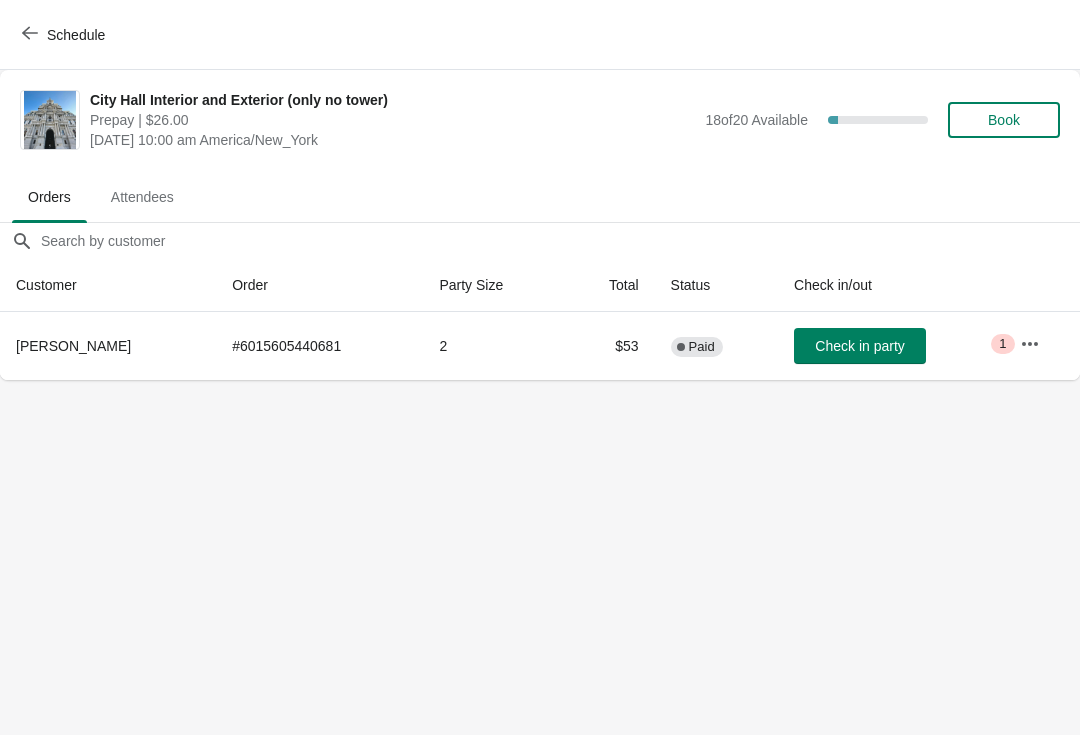 click on "Schedule" at bounding box center [65, 34] 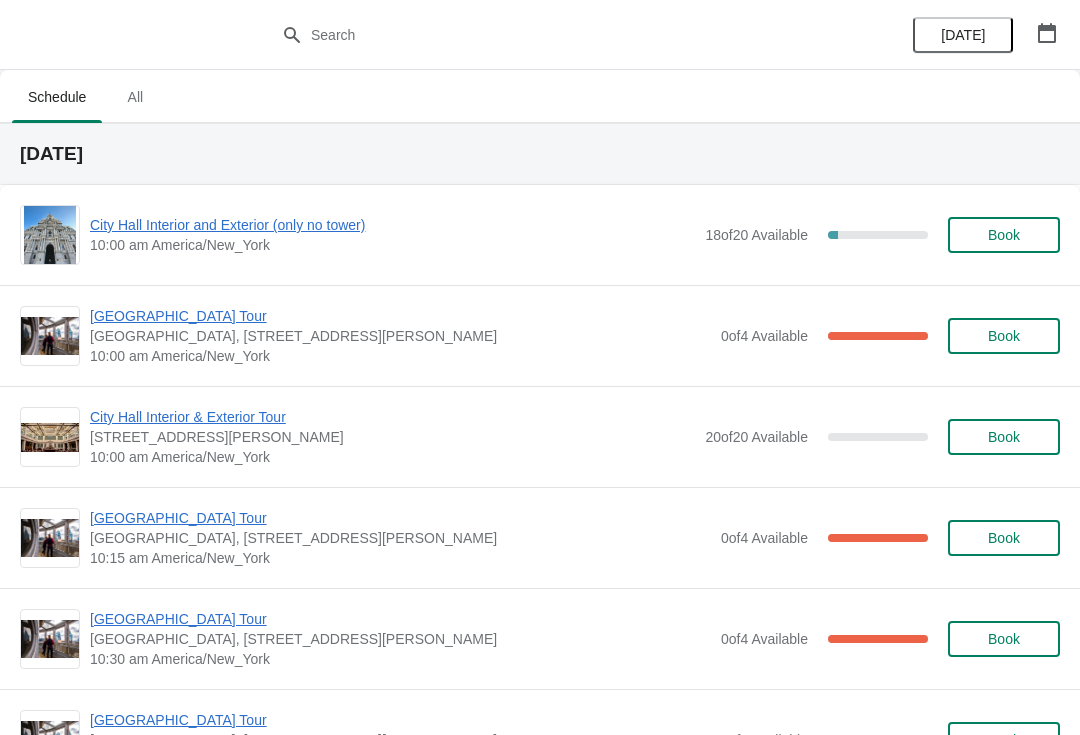 scroll, scrollTop: 0, scrollLeft: 0, axis: both 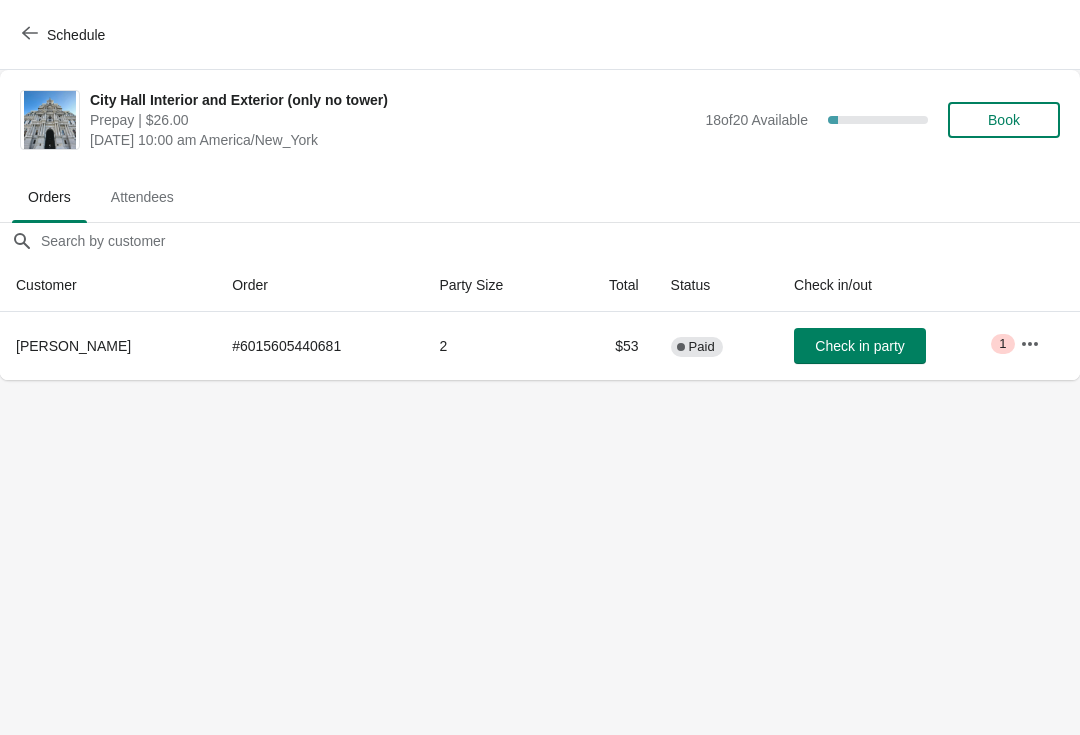 click at bounding box center (30, 34) 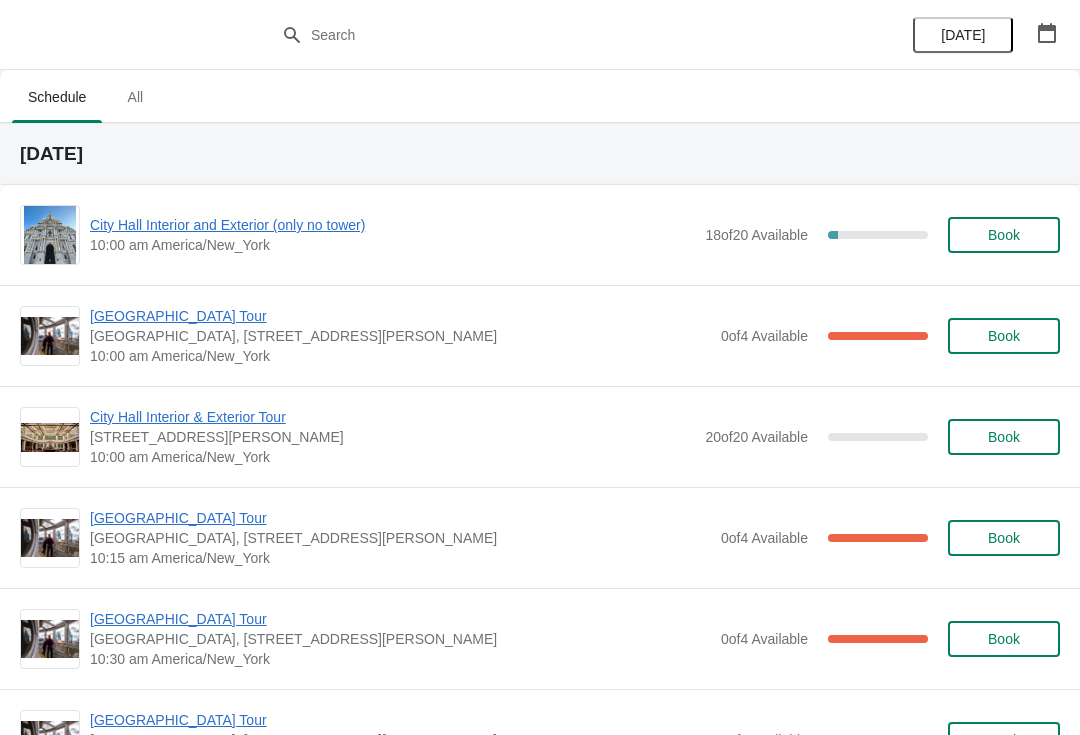 click on "[GEOGRAPHIC_DATA] Tour" at bounding box center (400, 316) 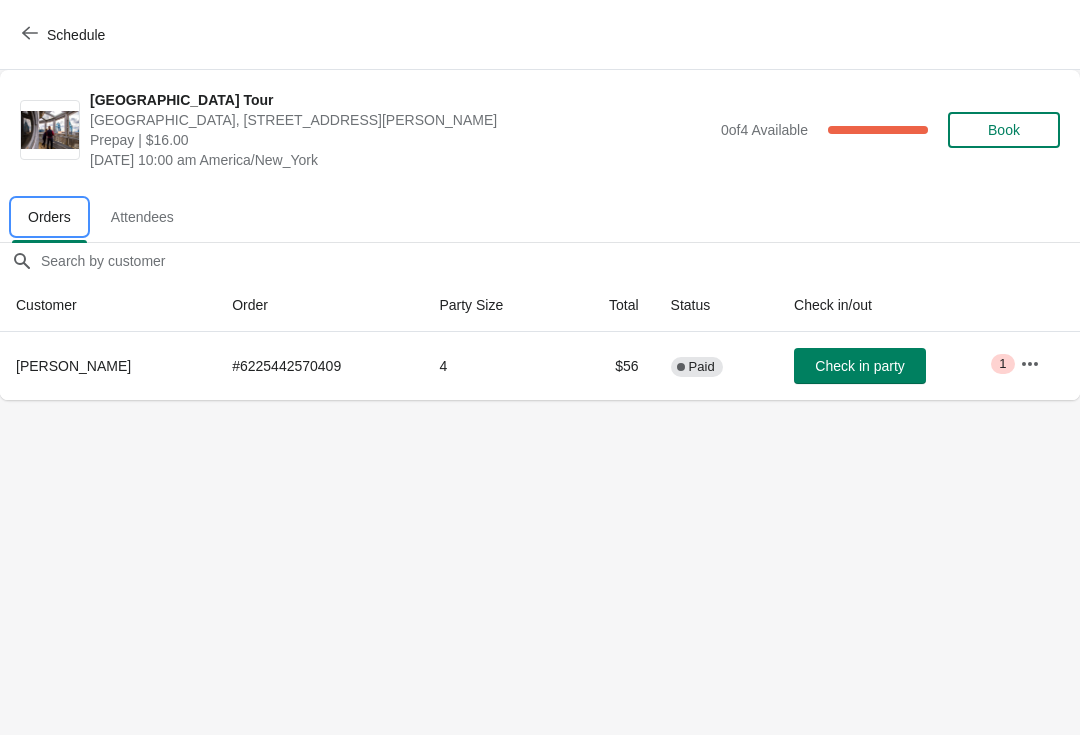 type 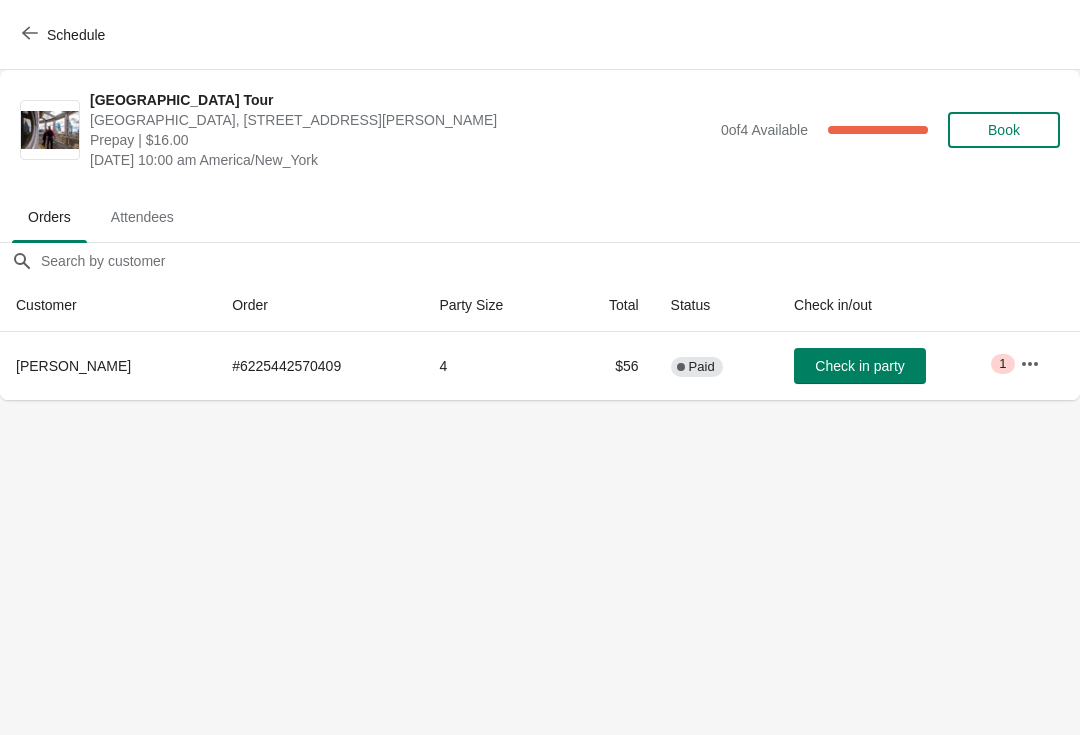 click on "Schedule" at bounding box center (76, 35) 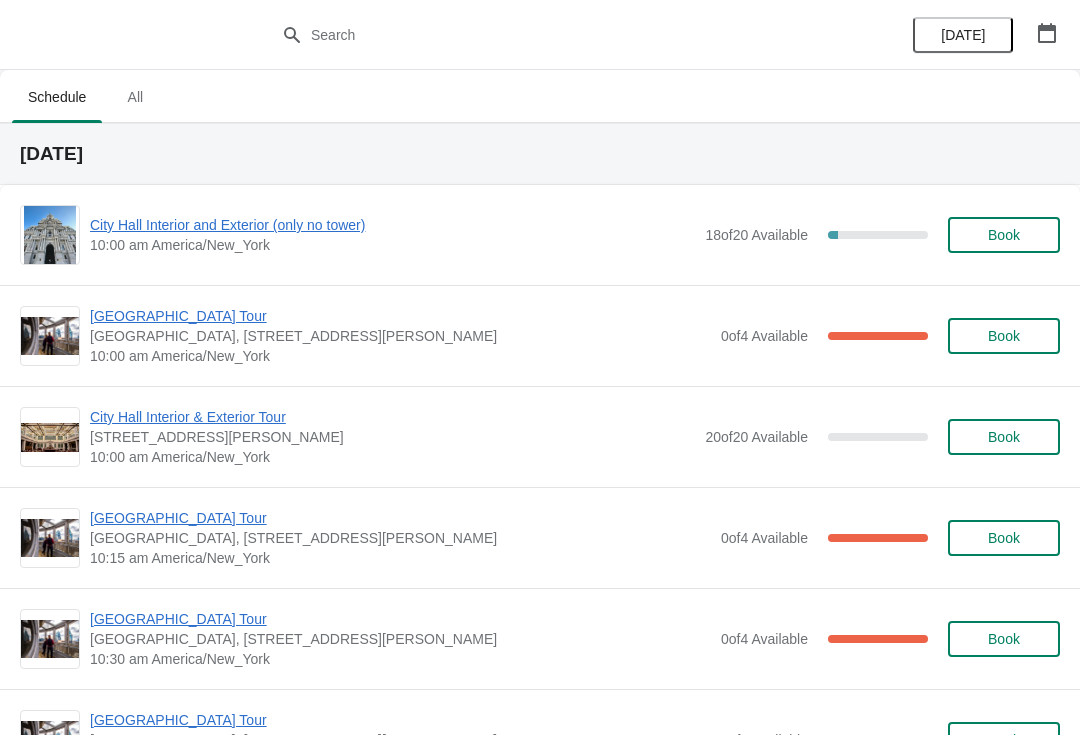 scroll, scrollTop: 0, scrollLeft: 0, axis: both 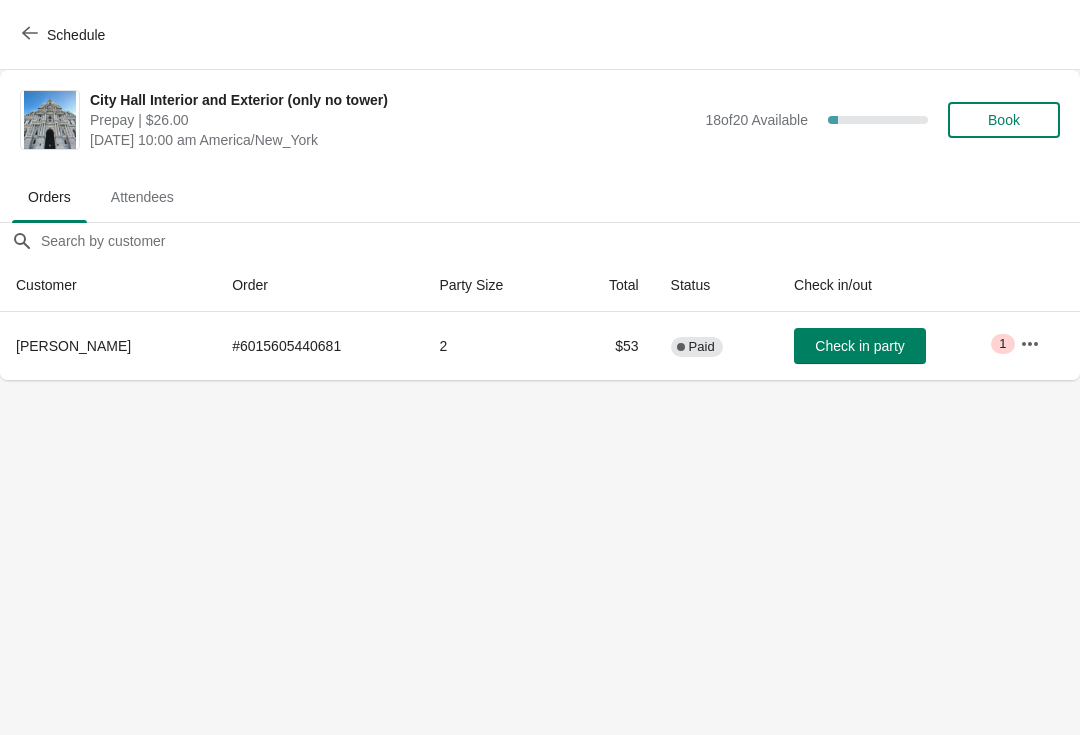 click on "Check in party" at bounding box center (860, 346) 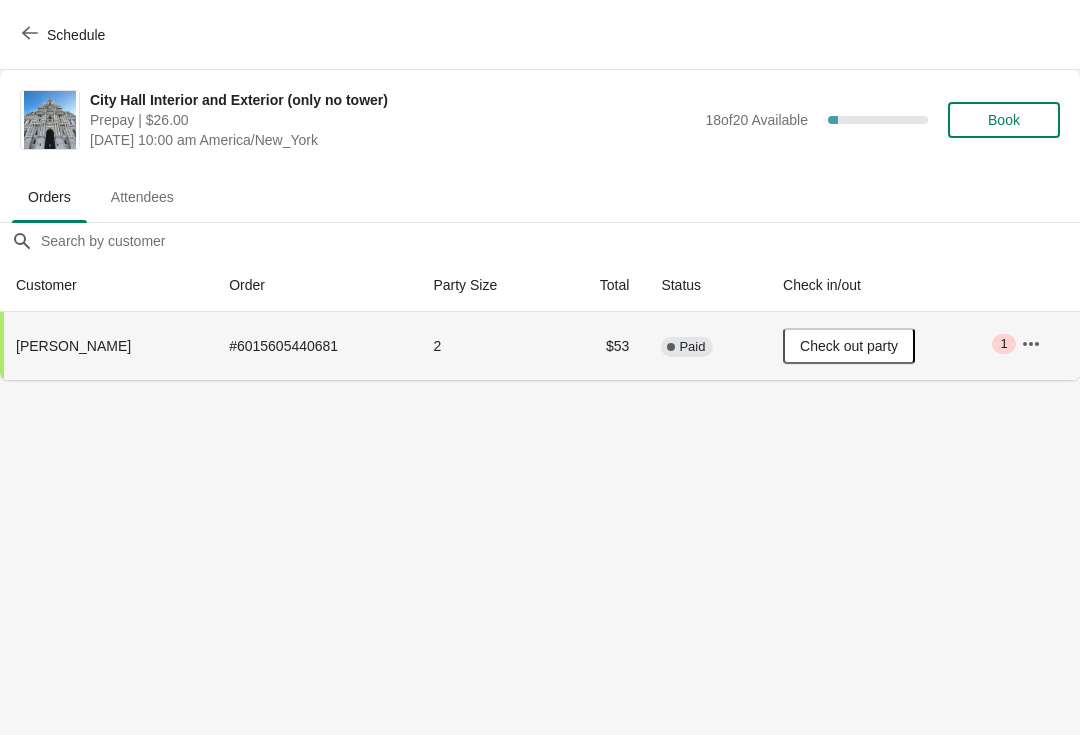 click on "Schedule" at bounding box center [76, 35] 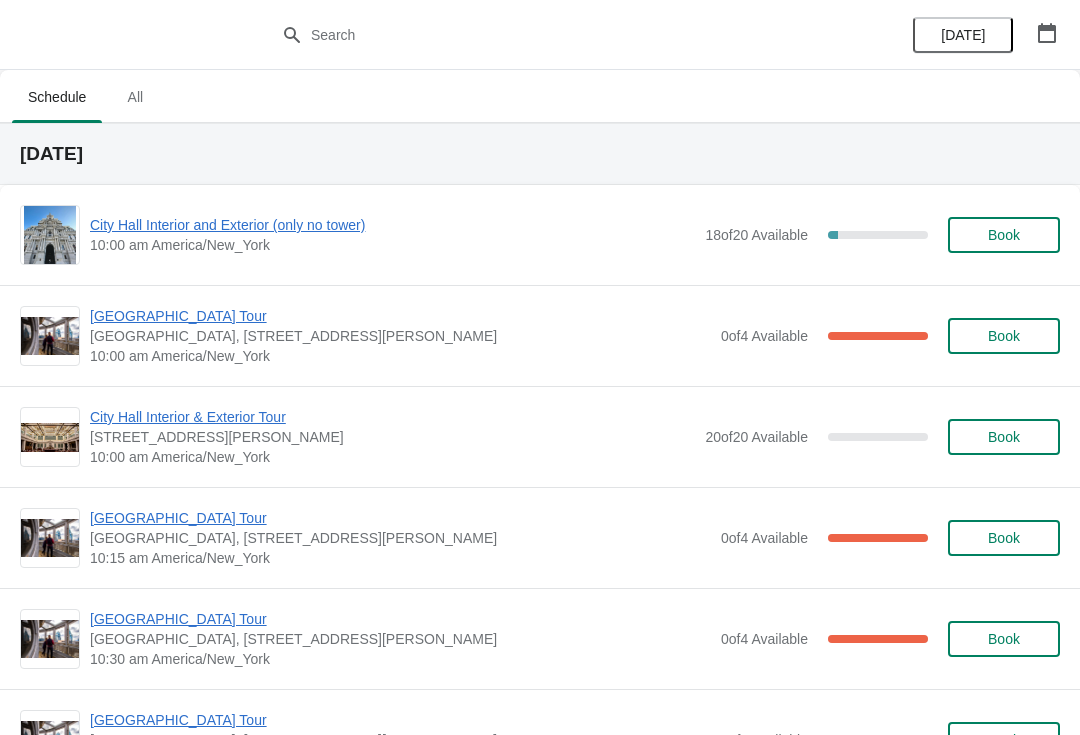 click on "[GEOGRAPHIC_DATA] Tour" at bounding box center (400, 316) 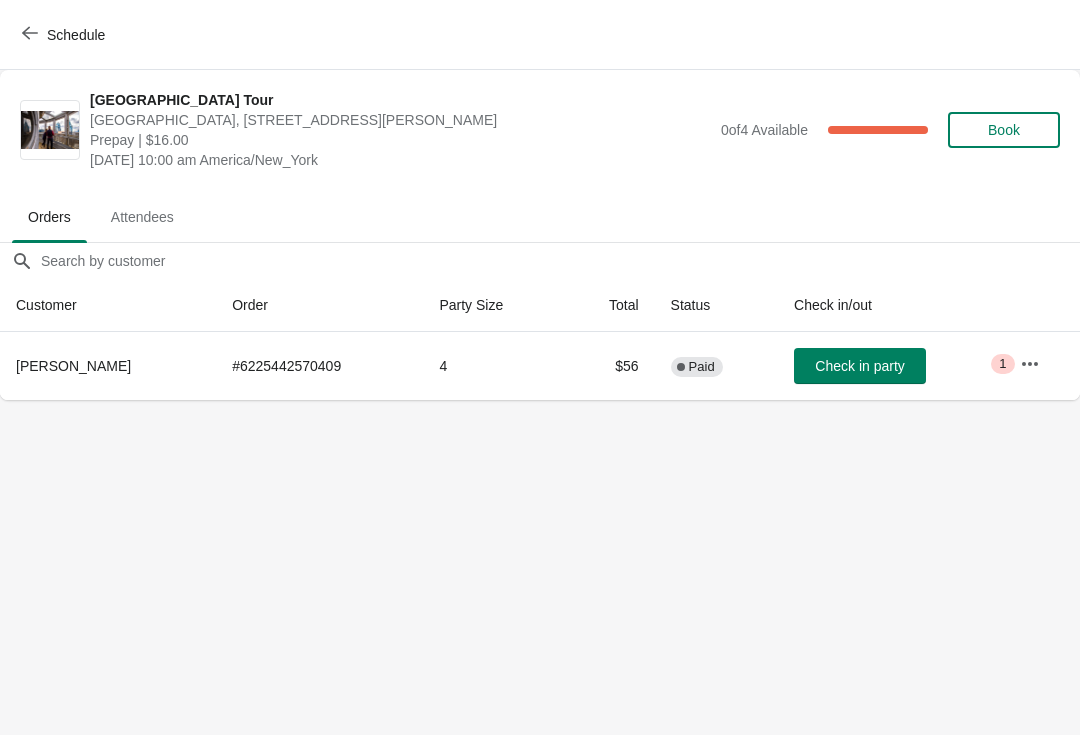 click on "Schedule" at bounding box center [76, 35] 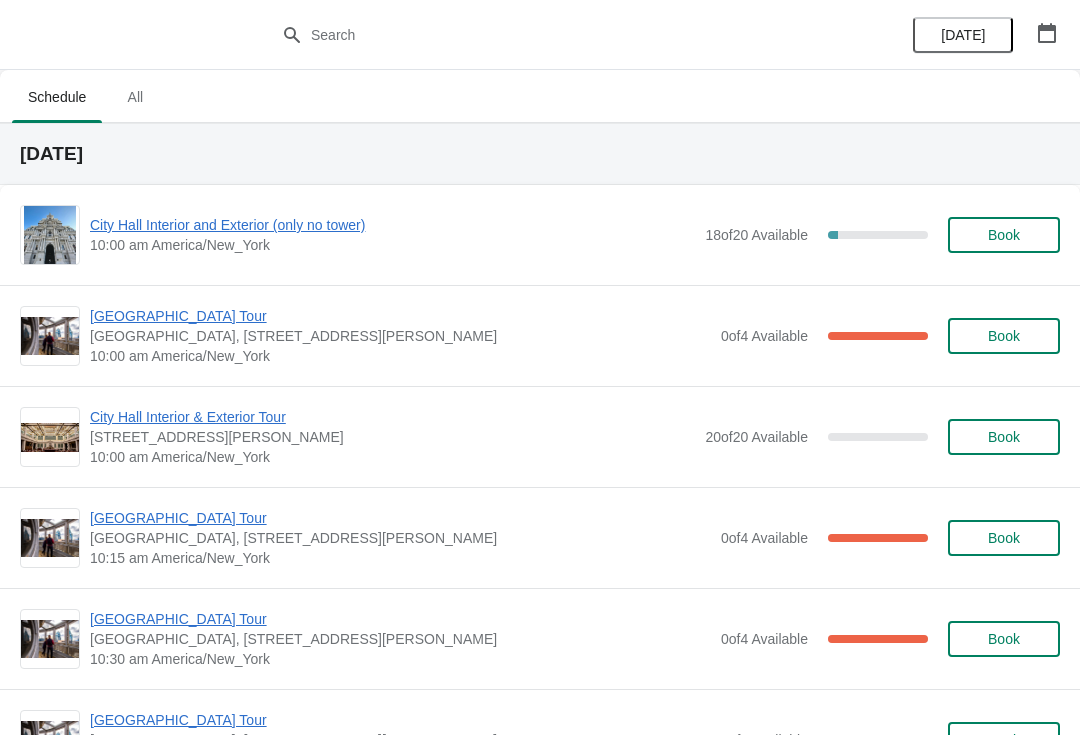scroll, scrollTop: 0, scrollLeft: 0, axis: both 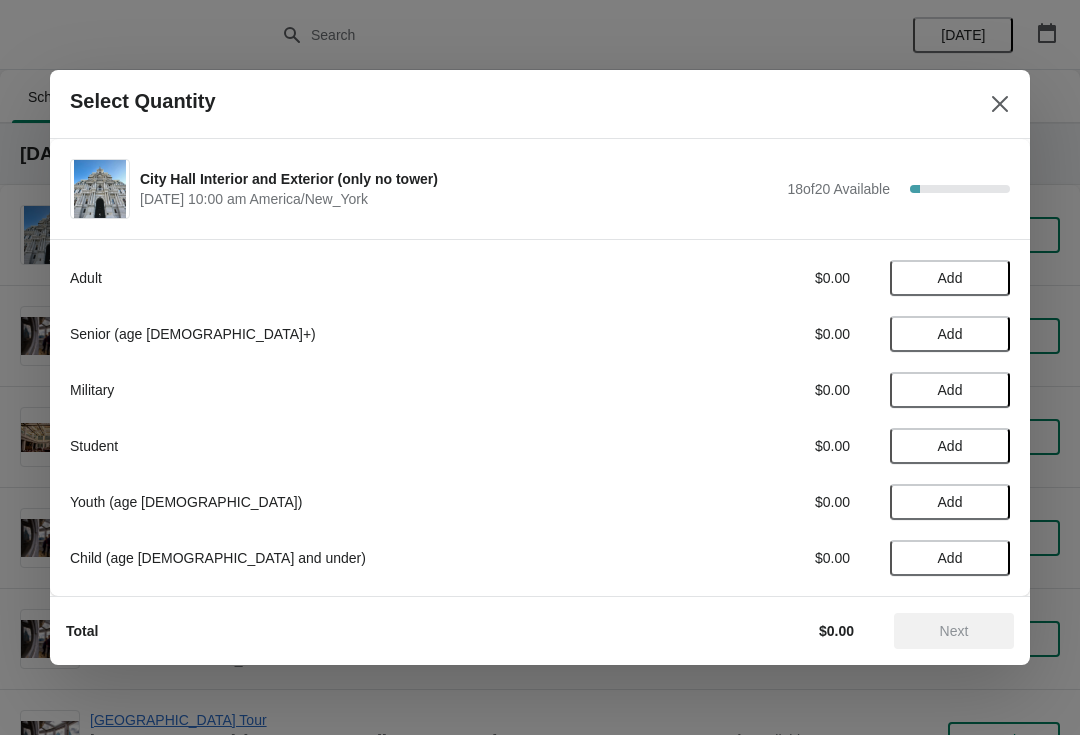 click on "Add" at bounding box center [950, 334] 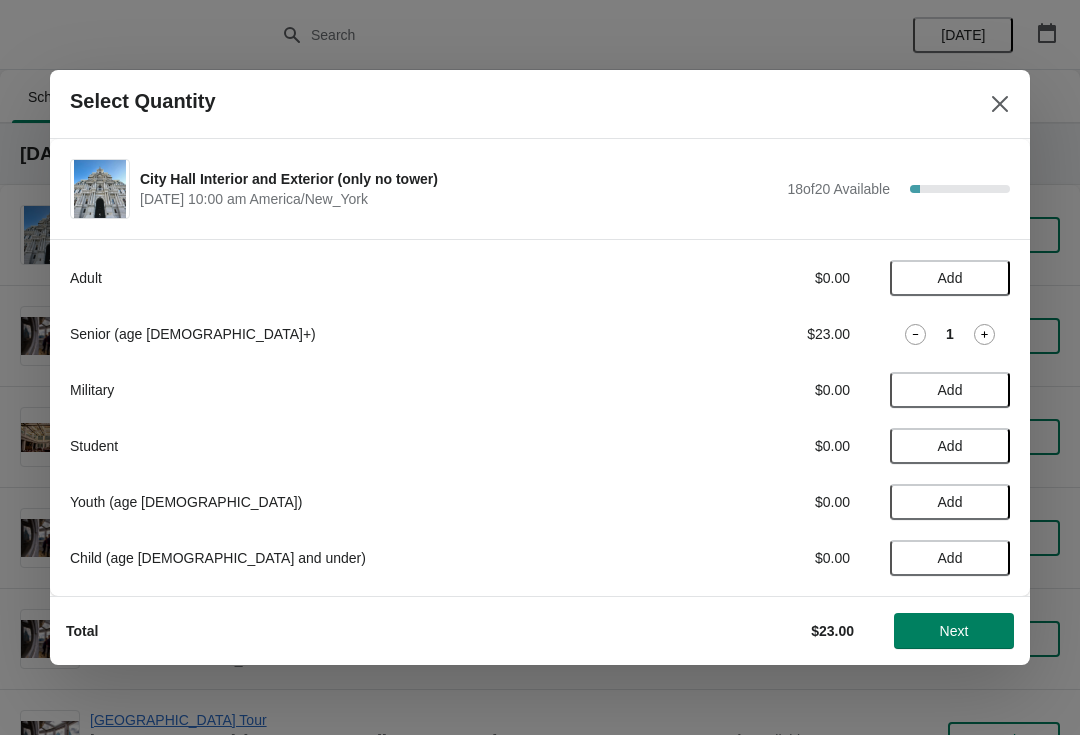 click on "Add" at bounding box center (950, 278) 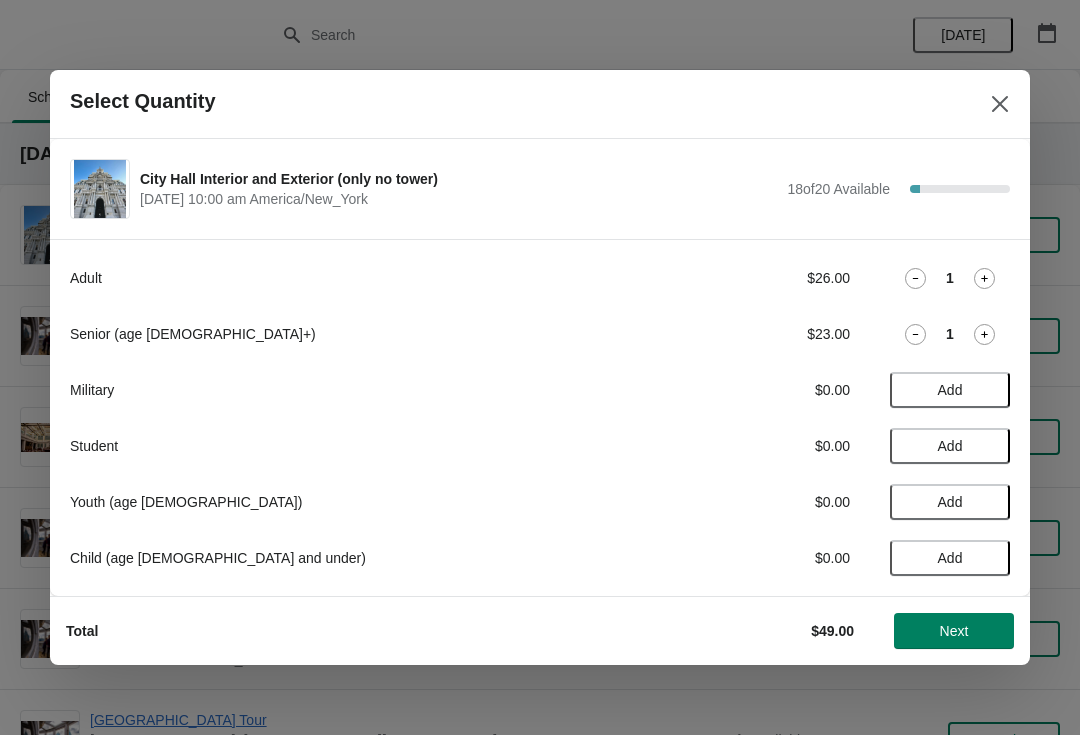 click on "1" at bounding box center (950, 278) 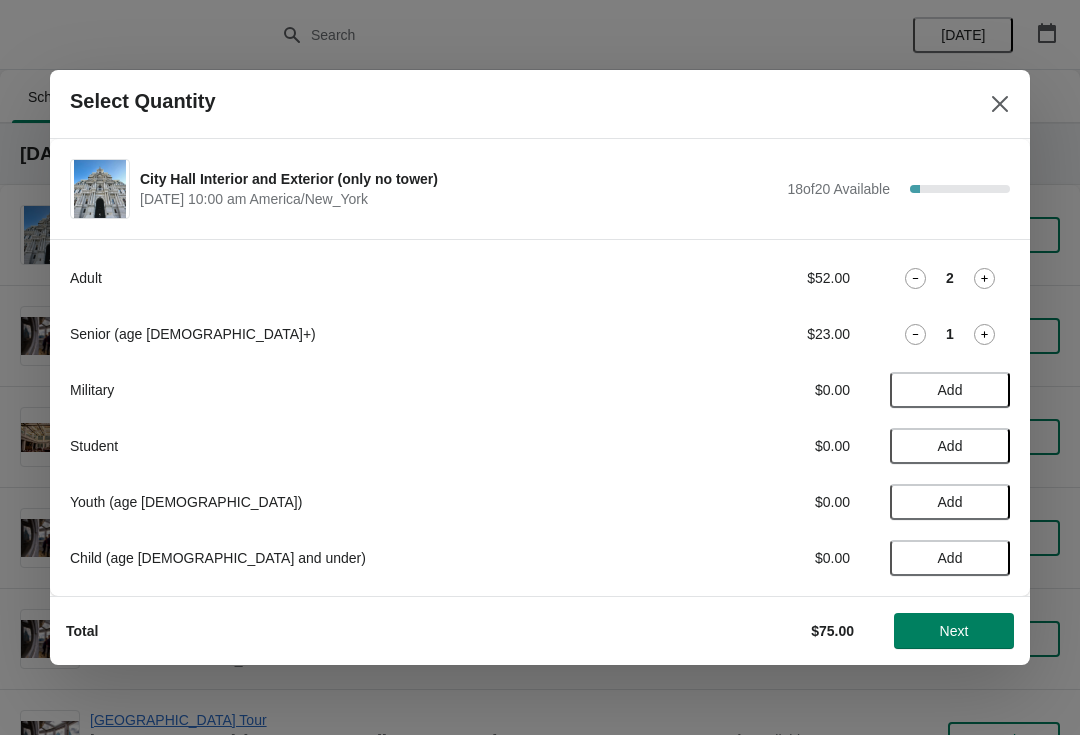 click on "Next" at bounding box center (954, 631) 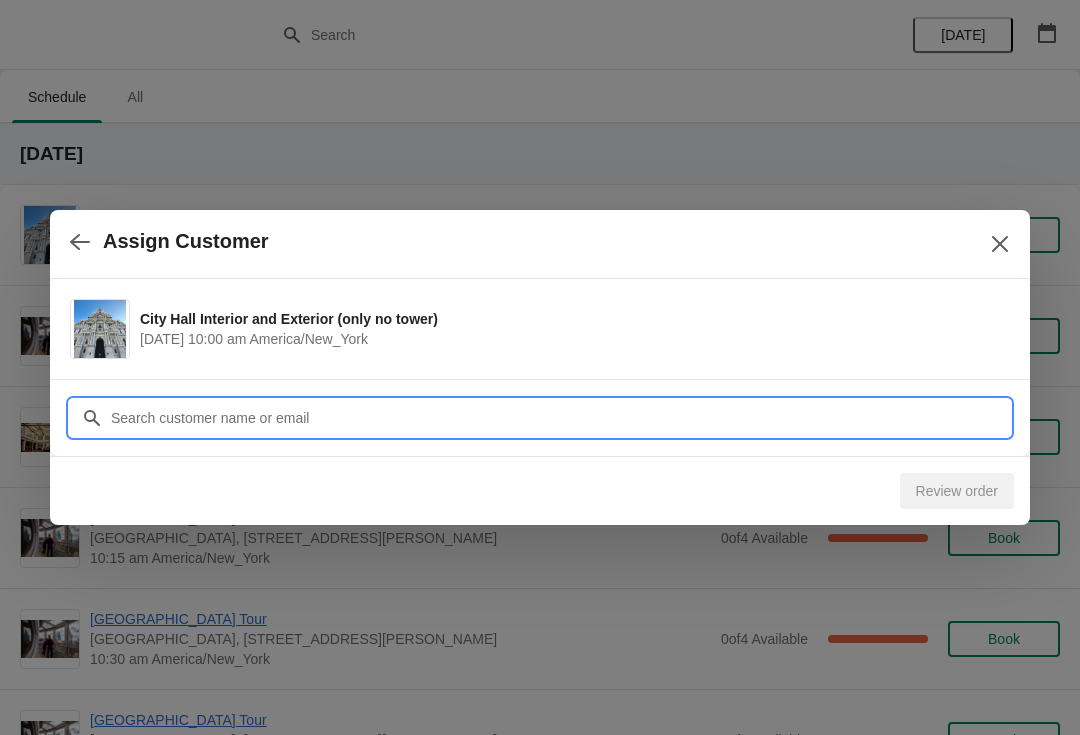 click on "Customer" at bounding box center [560, 418] 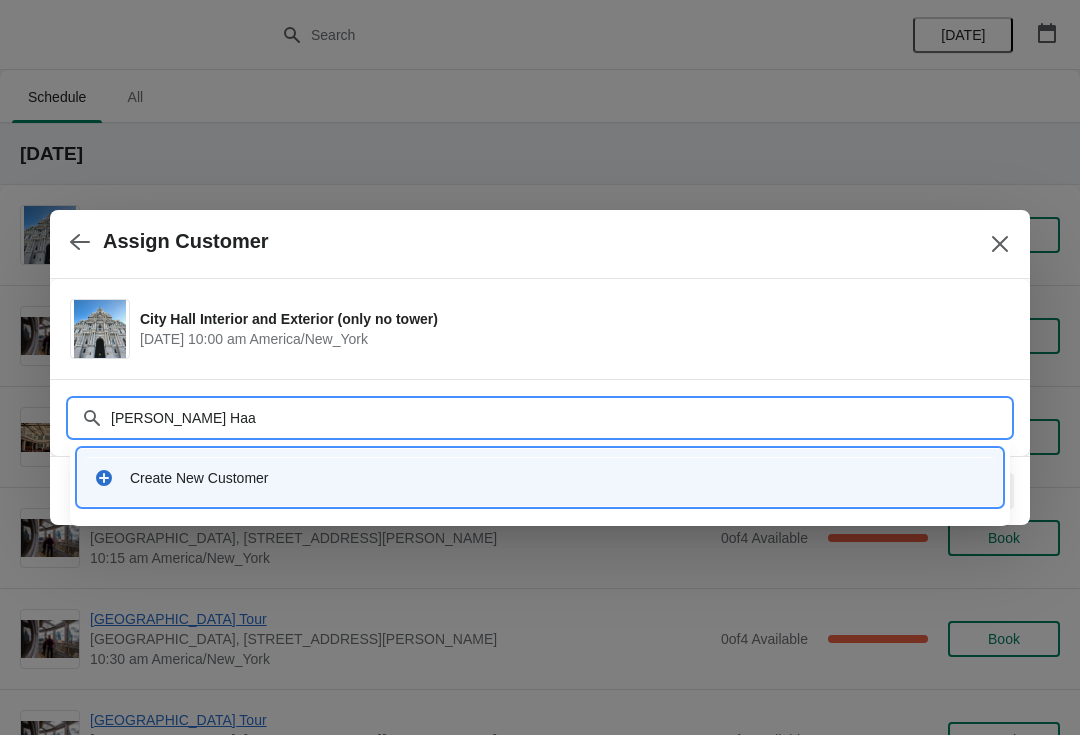 type on "Marj Haag" 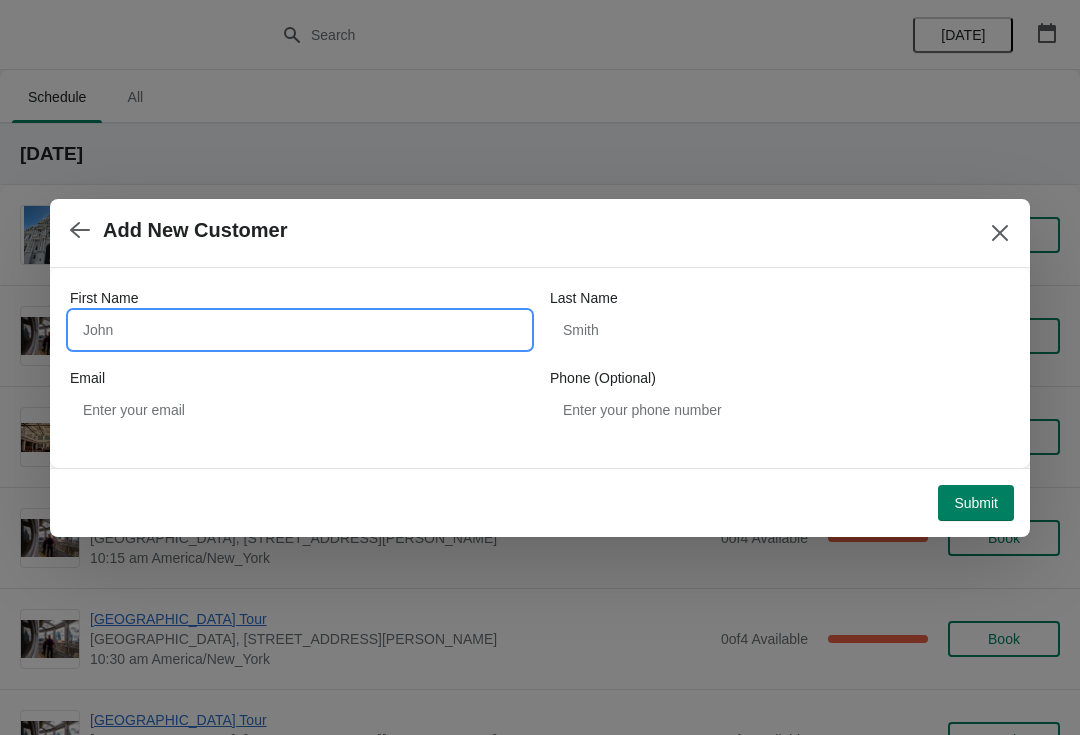 click on "First Name" at bounding box center (300, 330) 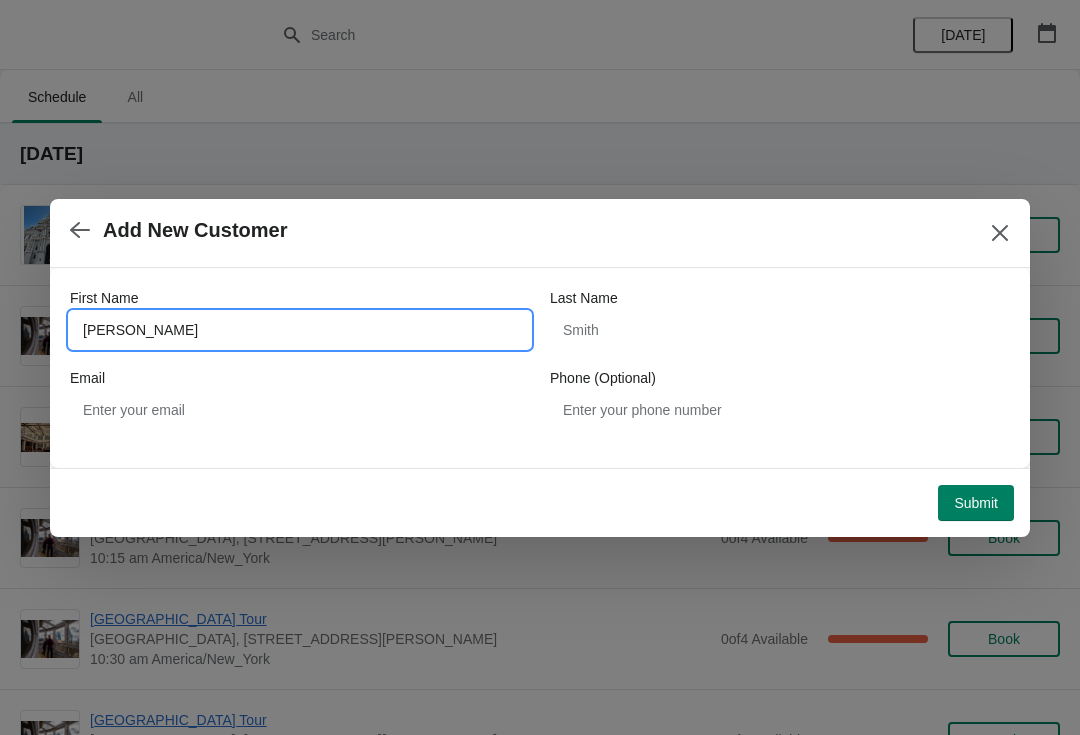 type on "Marj" 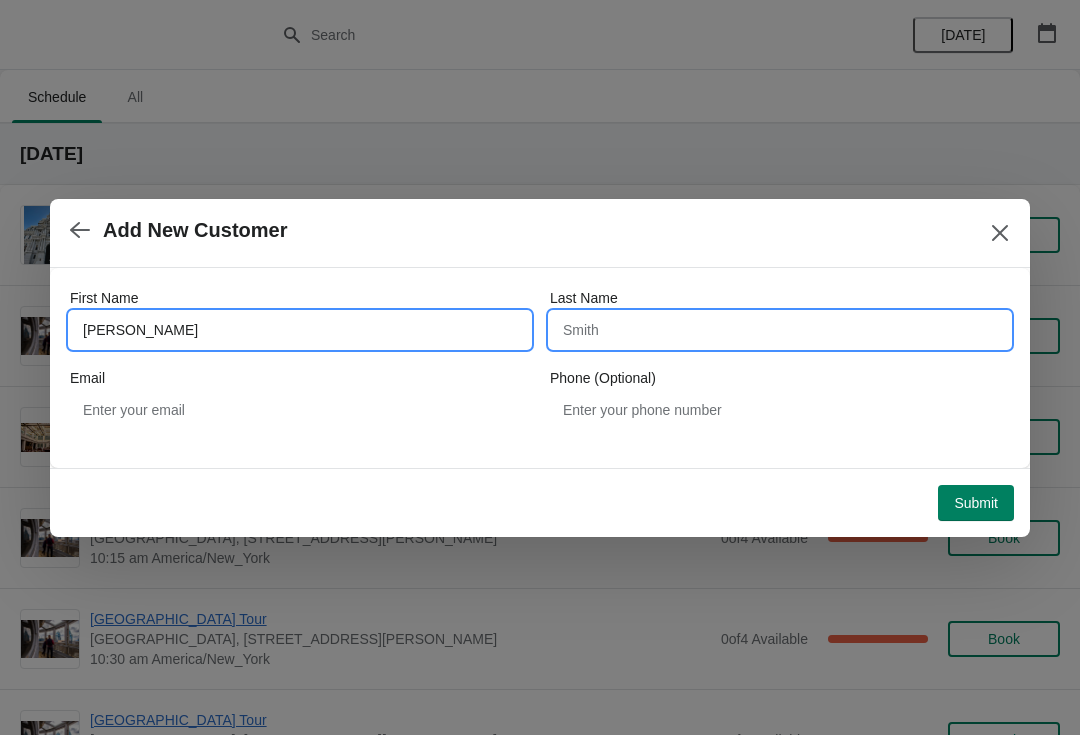 click on "Last Name" at bounding box center (780, 330) 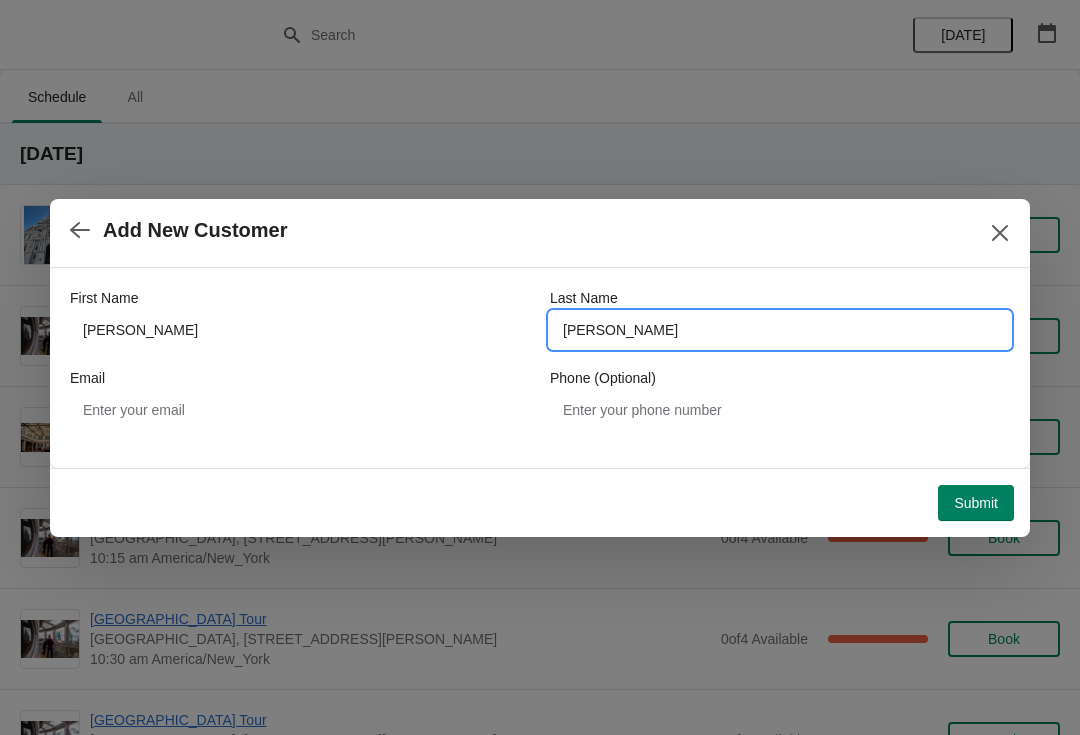 type on "Haag" 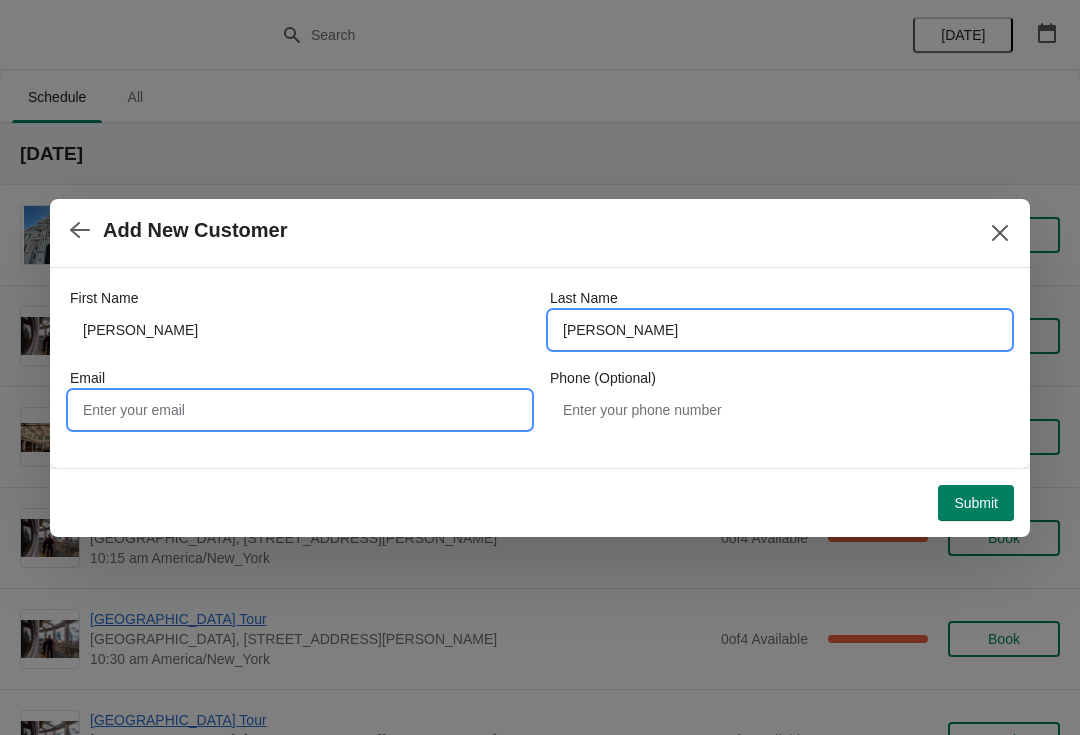 click on "Email" at bounding box center [300, 410] 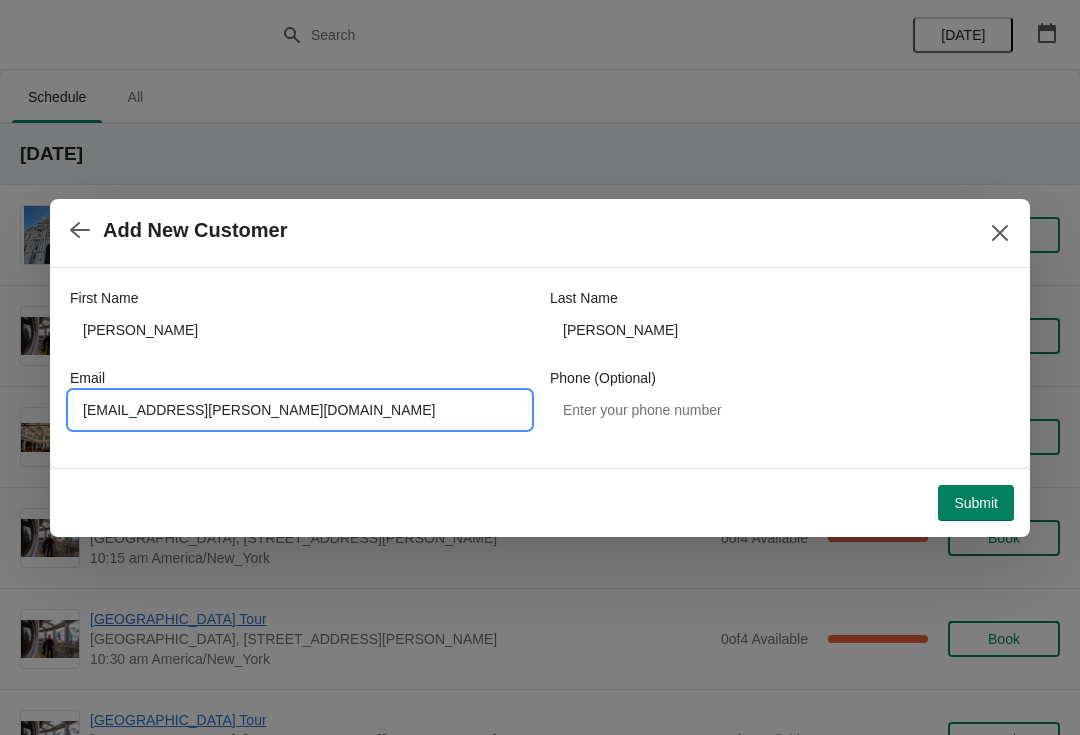 type on "m.a.haag@outlook.com" 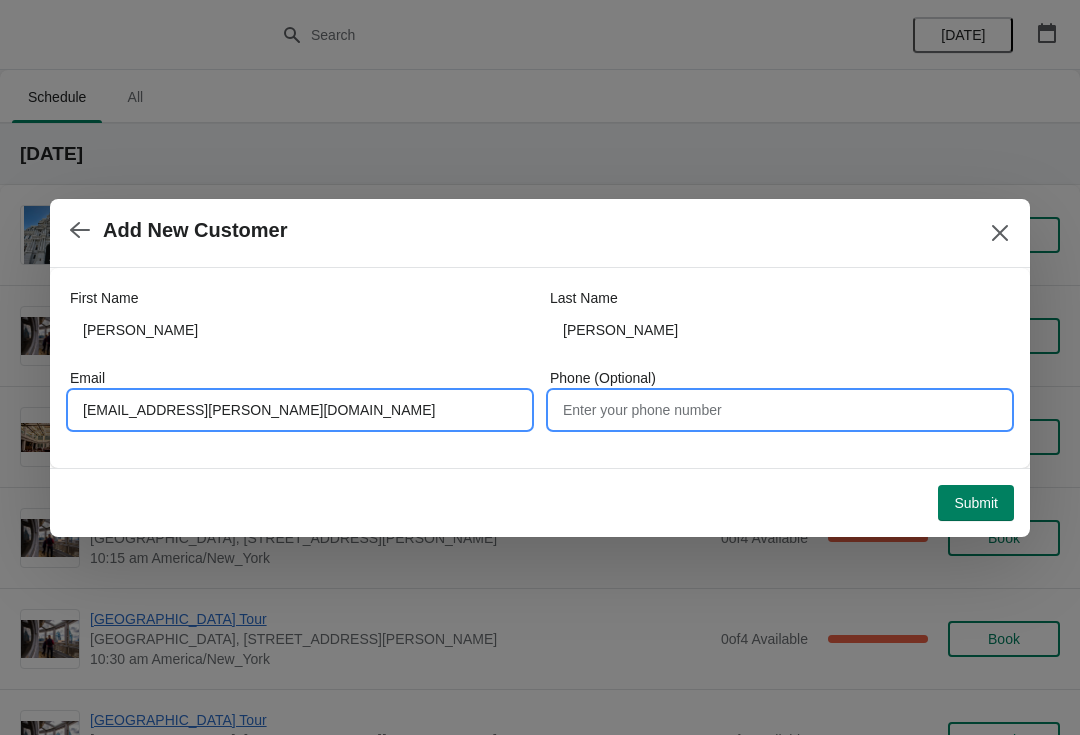 click on "Phone (Optional)" at bounding box center [780, 410] 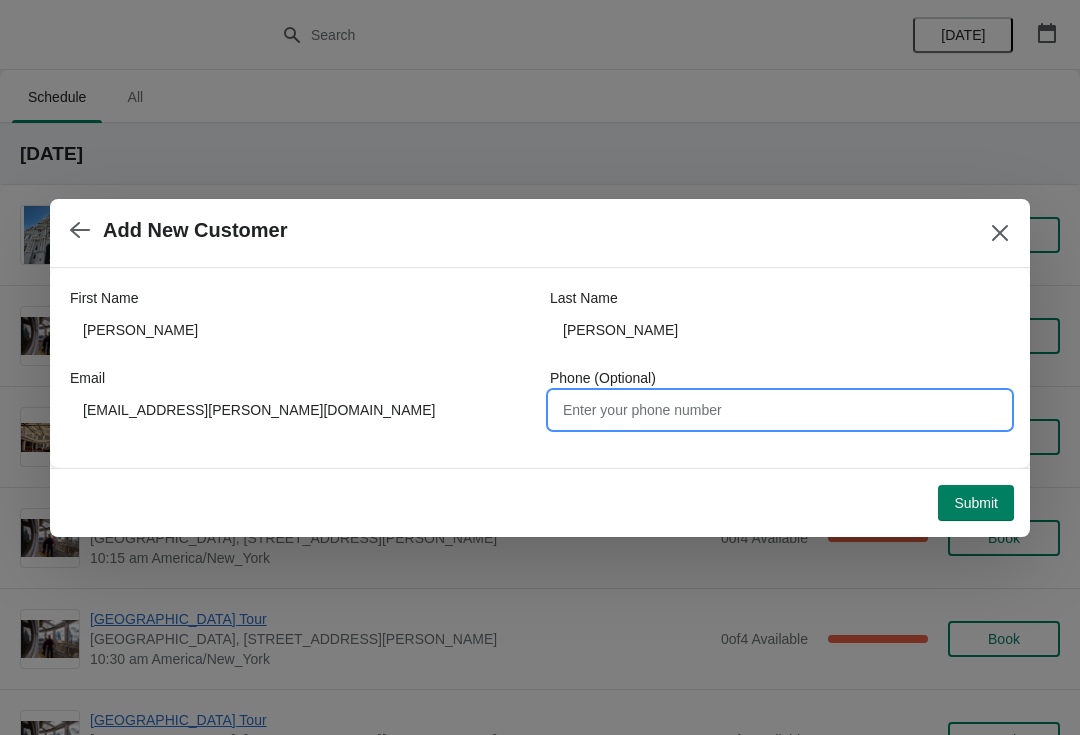 type on "2" 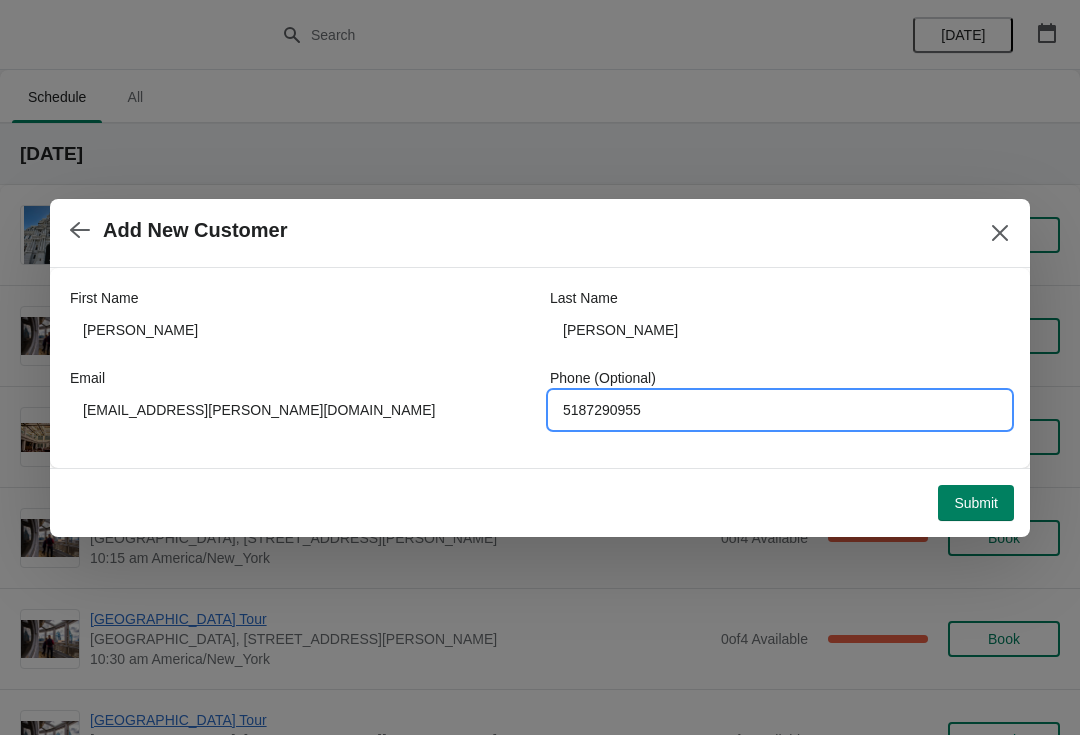 type on "5187290955" 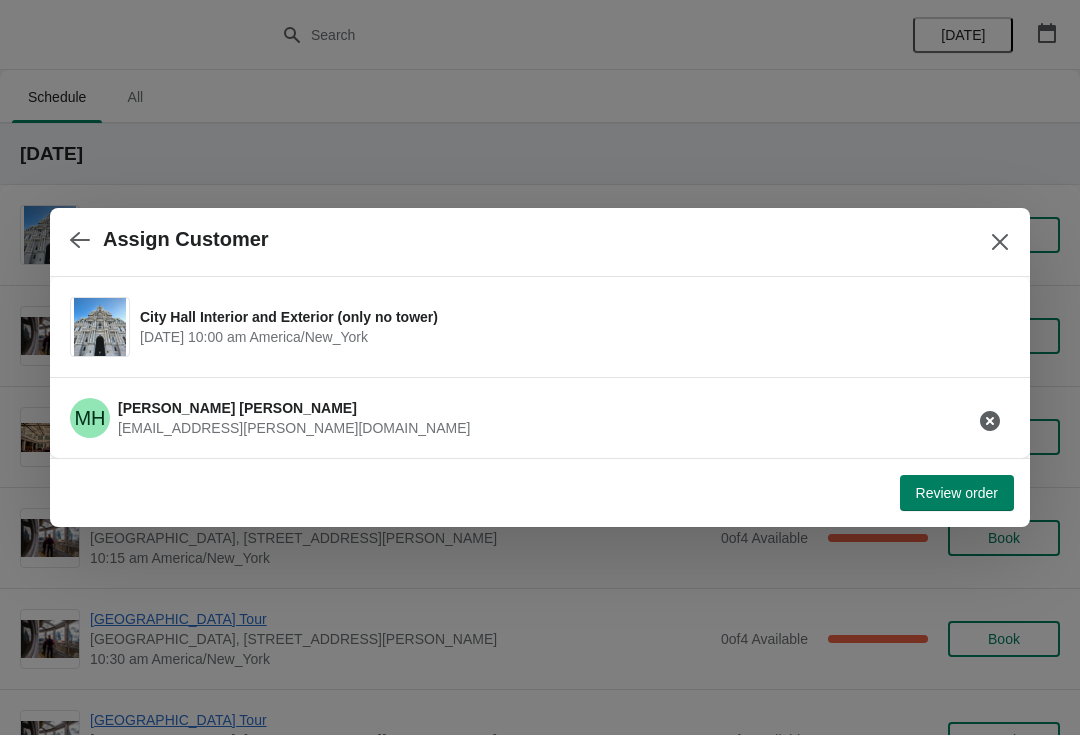 click on "Review order" at bounding box center [957, 493] 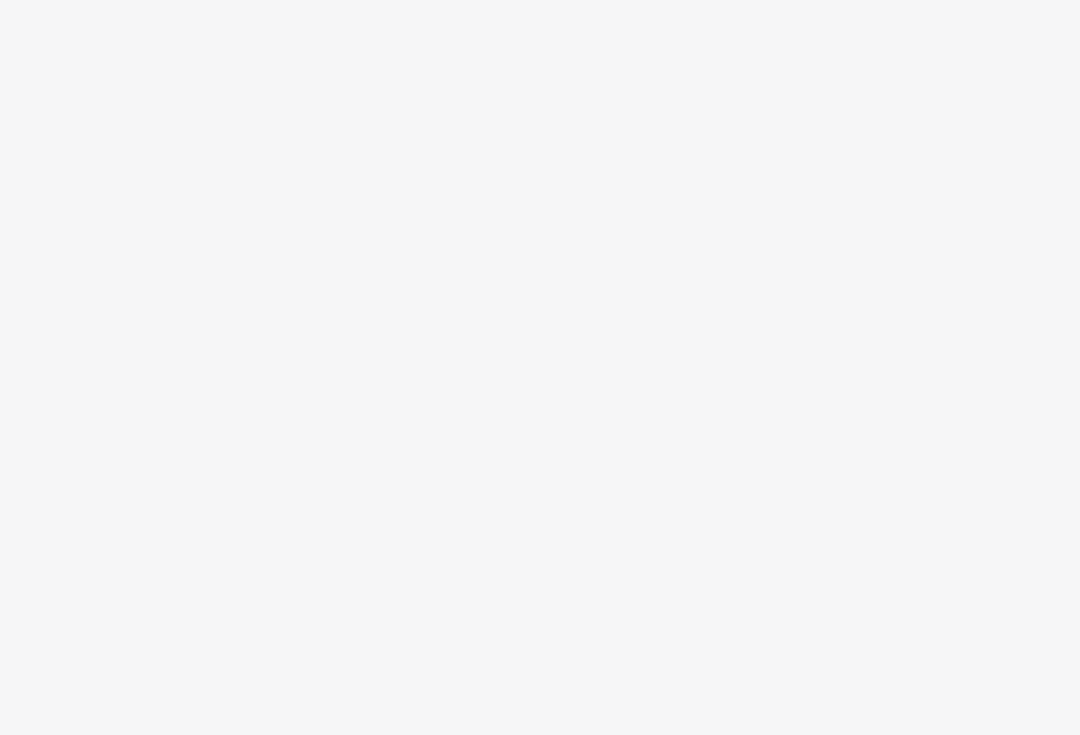 scroll, scrollTop: 0, scrollLeft: 0, axis: both 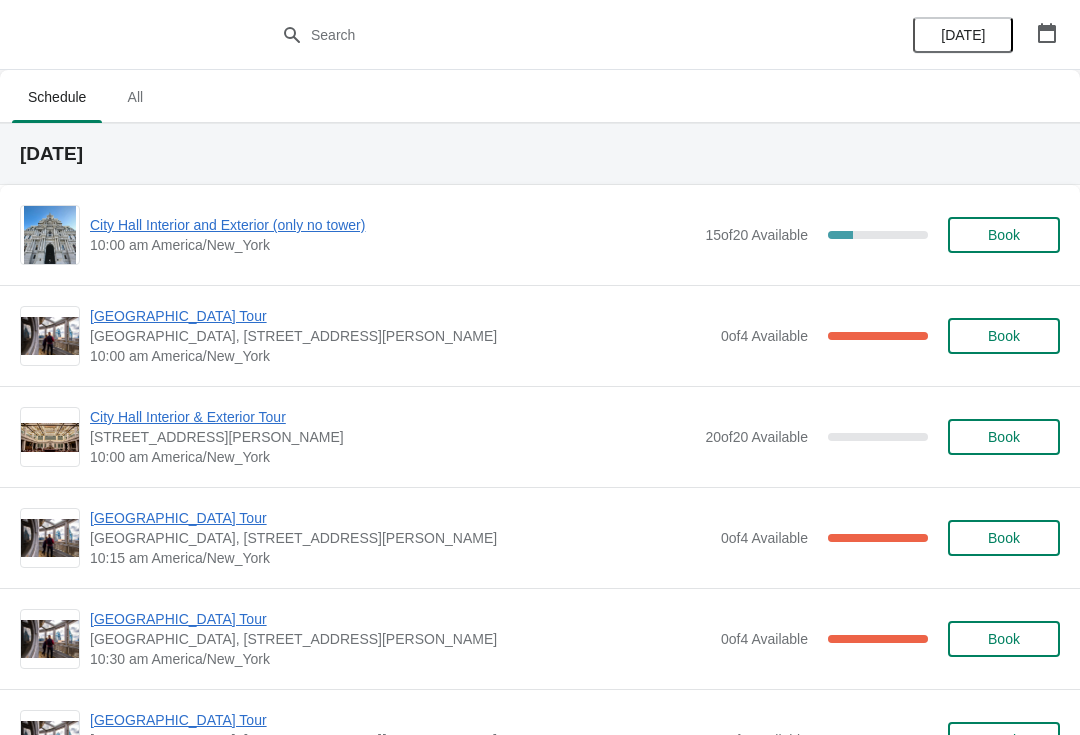 click on "Book" at bounding box center [1004, 235] 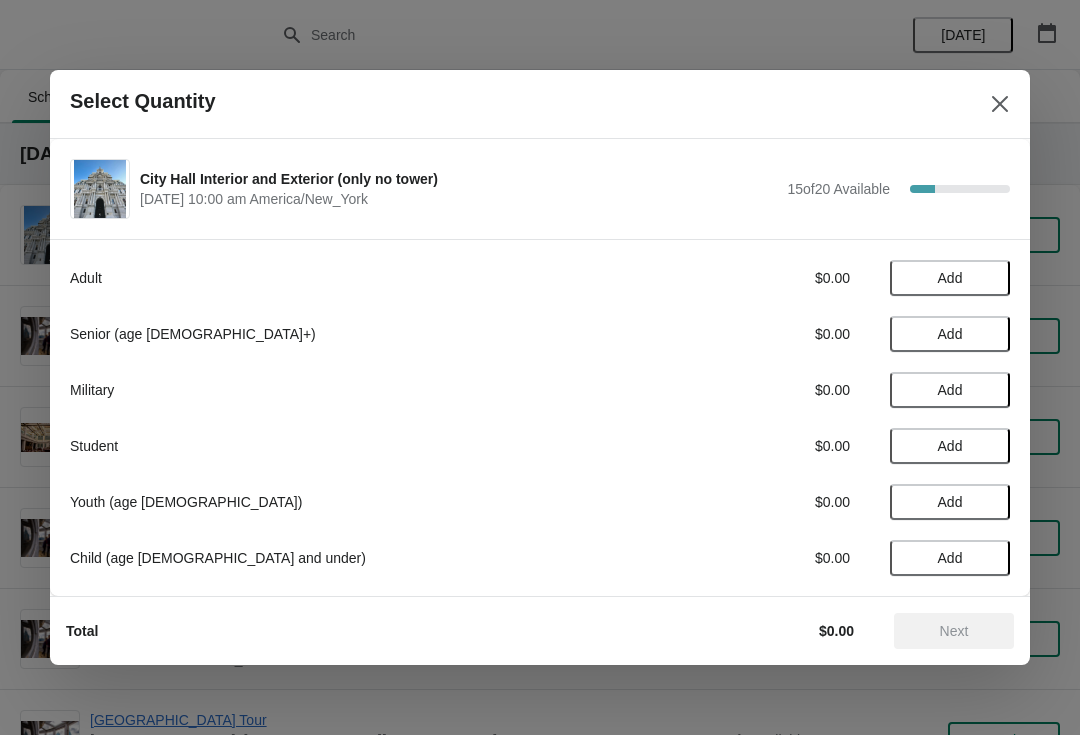 click on "Add" at bounding box center [950, 278] 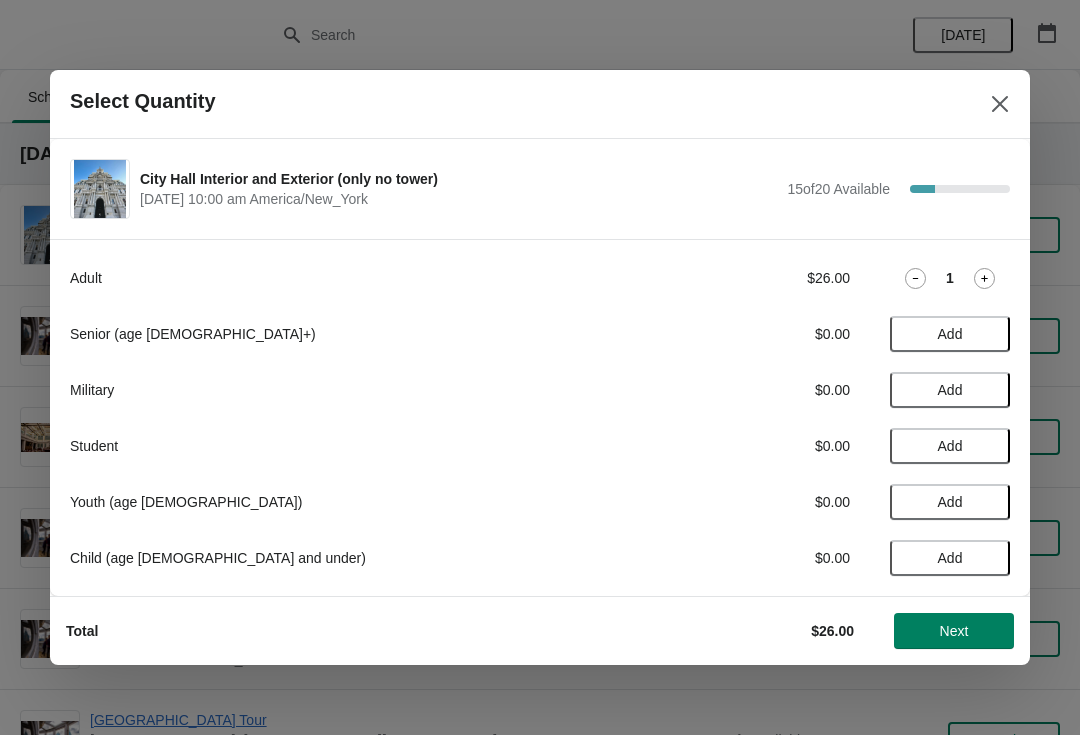 click 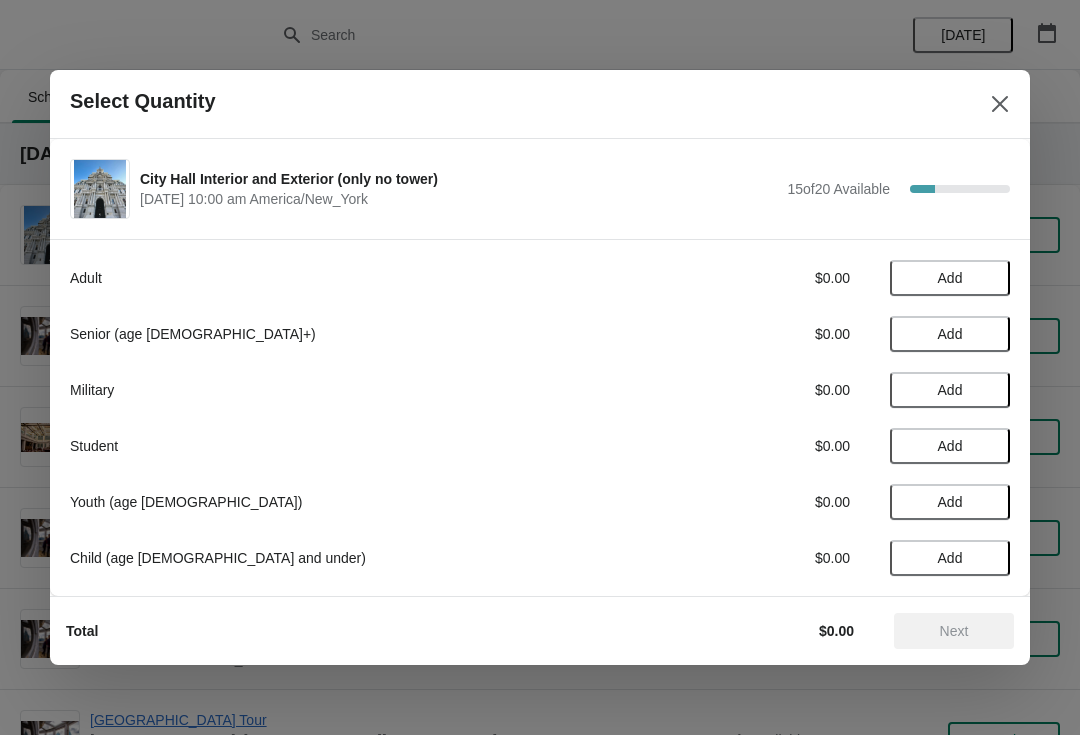 click 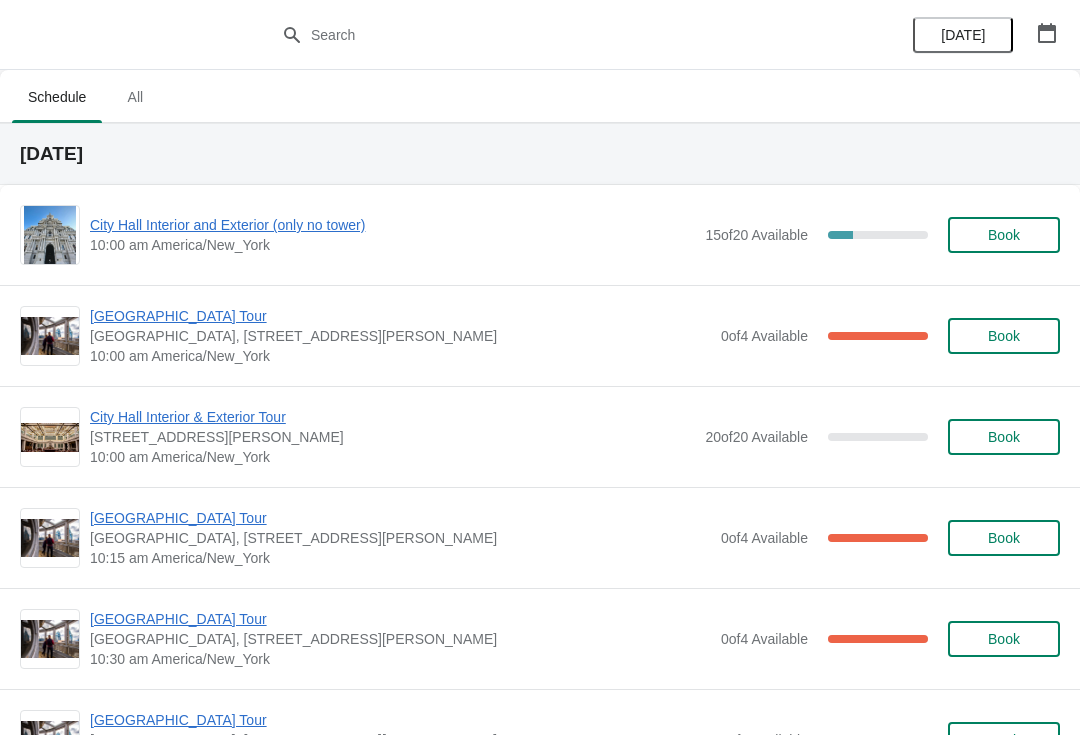 click on "City Hall Interior and Exterior (only no tower)" at bounding box center (392, 225) 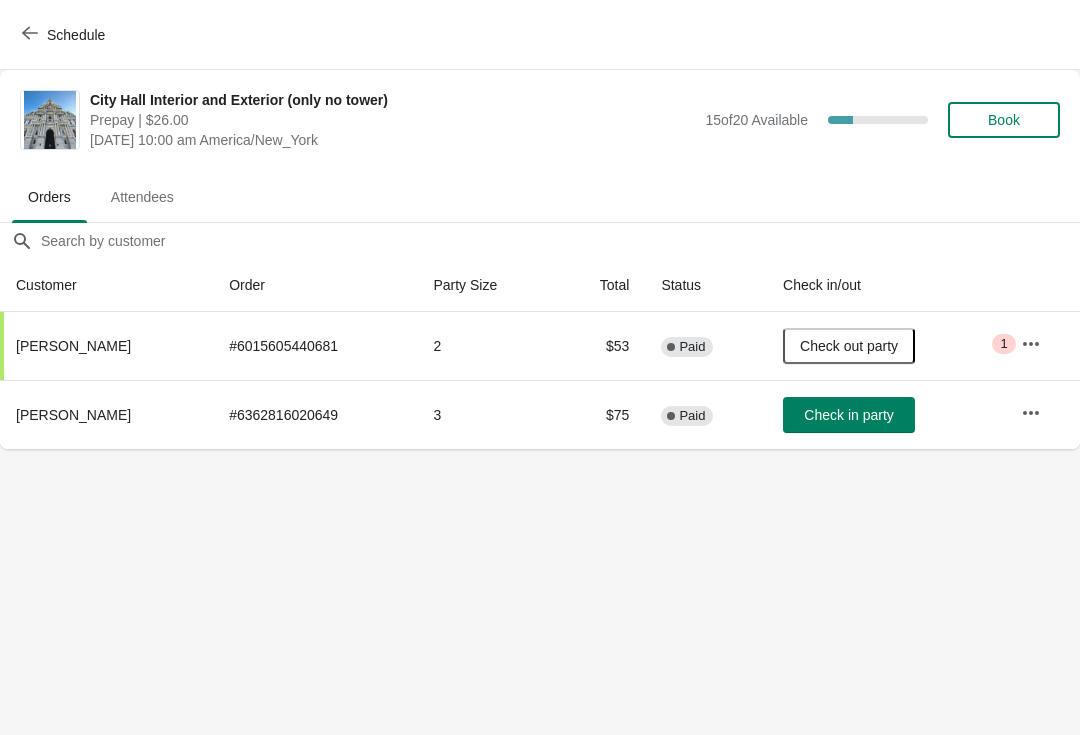 click on "Check in party" at bounding box center [849, 415] 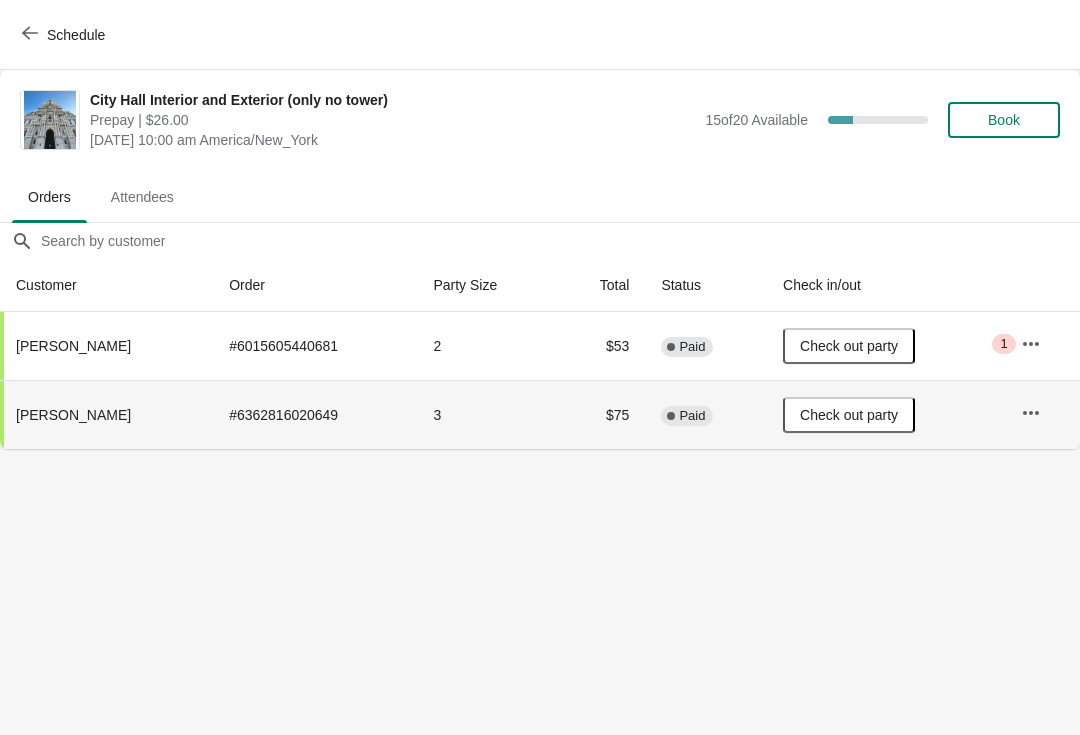 click on "Schedule" at bounding box center (76, 35) 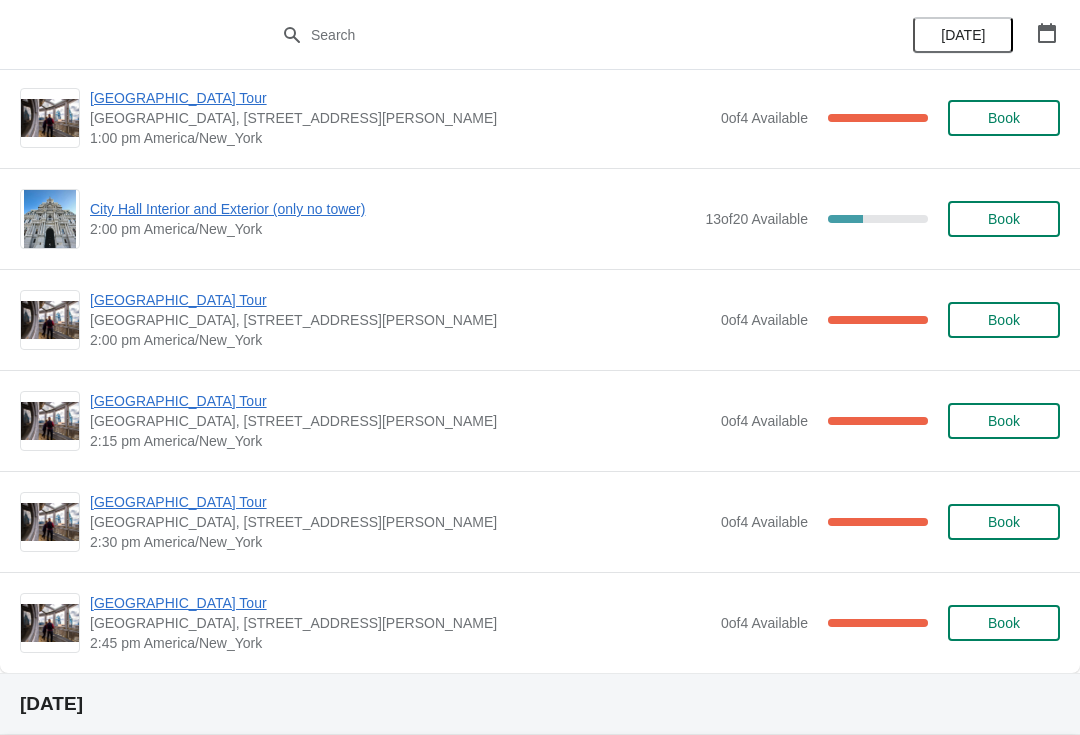 scroll, scrollTop: 1224, scrollLeft: 0, axis: vertical 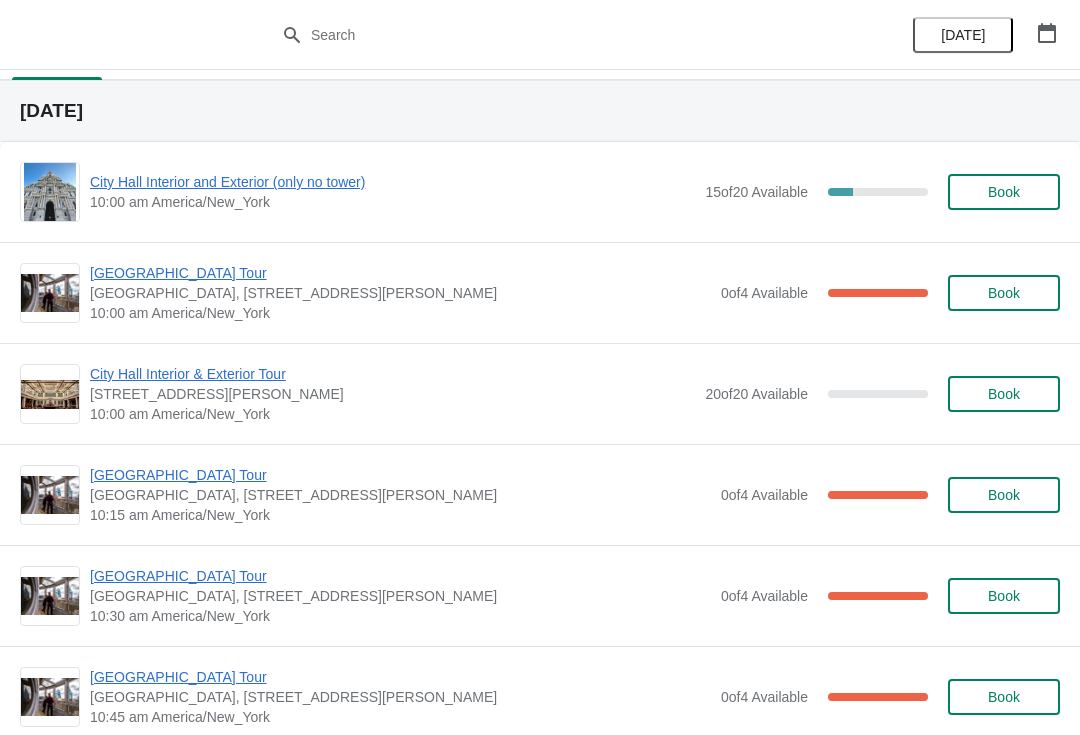 click on "[GEOGRAPHIC_DATA] Tour" at bounding box center (400, 475) 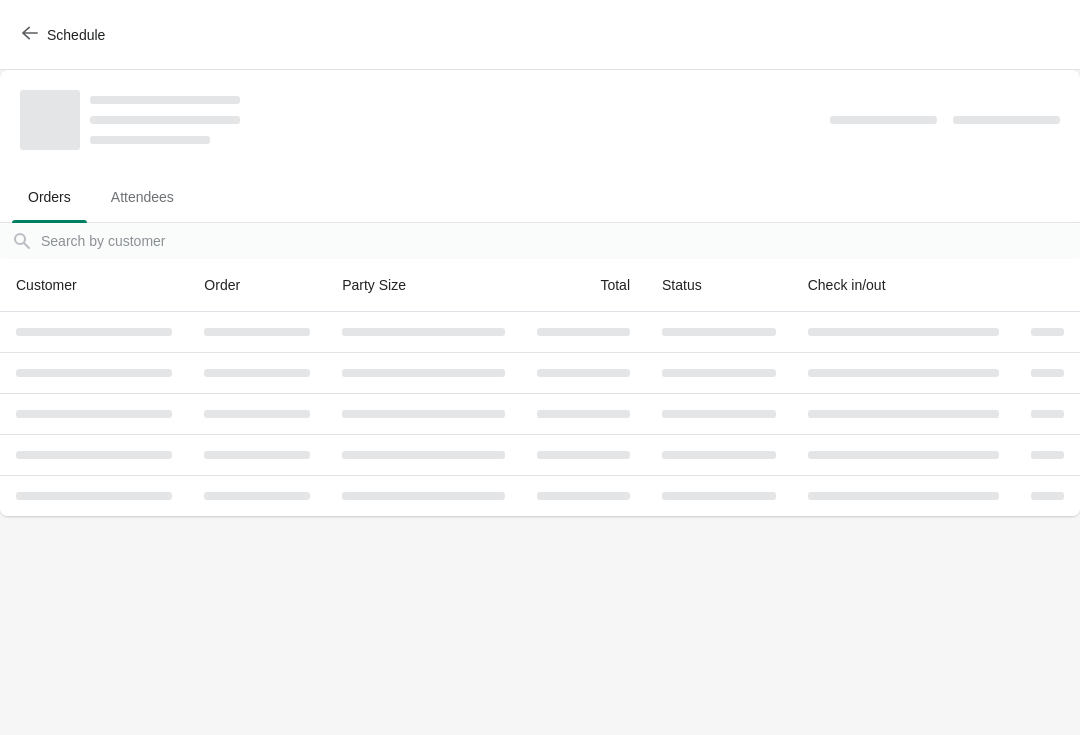 scroll, scrollTop: 0, scrollLeft: 0, axis: both 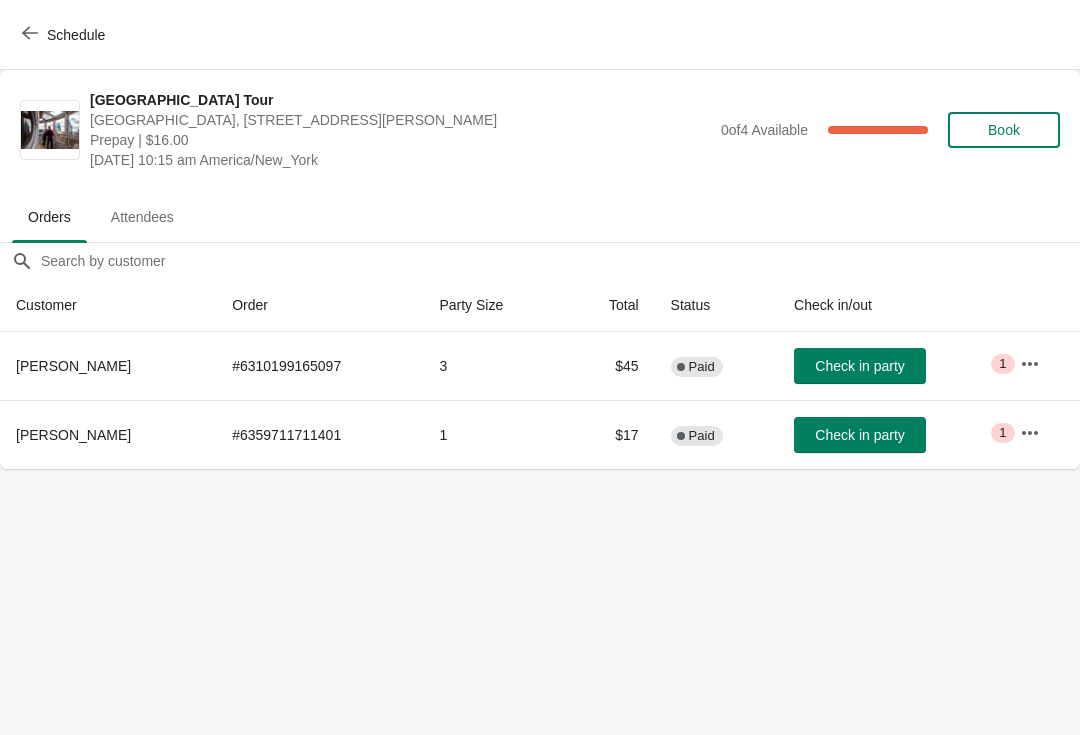 click on "Check in party" at bounding box center [859, 366] 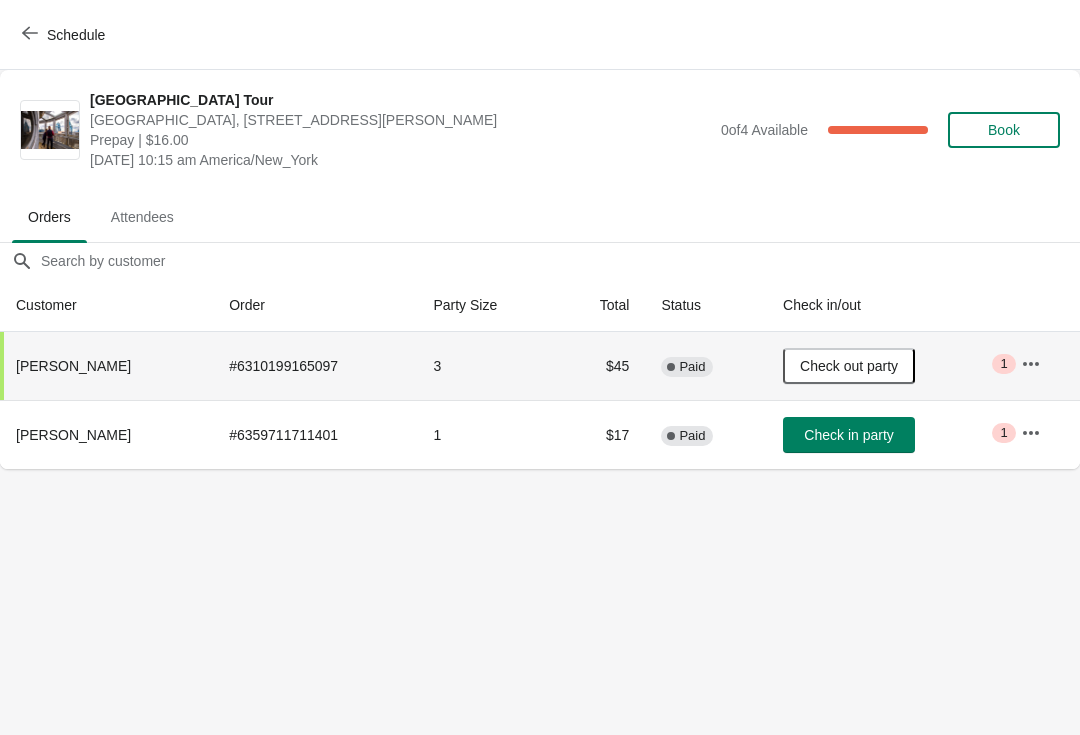 click 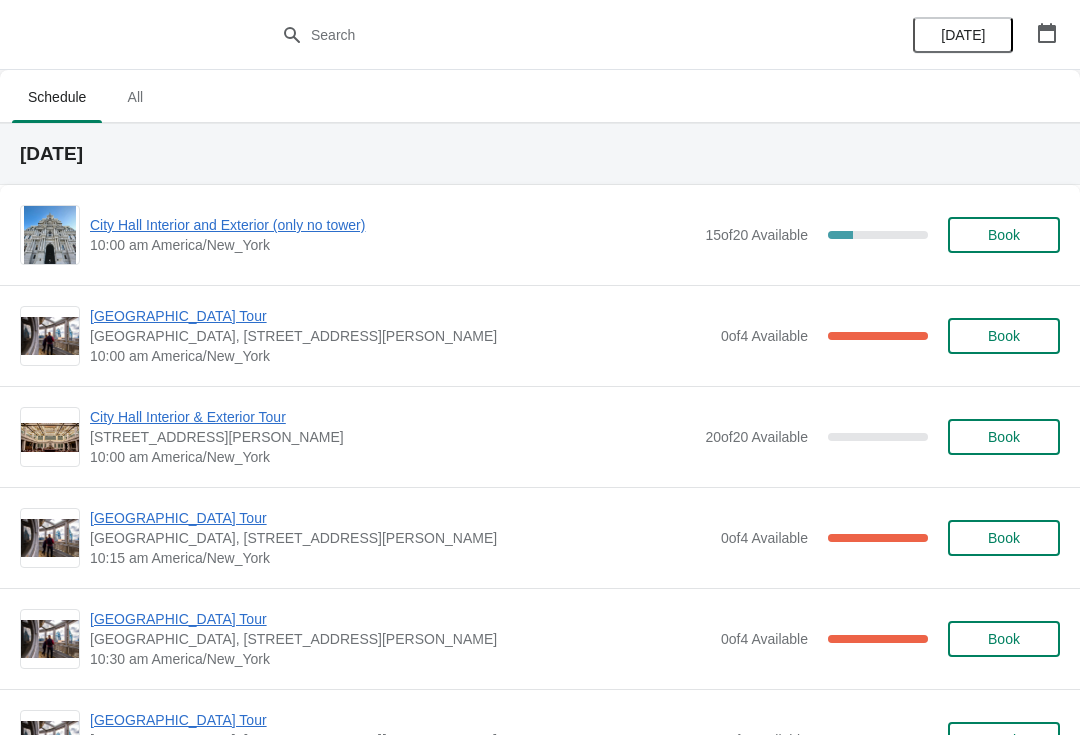 click on "[GEOGRAPHIC_DATA] Tour" at bounding box center [400, 316] 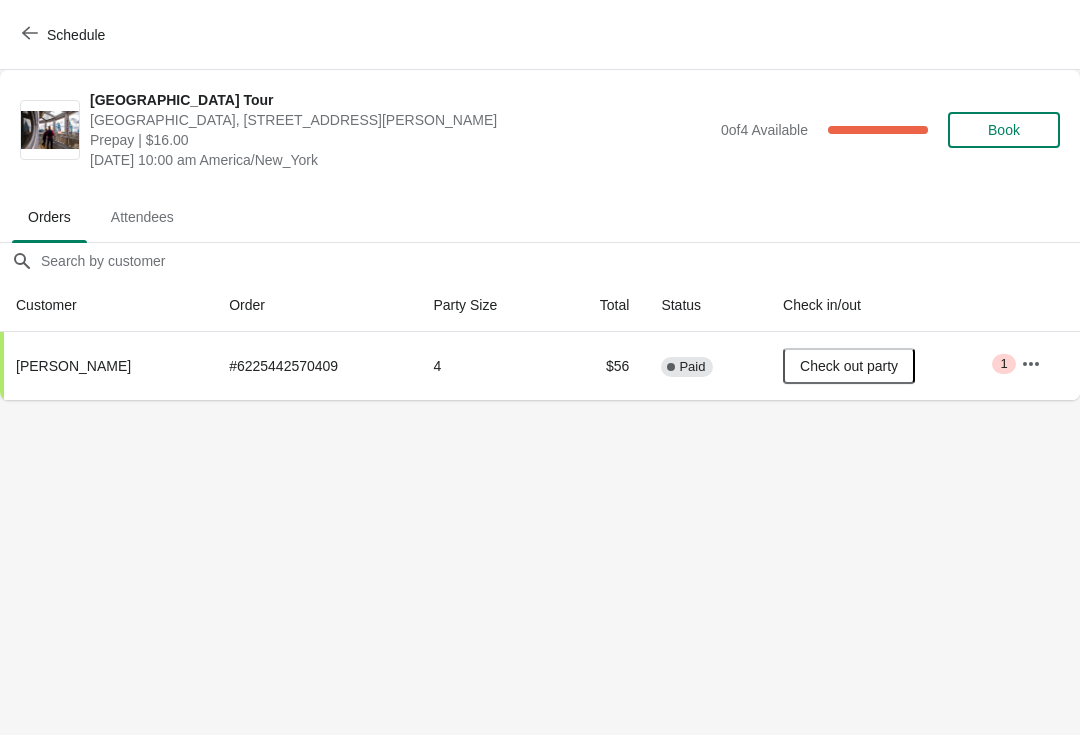 click on "Schedule" at bounding box center [65, 35] 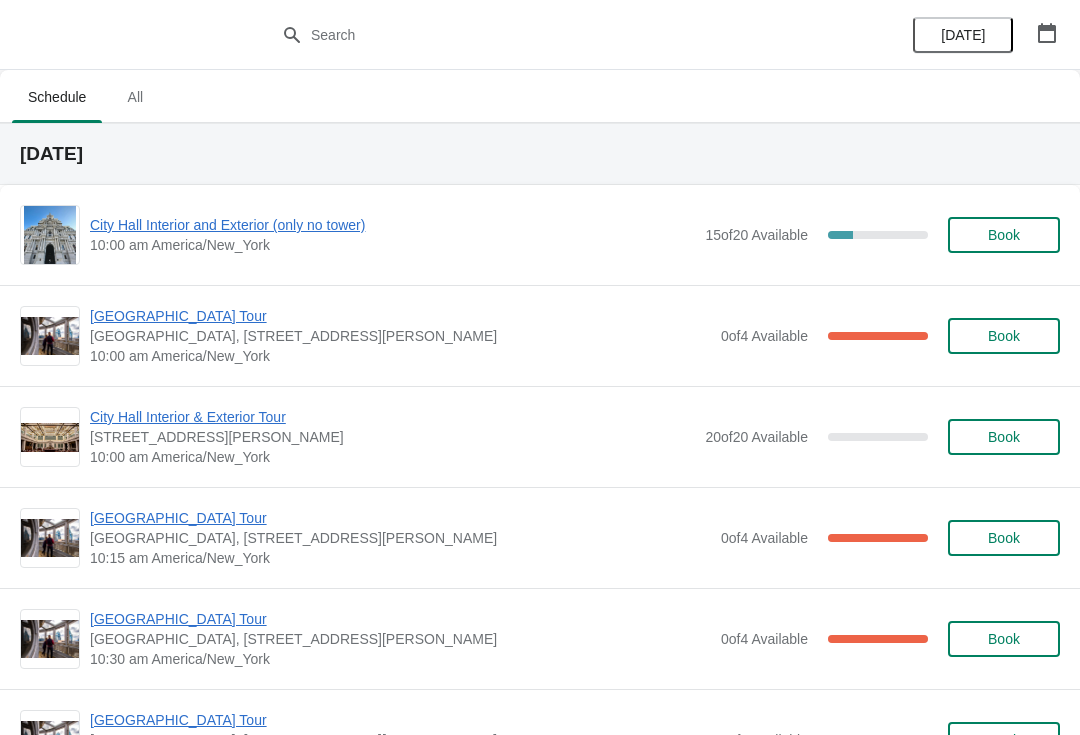 click on "City Hall Interior and Exterior (only no tower)" at bounding box center (392, 225) 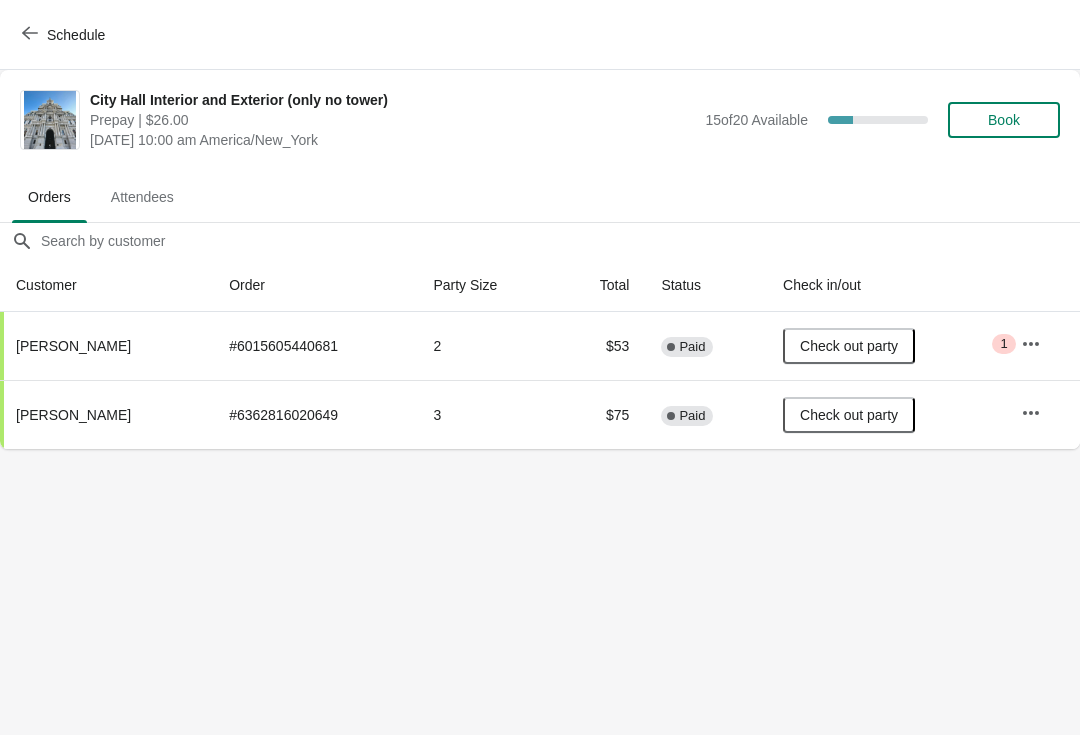 click on "Schedule" at bounding box center [76, 35] 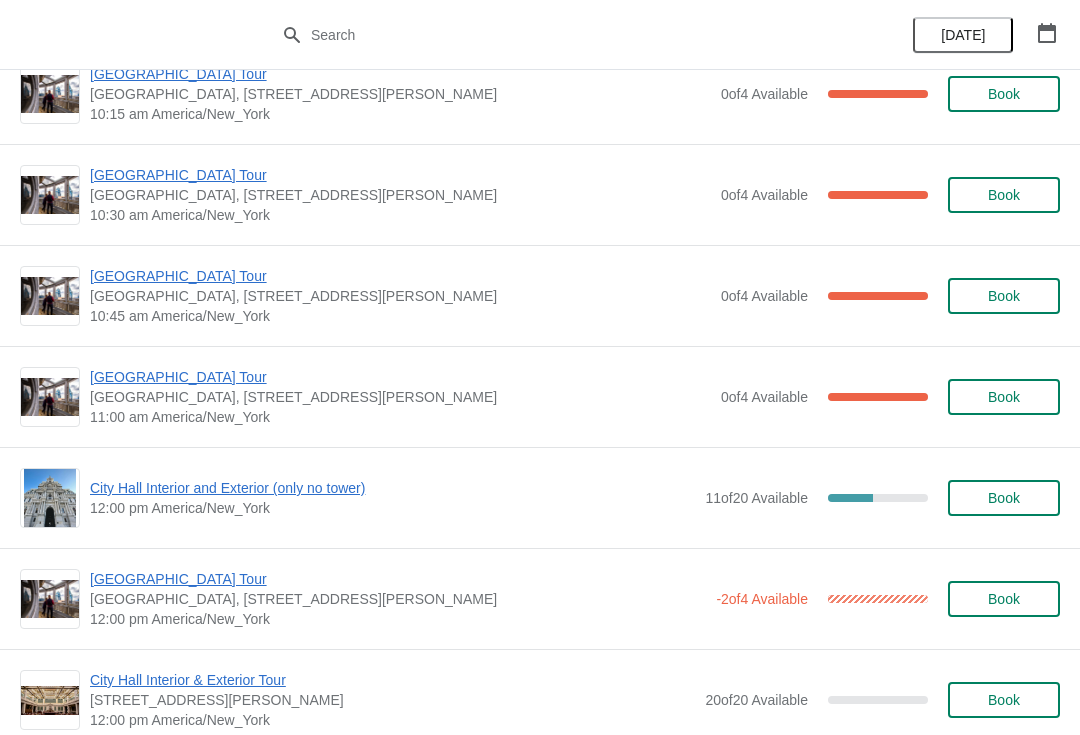 scroll, scrollTop: 466, scrollLeft: 0, axis: vertical 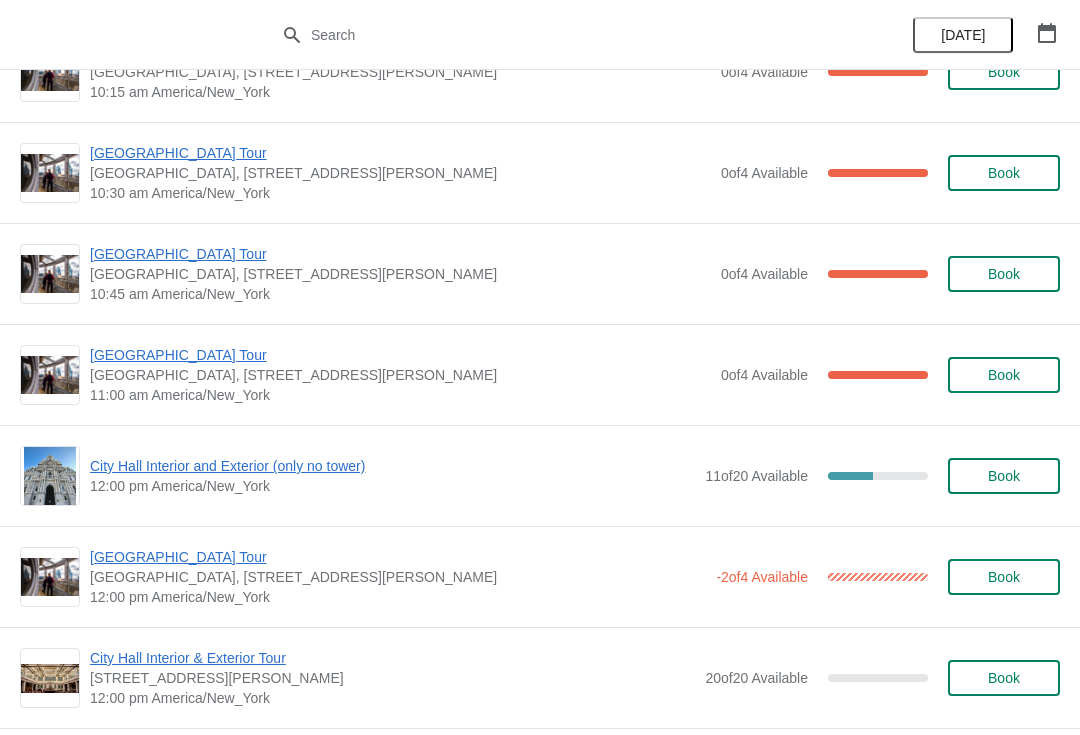 click on "City Hall Interior and Exterior (only no tower)" at bounding box center [392, 466] 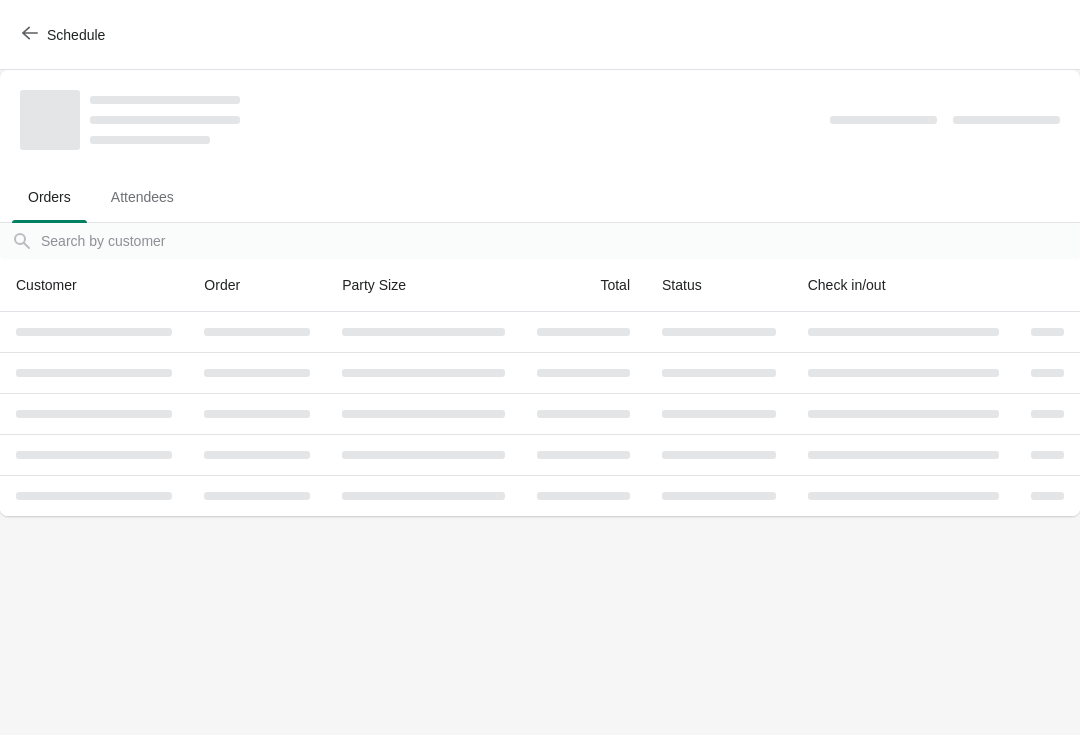 scroll, scrollTop: 0, scrollLeft: 0, axis: both 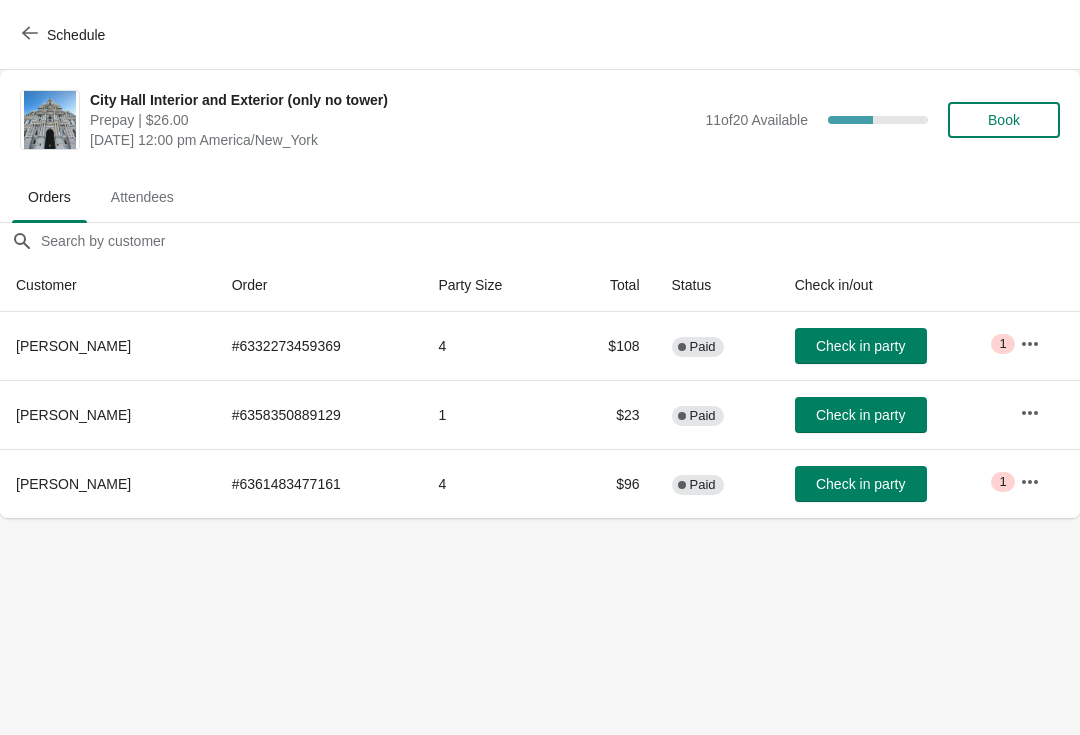 click on "Schedule" at bounding box center (65, 35) 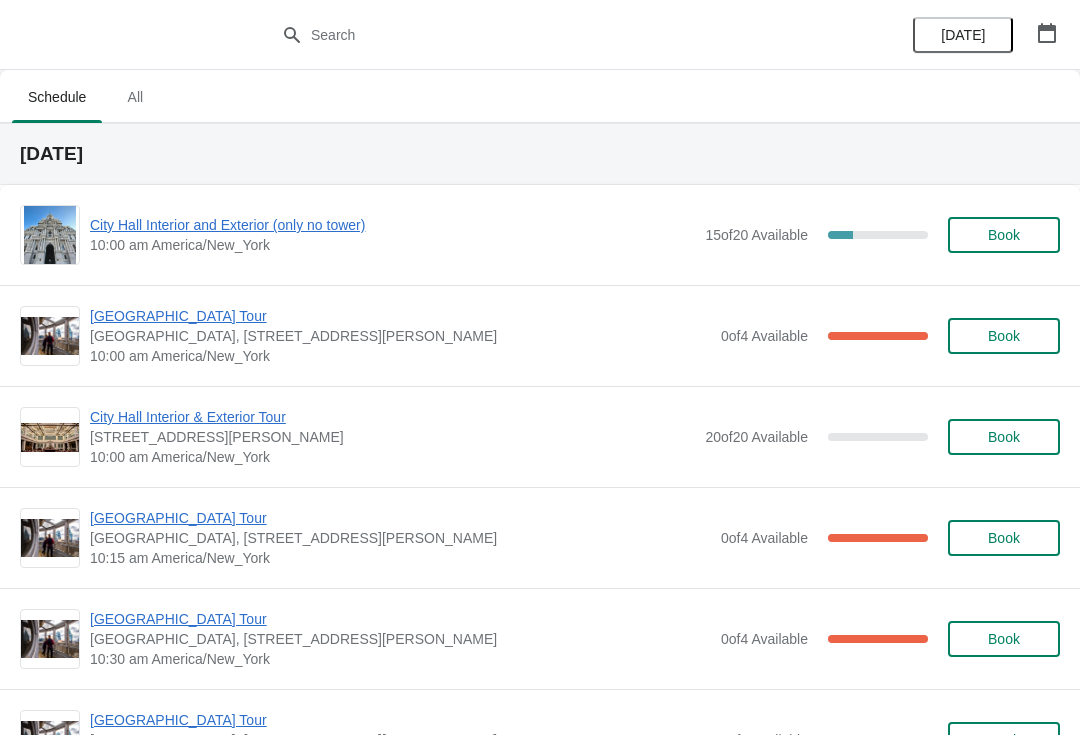 click on "[GEOGRAPHIC_DATA] Tour" at bounding box center [400, 518] 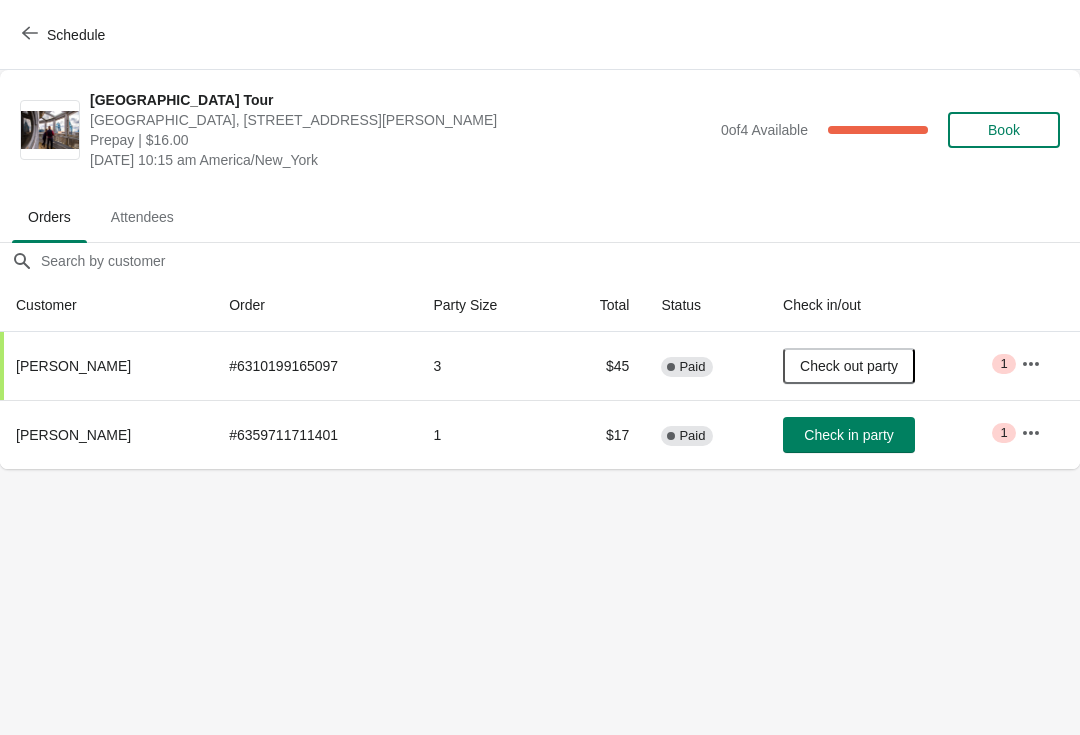 click on "Check in party" at bounding box center (849, 435) 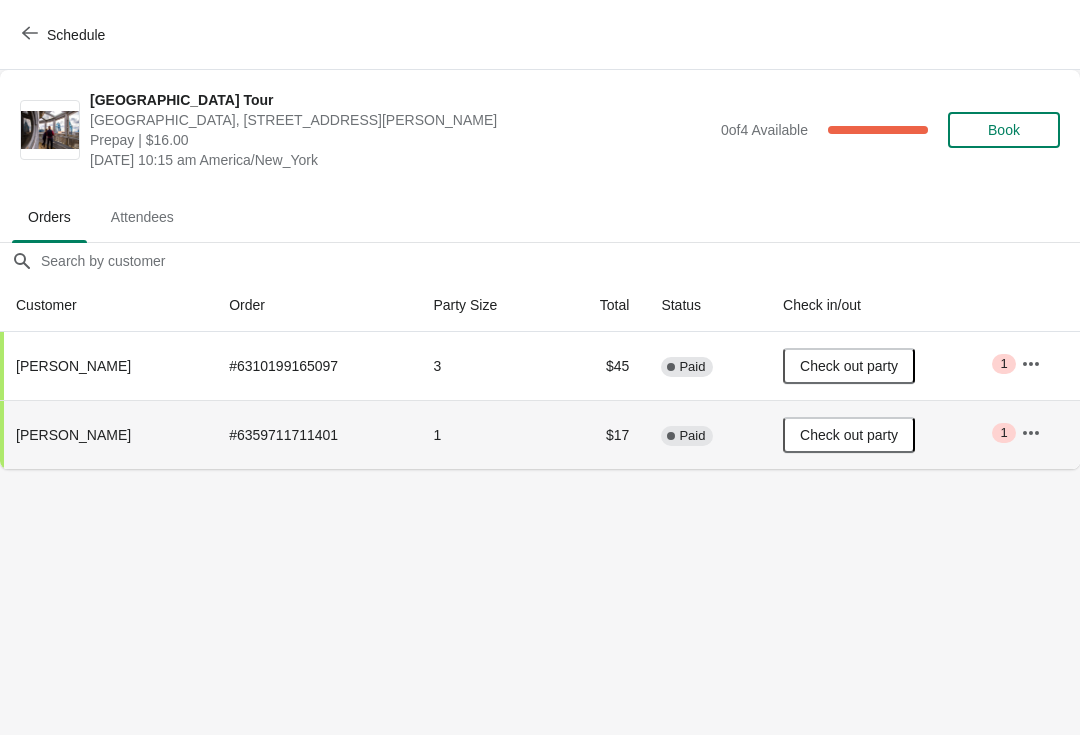 click on "Schedule" at bounding box center (65, 35) 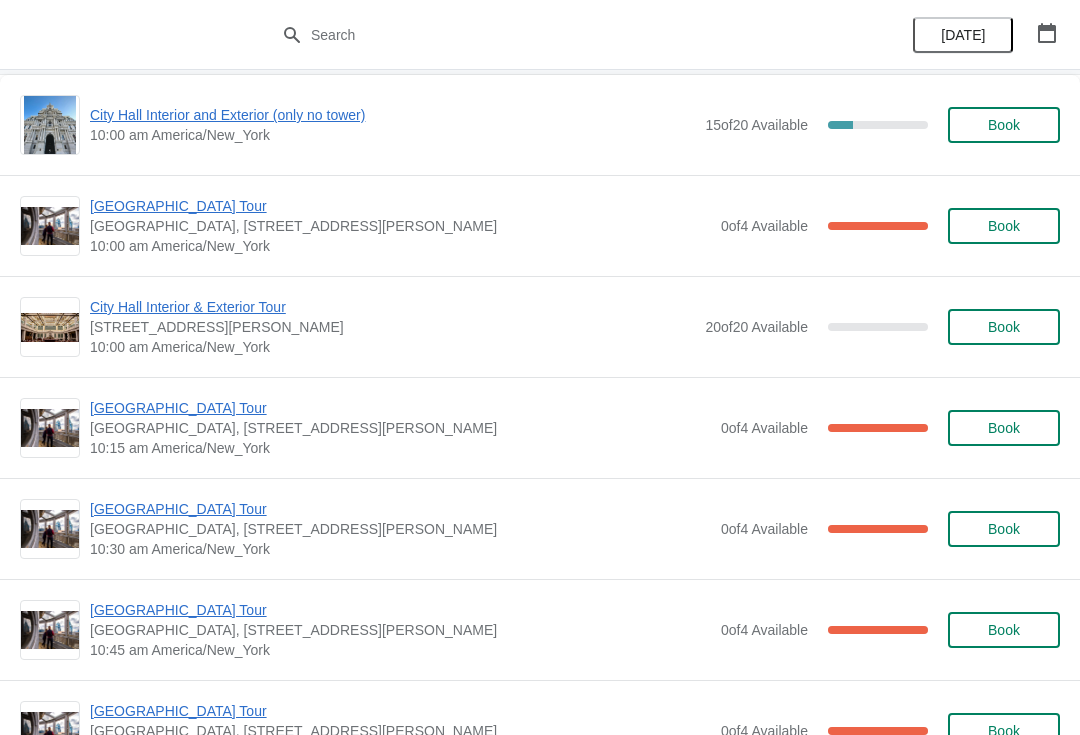 scroll, scrollTop: 114, scrollLeft: 0, axis: vertical 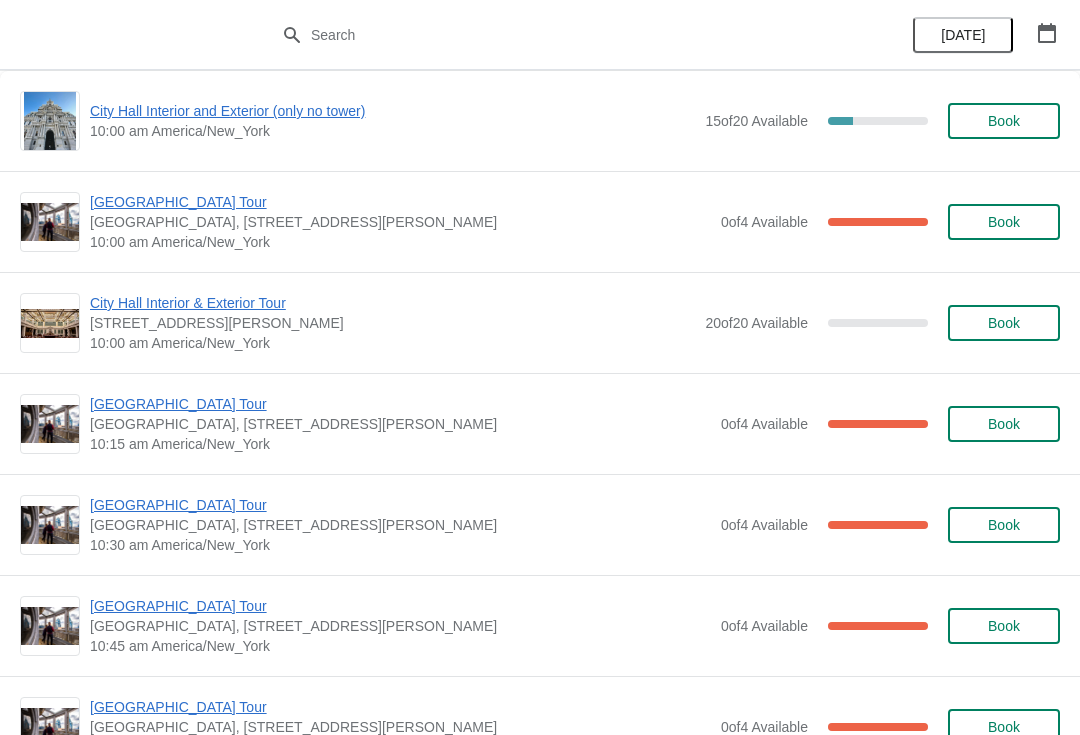click on "[GEOGRAPHIC_DATA] Tour" at bounding box center (400, 505) 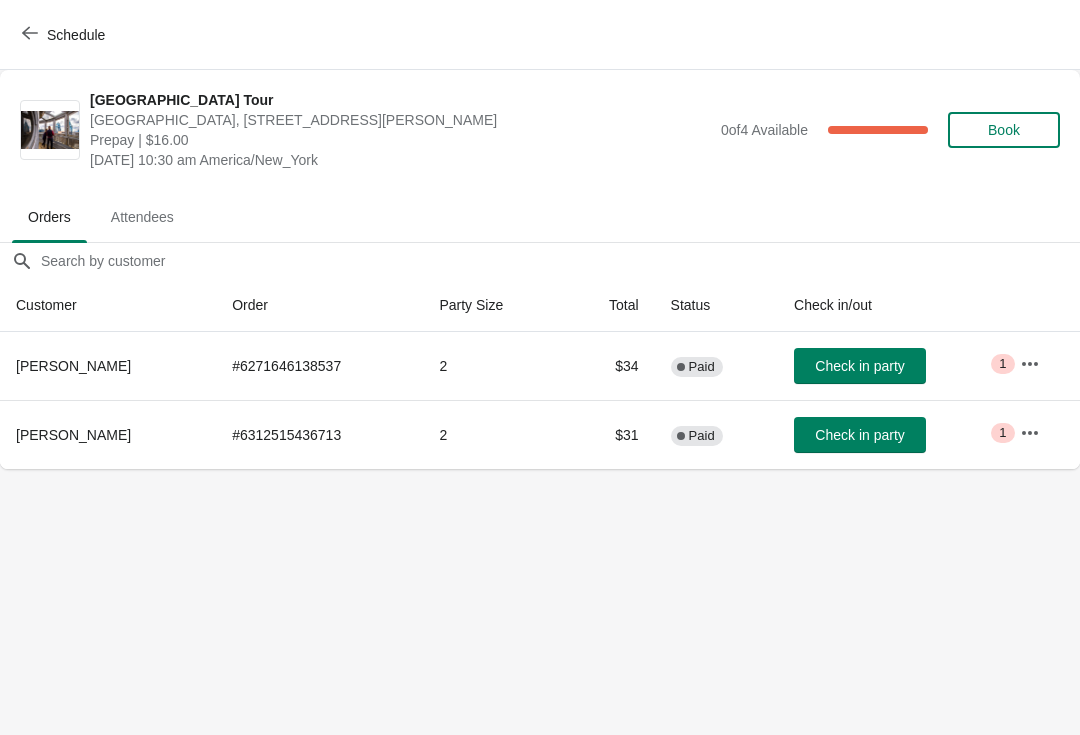click on "Schedule" at bounding box center (76, 35) 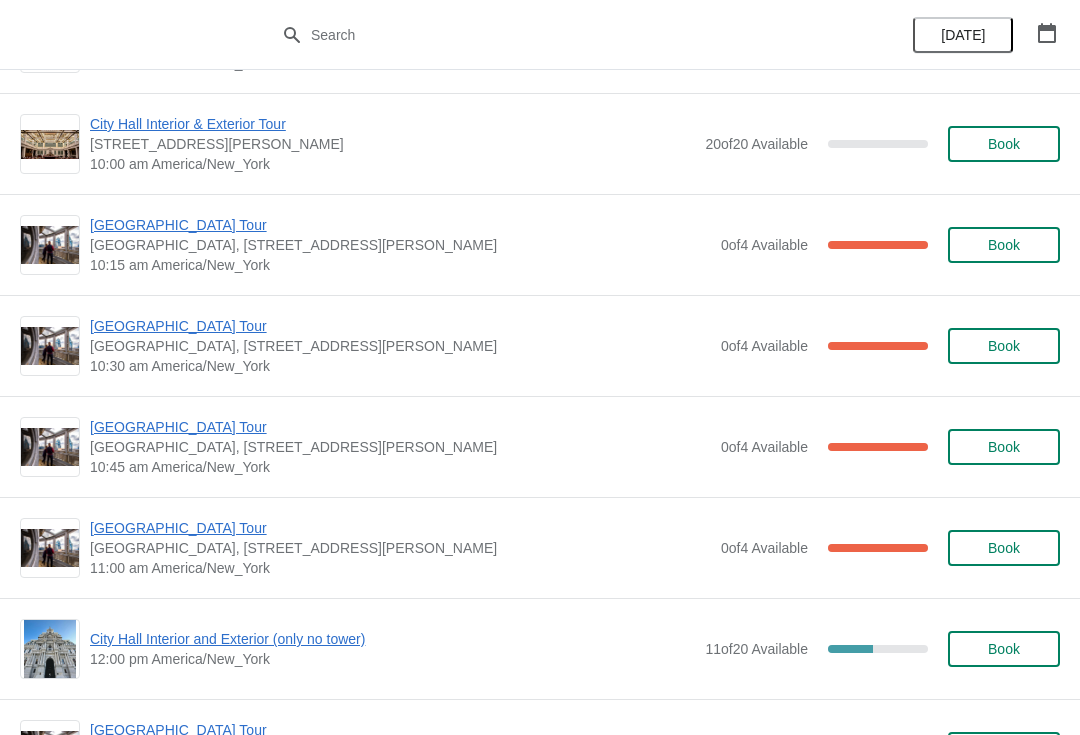 scroll, scrollTop: 313, scrollLeft: 0, axis: vertical 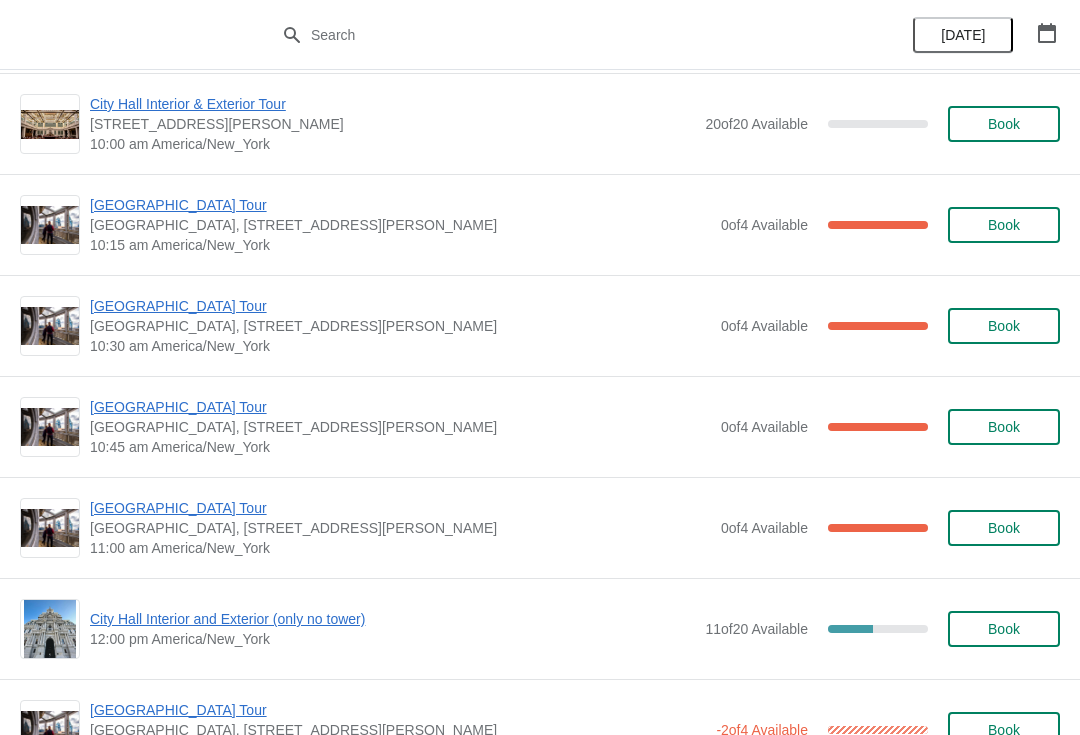 click on "[GEOGRAPHIC_DATA] Tour" at bounding box center [400, 407] 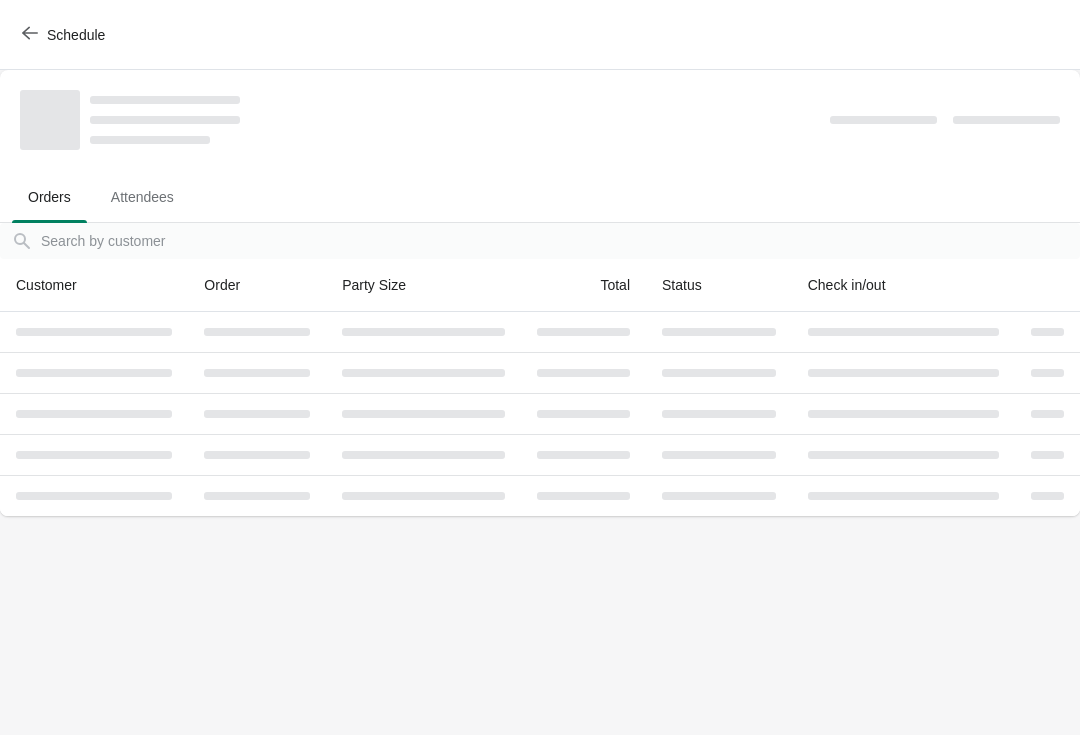 scroll, scrollTop: 0, scrollLeft: 0, axis: both 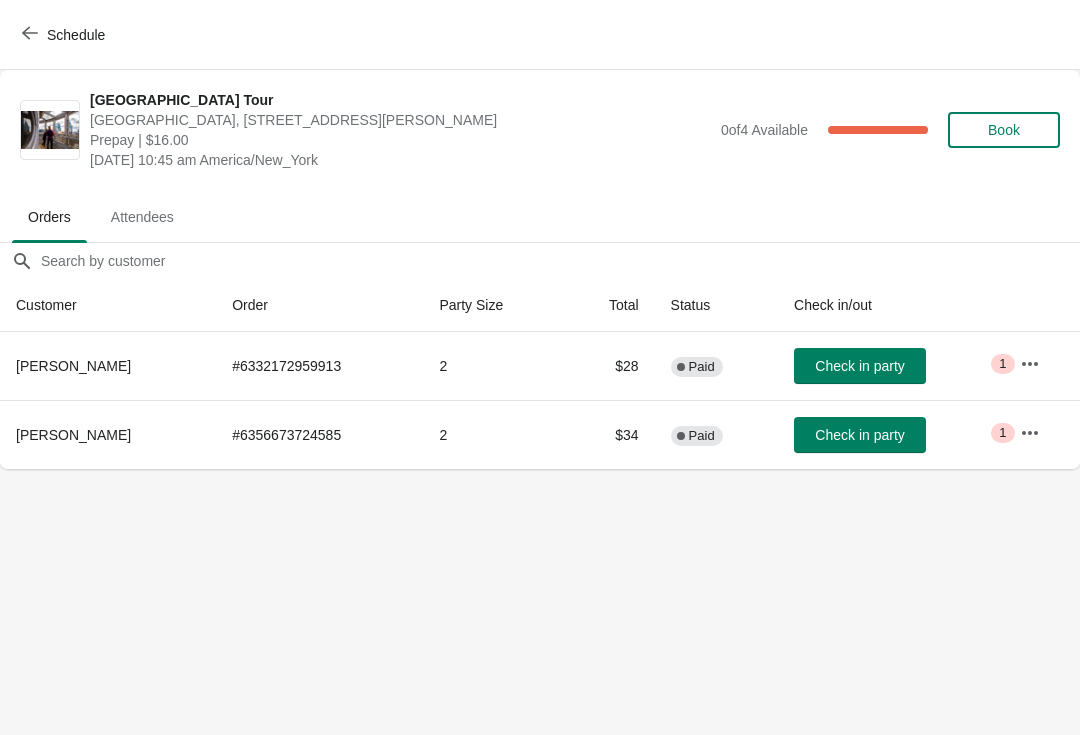 click on "Schedule" at bounding box center (540, 35) 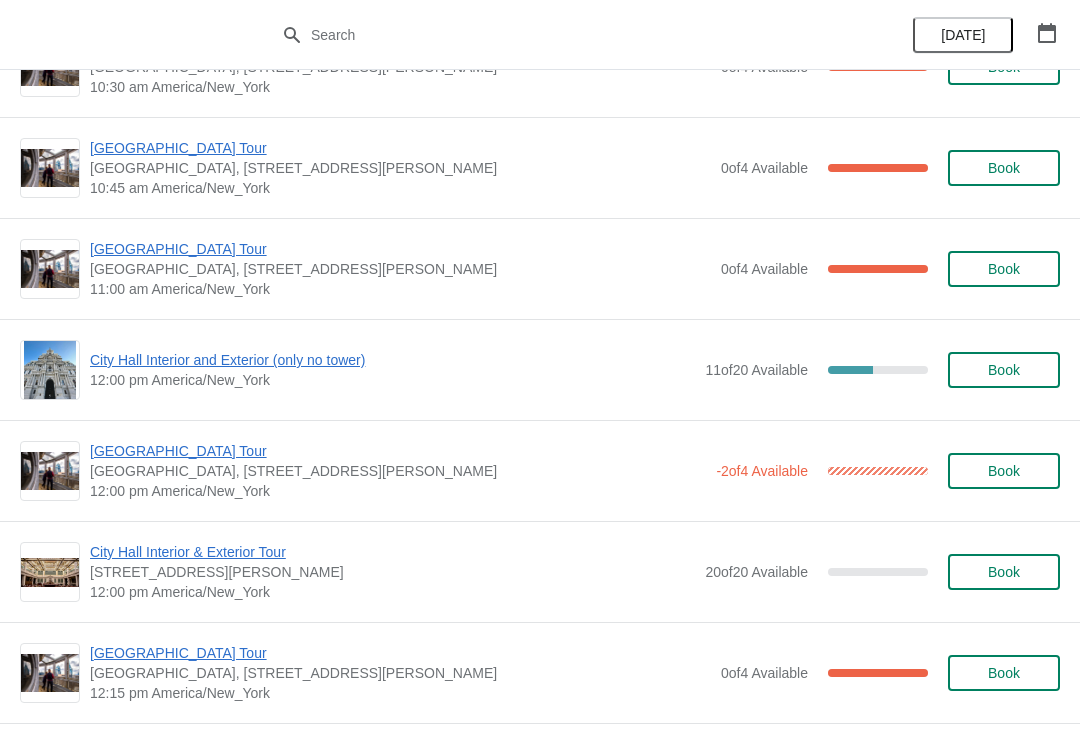scroll, scrollTop: 577, scrollLeft: 0, axis: vertical 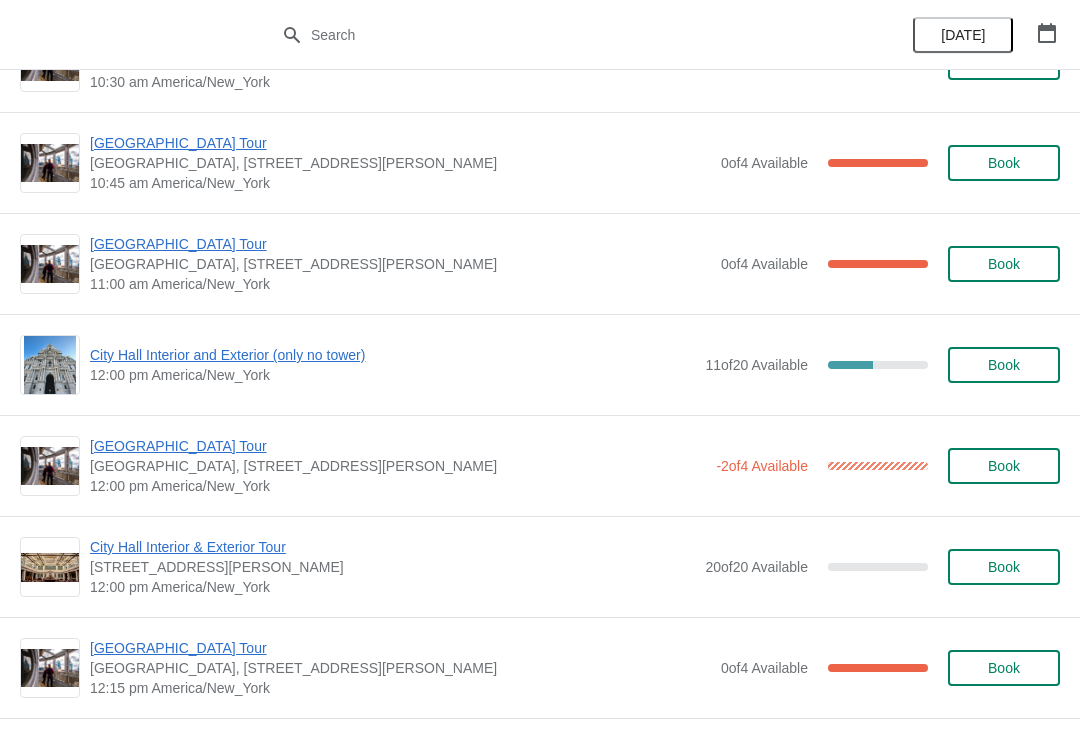 click on "[GEOGRAPHIC_DATA] Tour" at bounding box center [400, 244] 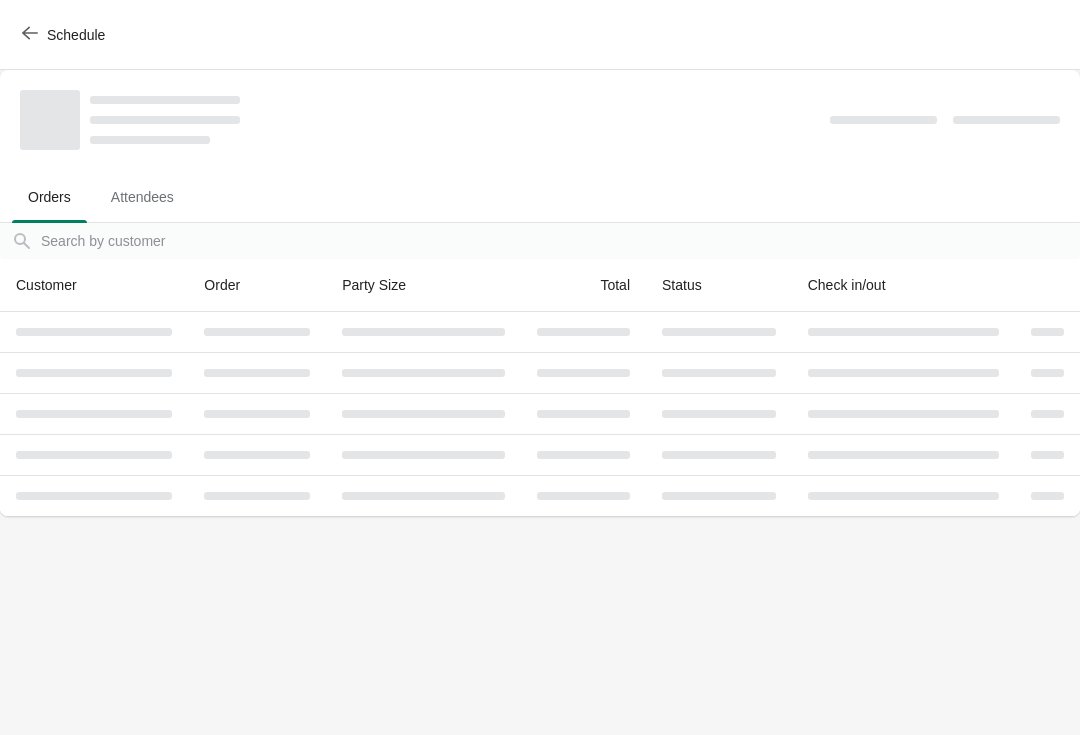 scroll, scrollTop: 0, scrollLeft: 0, axis: both 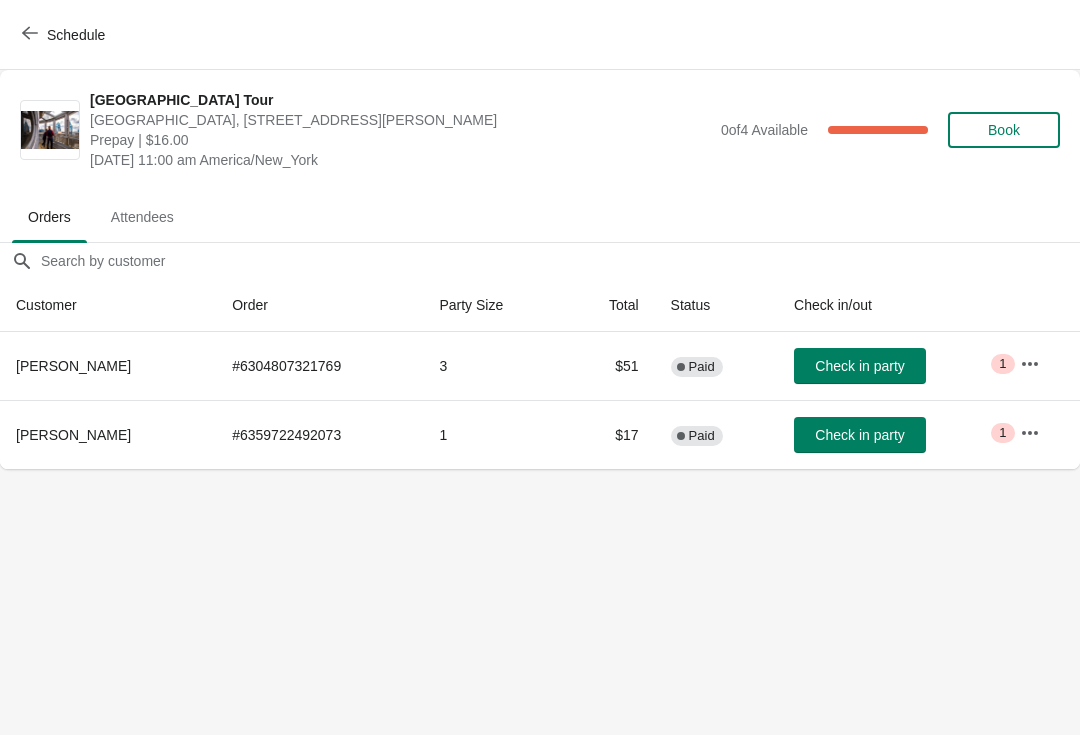 click on "Schedule" at bounding box center (76, 35) 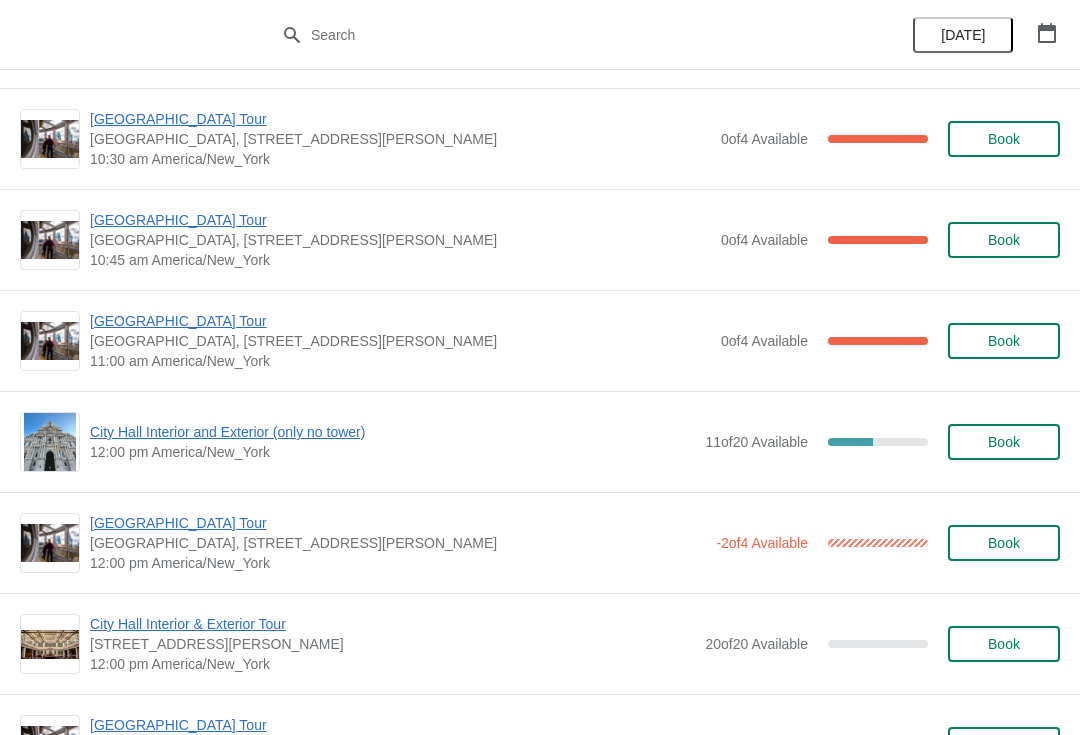 scroll, scrollTop: 516, scrollLeft: 0, axis: vertical 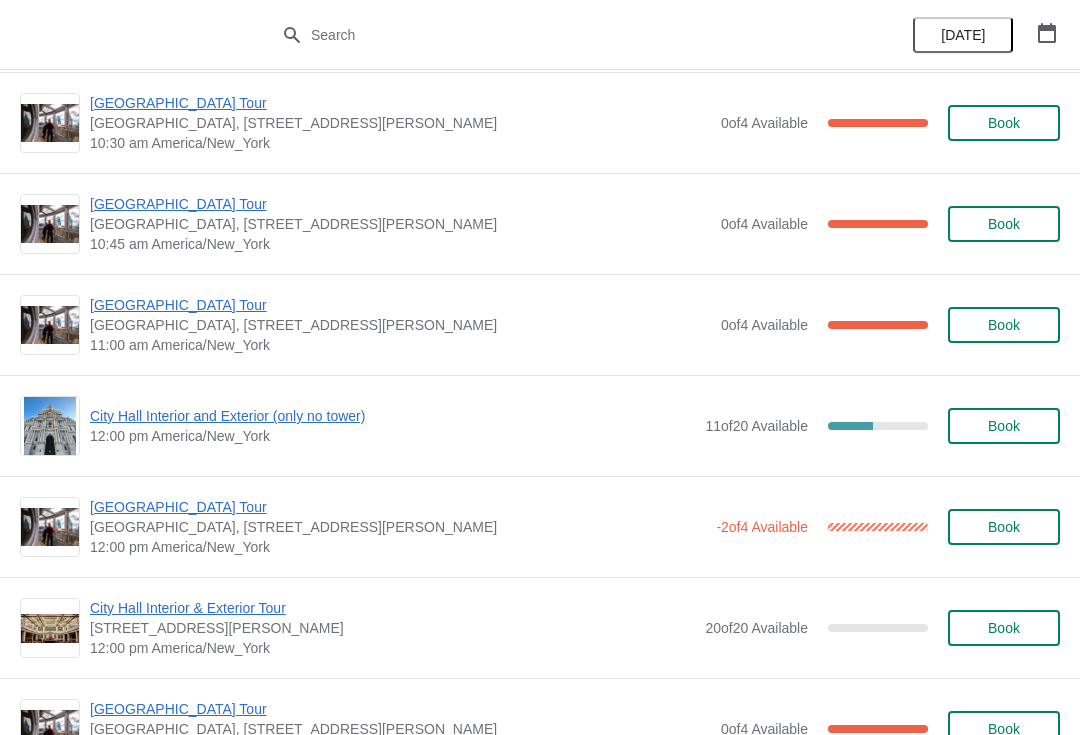 click on "City Hall Interior and Exterior (only no tower)" at bounding box center [392, 416] 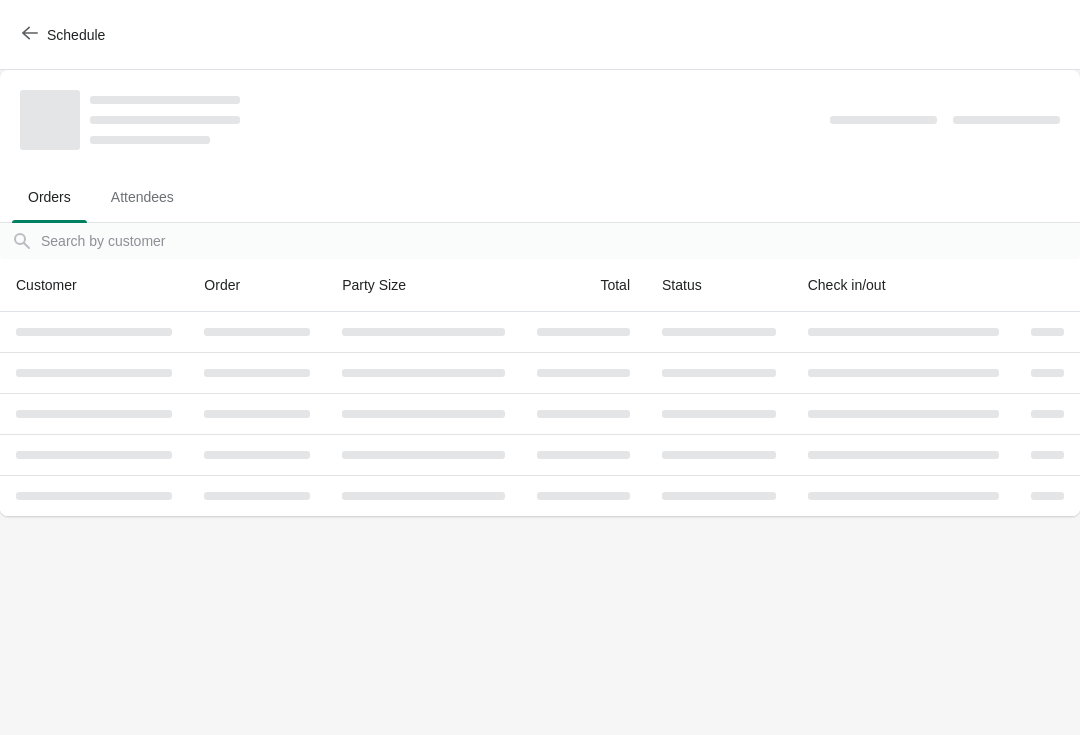 scroll, scrollTop: 0, scrollLeft: 0, axis: both 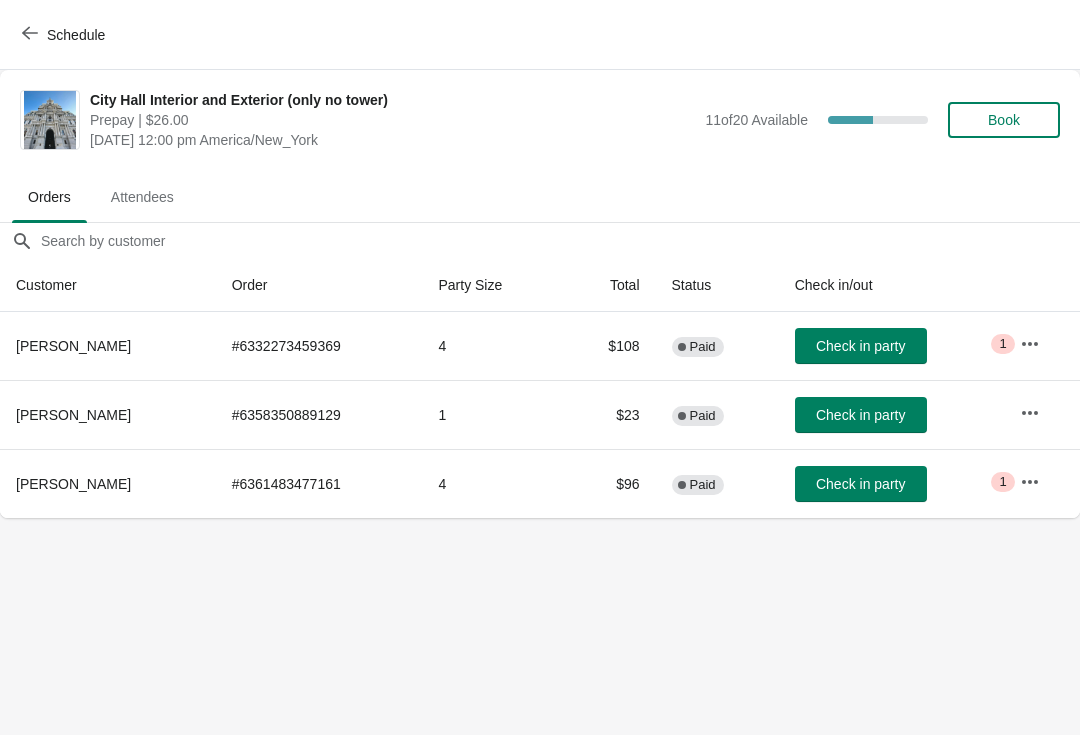 click on "Schedule" at bounding box center [65, 35] 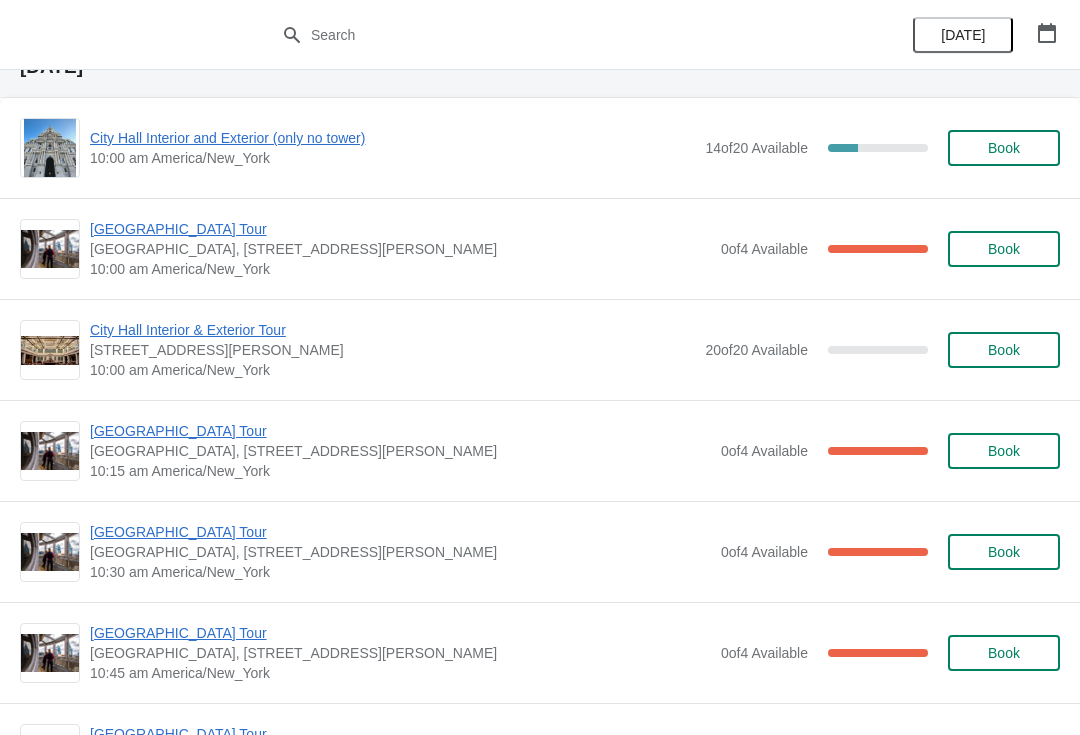 scroll, scrollTop: 105, scrollLeft: 0, axis: vertical 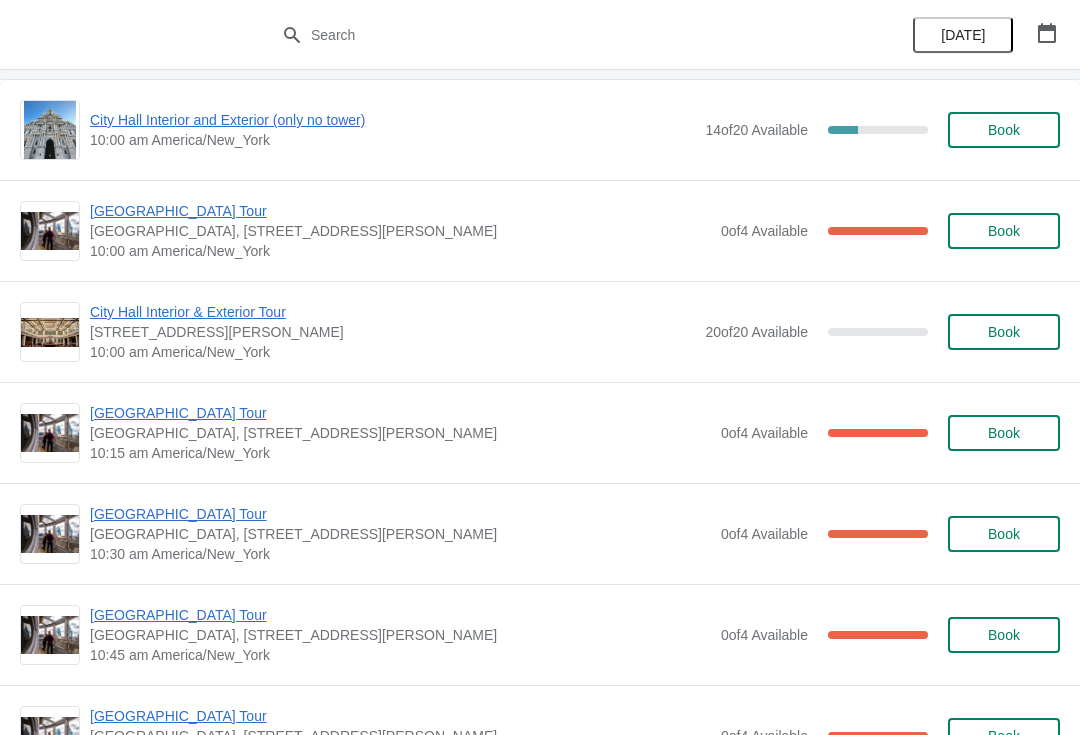 click on "[GEOGRAPHIC_DATA] Tour" at bounding box center (400, 514) 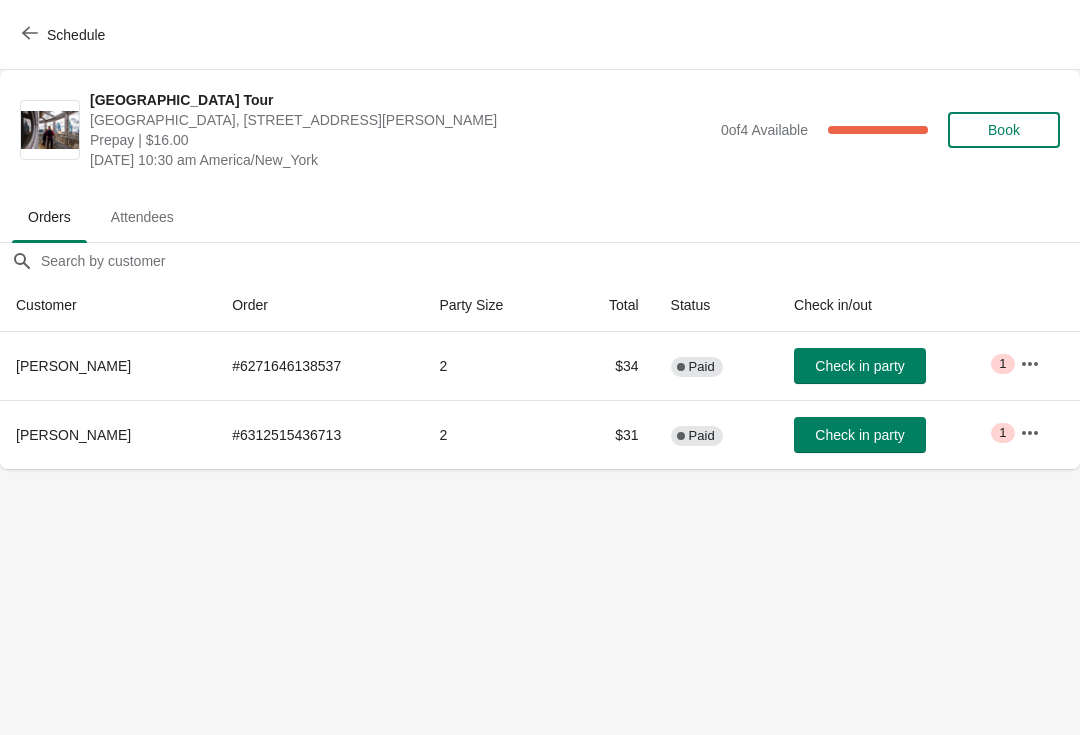 click on "Schedule" at bounding box center (76, 35) 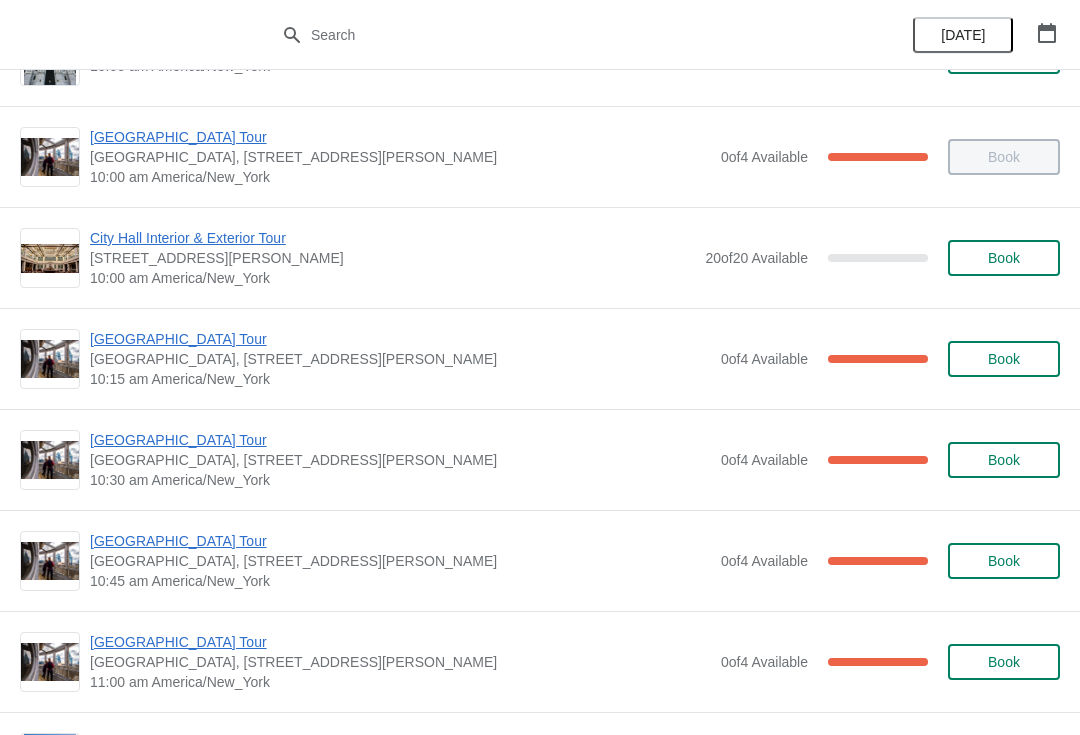scroll, scrollTop: 180, scrollLeft: 0, axis: vertical 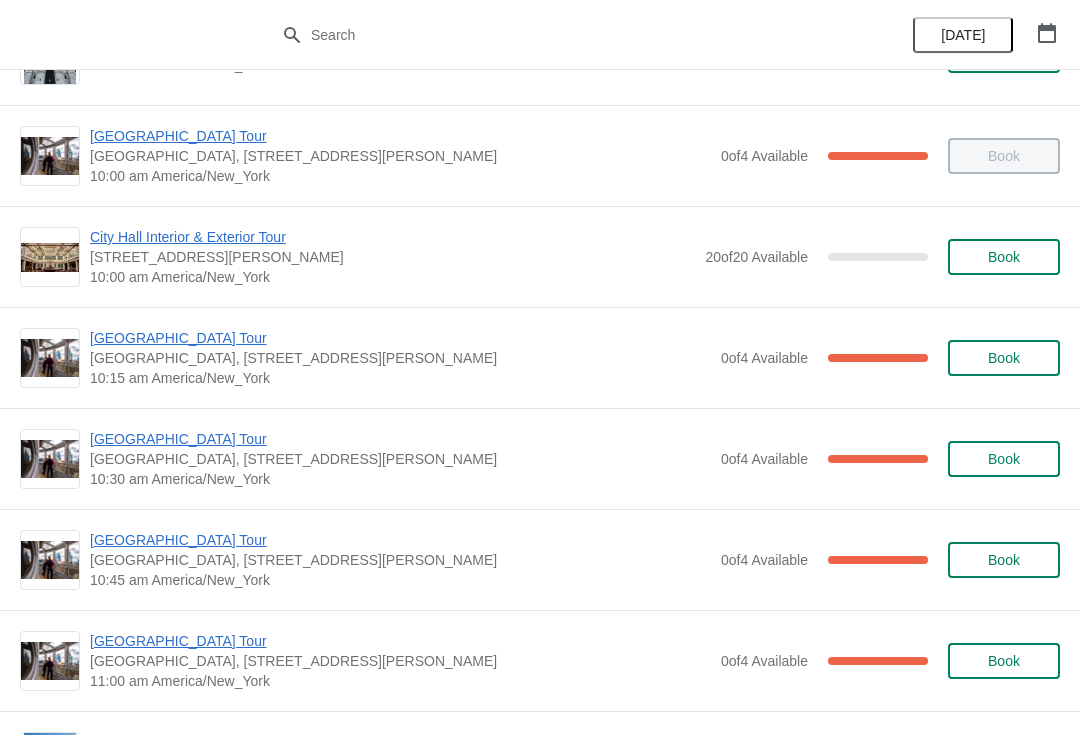 click on "[GEOGRAPHIC_DATA] Tour" at bounding box center [400, 540] 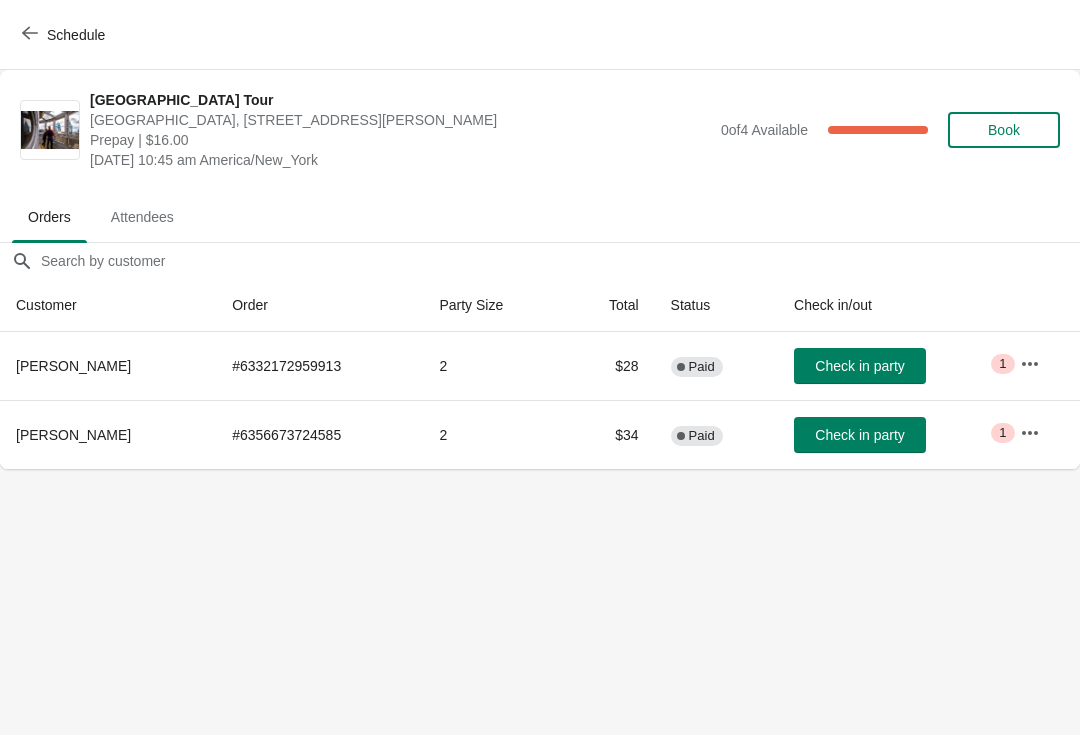 click on "Schedule" at bounding box center [76, 35] 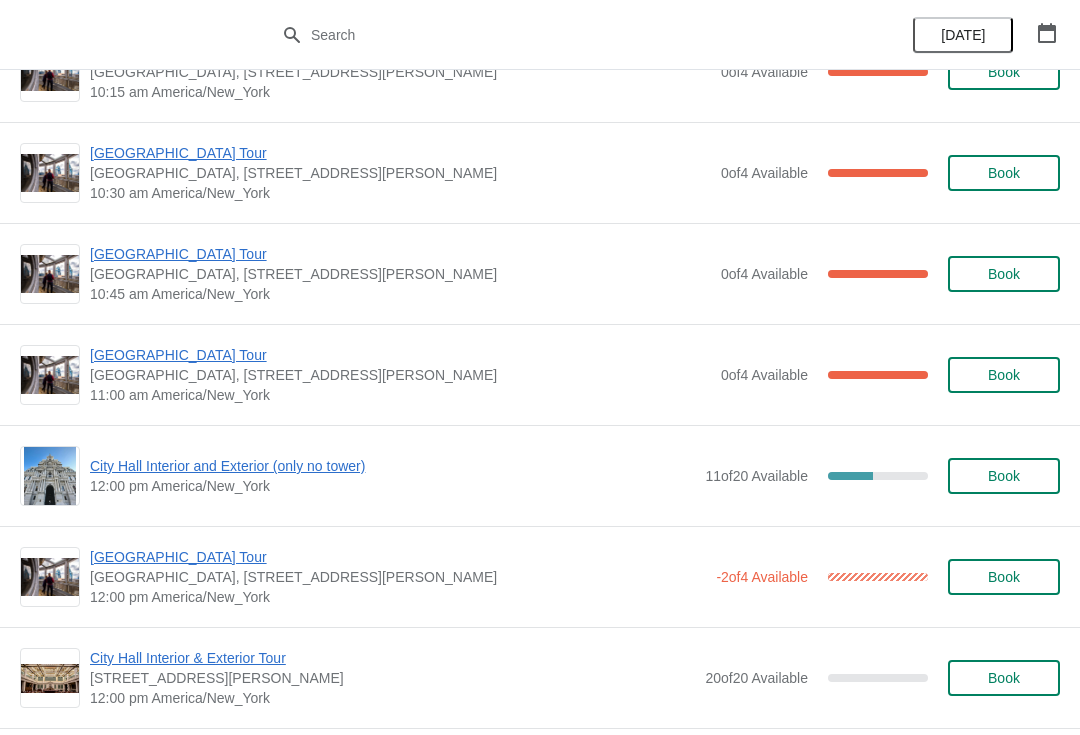 scroll, scrollTop: 468, scrollLeft: 0, axis: vertical 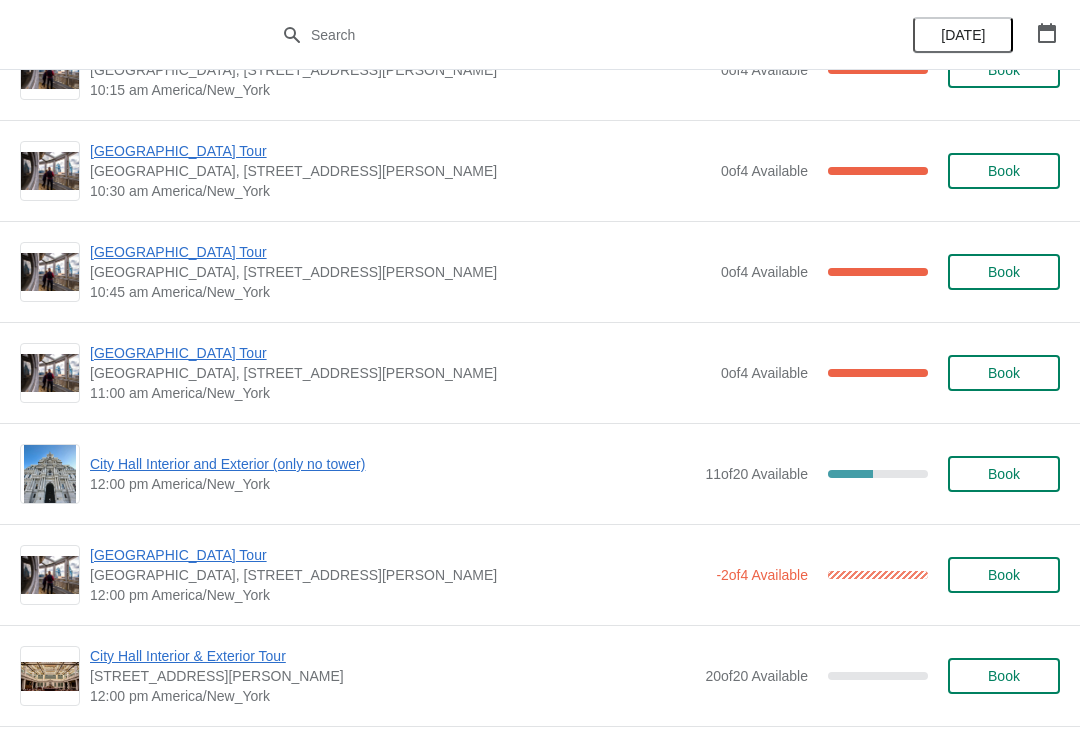 click on "[GEOGRAPHIC_DATA] Tour" at bounding box center [400, 353] 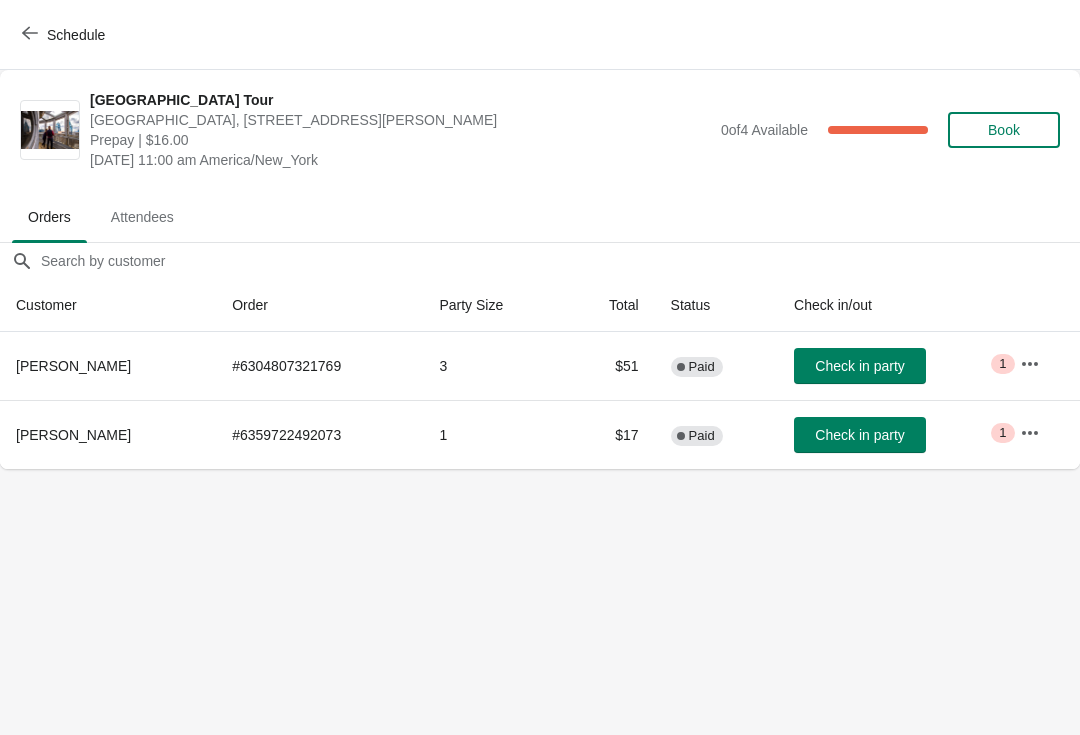 scroll, scrollTop: 0, scrollLeft: 0, axis: both 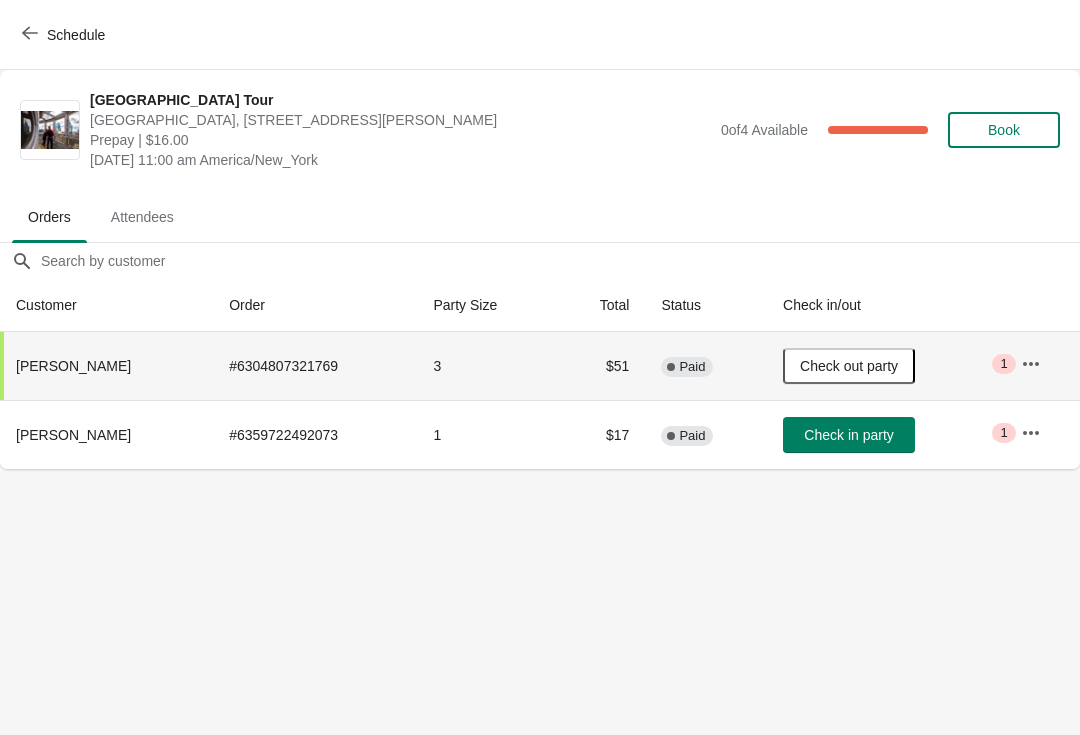 click on "Schedule" at bounding box center [65, 34] 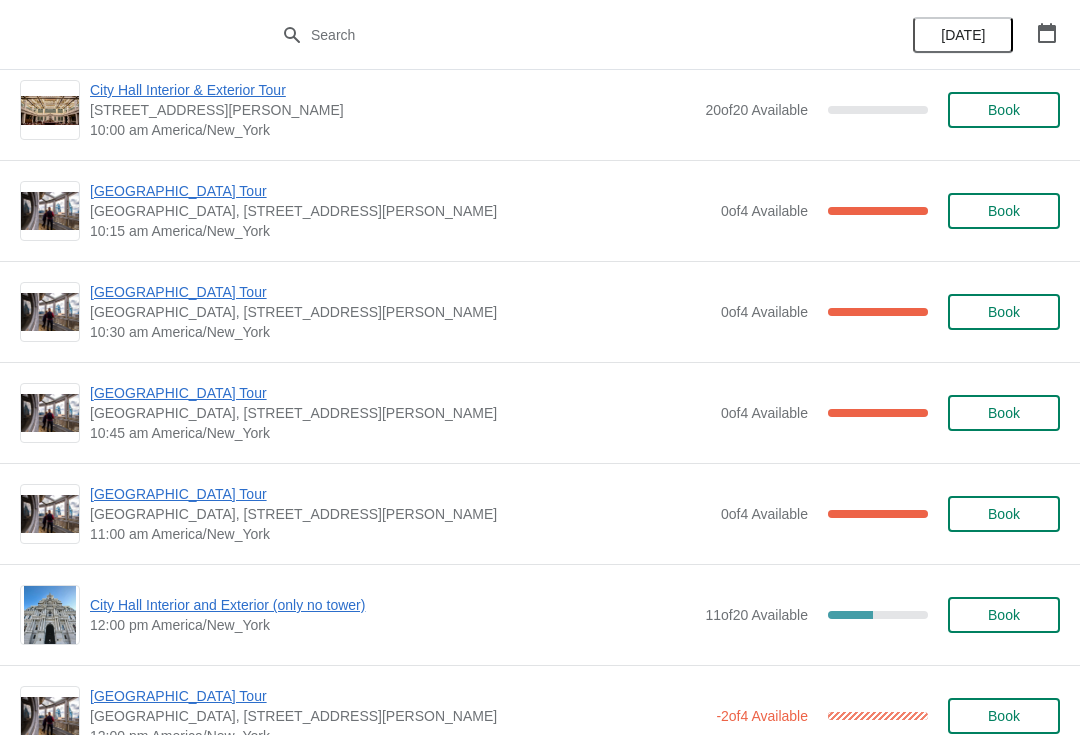 scroll, scrollTop: 329, scrollLeft: 0, axis: vertical 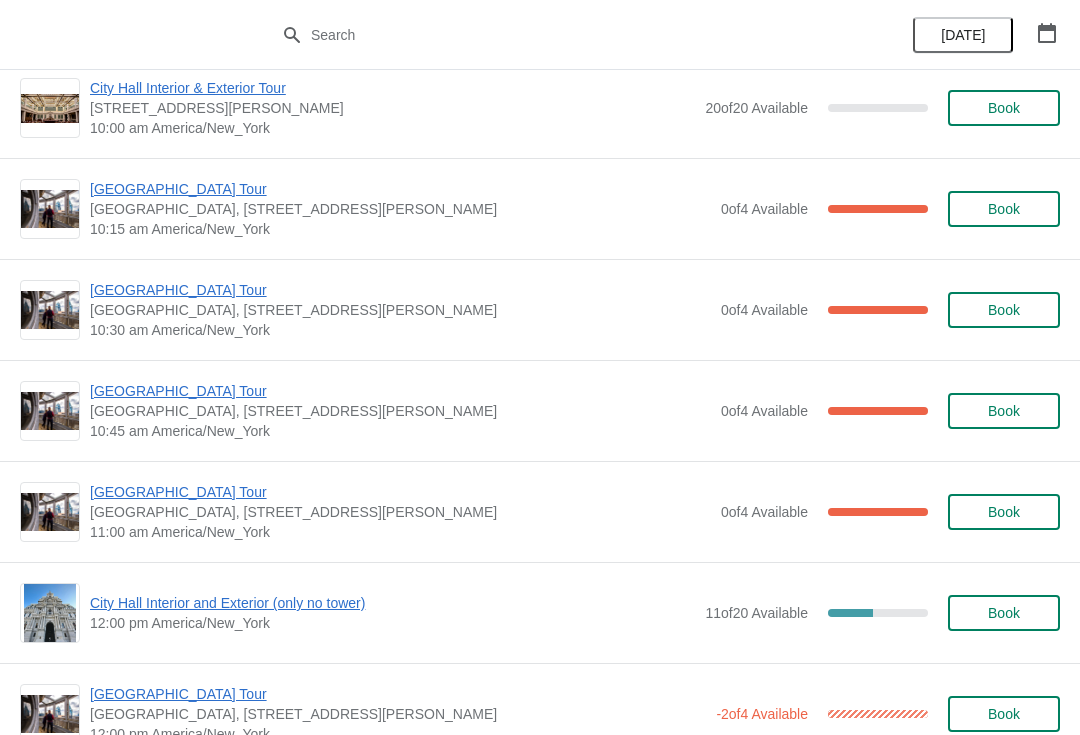 click on "[GEOGRAPHIC_DATA] Tour" at bounding box center [400, 391] 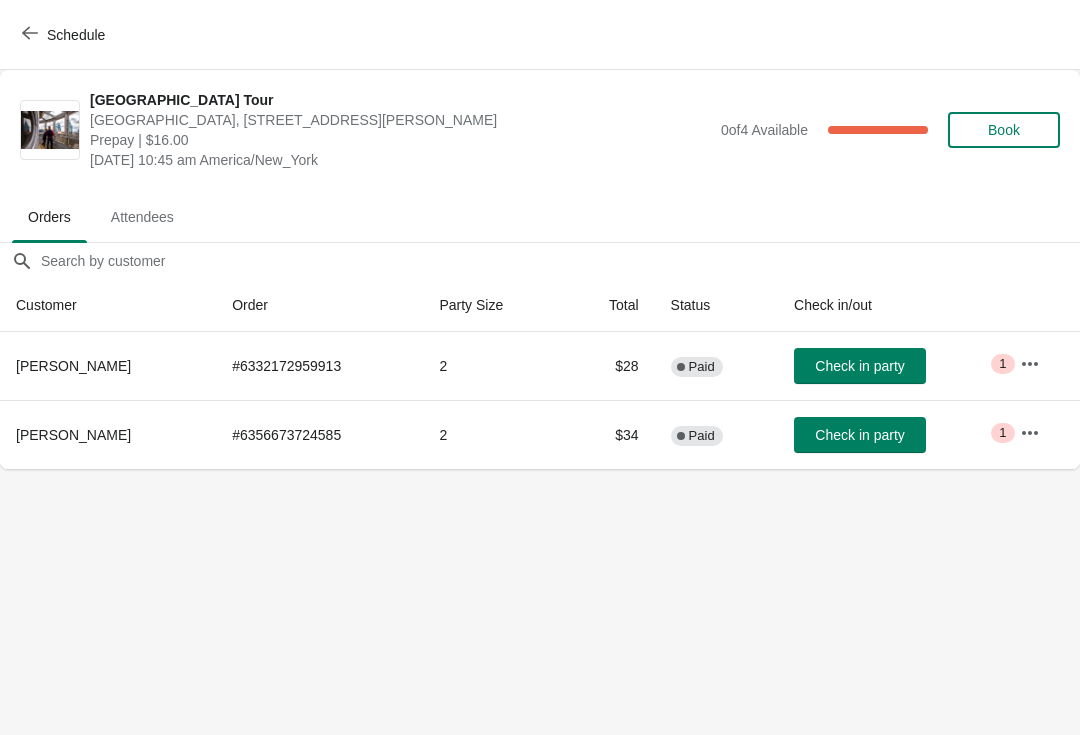 click on "Check in party" at bounding box center (860, 435) 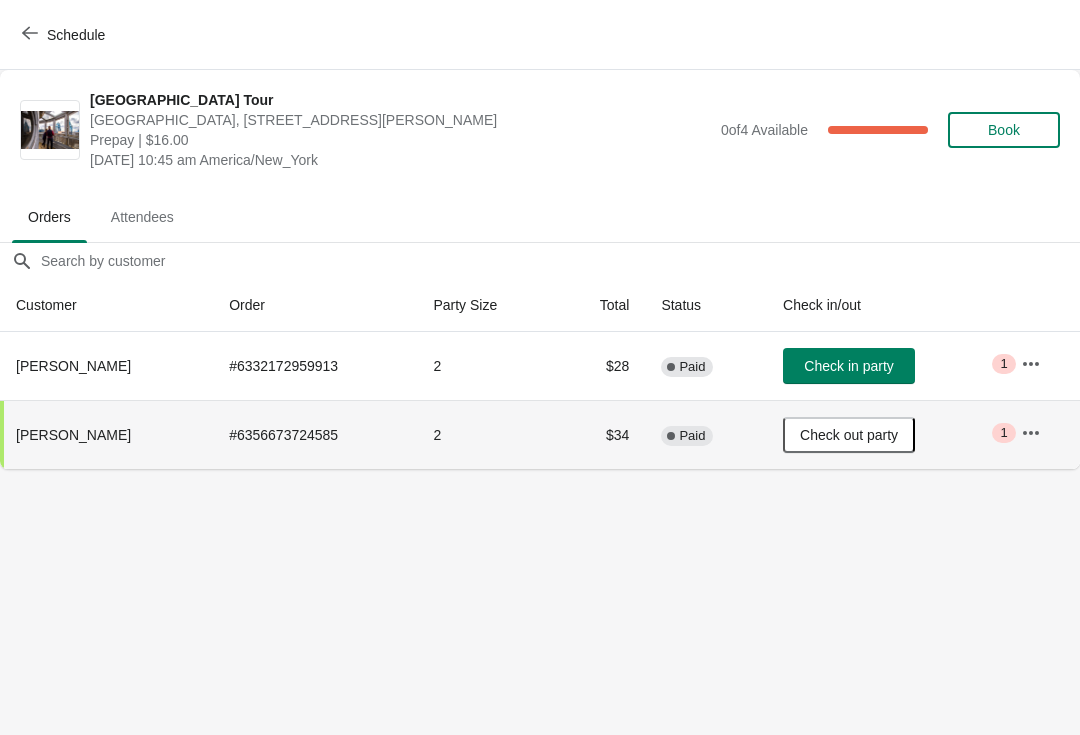 click on "Schedule" at bounding box center [76, 35] 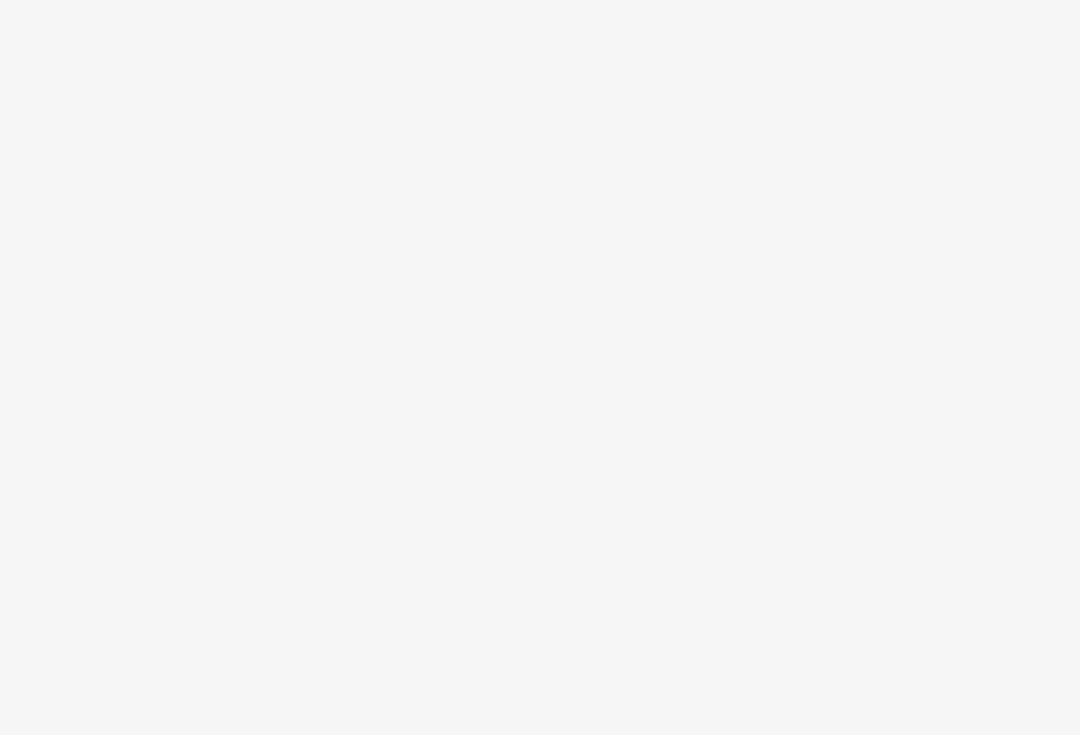scroll, scrollTop: 0, scrollLeft: 0, axis: both 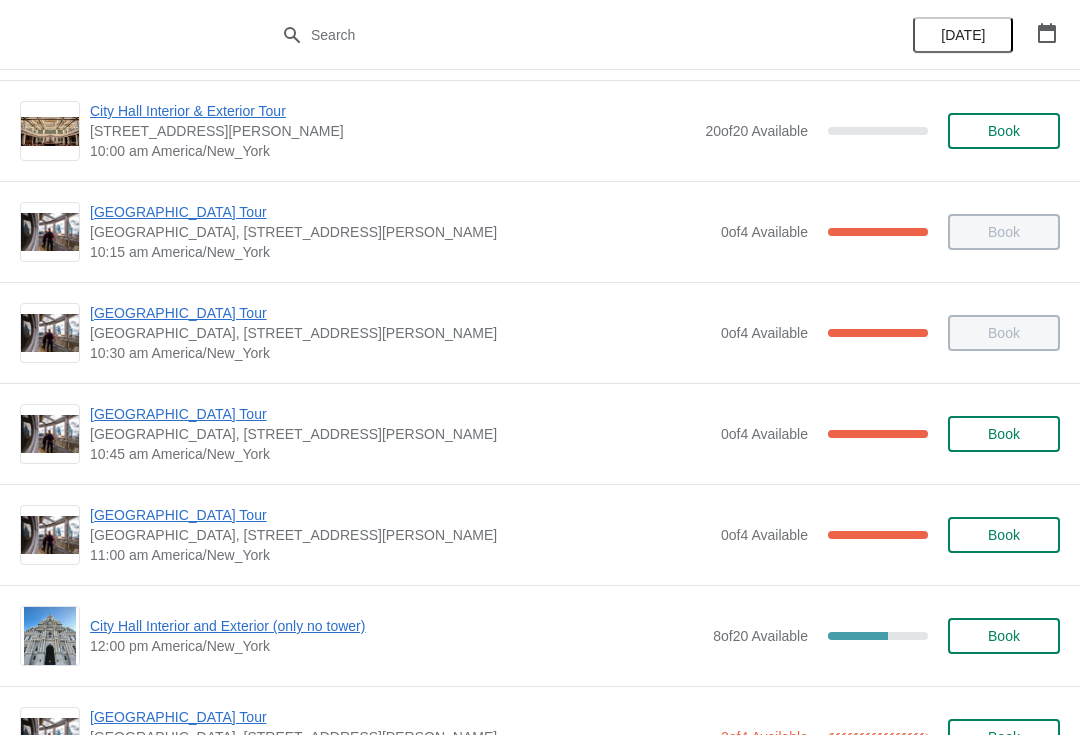 click on "[GEOGRAPHIC_DATA] Tour" at bounding box center [400, 414] 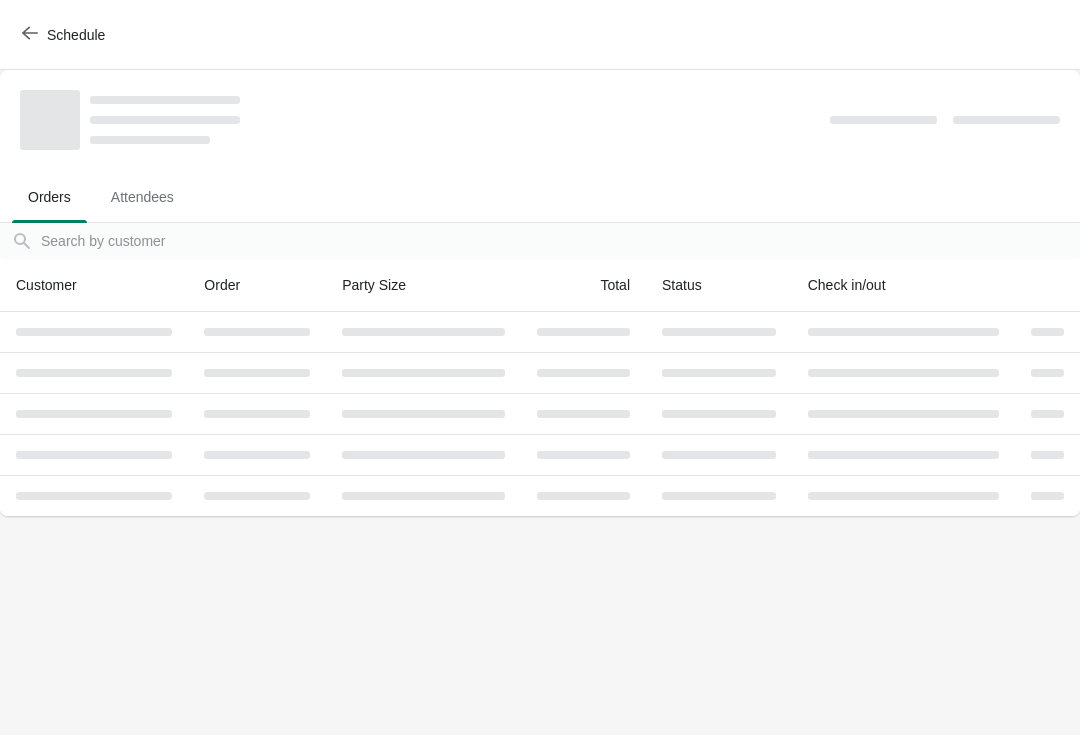 scroll, scrollTop: 0, scrollLeft: 0, axis: both 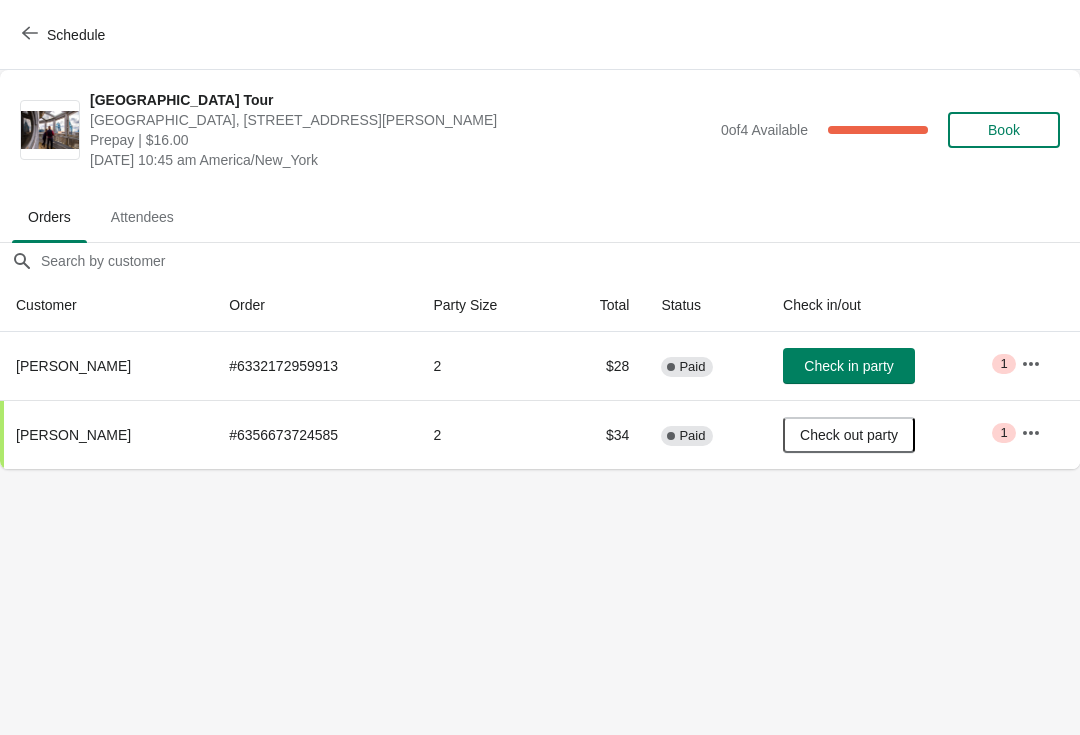 click on "Check in party" at bounding box center [848, 366] 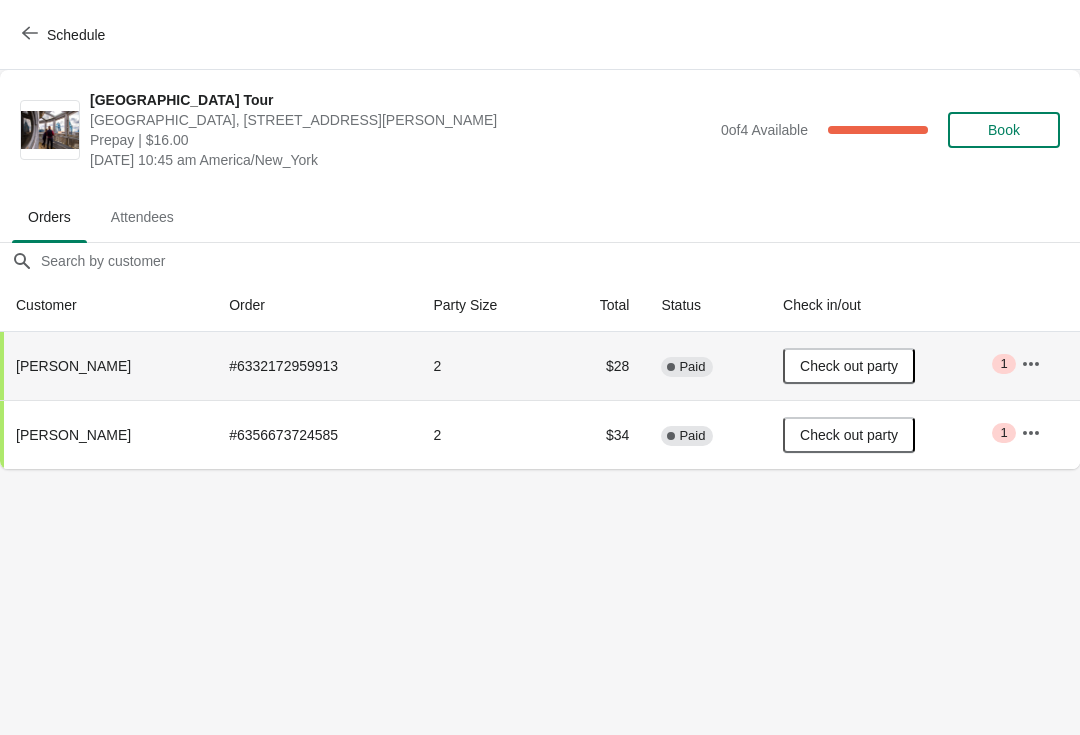 click on "Schedule" at bounding box center [65, 35] 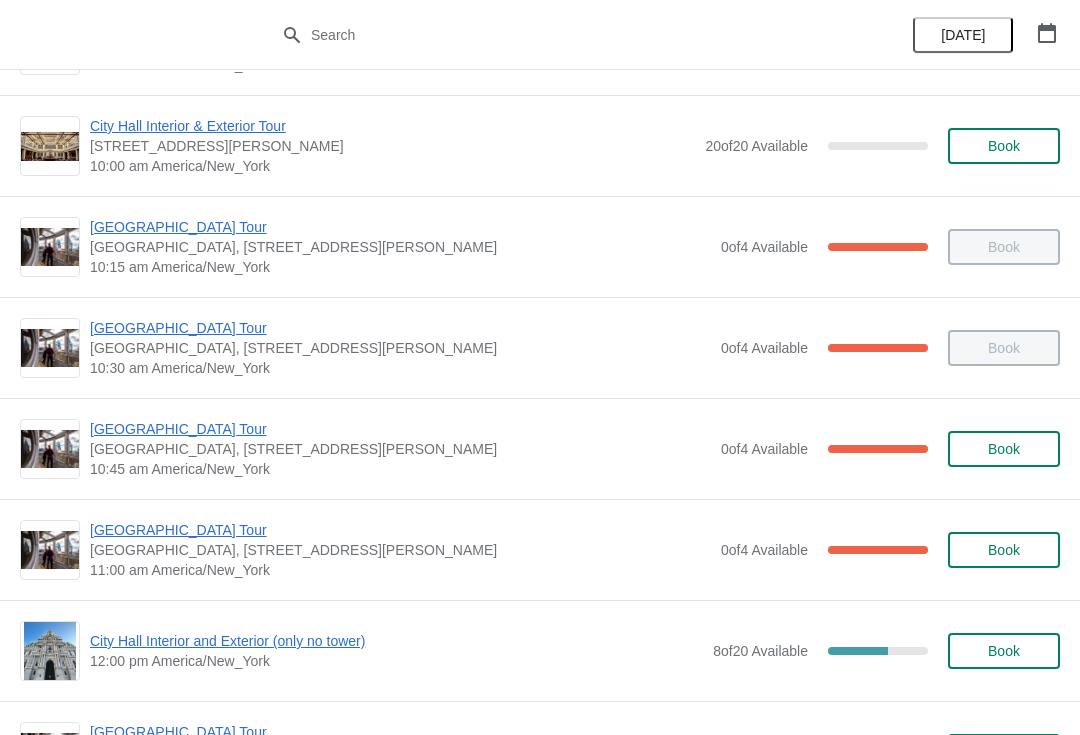 scroll, scrollTop: 310, scrollLeft: 0, axis: vertical 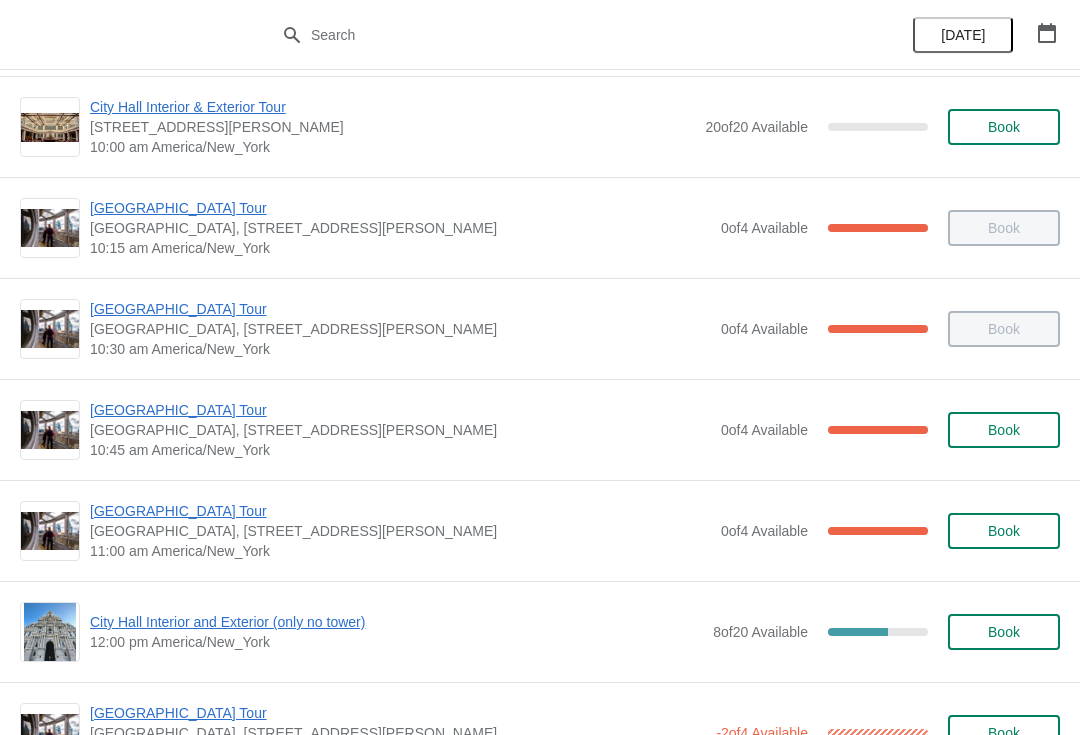click on "[GEOGRAPHIC_DATA] Tour" at bounding box center [400, 511] 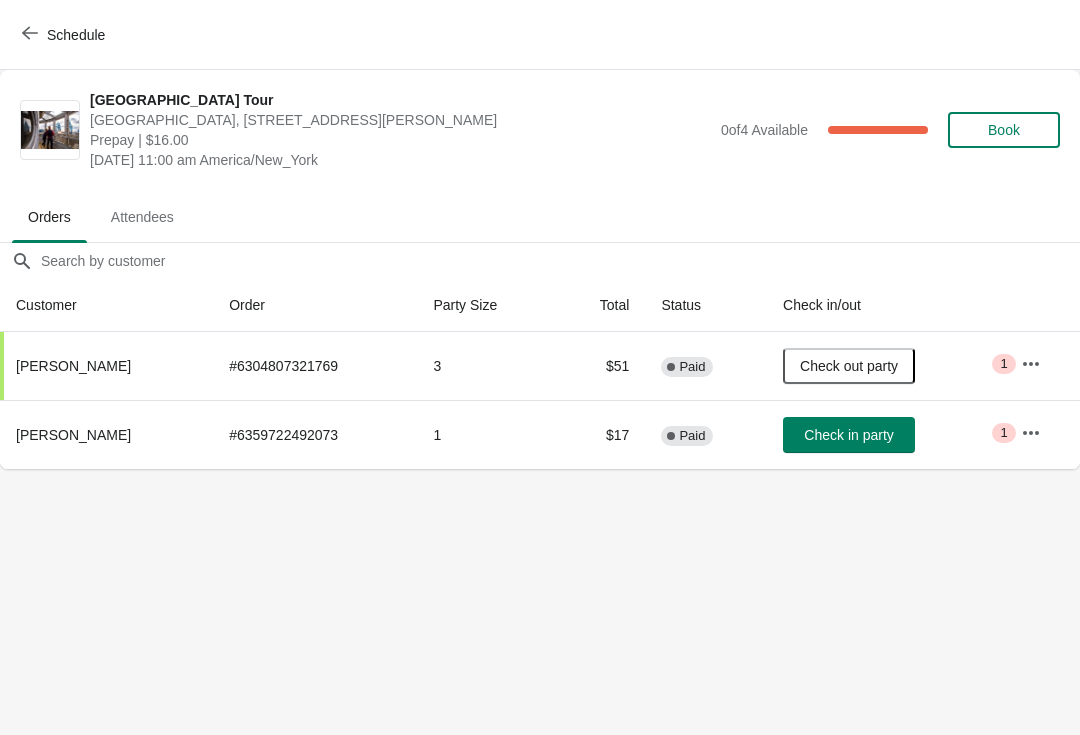 click on "Schedule" at bounding box center (76, 35) 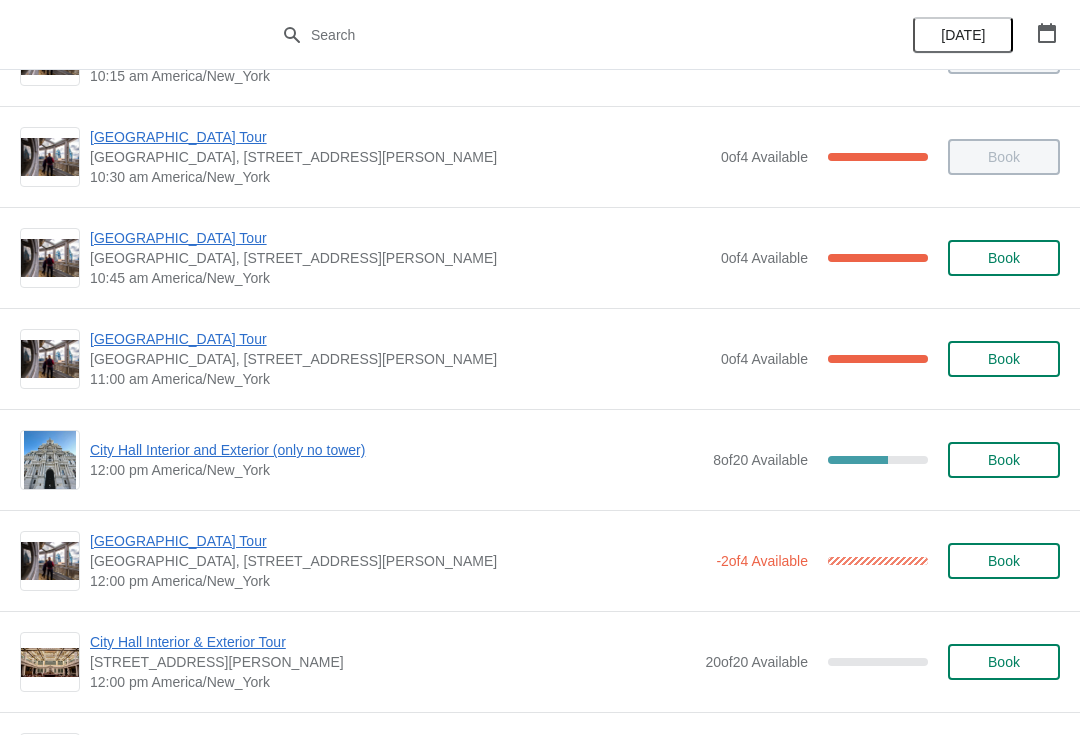 scroll, scrollTop: 490, scrollLeft: 0, axis: vertical 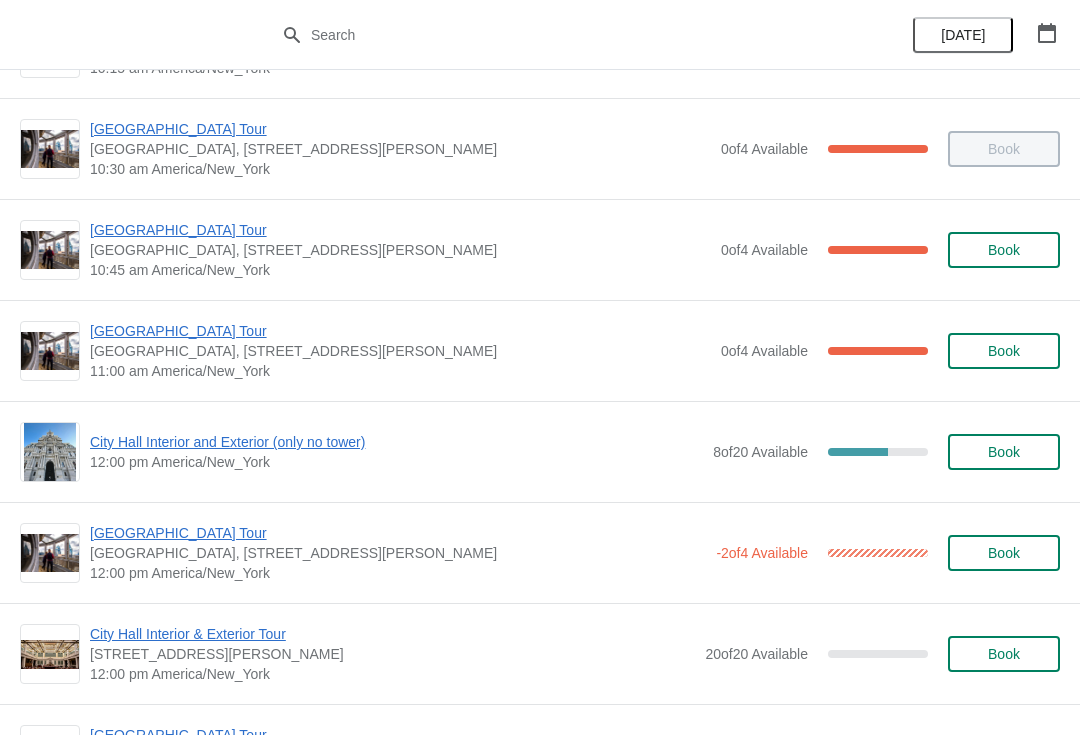 click on "City Hall Interior and Exterior (only no tower)" at bounding box center (396, 442) 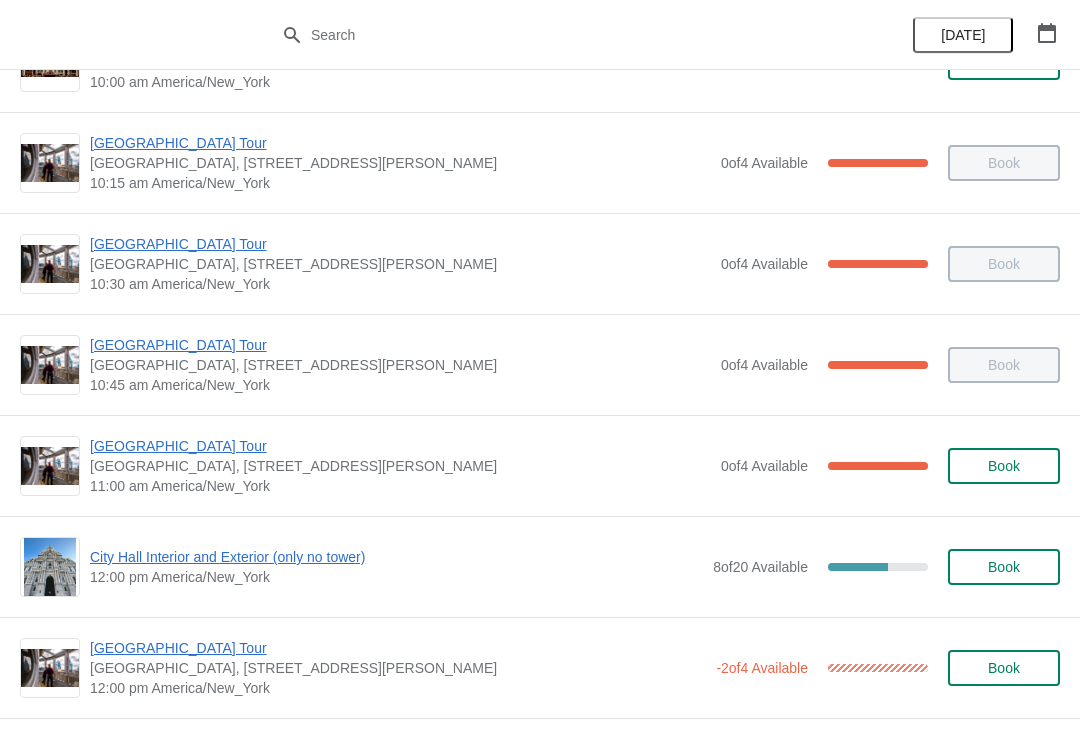 scroll, scrollTop: 377, scrollLeft: 0, axis: vertical 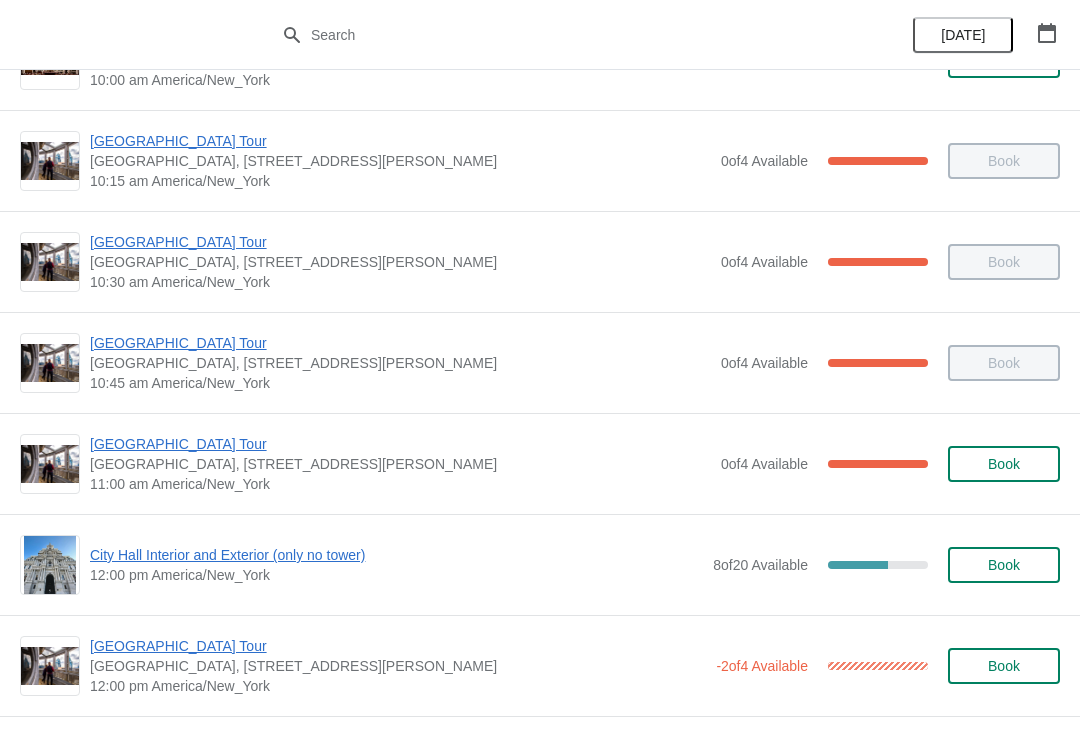 click on "City Hall Interior and Exterior (only no tower)" at bounding box center [396, 555] 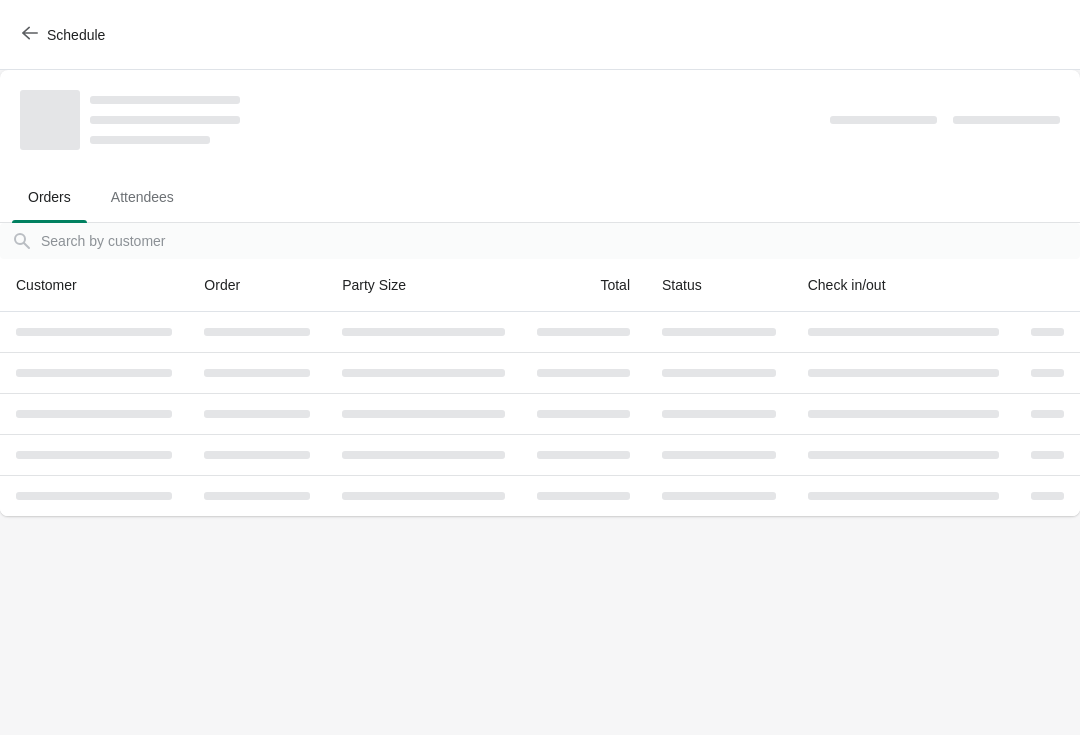 scroll, scrollTop: 0, scrollLeft: 0, axis: both 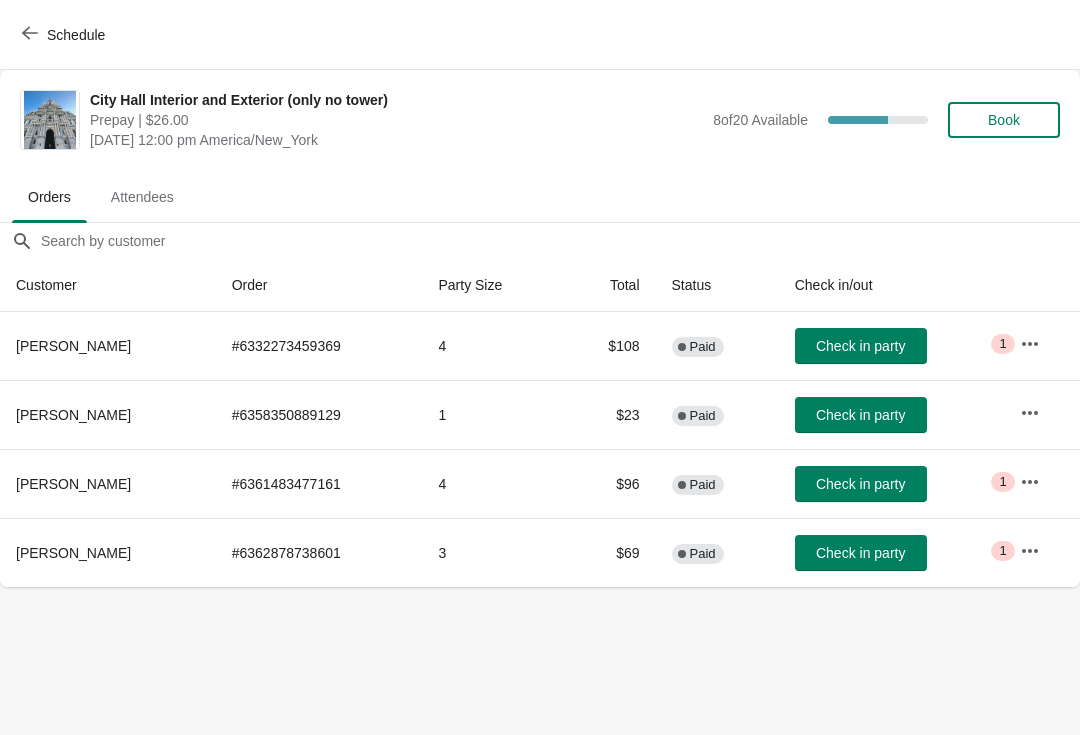 click on "Schedule" at bounding box center (76, 35) 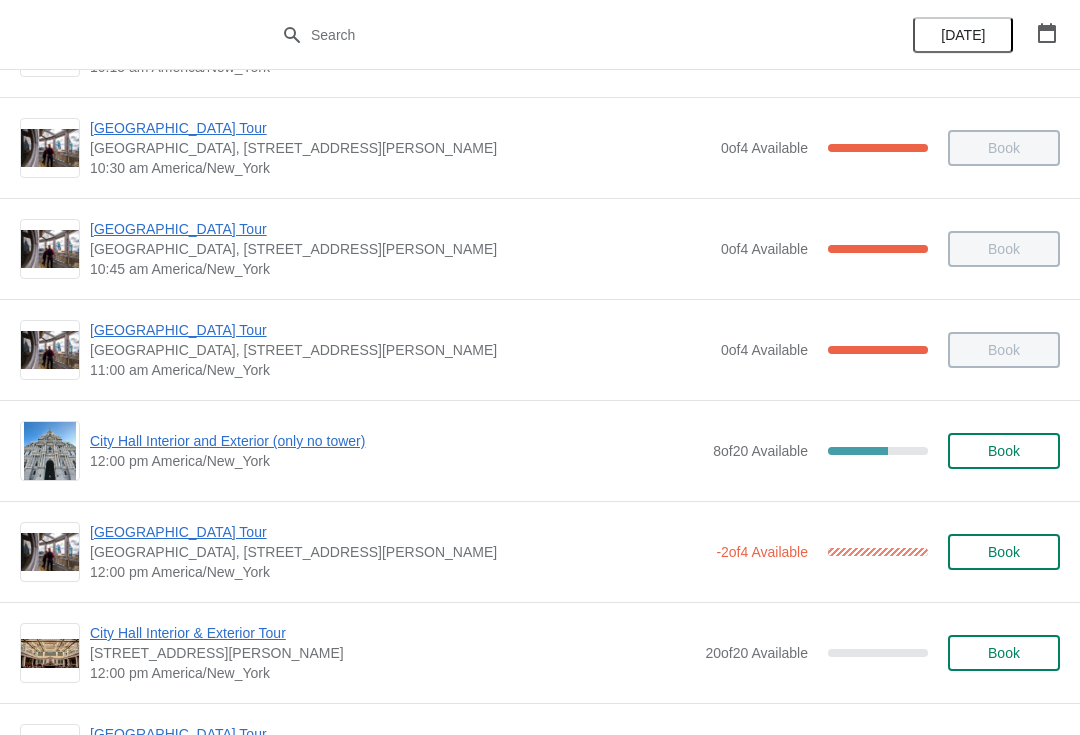 scroll, scrollTop: 494, scrollLeft: 0, axis: vertical 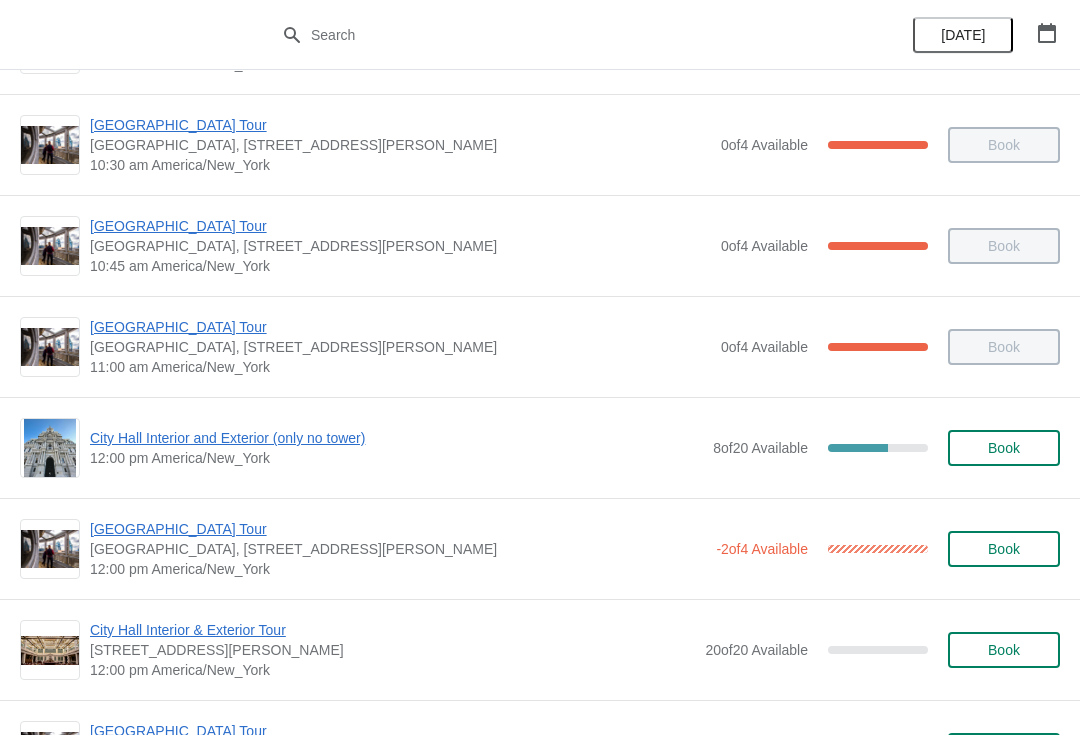 click on "[GEOGRAPHIC_DATA] Tour" at bounding box center (398, 529) 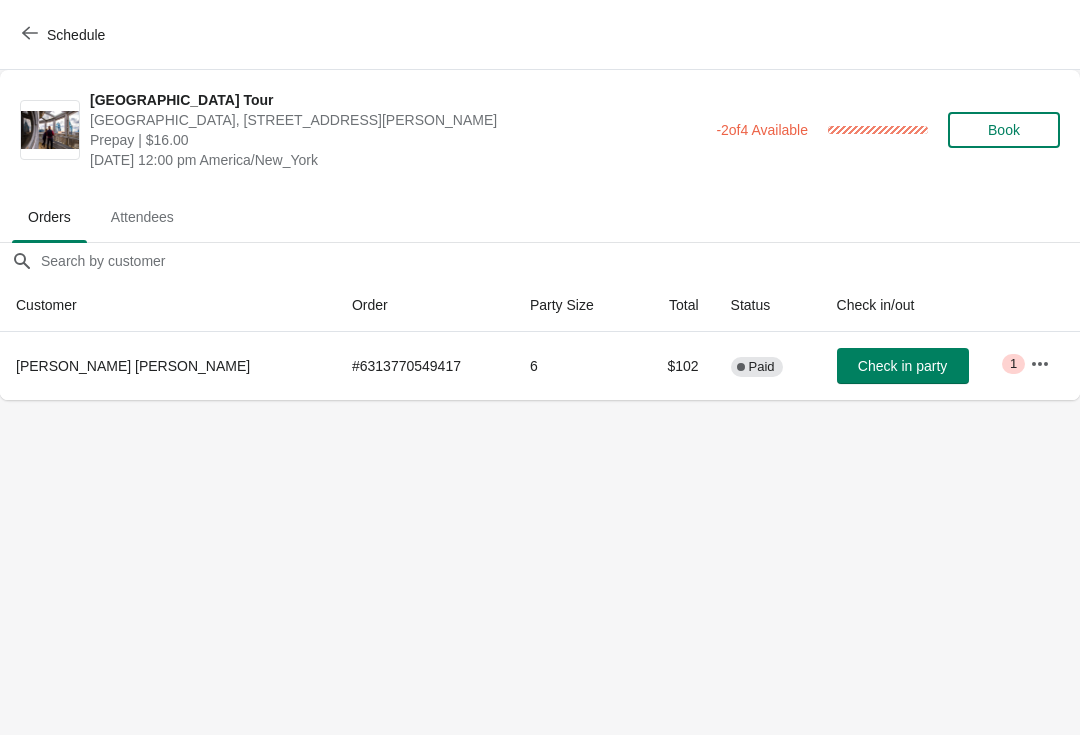 click on "Check in party" at bounding box center [902, 366] 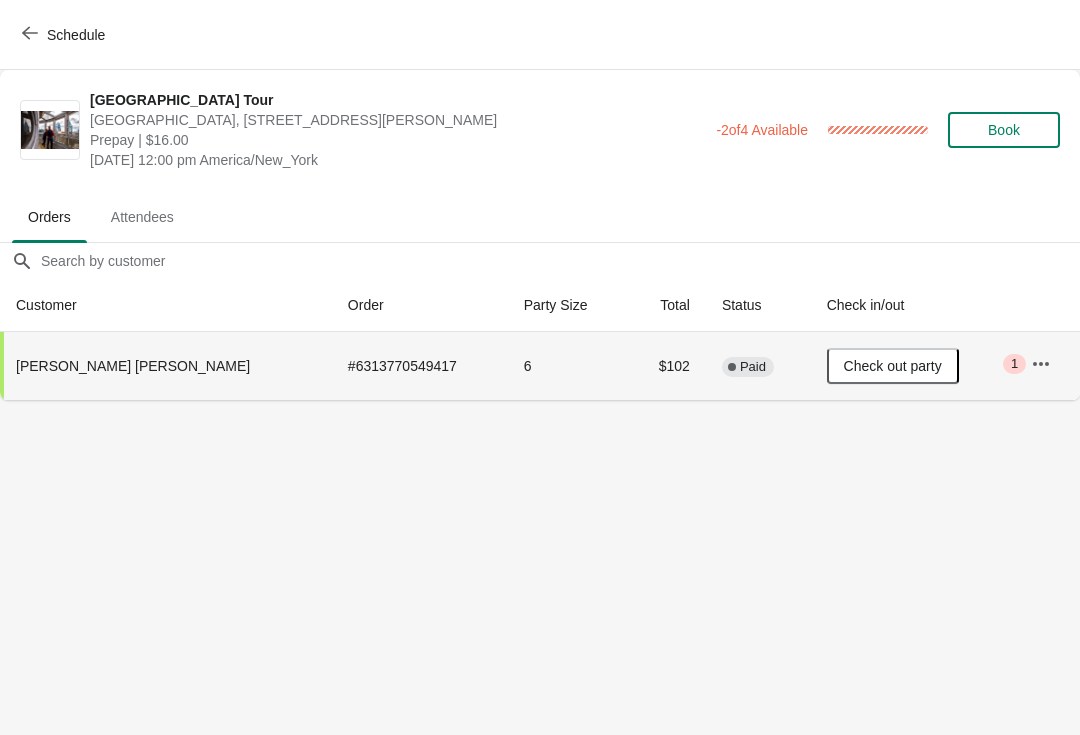 click on "Schedule" at bounding box center [76, 35] 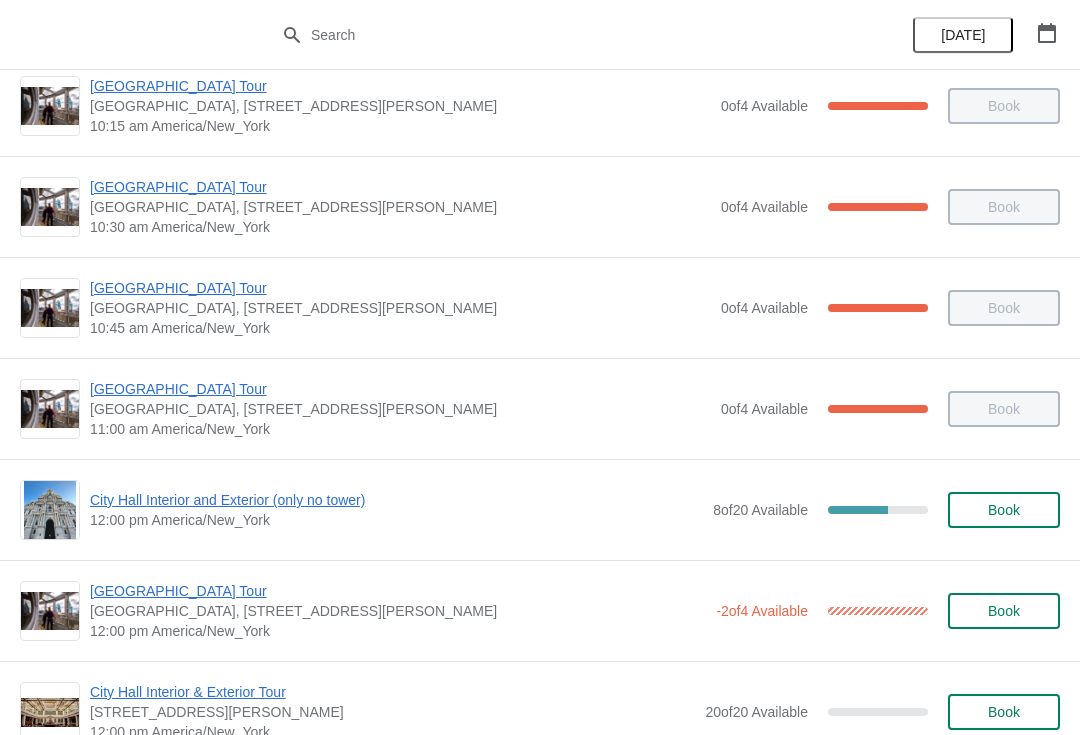 scroll, scrollTop: 434, scrollLeft: 0, axis: vertical 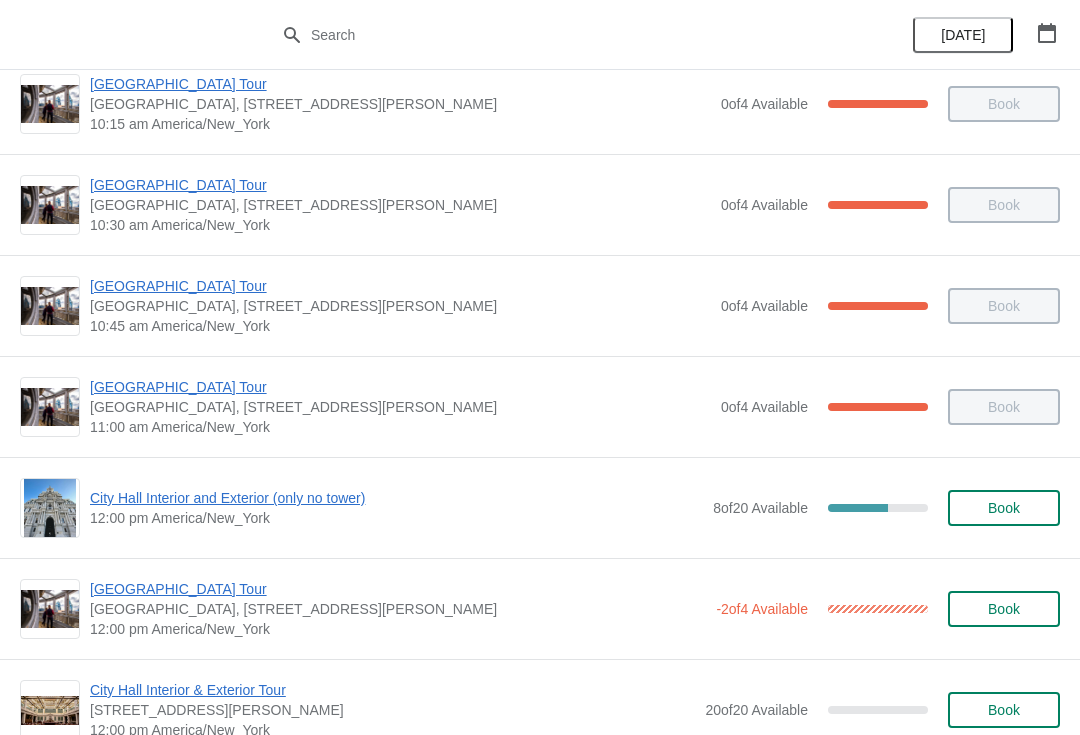click on "[GEOGRAPHIC_DATA] Tour" at bounding box center [400, 387] 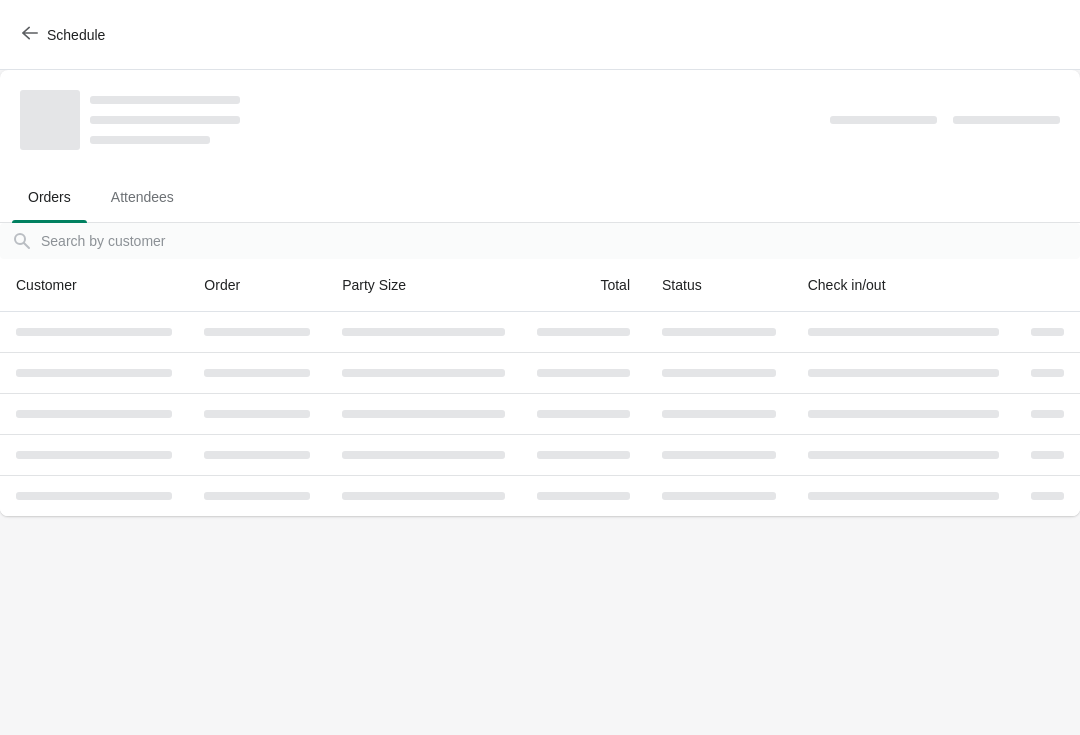 scroll, scrollTop: 0, scrollLeft: 0, axis: both 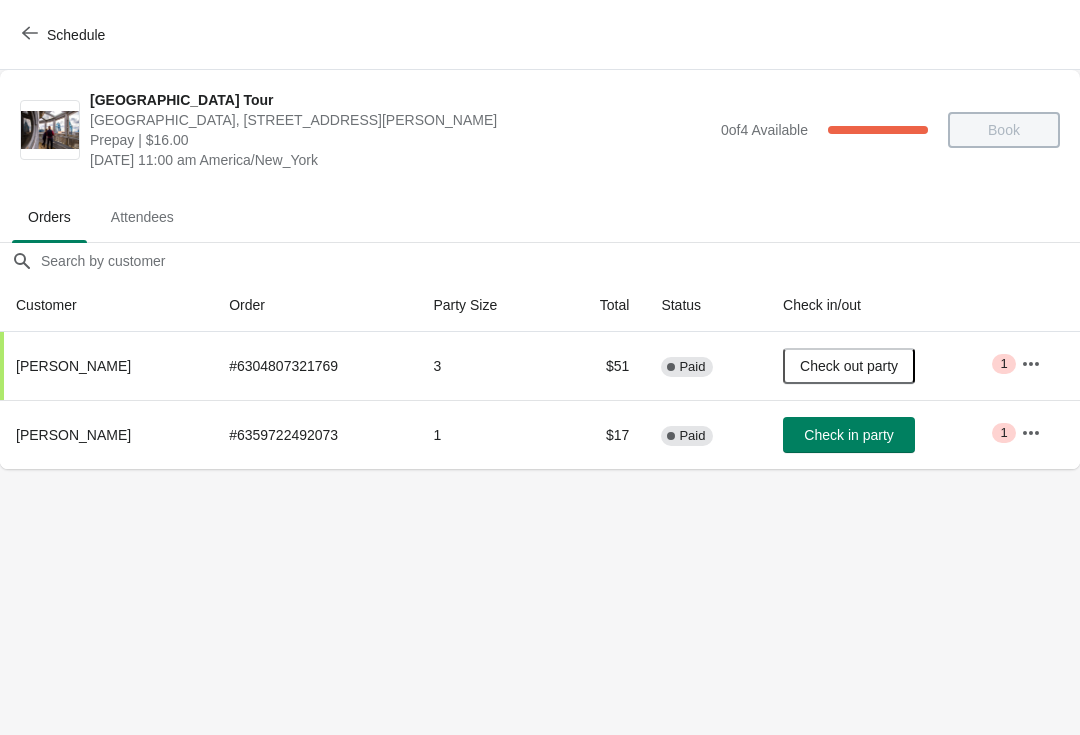 click on "Schedule" at bounding box center [65, 35] 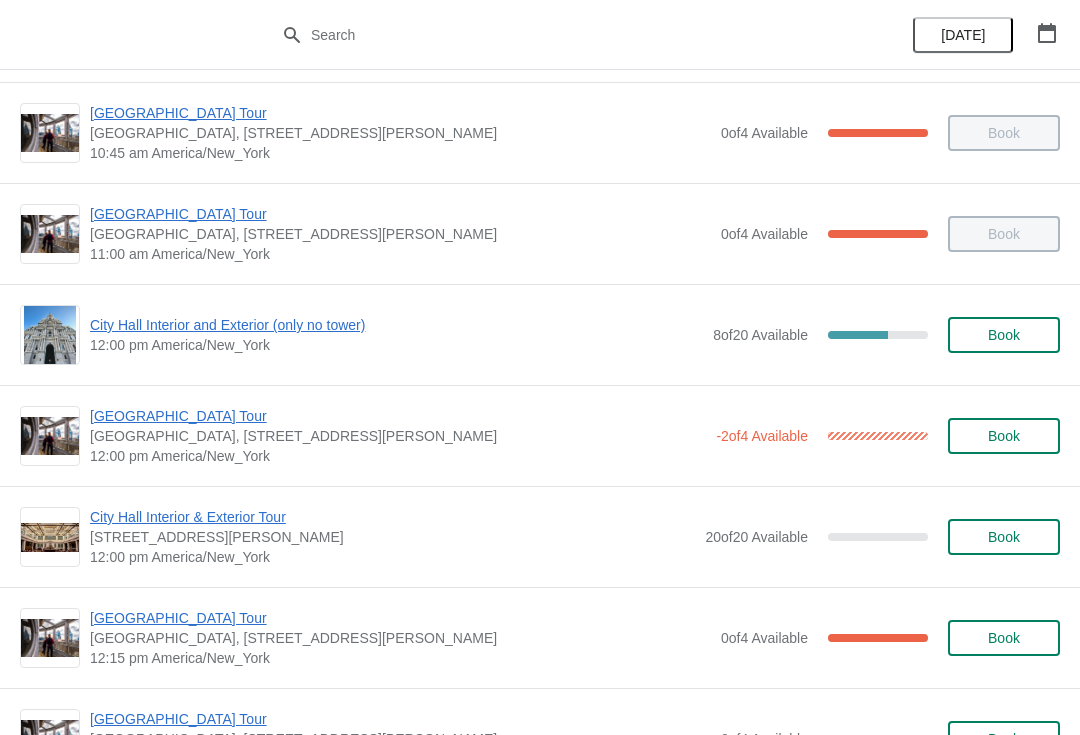 scroll, scrollTop: 611, scrollLeft: 0, axis: vertical 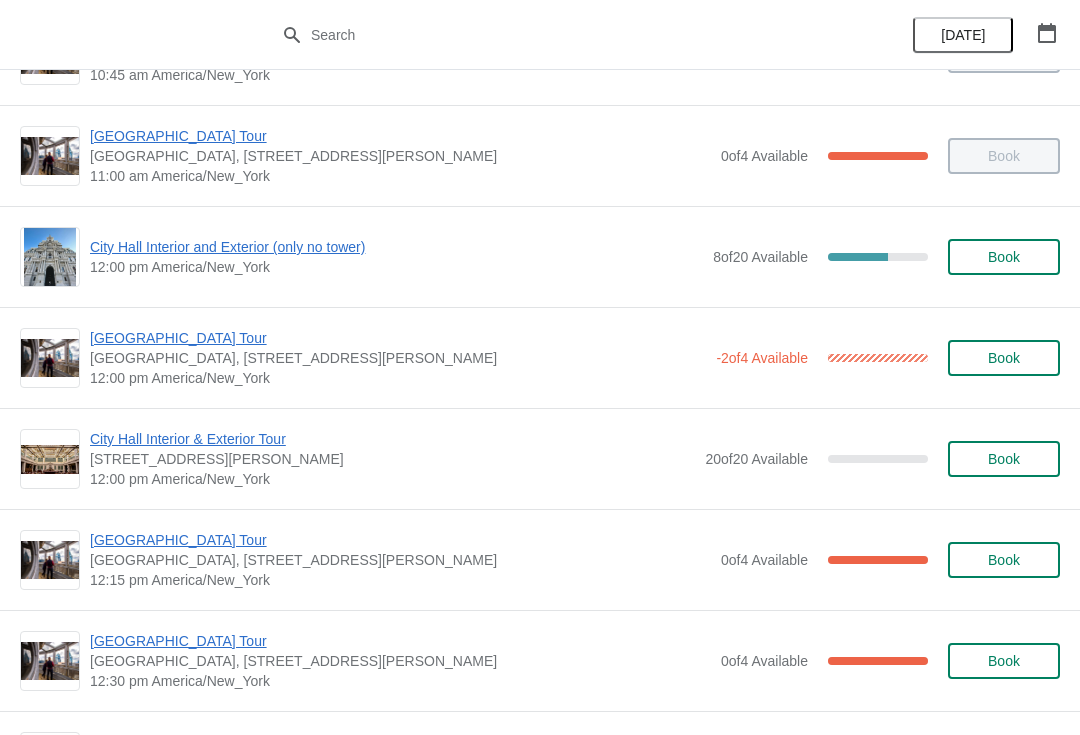click on "[GEOGRAPHIC_DATA] Tour" at bounding box center (400, 540) 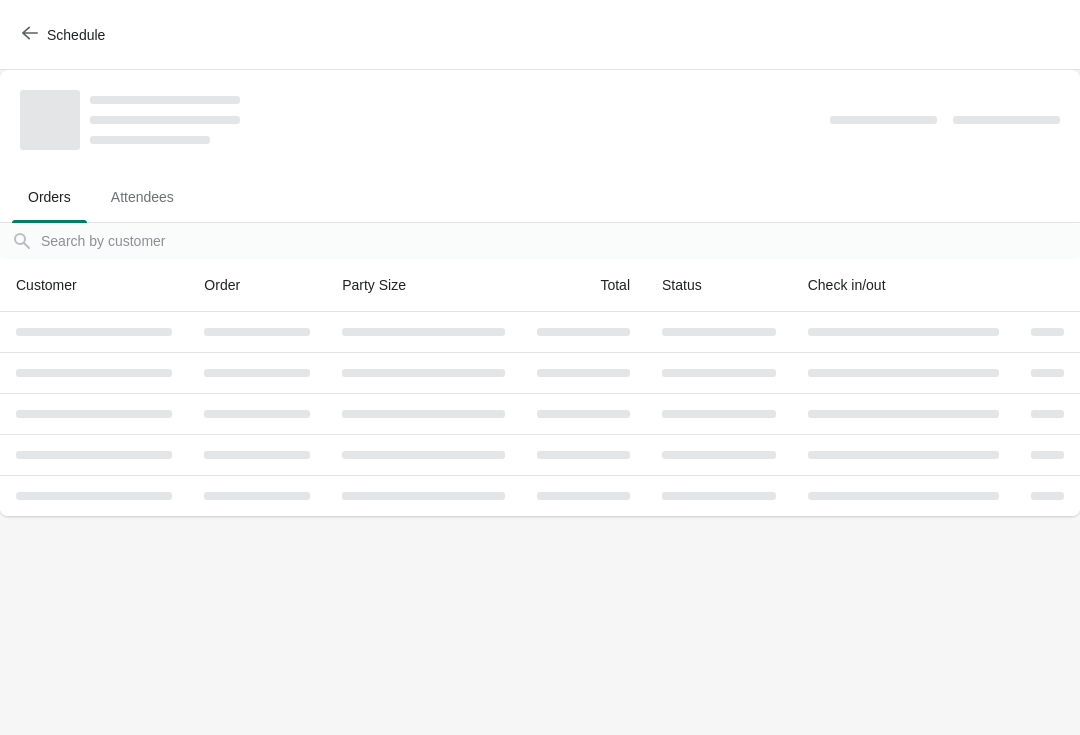 scroll, scrollTop: 0, scrollLeft: 0, axis: both 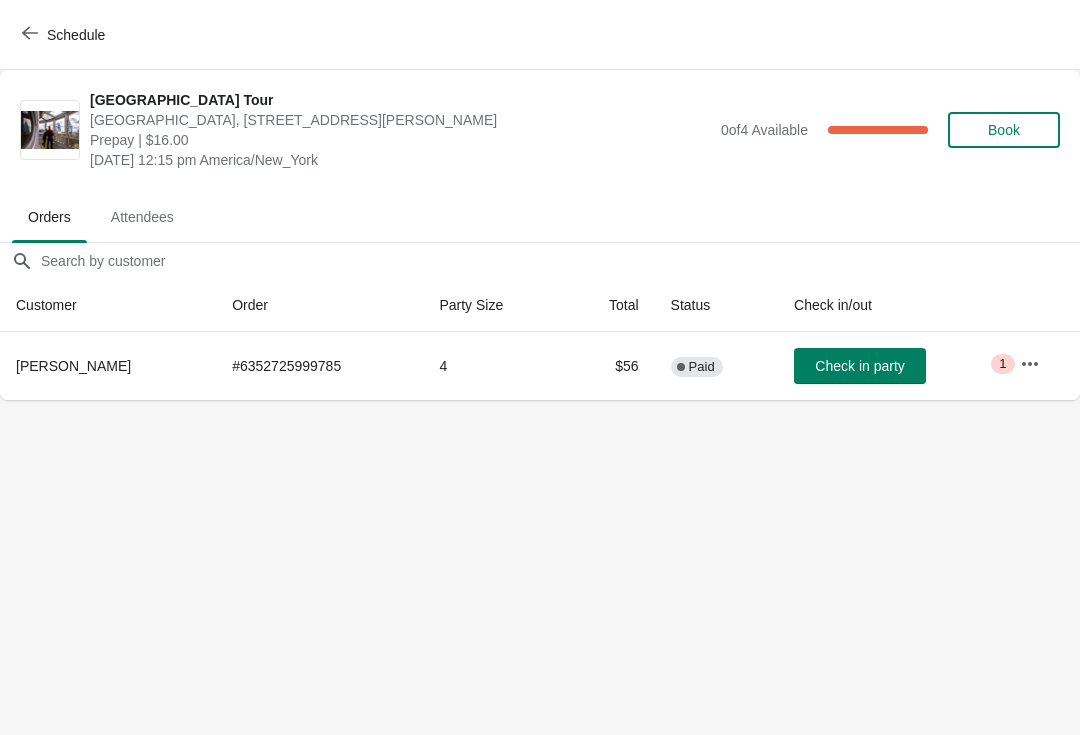 click on "Schedule" at bounding box center [65, 35] 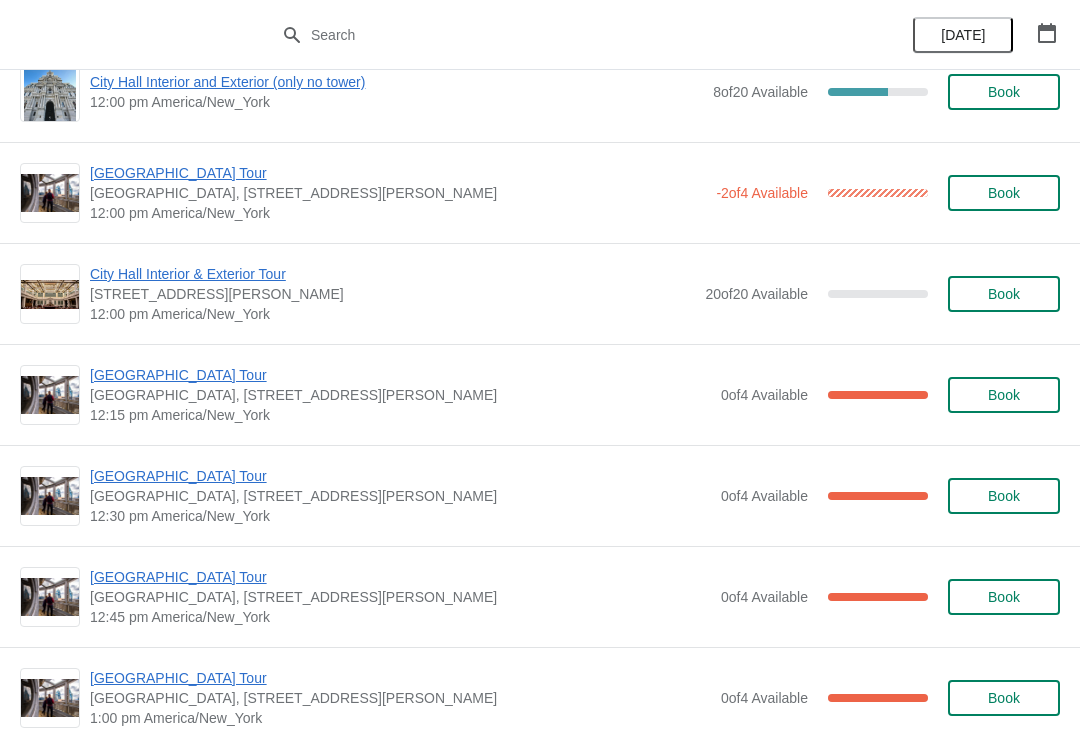 scroll, scrollTop: 853, scrollLeft: 0, axis: vertical 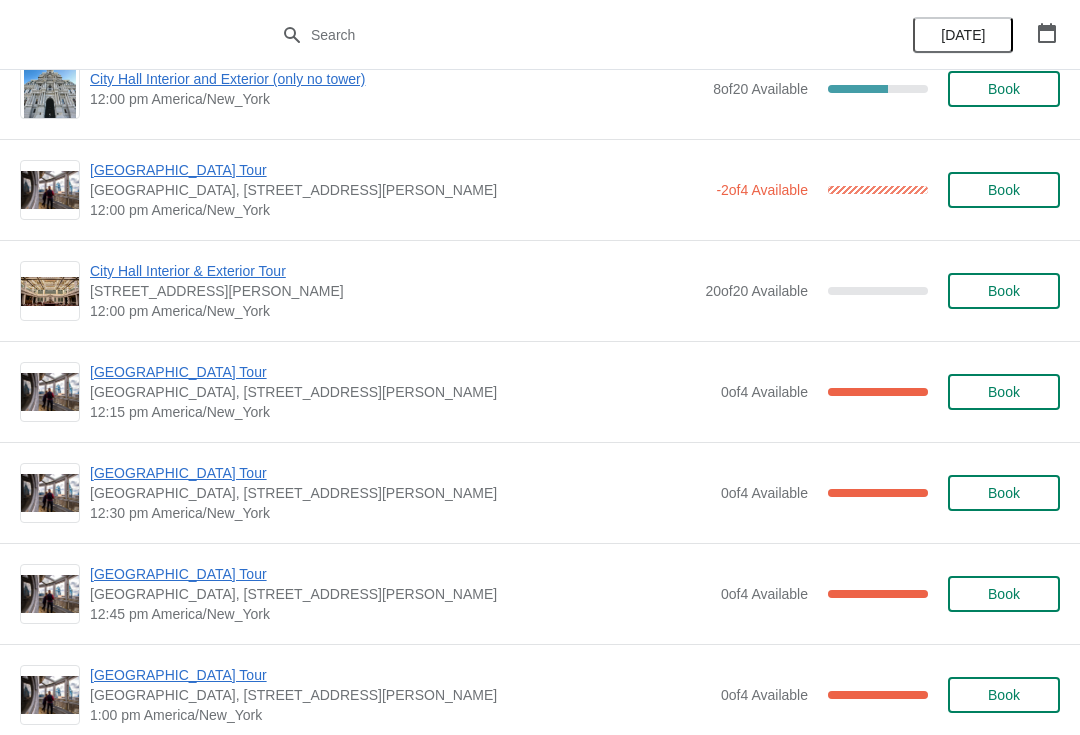click on "[GEOGRAPHIC_DATA] Tour" at bounding box center [400, 473] 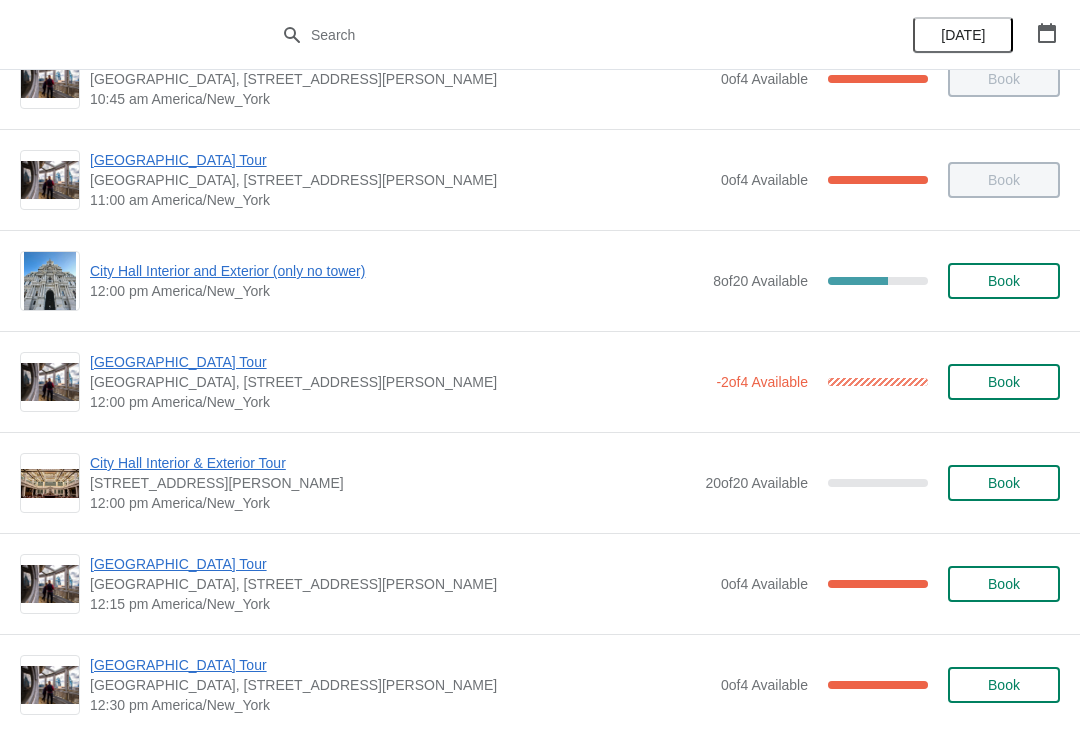 scroll, scrollTop: 660, scrollLeft: 0, axis: vertical 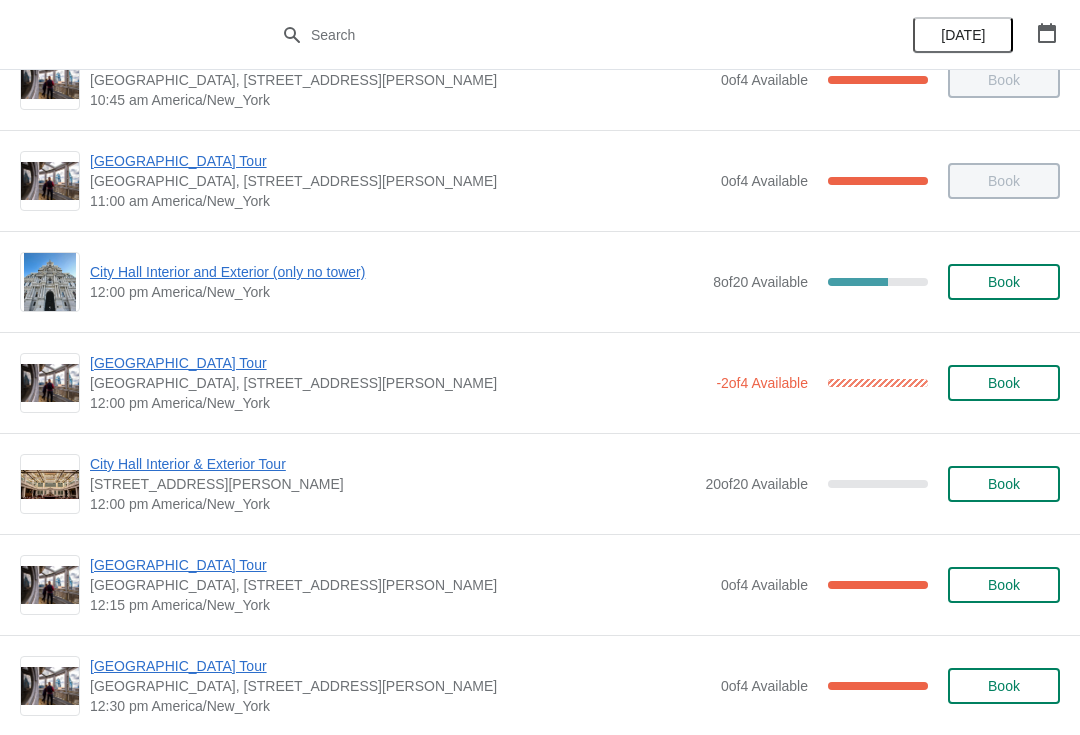 click on "City Hall Interior and Exterior (only no tower)" at bounding box center [396, 272] 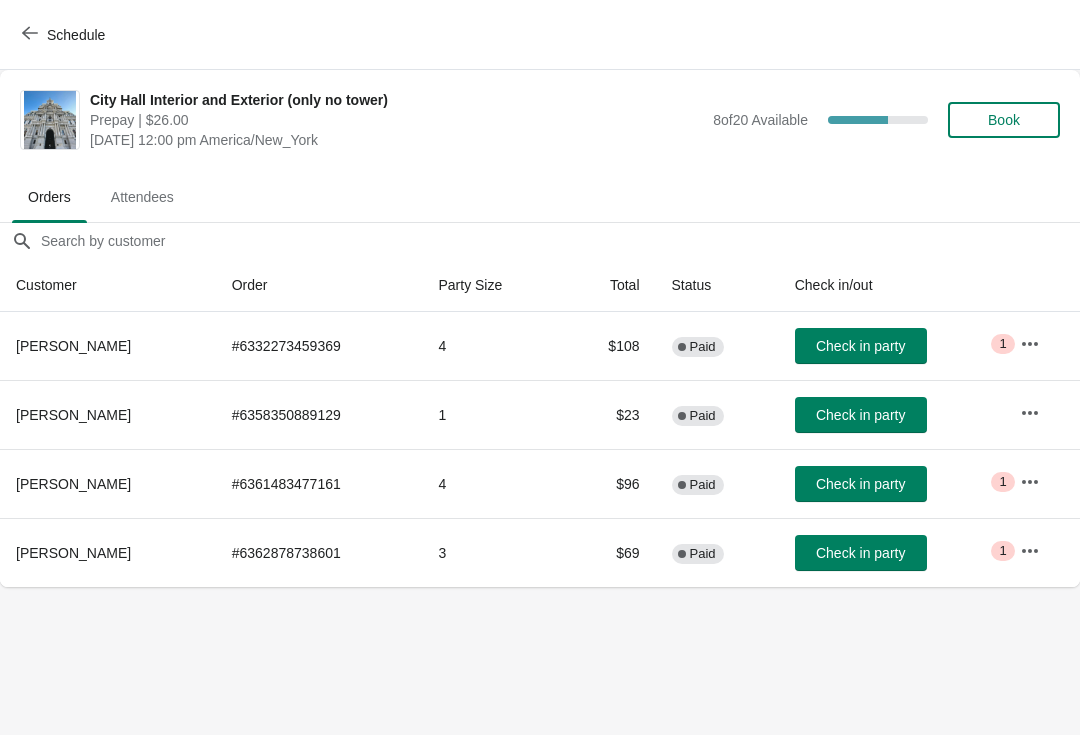 click on "Check in party" at bounding box center (860, 415) 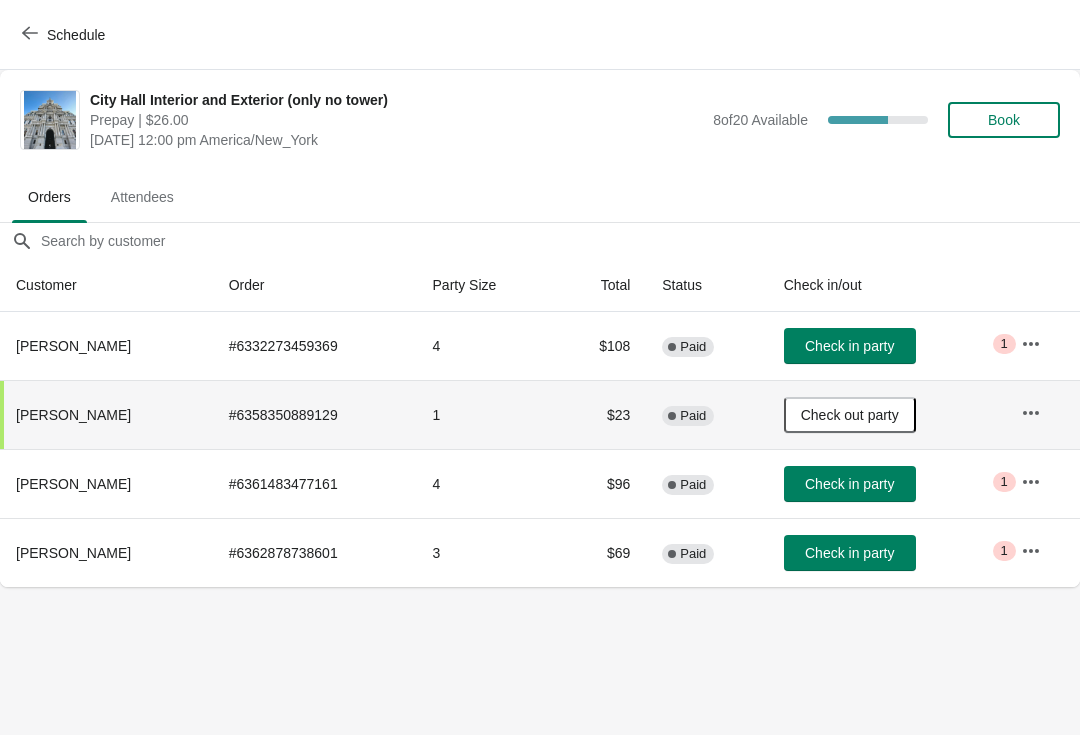 click on "Schedule" at bounding box center (65, 34) 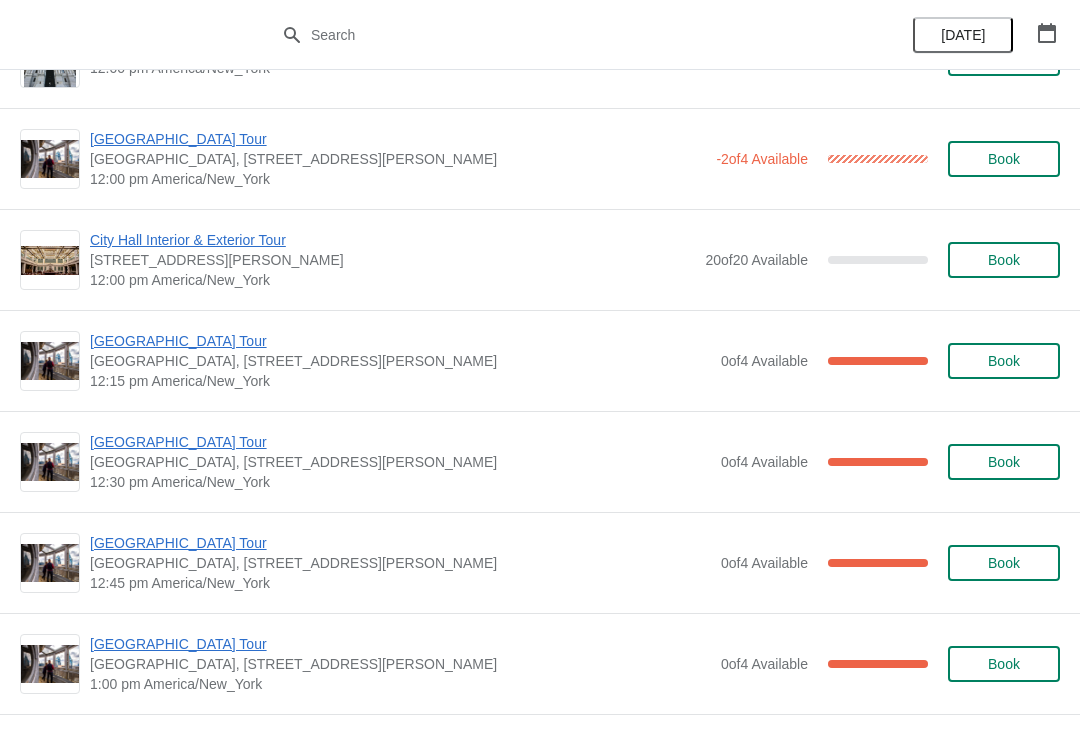 scroll, scrollTop: 887, scrollLeft: 0, axis: vertical 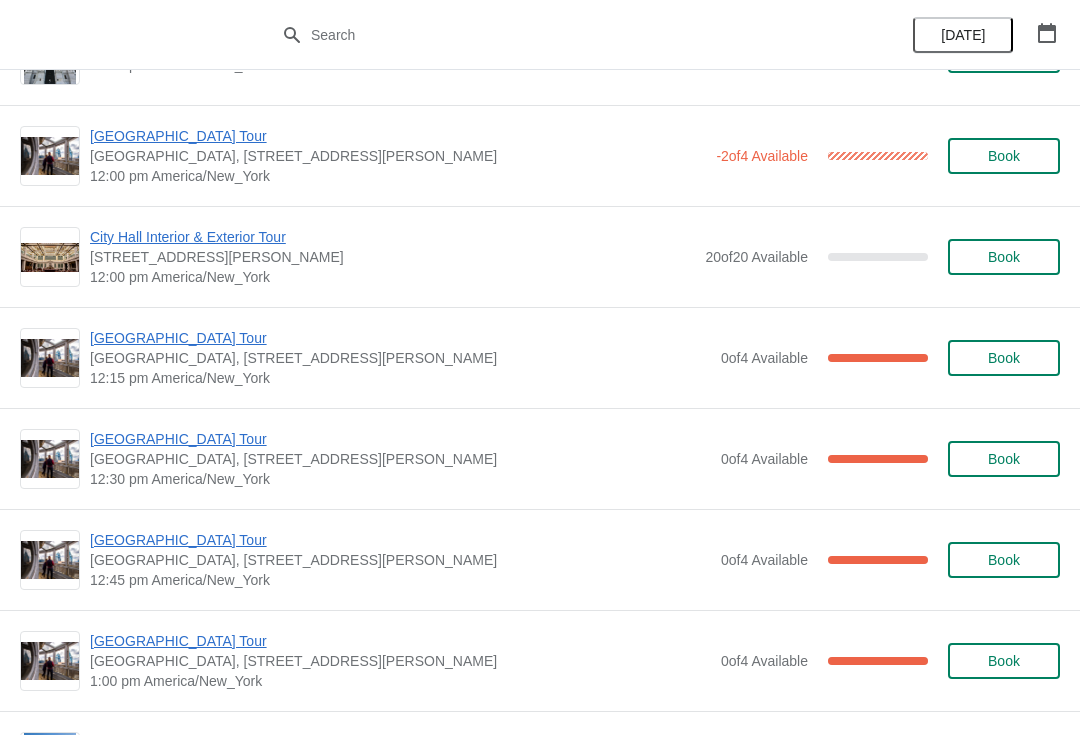 click on "[GEOGRAPHIC_DATA] Tour" at bounding box center (400, 540) 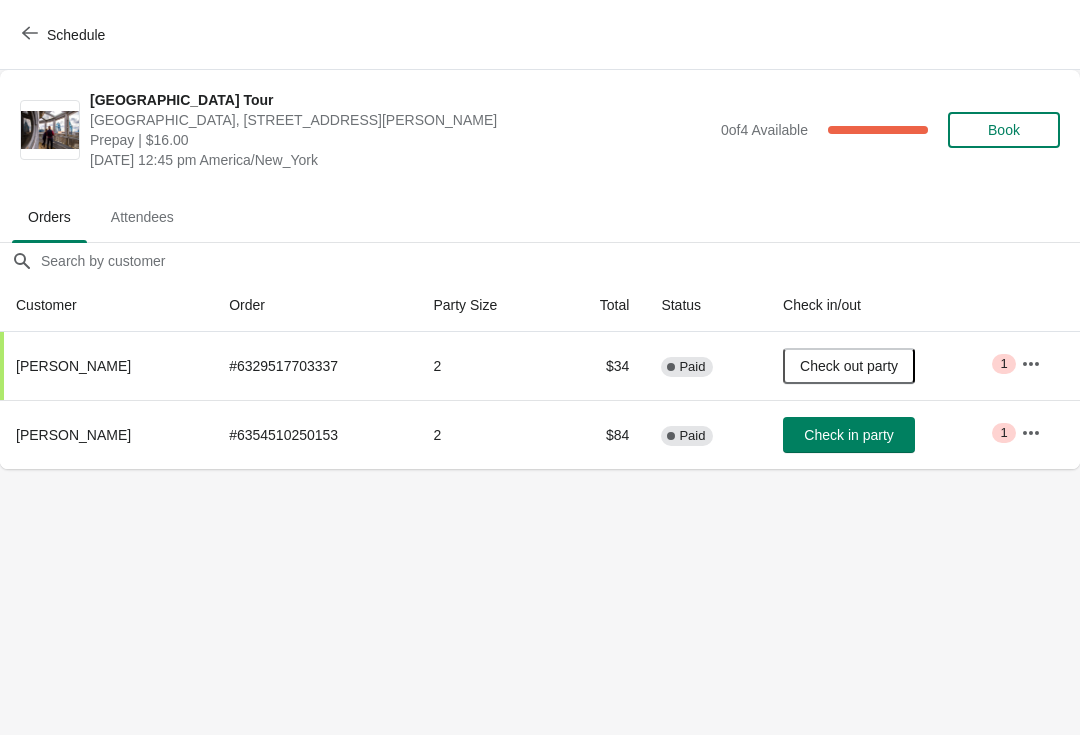 click on "Schedule" at bounding box center [65, 35] 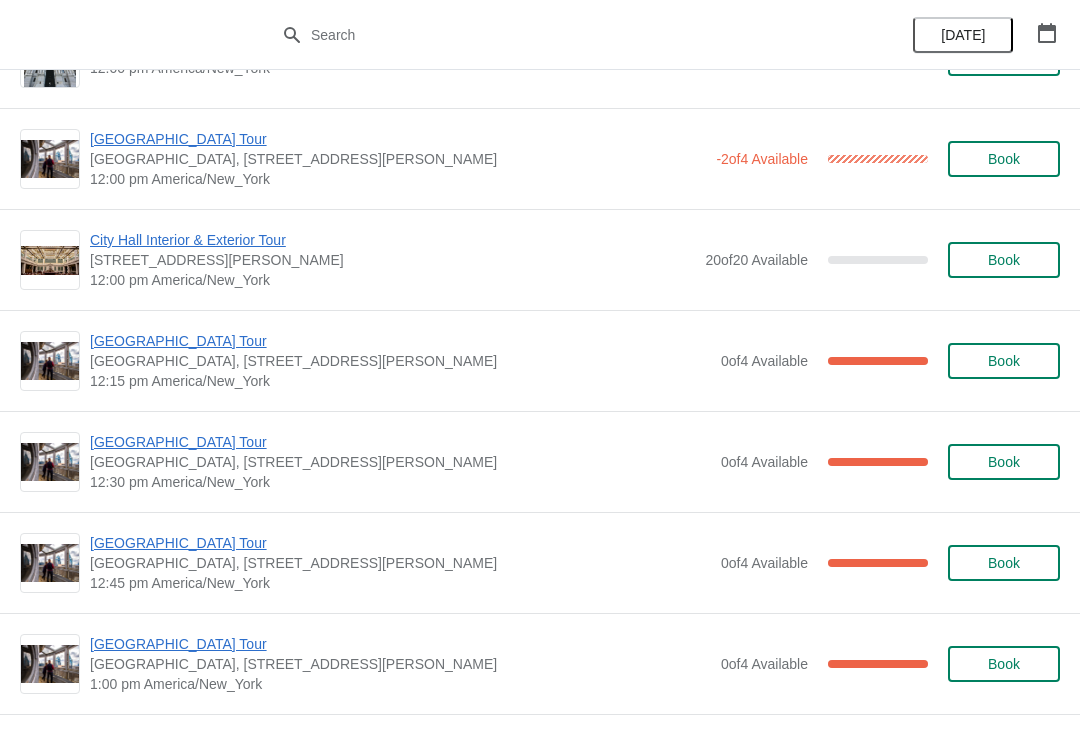 scroll, scrollTop: 885, scrollLeft: 0, axis: vertical 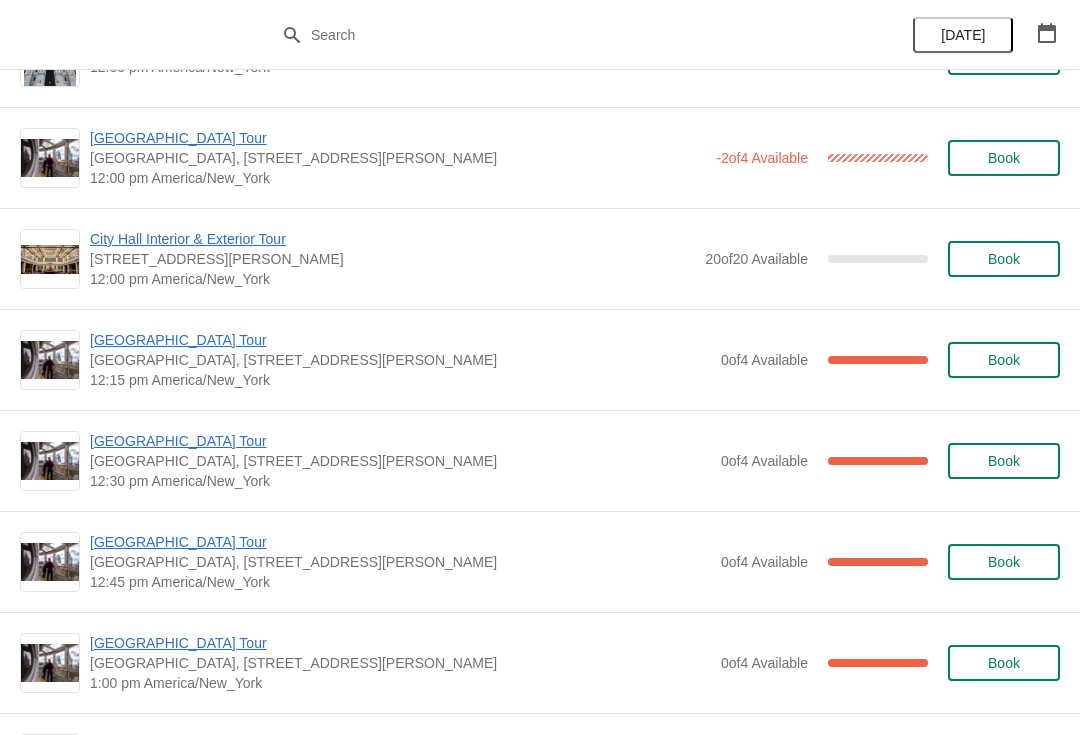 click on "[GEOGRAPHIC_DATA] Tour" at bounding box center [400, 340] 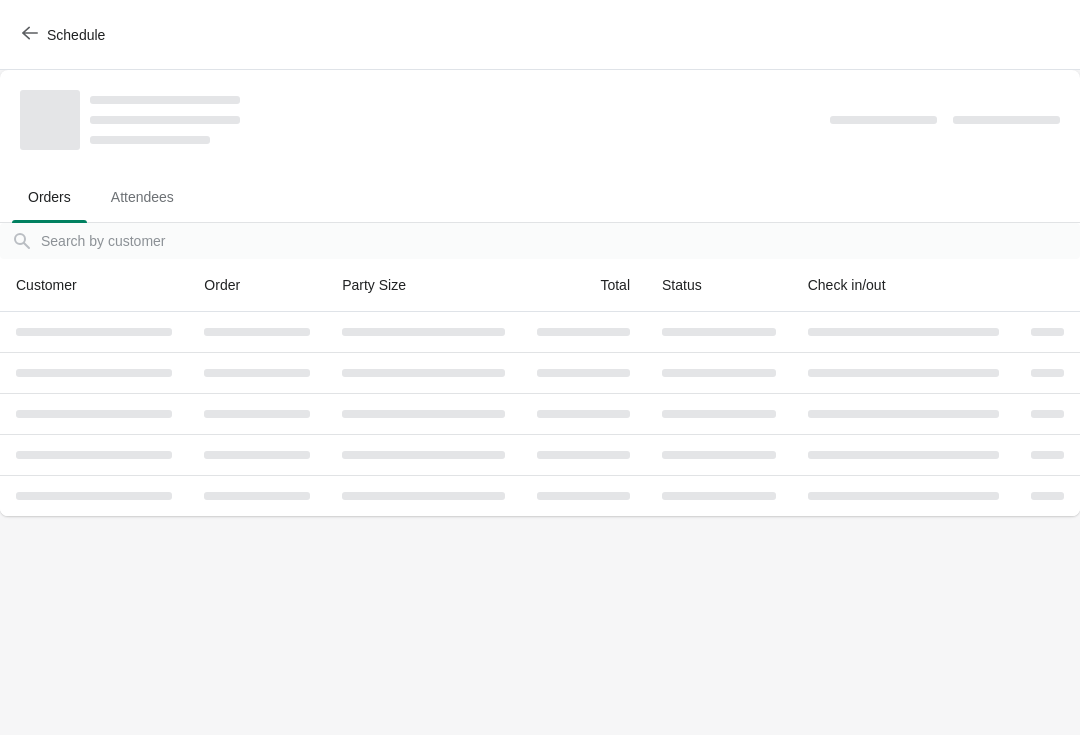 scroll, scrollTop: 0, scrollLeft: 0, axis: both 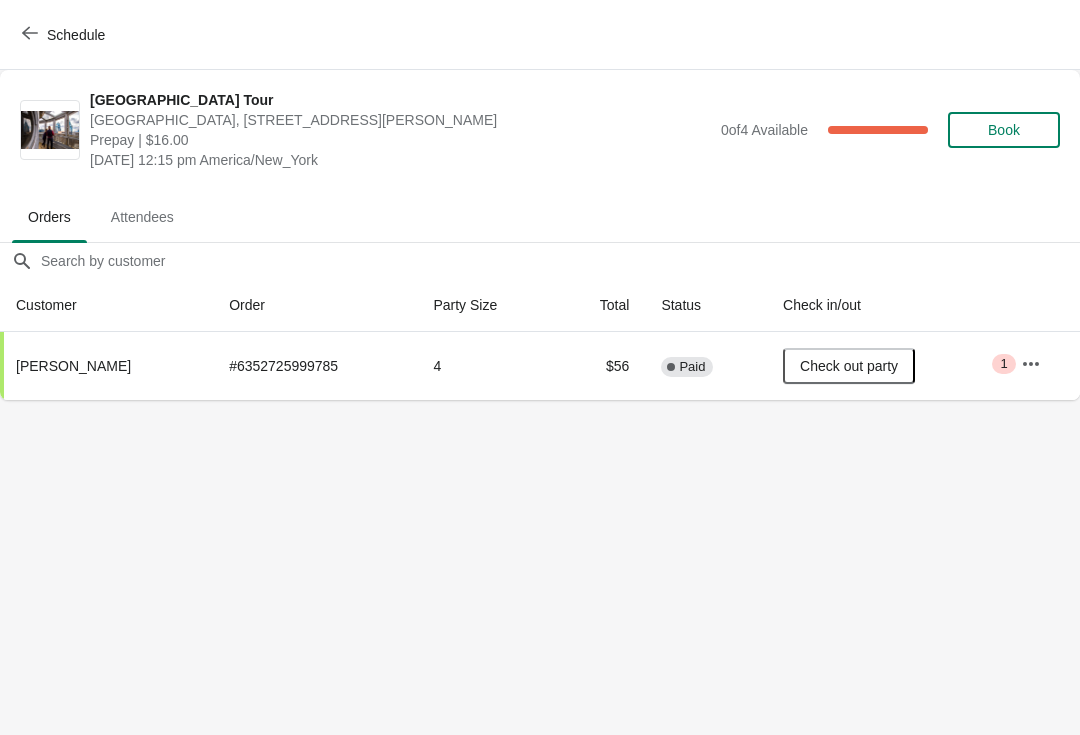 click on "Schedule" at bounding box center (65, 35) 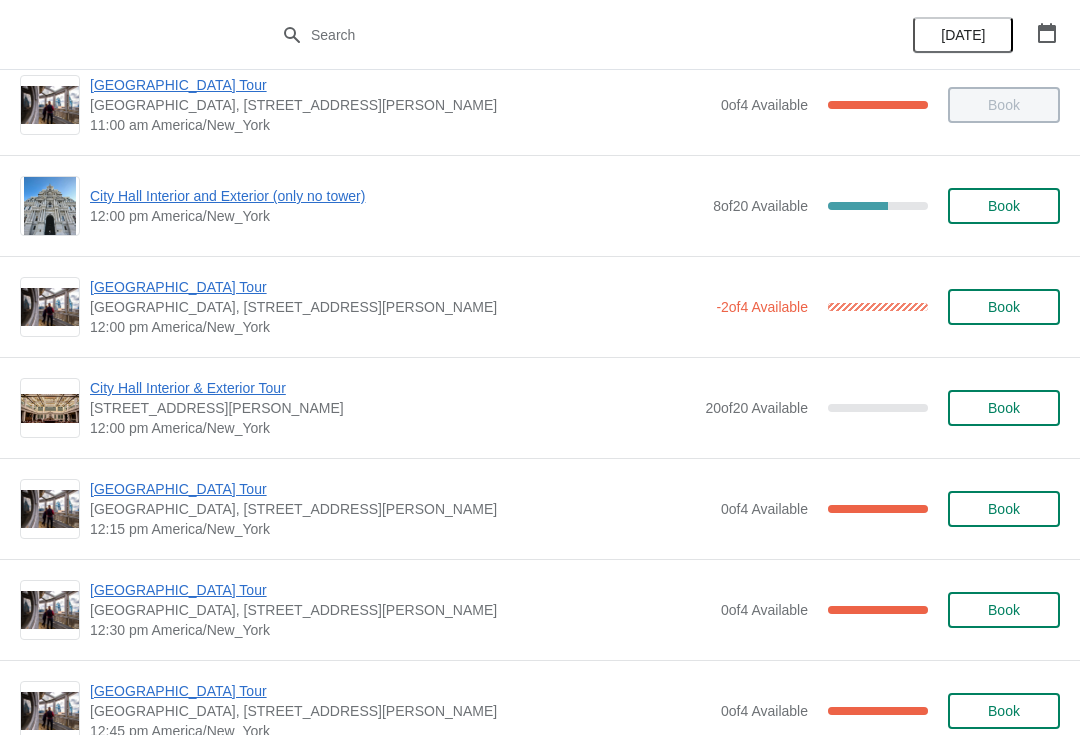scroll, scrollTop: 803, scrollLeft: 0, axis: vertical 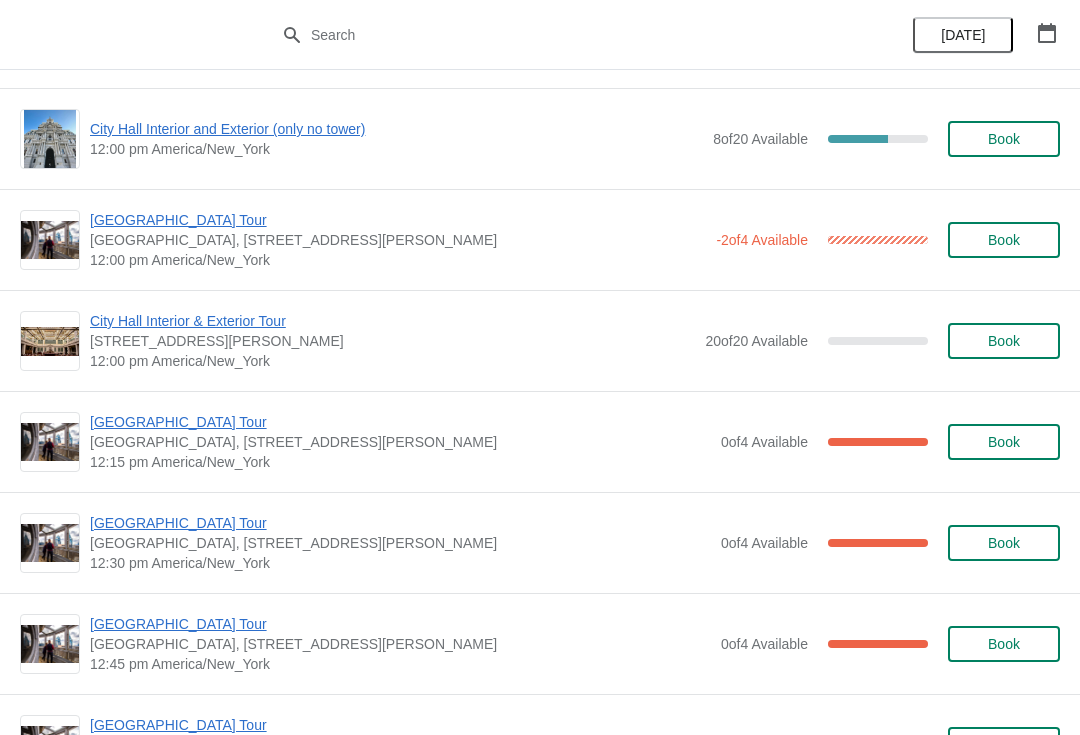 click on "[GEOGRAPHIC_DATA] Tour" at bounding box center [400, 523] 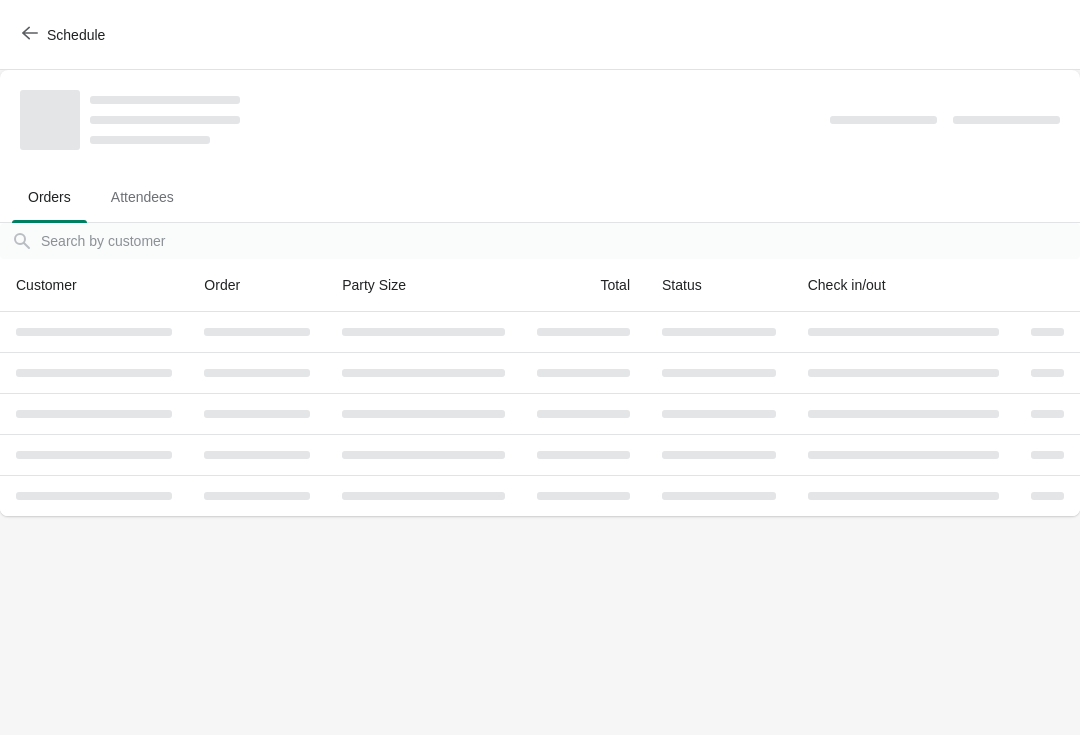 scroll, scrollTop: 0, scrollLeft: 0, axis: both 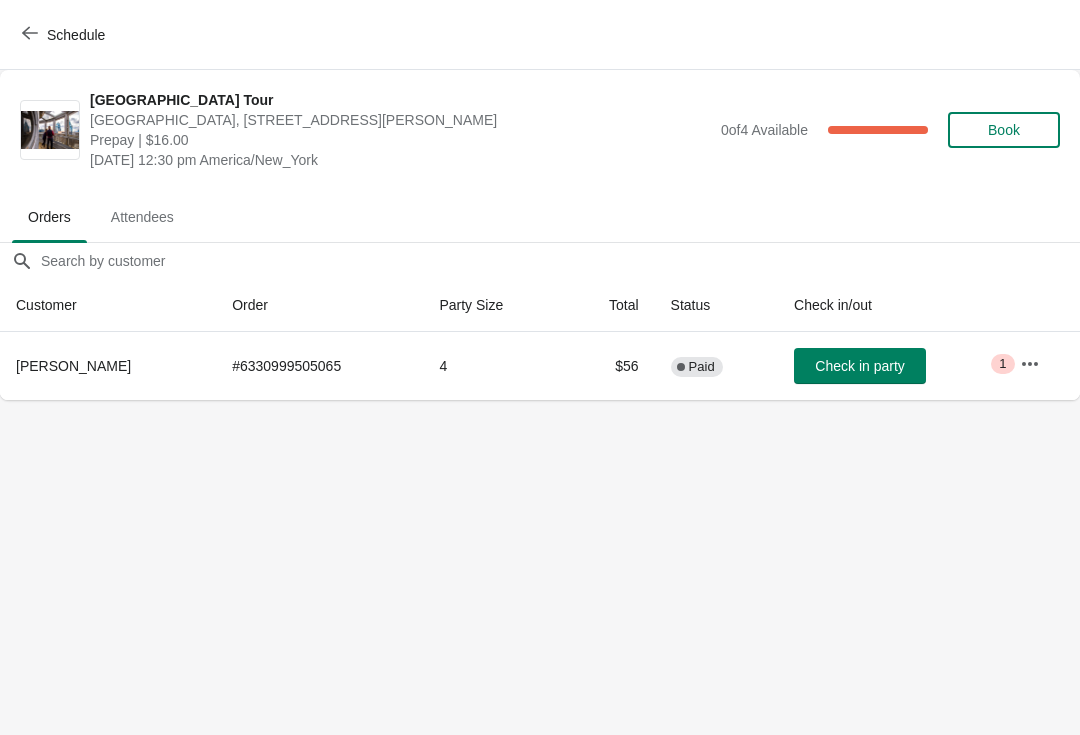 click on "Schedule" at bounding box center (76, 35) 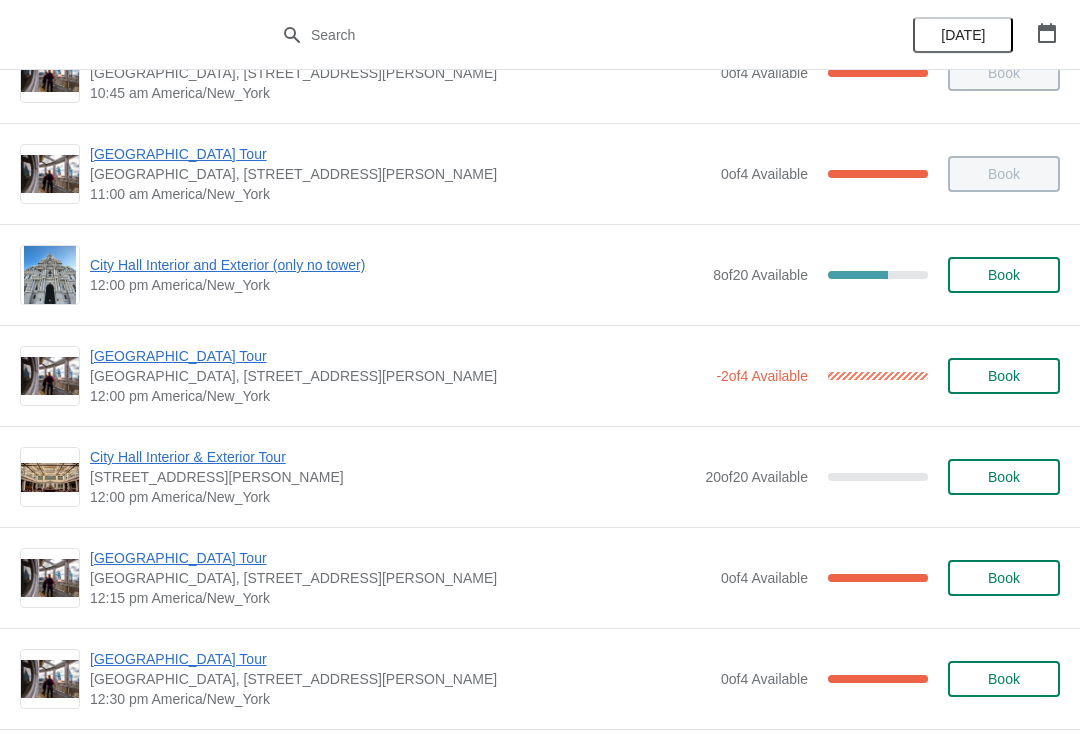 scroll, scrollTop: 669, scrollLeft: 0, axis: vertical 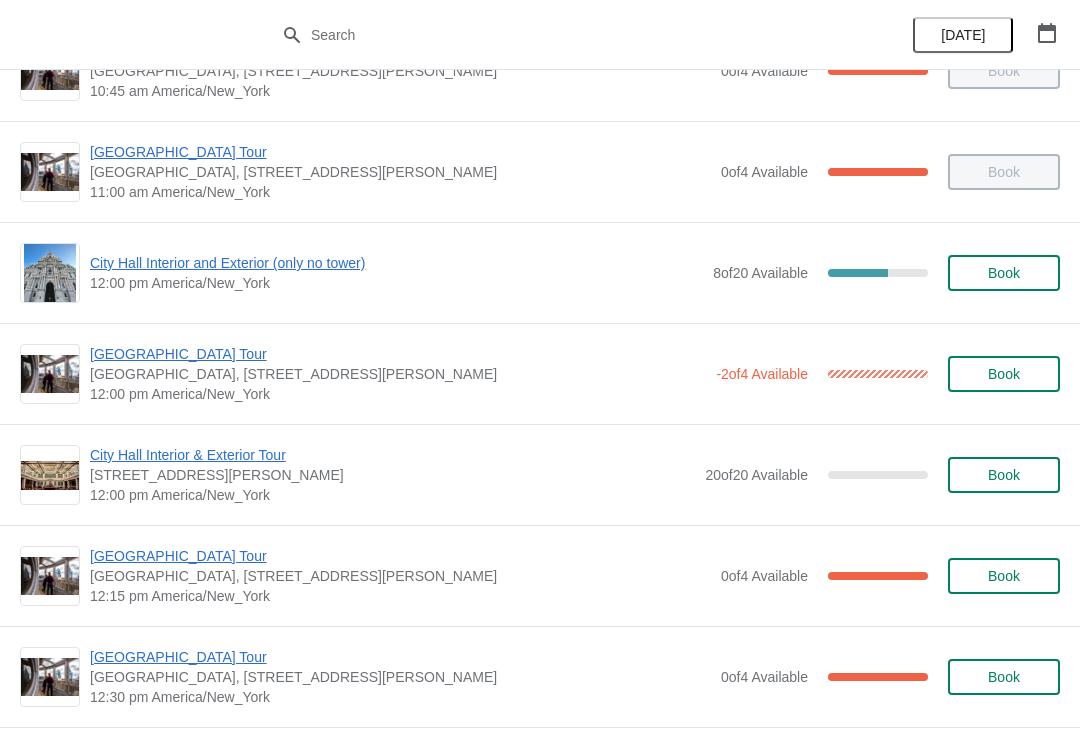 click on "[GEOGRAPHIC_DATA] Tour" at bounding box center (398, 354) 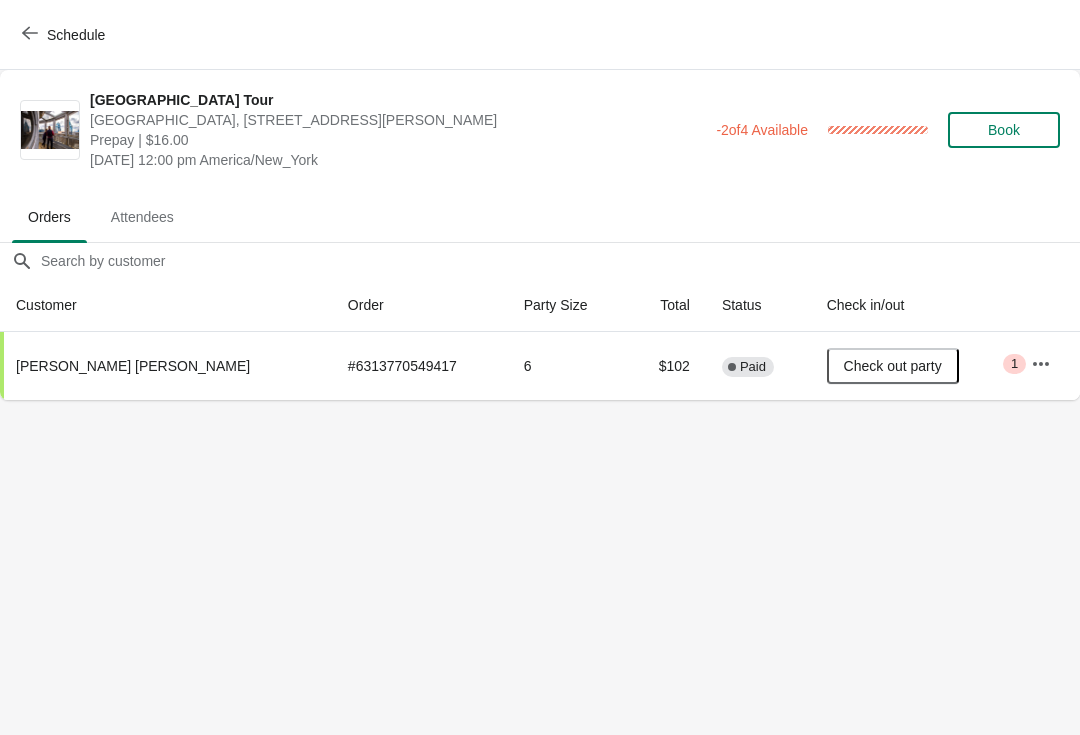 click on "Schedule" at bounding box center (65, 34) 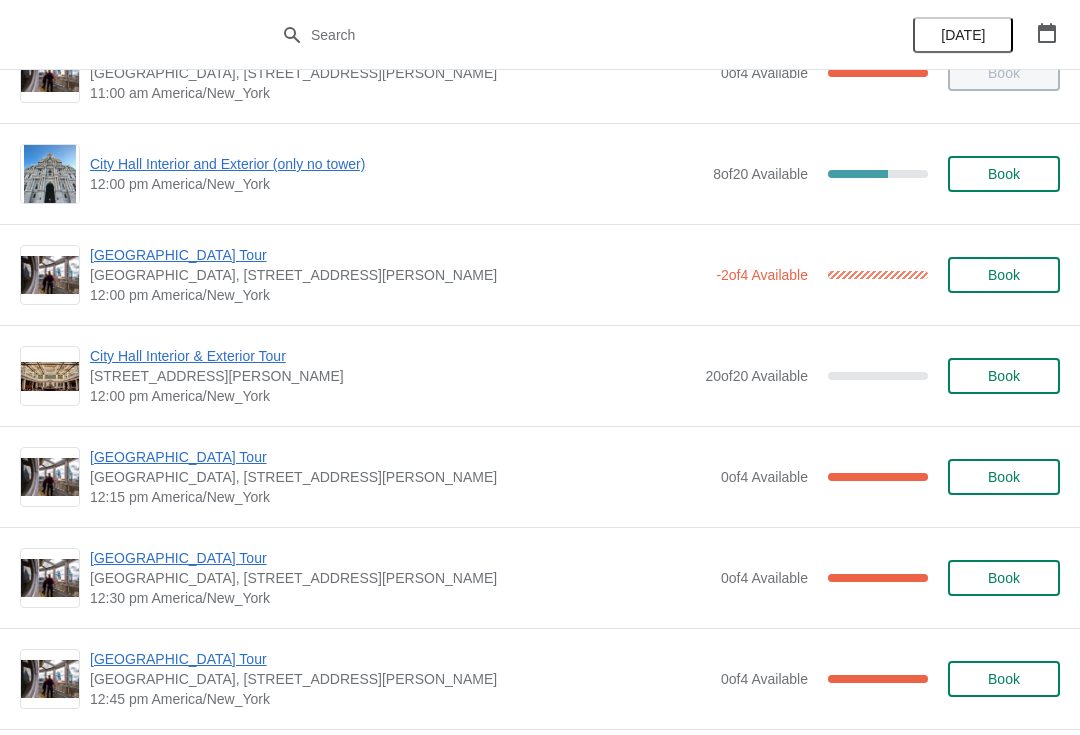 scroll, scrollTop: 771, scrollLeft: 0, axis: vertical 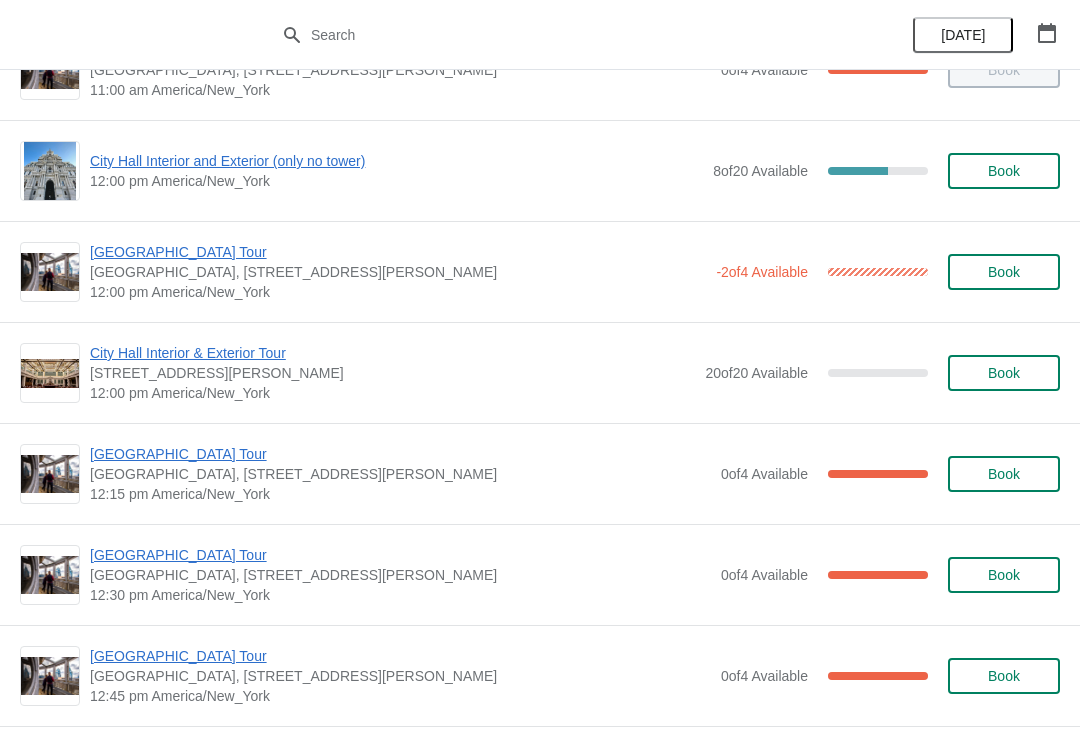 click at bounding box center [1047, 33] 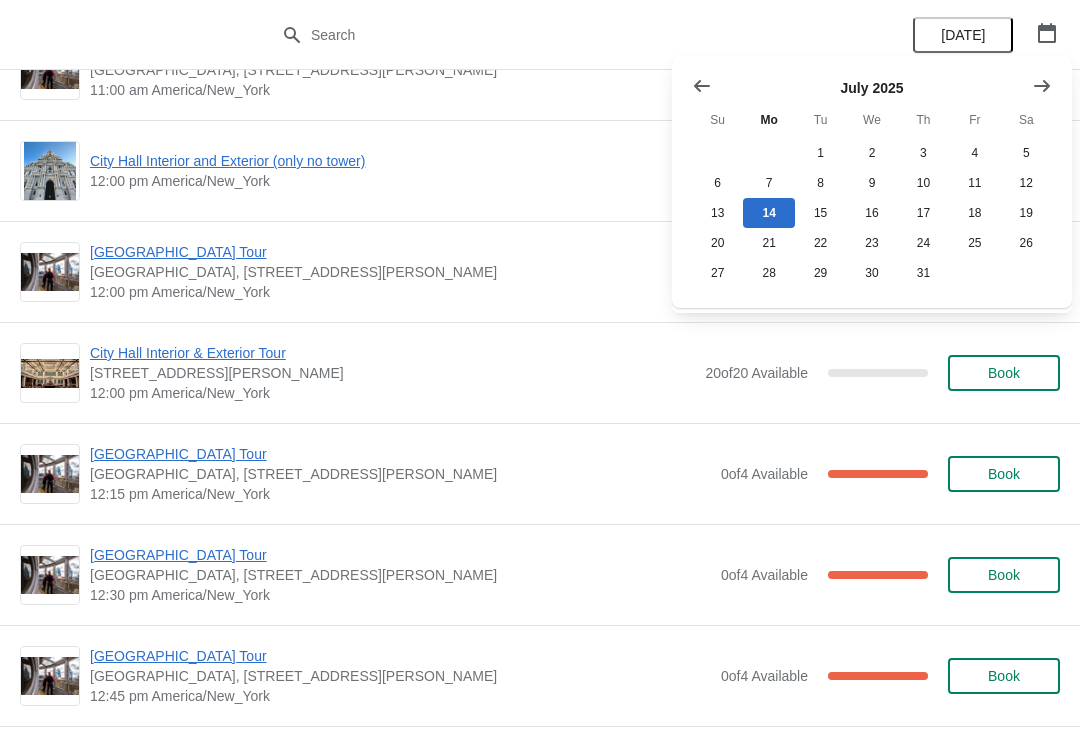 click on "July   2025 Su Mo Tu We Th Fr Sa 1 2 3 4 5 6 7 8 9 10 11 12 13 14 15 16 17 18 19 20 21 22 23 24 25 26 27 28 29 30 31" at bounding box center [872, 182] 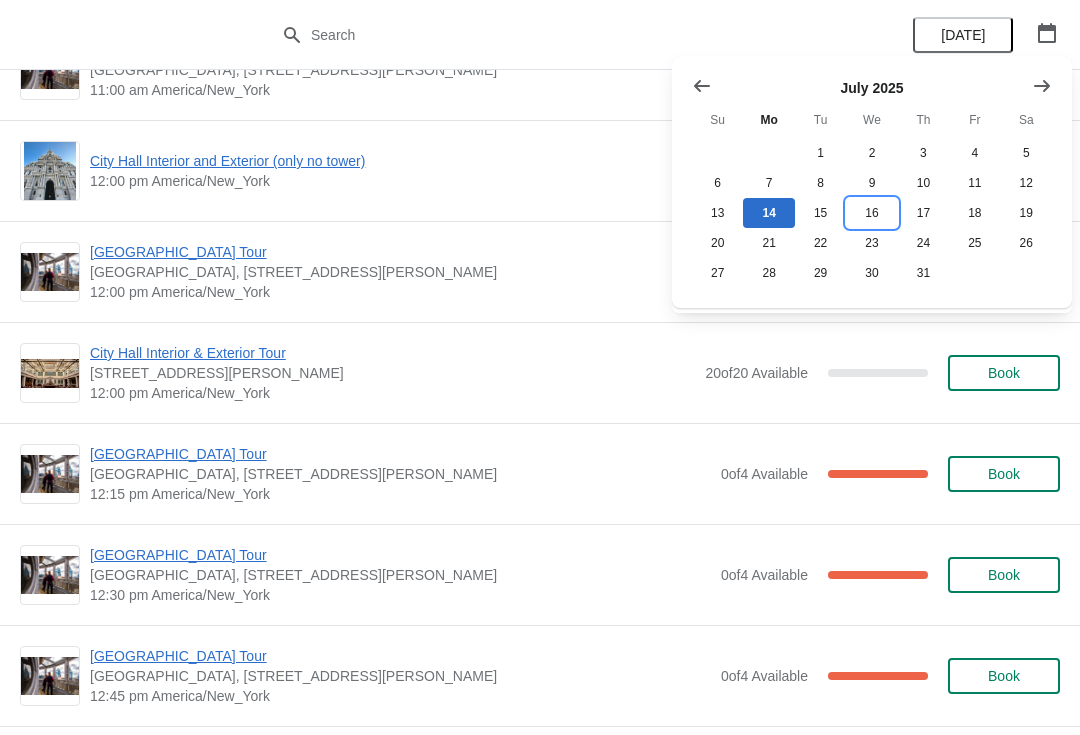 click on "16" at bounding box center [871, 213] 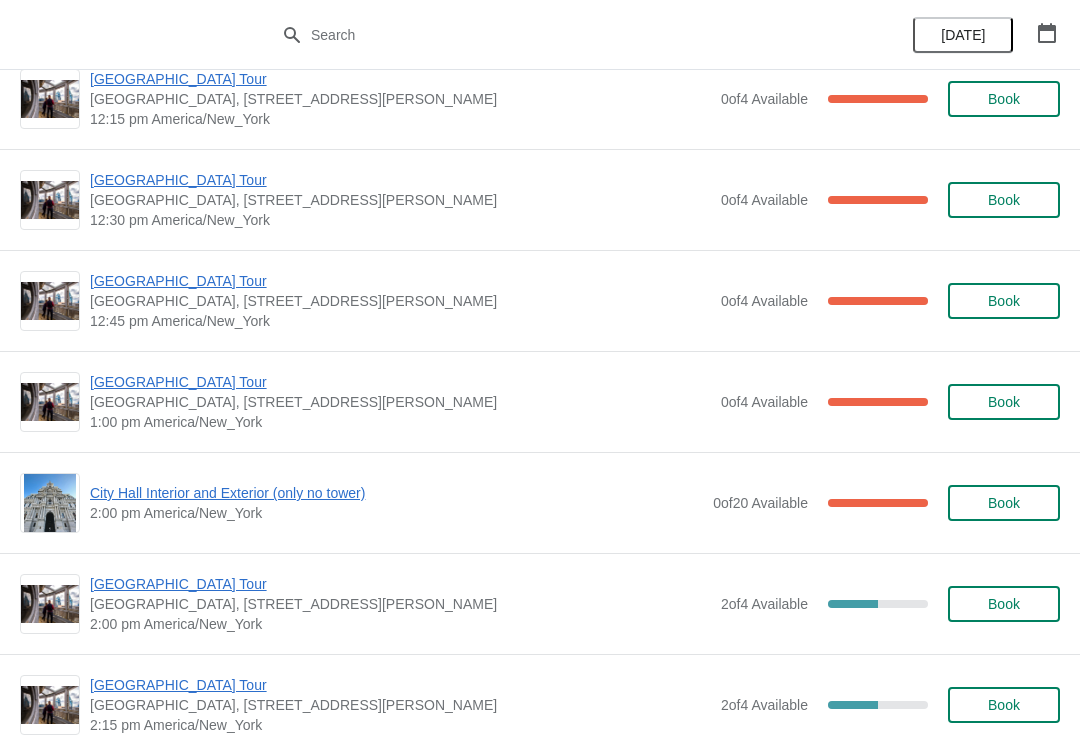 scroll, scrollTop: 1144, scrollLeft: 0, axis: vertical 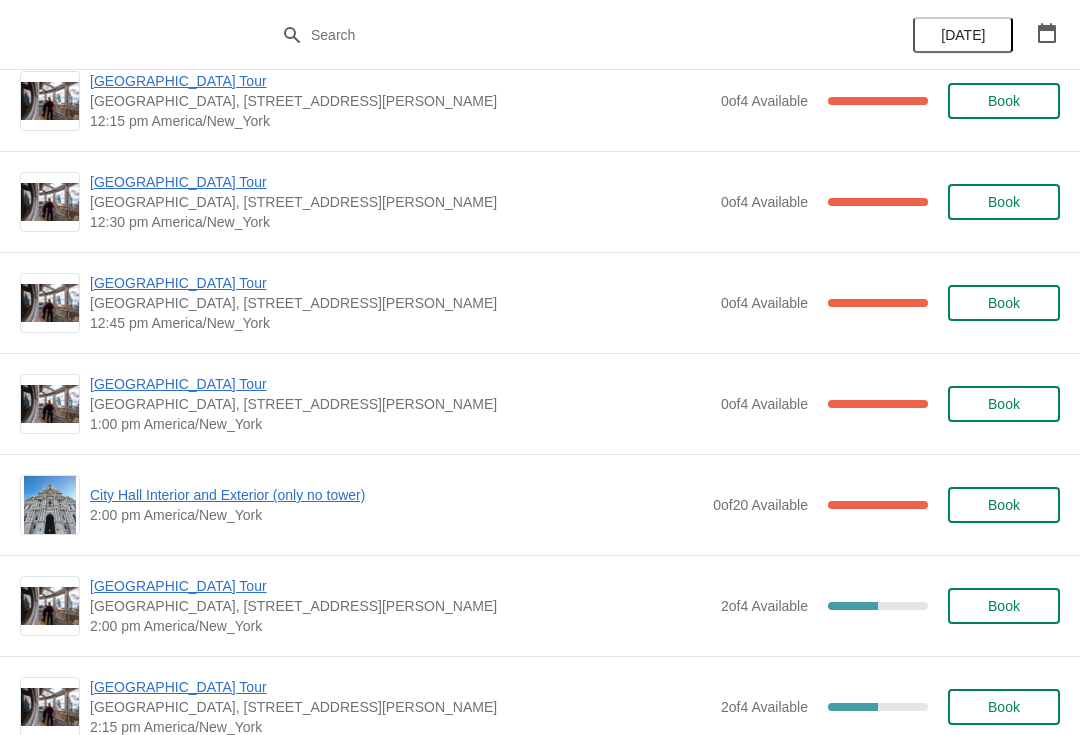 click on "[GEOGRAPHIC_DATA] Tour" at bounding box center (400, 586) 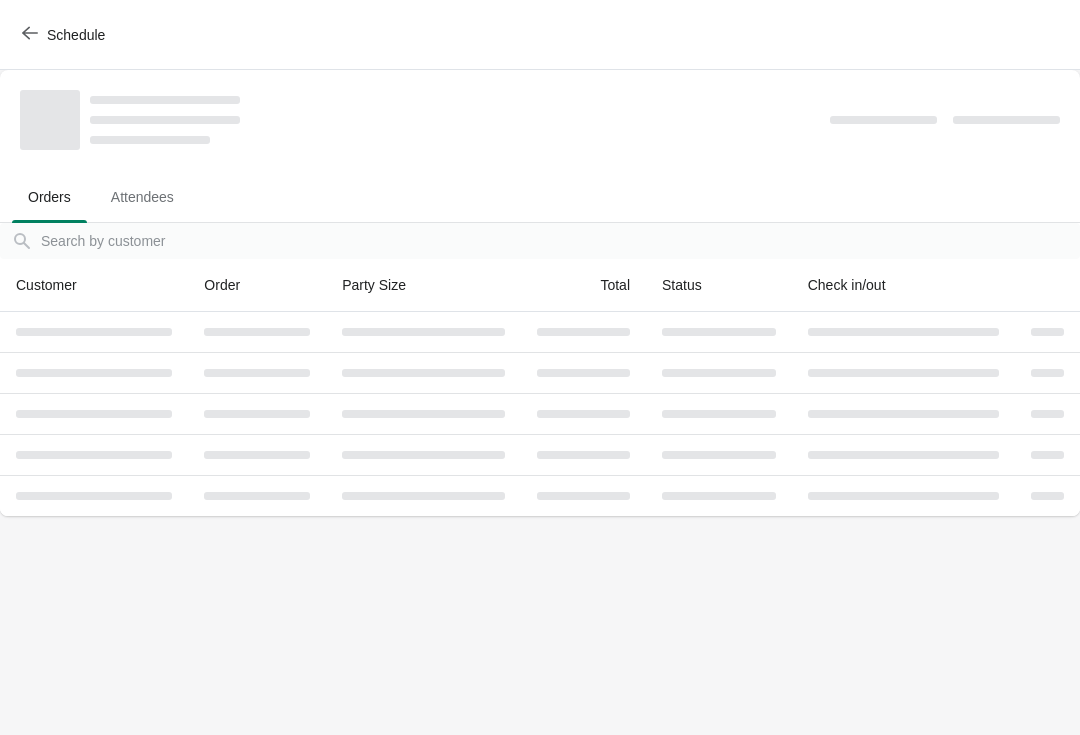 scroll, scrollTop: 0, scrollLeft: 0, axis: both 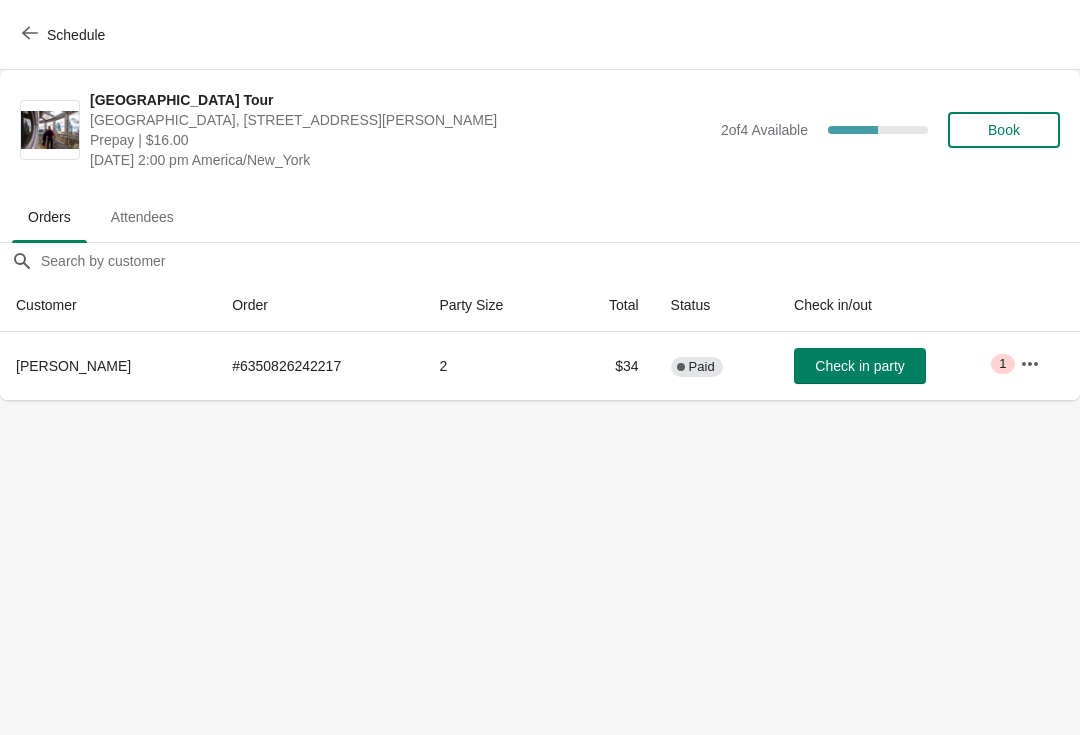 click on "Book" at bounding box center [1004, 130] 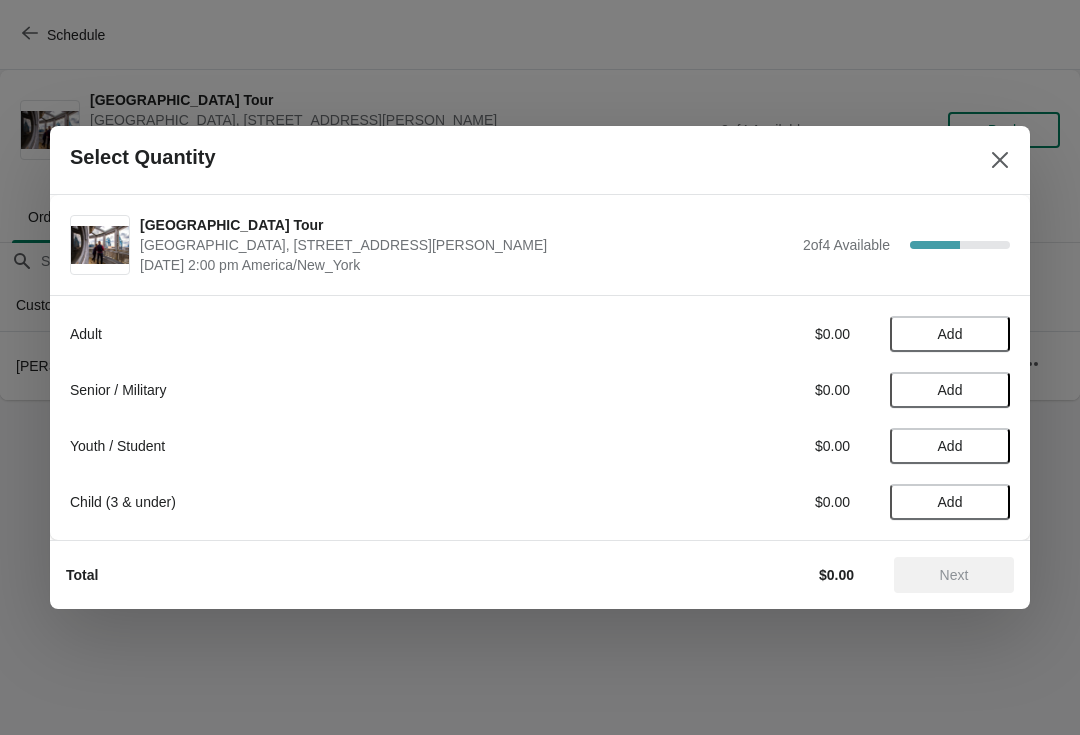 click on "Add" at bounding box center (950, 390) 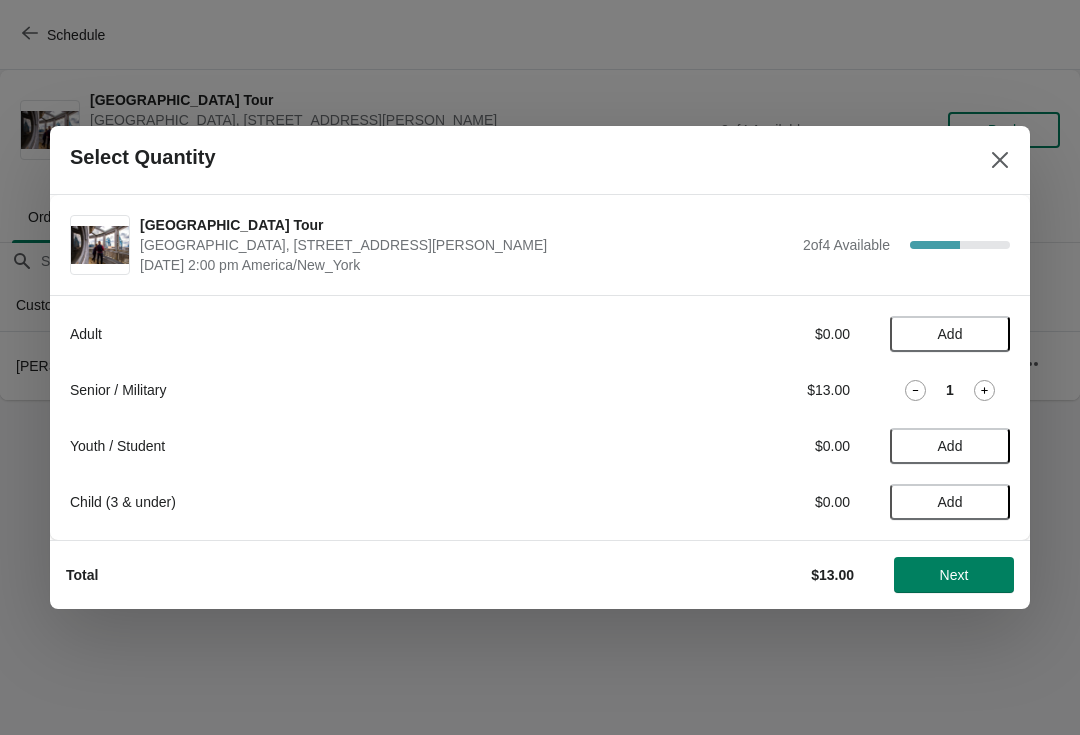 click on "Add" at bounding box center (950, 334) 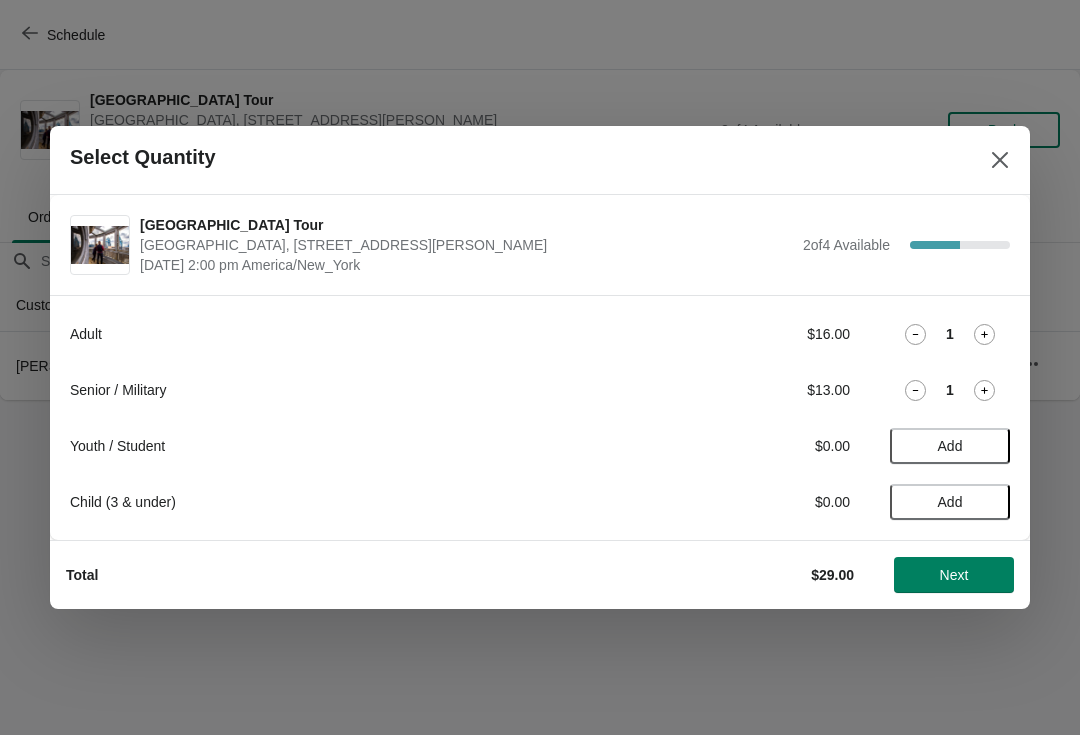 click on "Next" at bounding box center (954, 575) 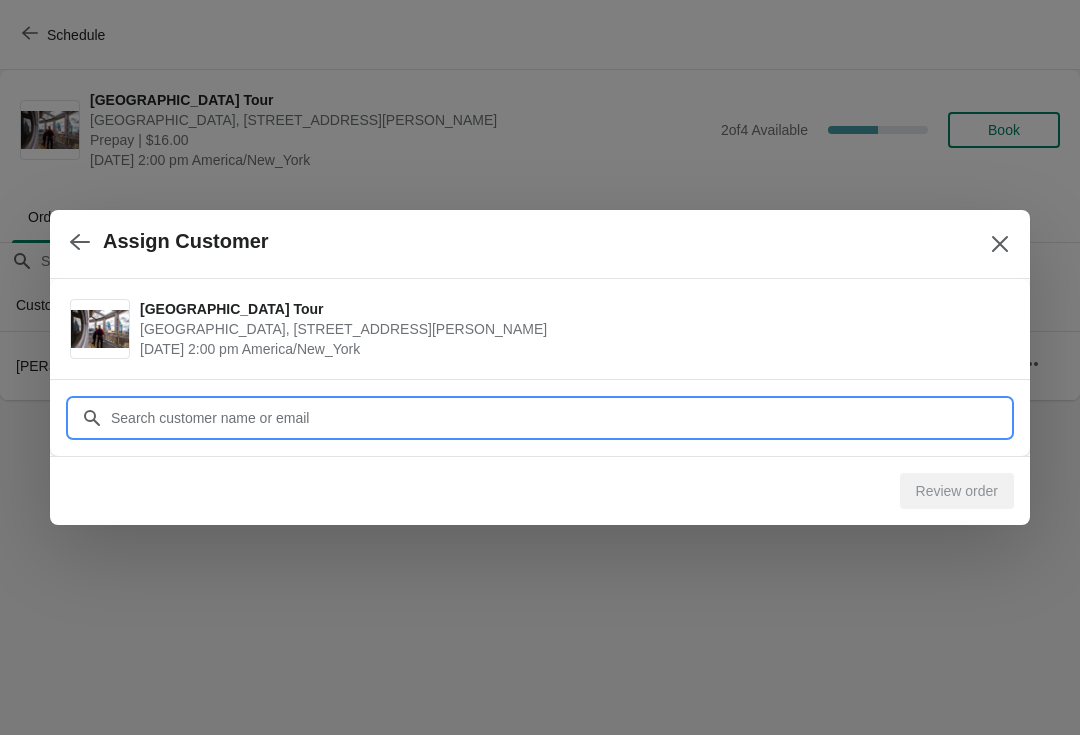 click on "Customer" at bounding box center [560, 418] 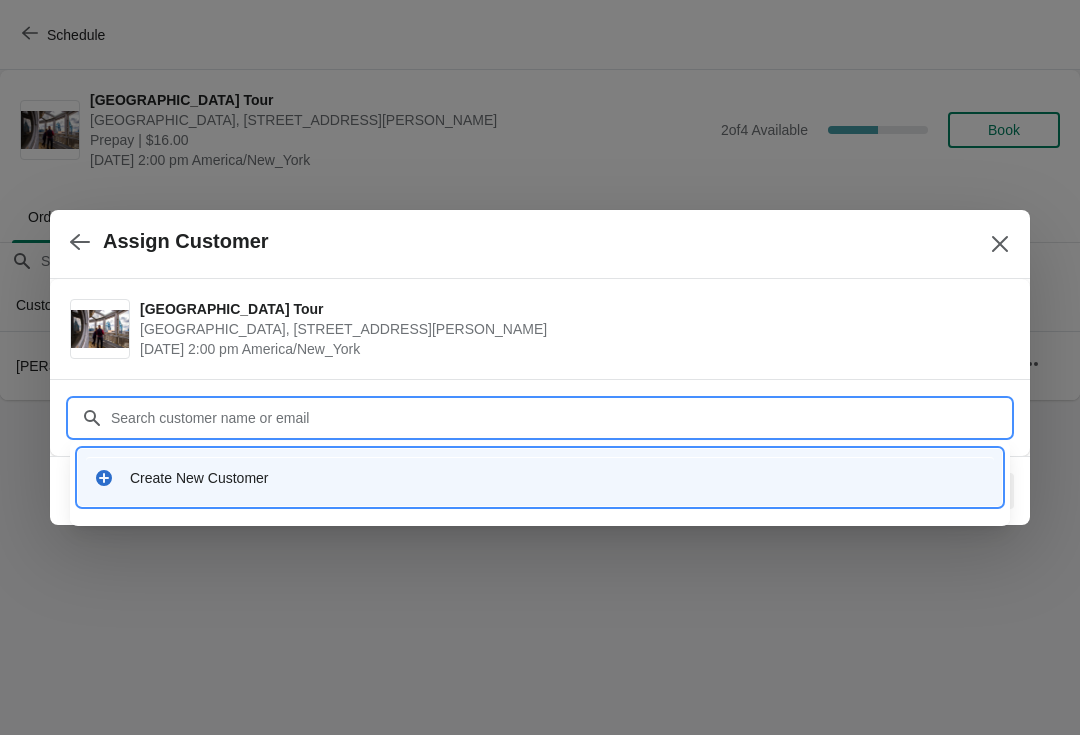 click on "Create New Customer" at bounding box center (558, 478) 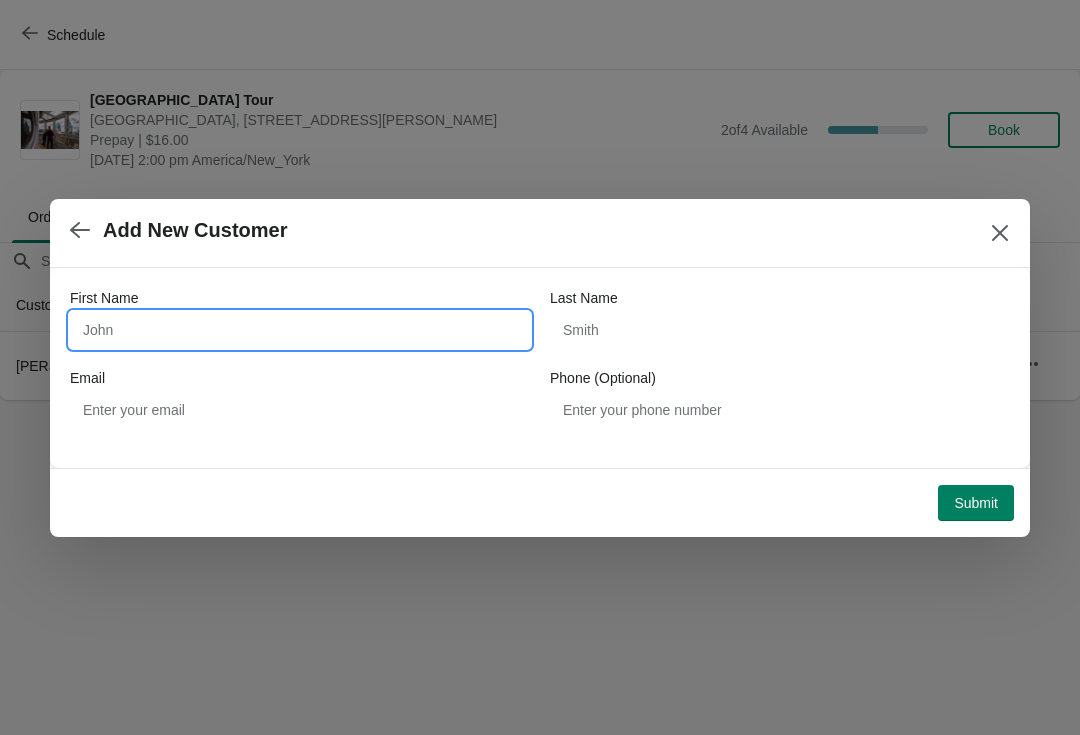 click on "First Name" at bounding box center [300, 330] 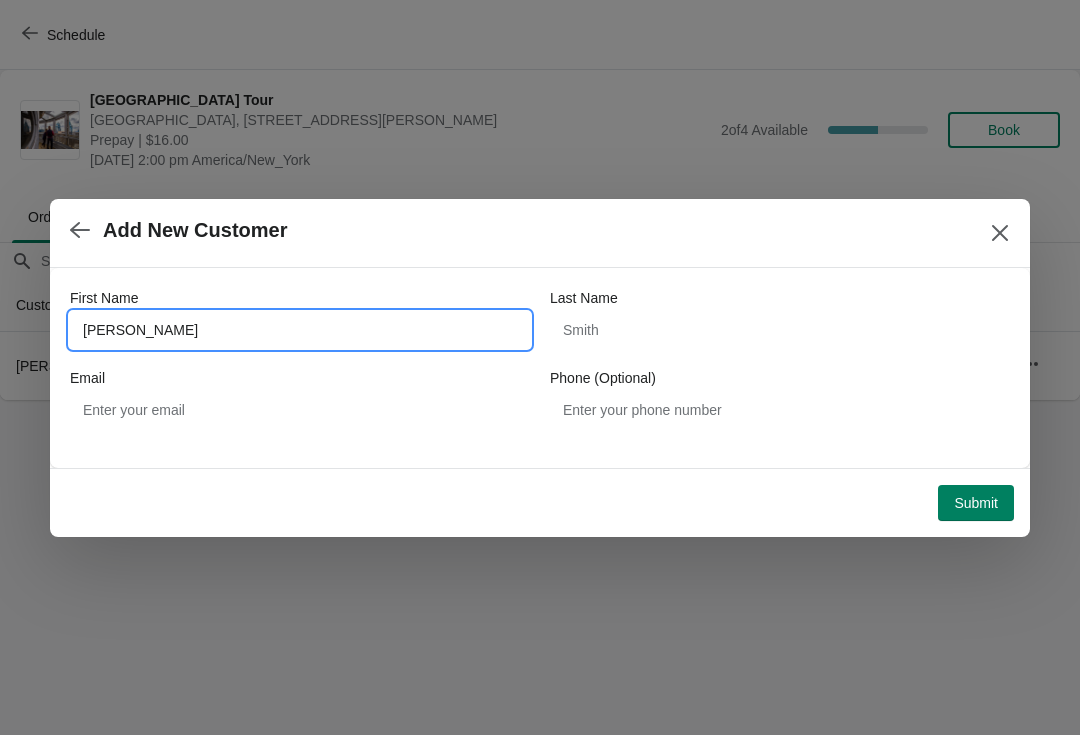 type on "Pamela" 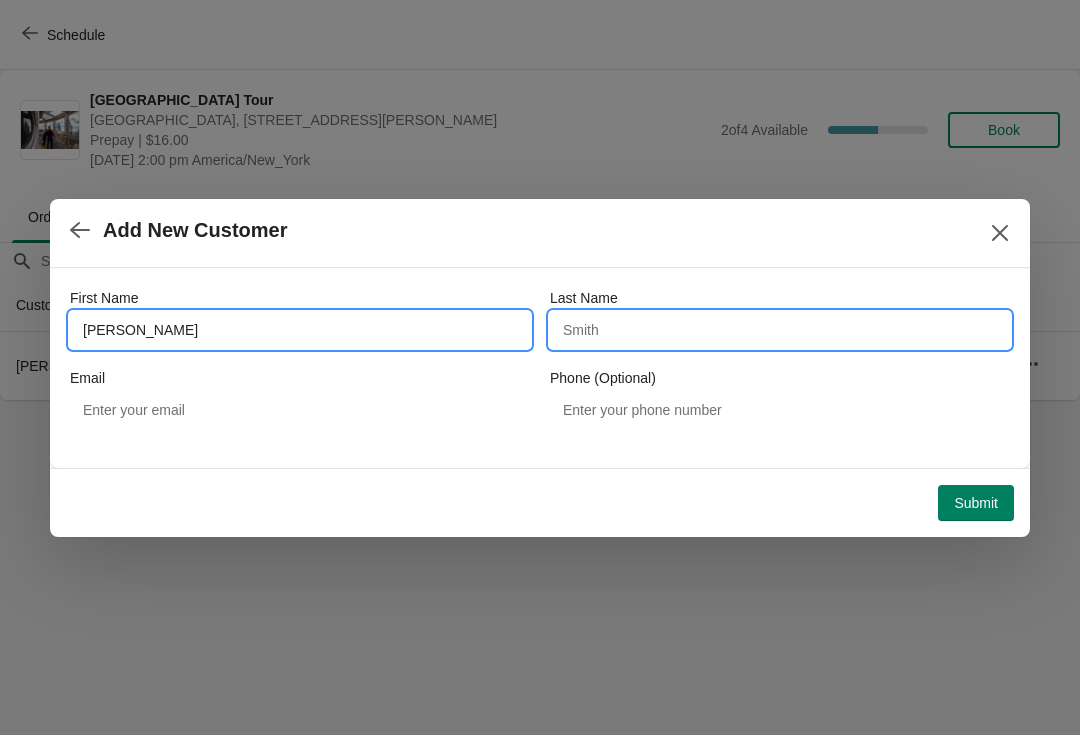 click on "Last Name" at bounding box center (780, 330) 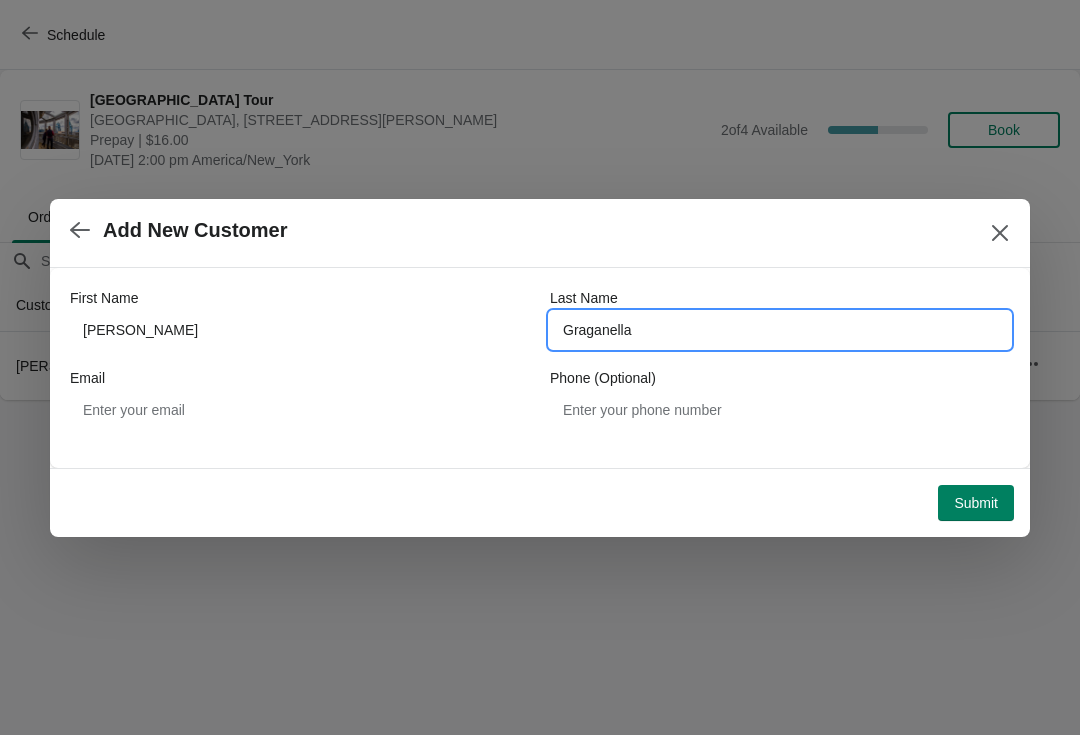type on "Graganella" 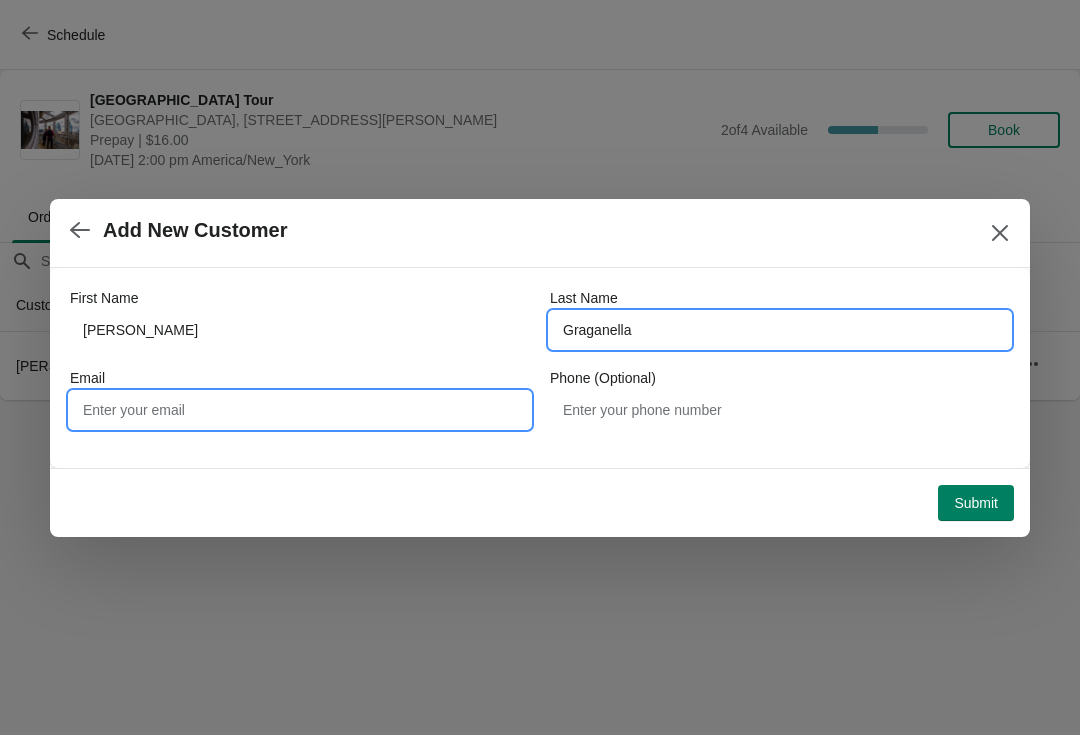 click on "Email" at bounding box center [300, 410] 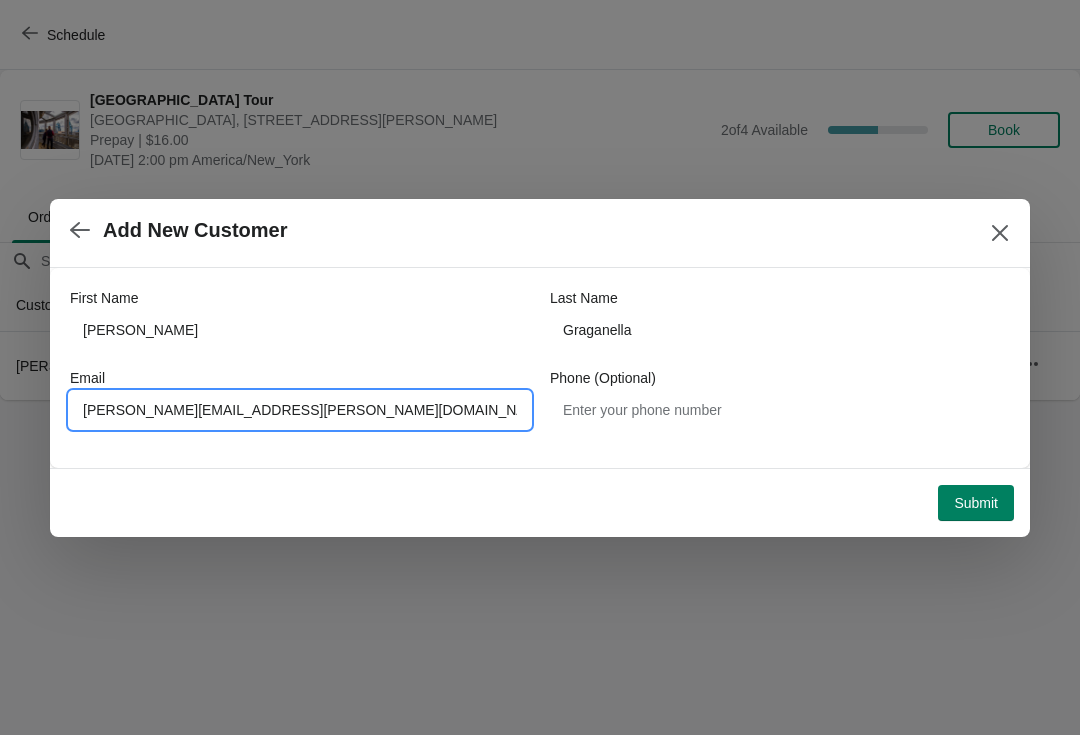 type on "Pam.graganella@gmail.com" 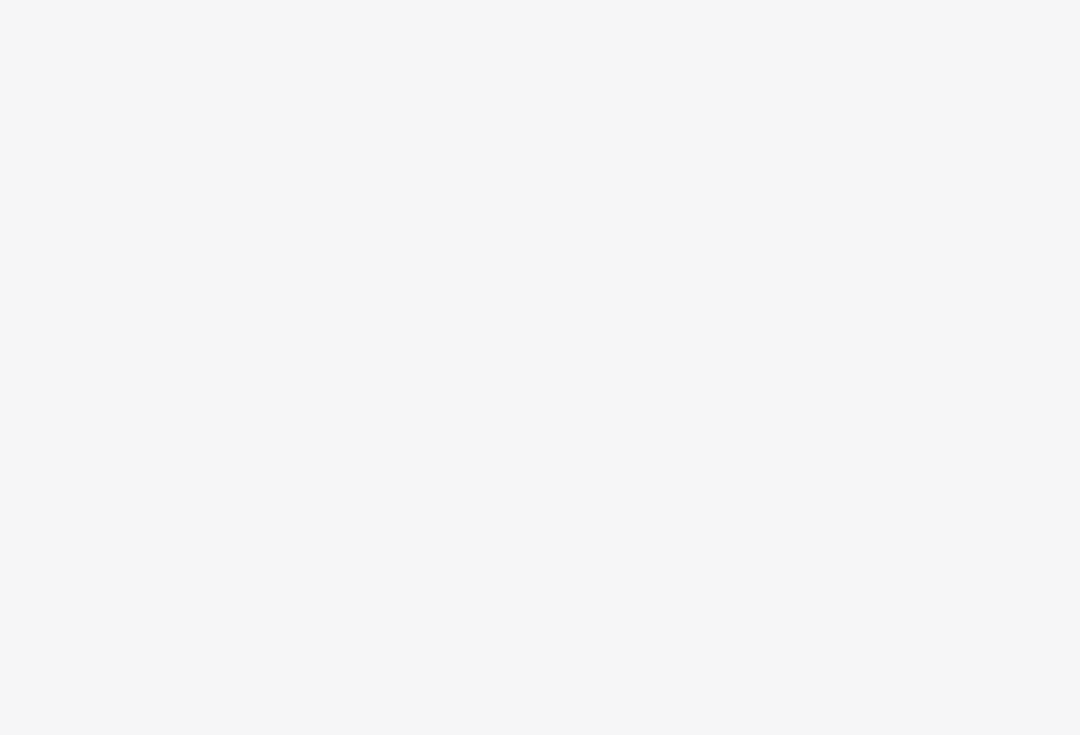 scroll, scrollTop: 0, scrollLeft: 0, axis: both 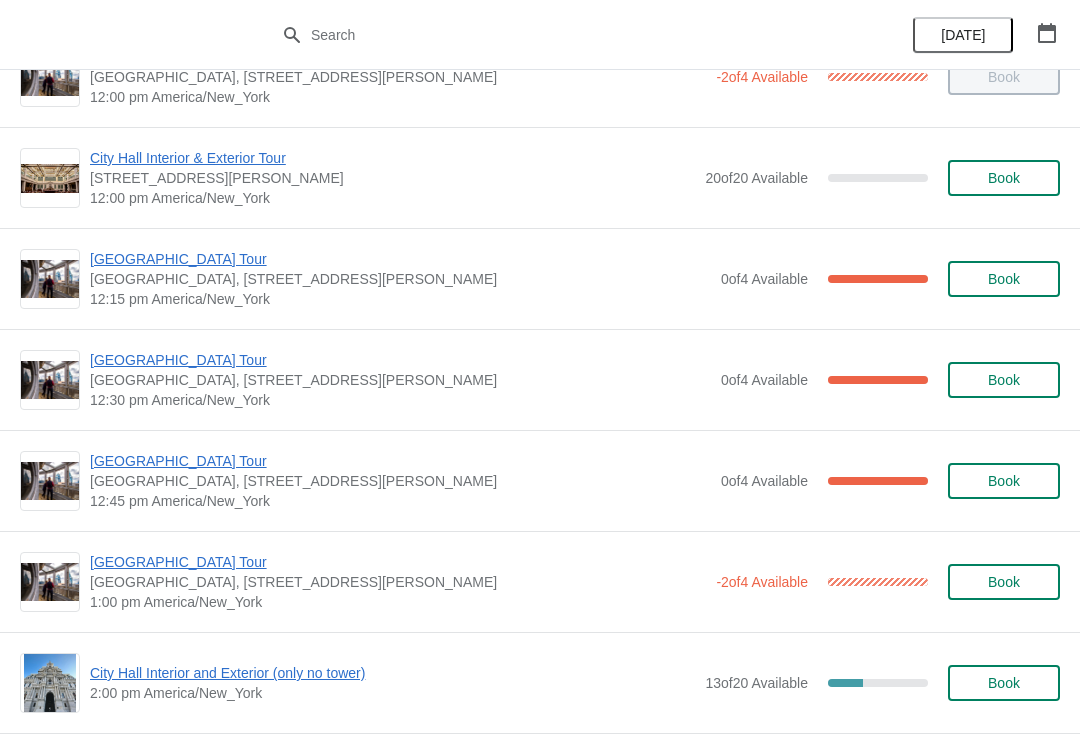 click on "[GEOGRAPHIC_DATA], [STREET_ADDRESS][PERSON_NAME]" at bounding box center (400, 279) 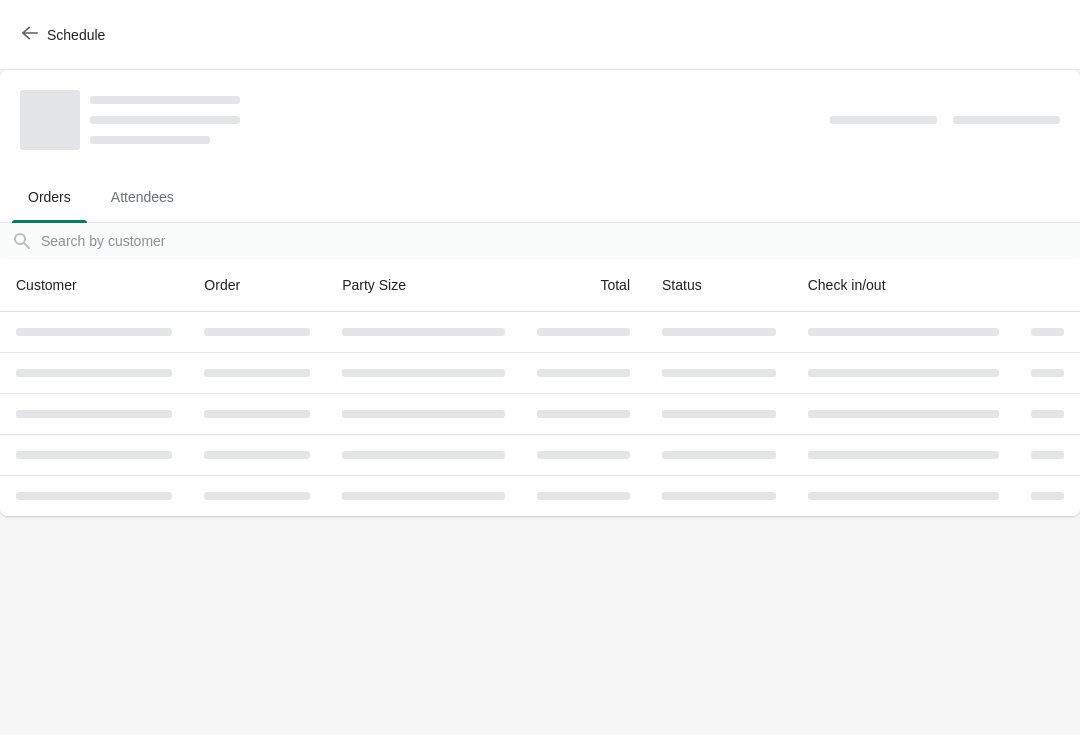 scroll, scrollTop: 0, scrollLeft: 0, axis: both 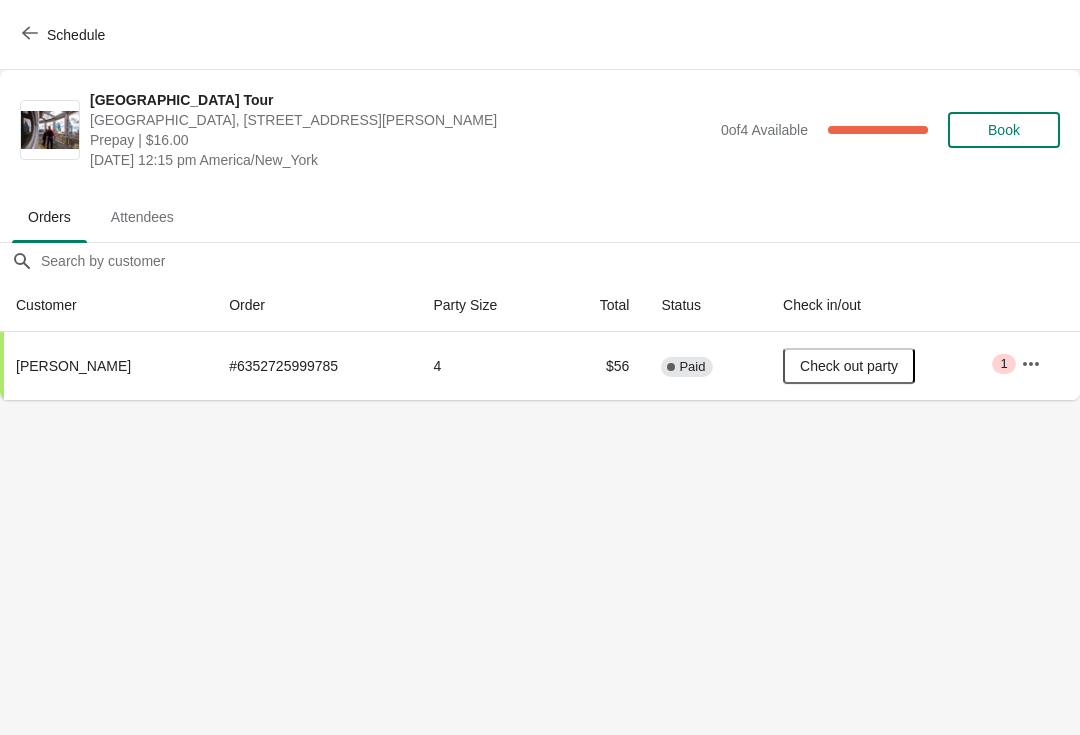 click at bounding box center (30, 34) 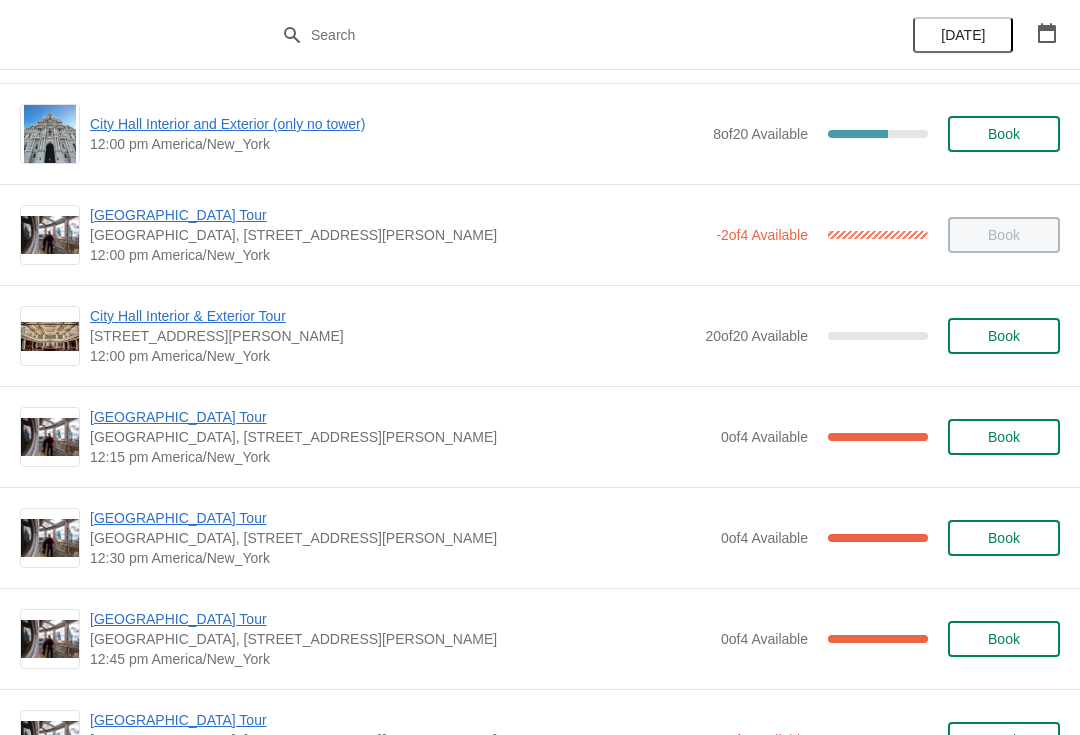 scroll, scrollTop: 809, scrollLeft: 0, axis: vertical 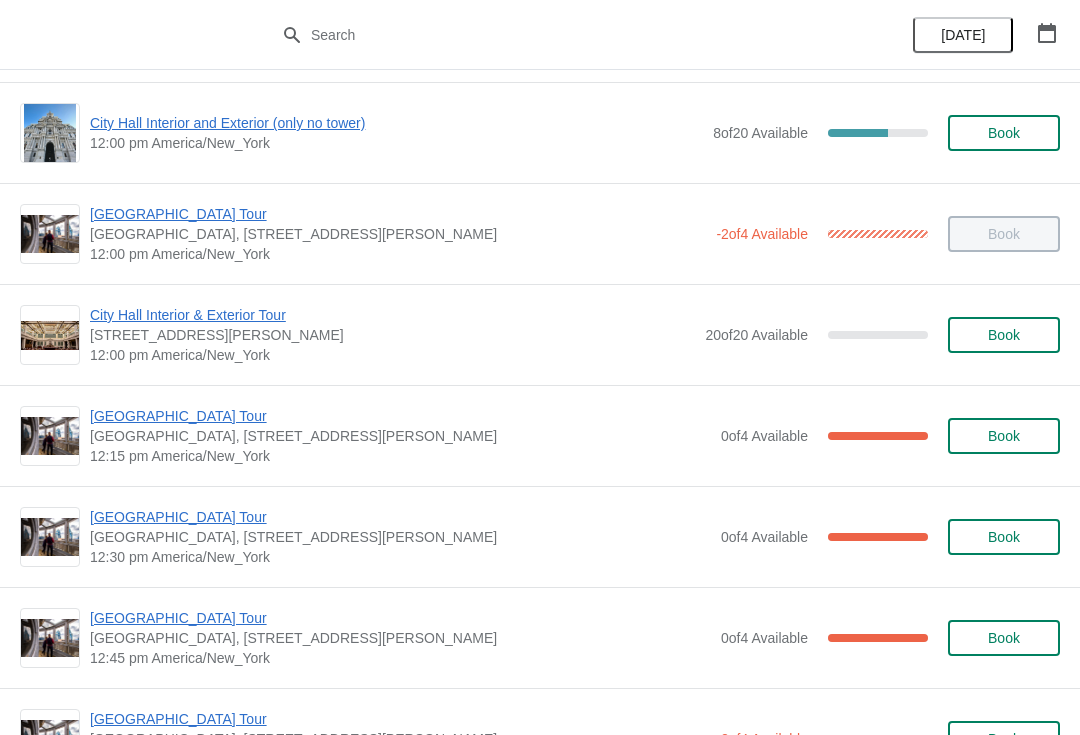 click on "[GEOGRAPHIC_DATA] Tour" at bounding box center (400, 517) 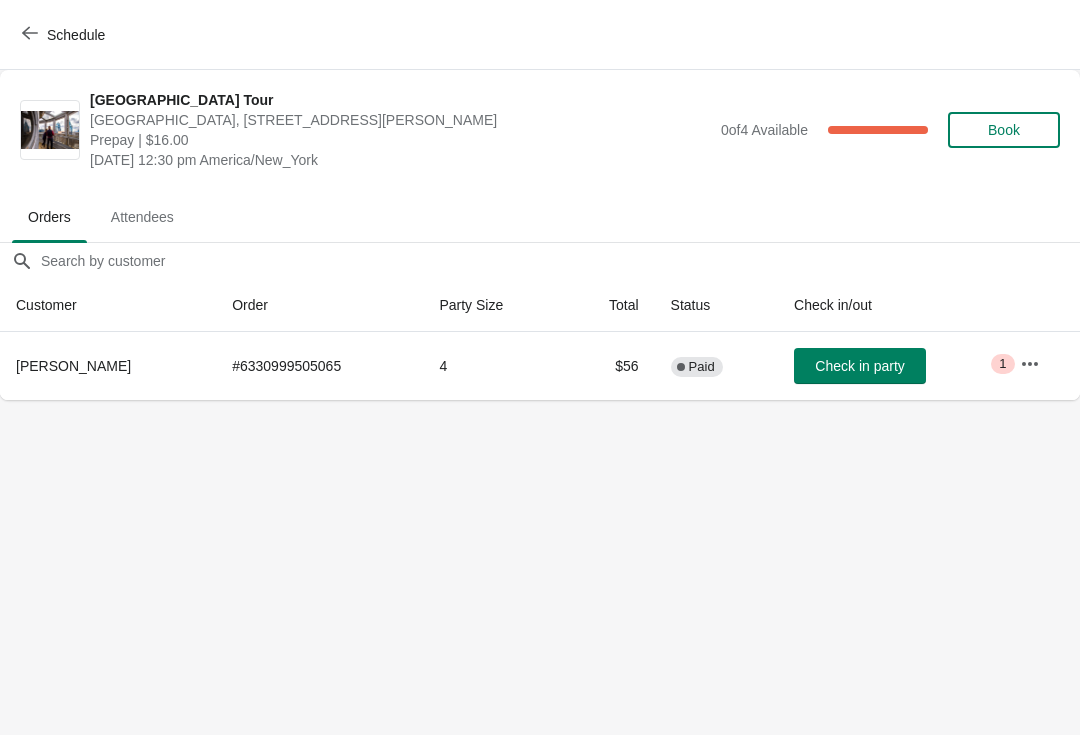 click on "Check in party" at bounding box center [859, 366] 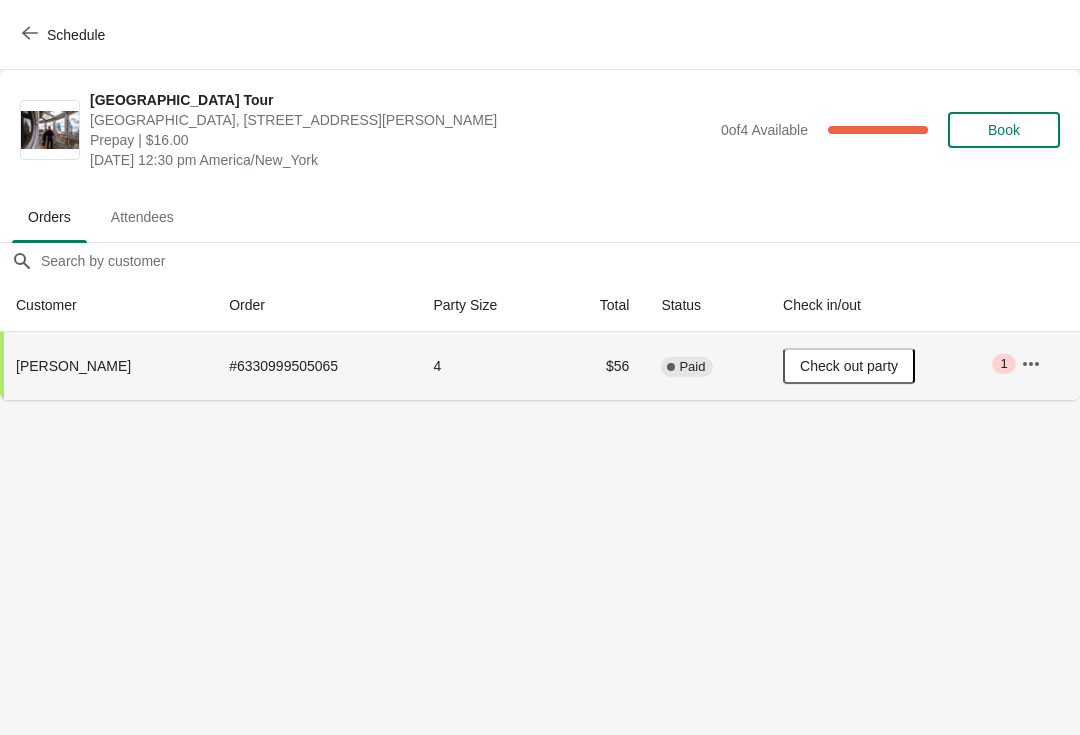 click on "Schedule" at bounding box center (65, 34) 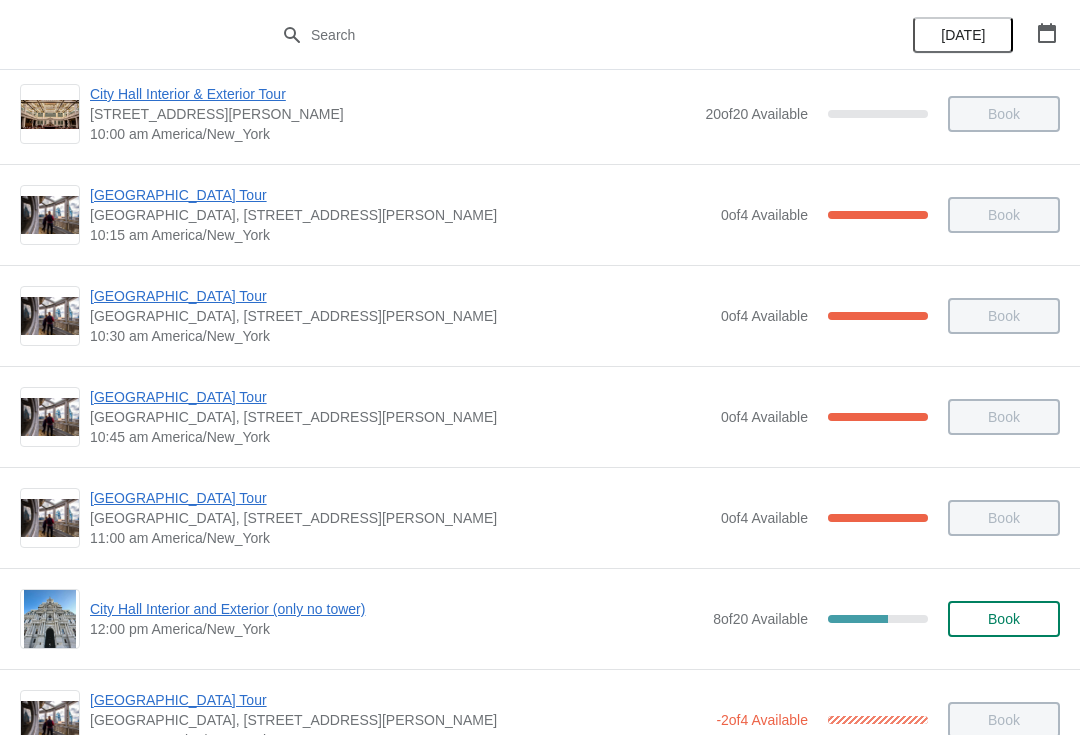scroll, scrollTop: 324, scrollLeft: 0, axis: vertical 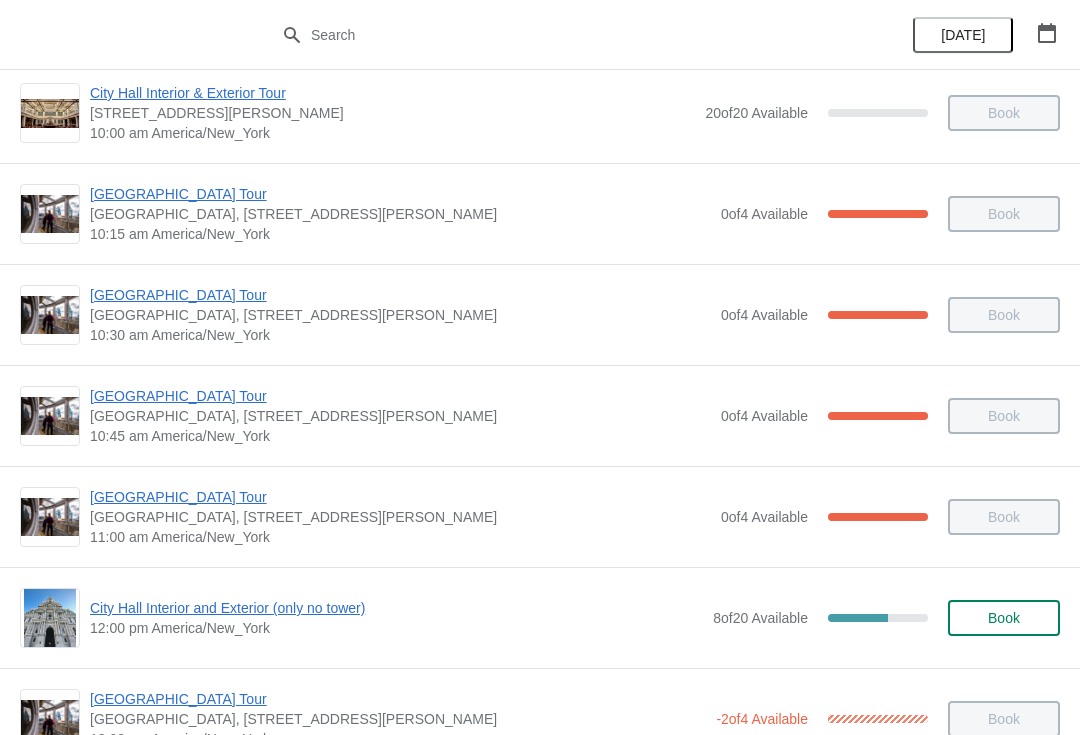 click on "[GEOGRAPHIC_DATA] Tour" at bounding box center [400, 396] 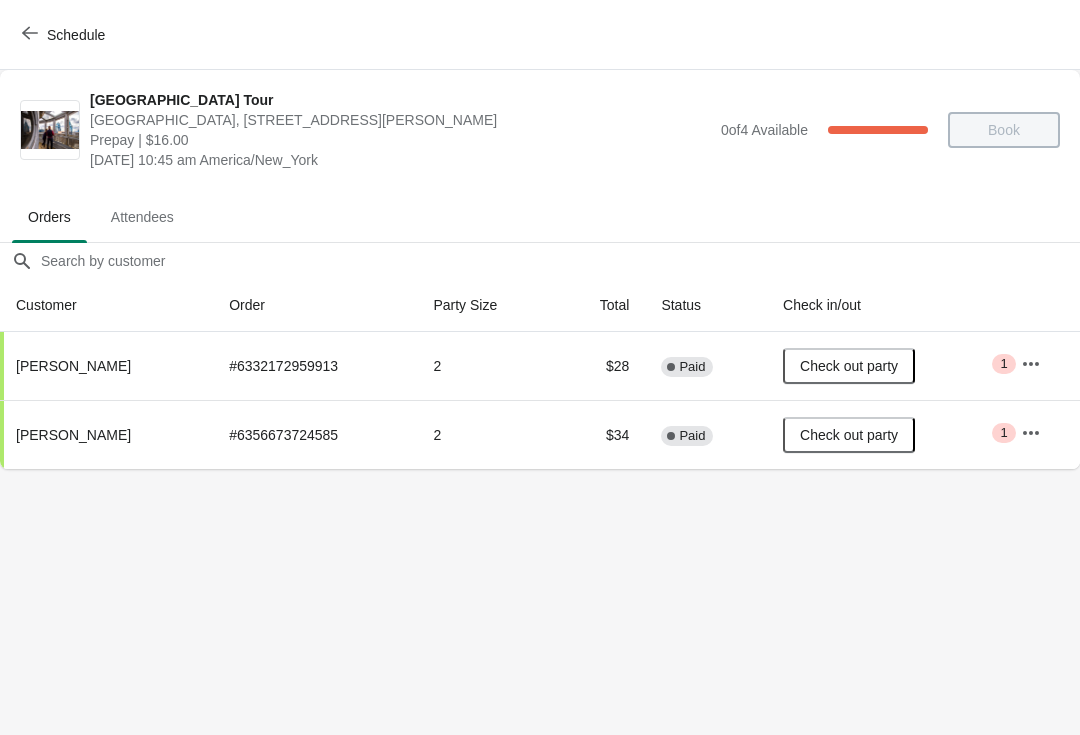 click on "Schedule" at bounding box center [76, 35] 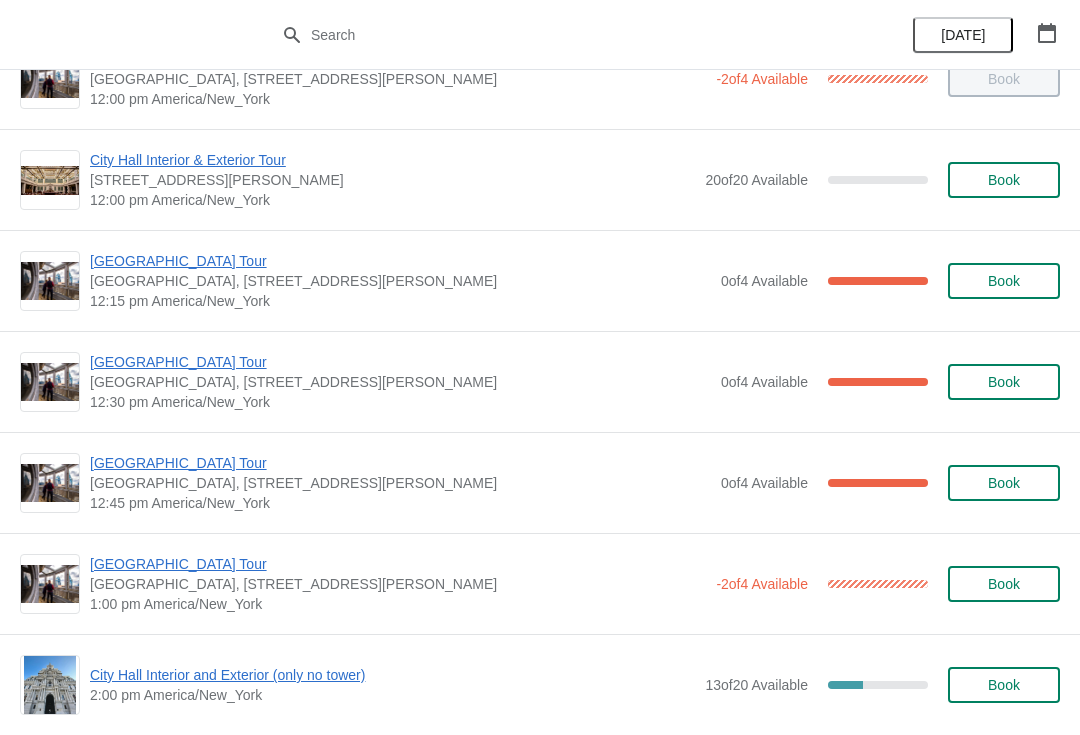 scroll, scrollTop: 983, scrollLeft: 0, axis: vertical 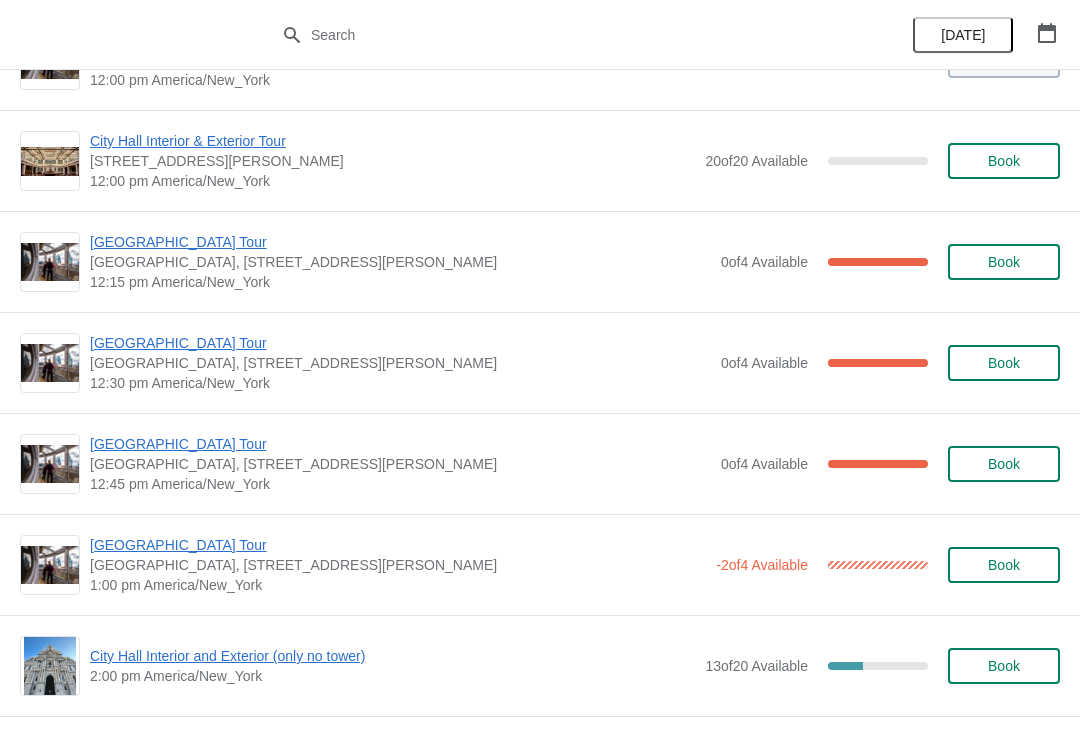 click on "[GEOGRAPHIC_DATA] Tour" at bounding box center [400, 444] 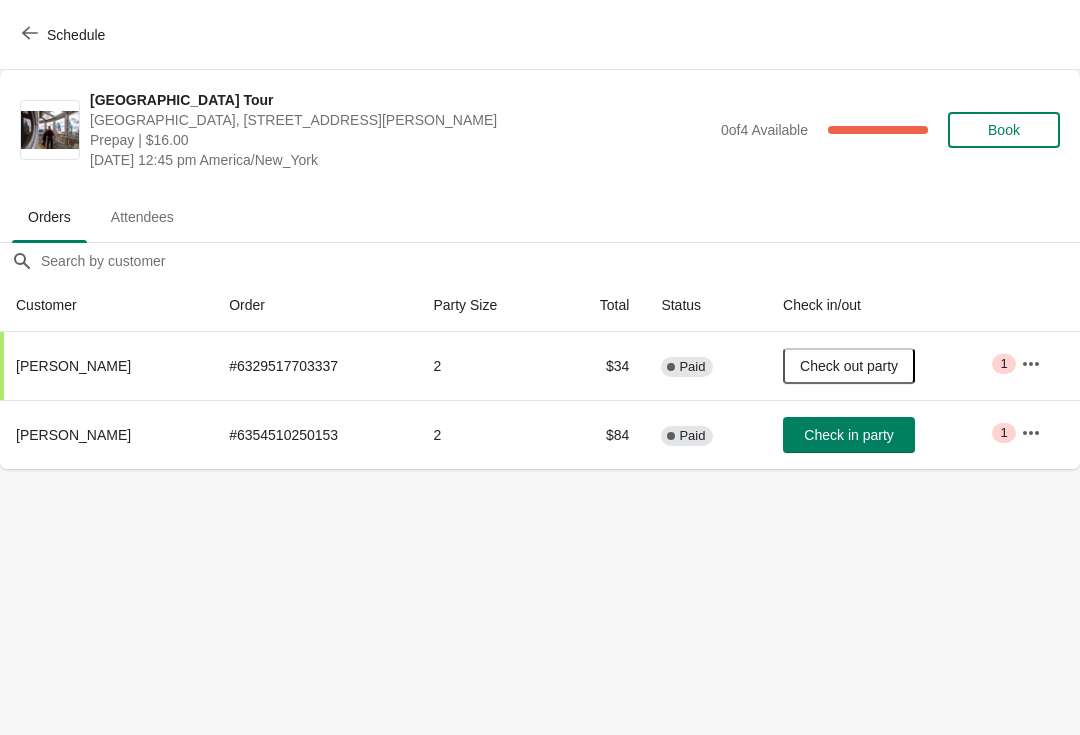 click 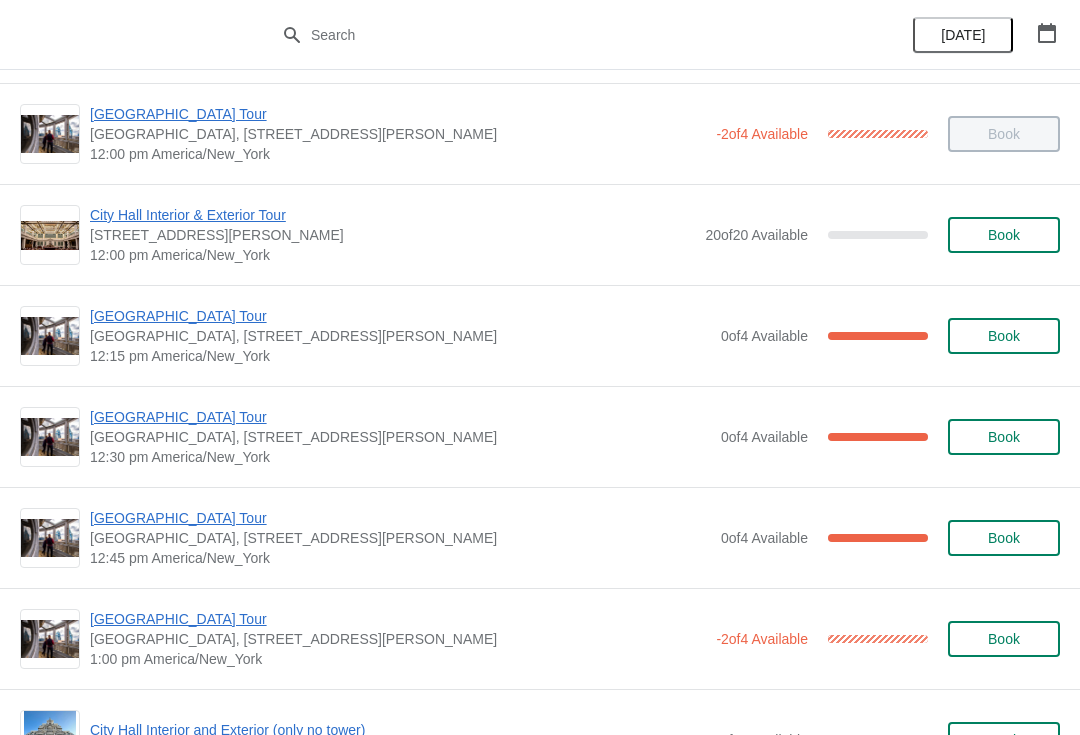 scroll, scrollTop: 901, scrollLeft: 0, axis: vertical 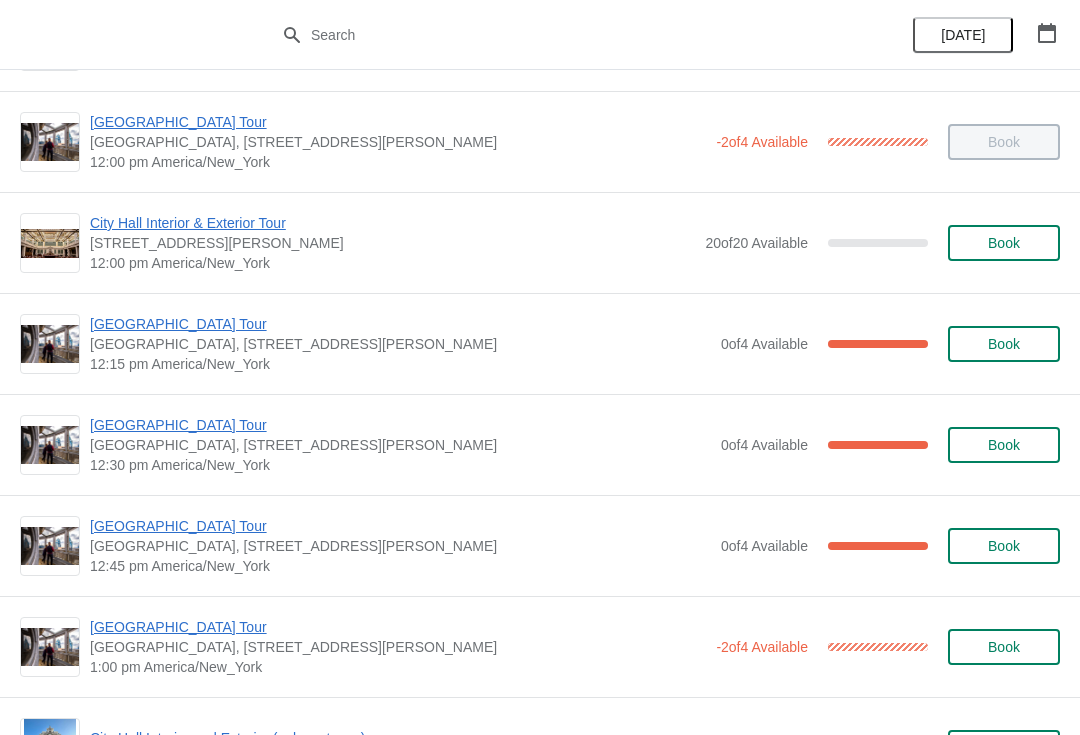 click on "City Hall Tower Tour City Hall Visitor Center, 1400 John F Kennedy Boulevard Suite 121, Philadelphia, PA, USA 12:30 pm America/New_York 0  of  4   Available 100 % Book" at bounding box center [540, 444] 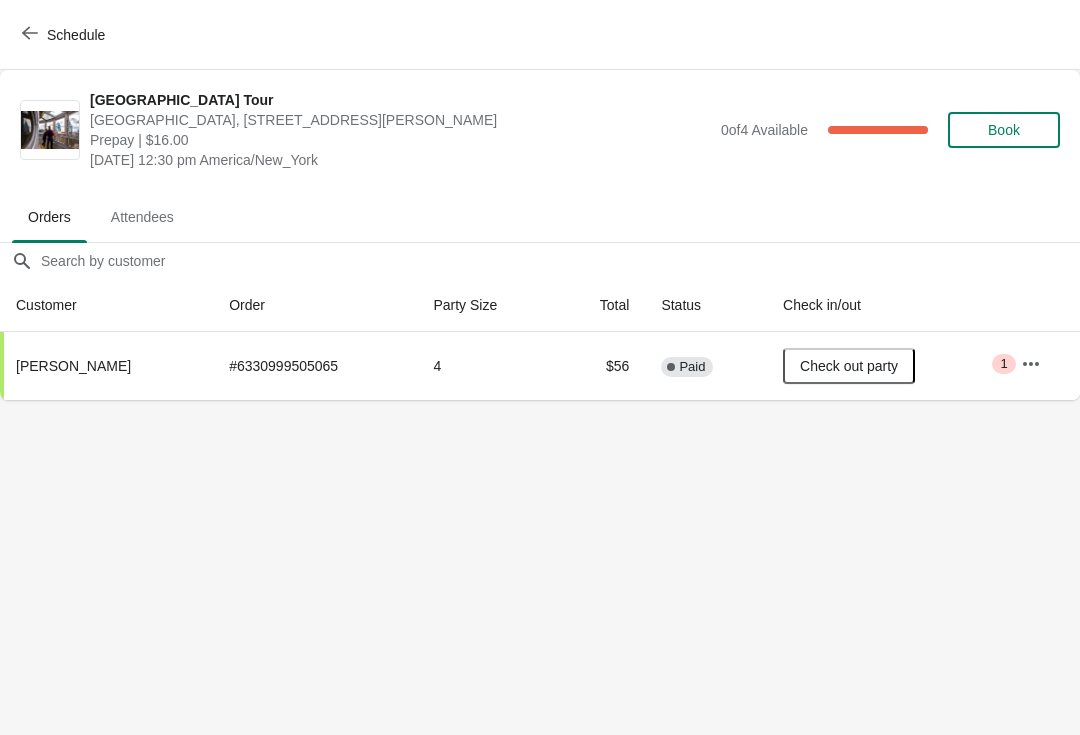 scroll, scrollTop: 0, scrollLeft: 0, axis: both 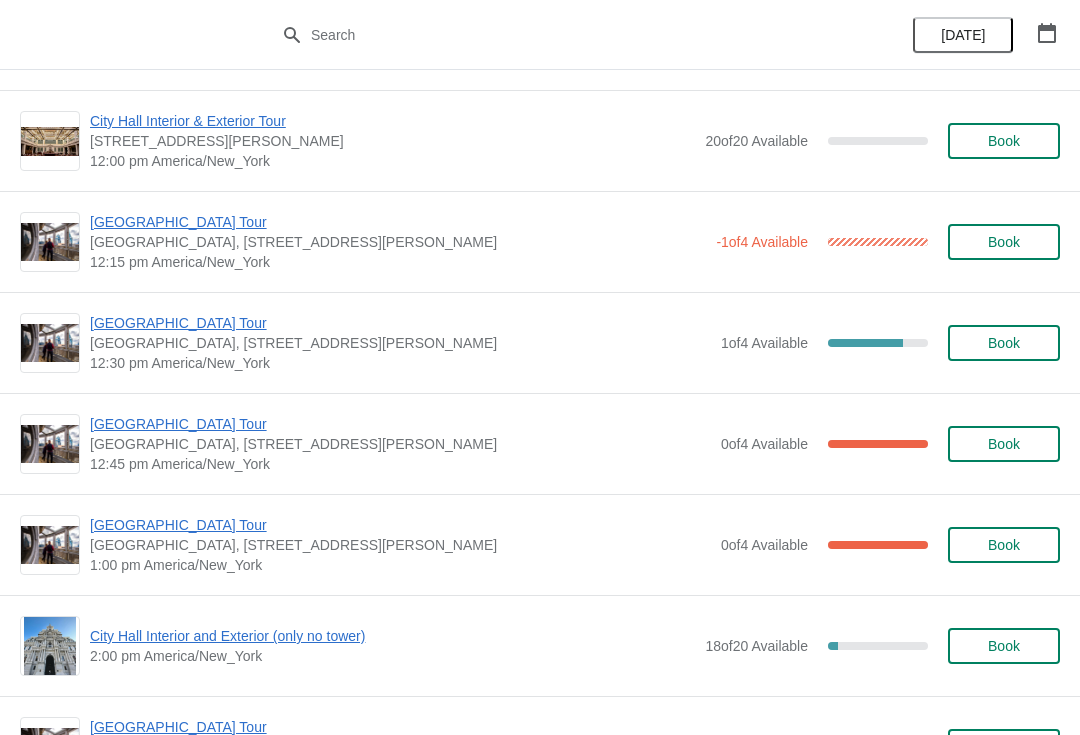 click on "[GEOGRAPHIC_DATA] Tour" at bounding box center [400, 525] 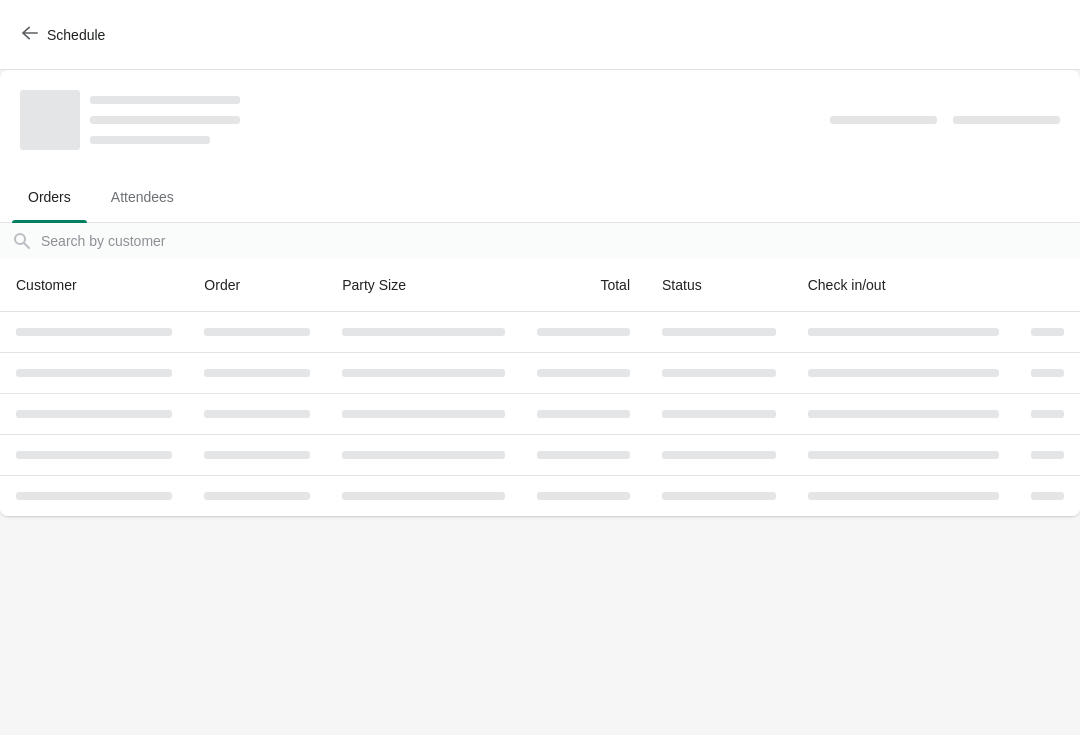 scroll, scrollTop: 0, scrollLeft: 0, axis: both 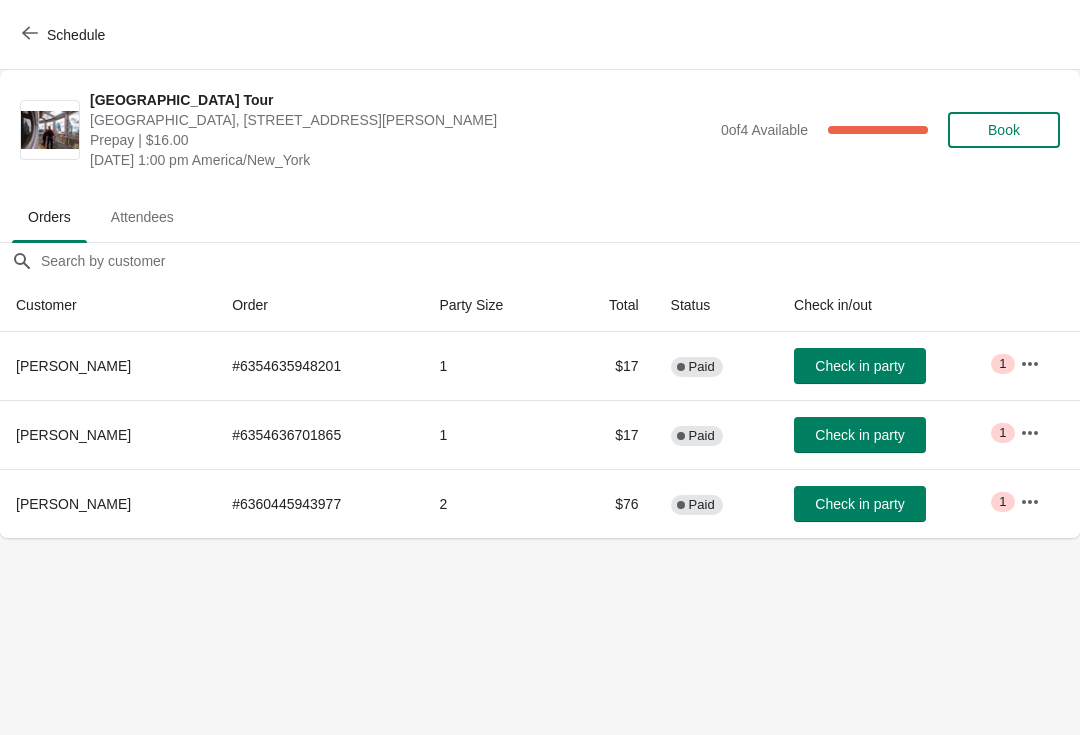 click on "Schedule" at bounding box center (76, 35) 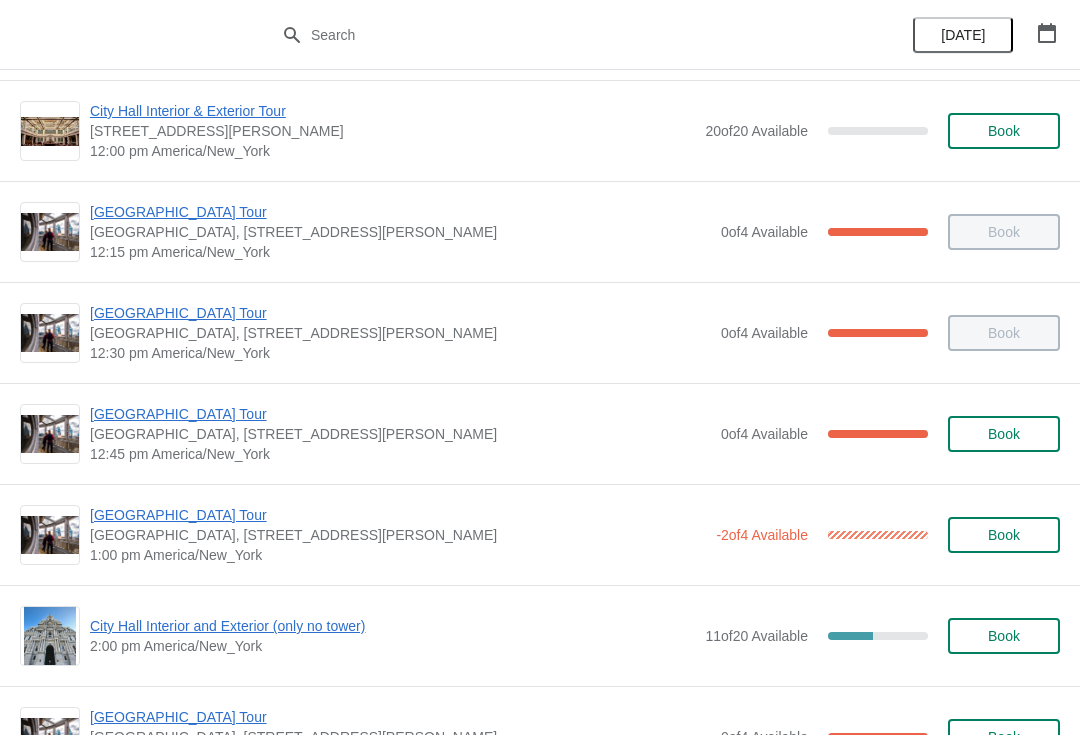 scroll, scrollTop: 1030, scrollLeft: 0, axis: vertical 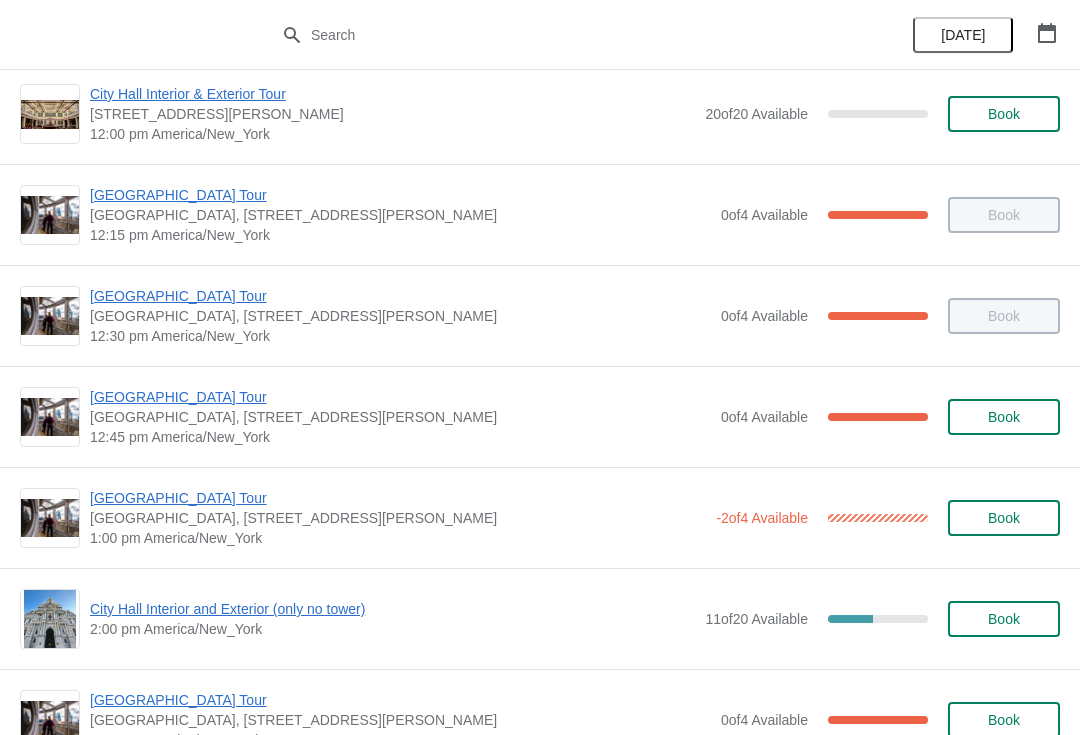 click on "[GEOGRAPHIC_DATA] Tour" at bounding box center (398, 498) 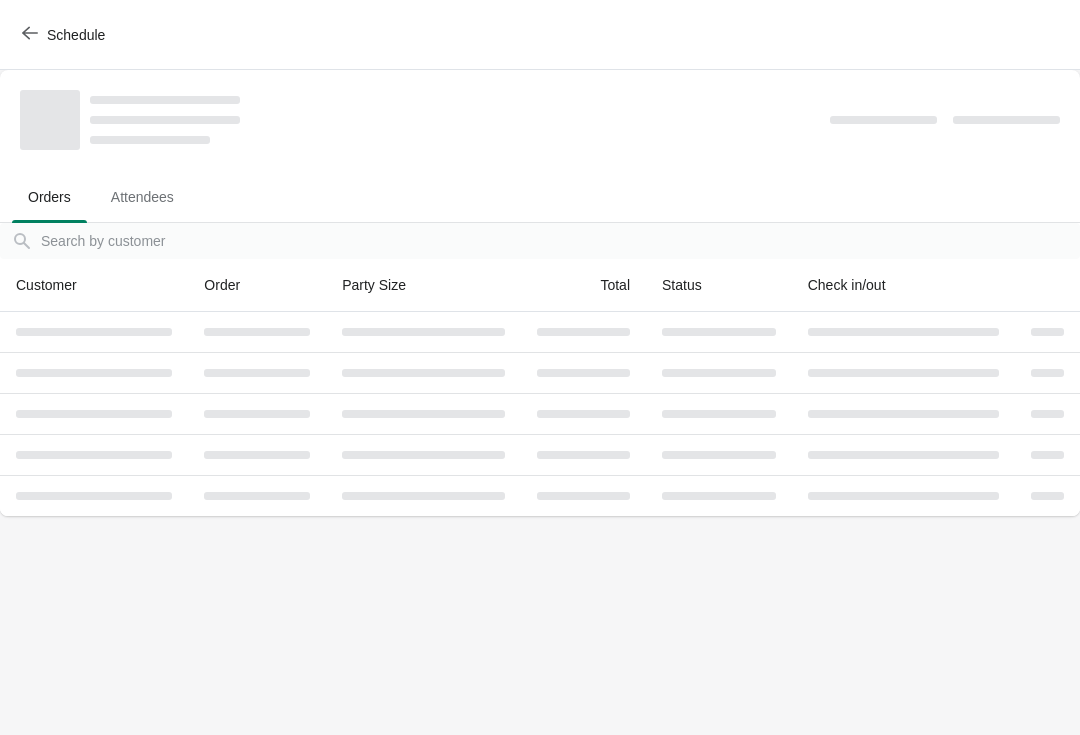 scroll, scrollTop: 0, scrollLeft: 0, axis: both 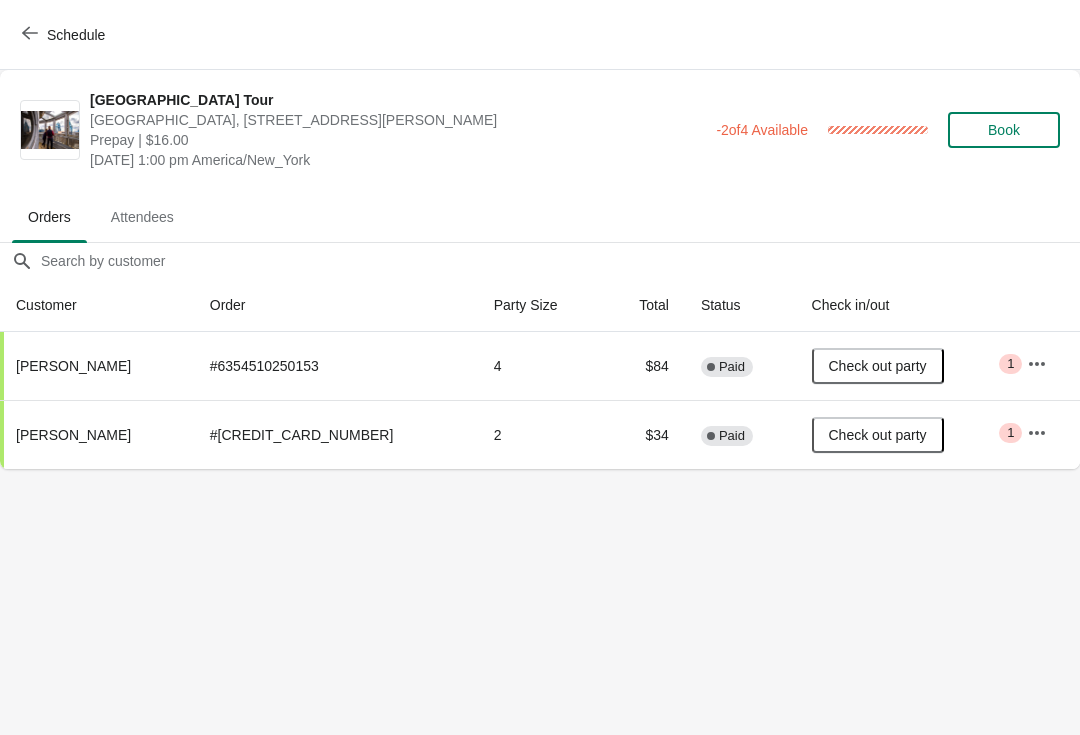 click on "Schedule" at bounding box center [65, 34] 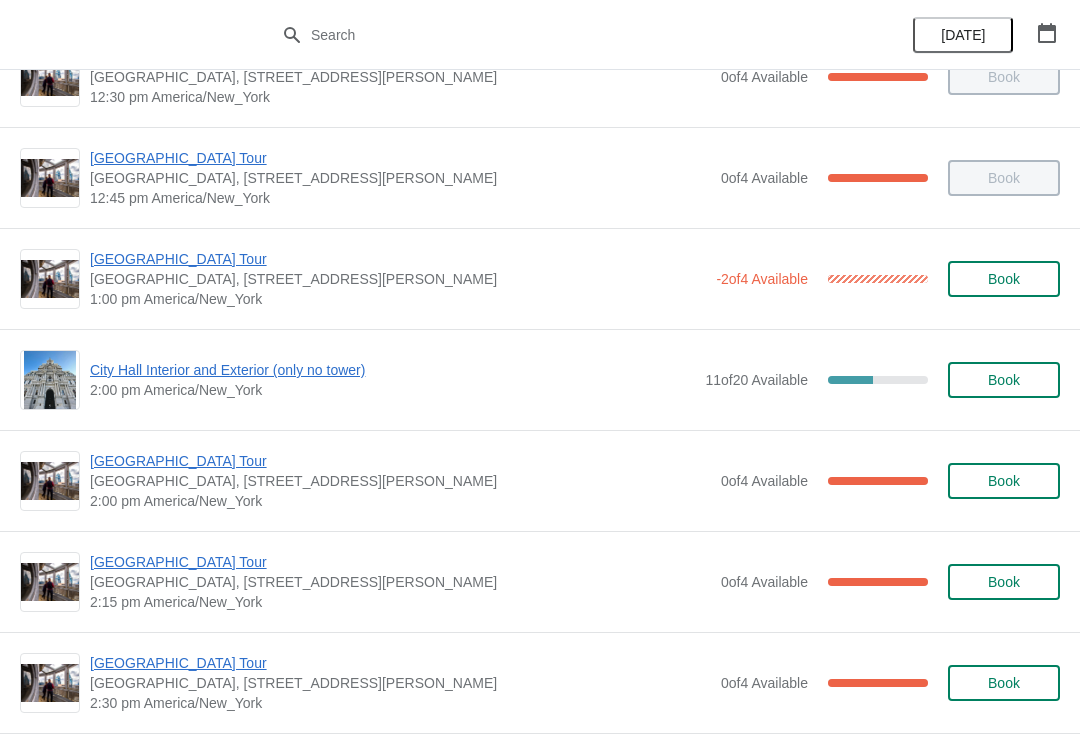 scroll, scrollTop: 1313, scrollLeft: 0, axis: vertical 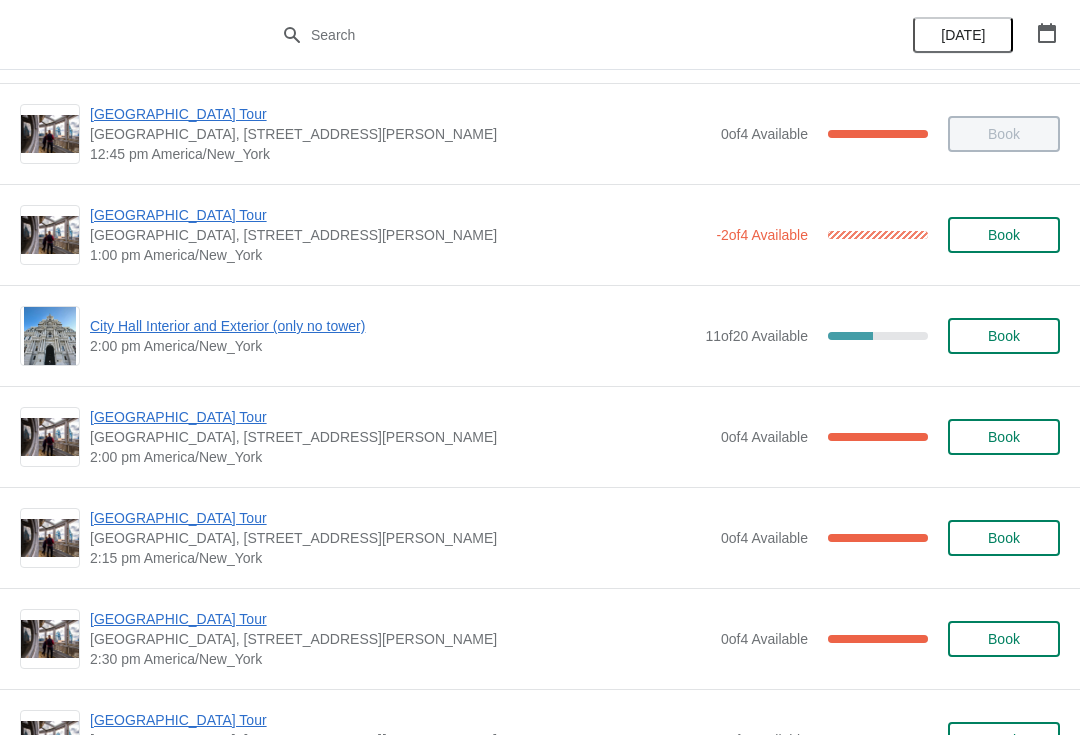 click on "2:00 pm America/New_York" at bounding box center [392, 346] 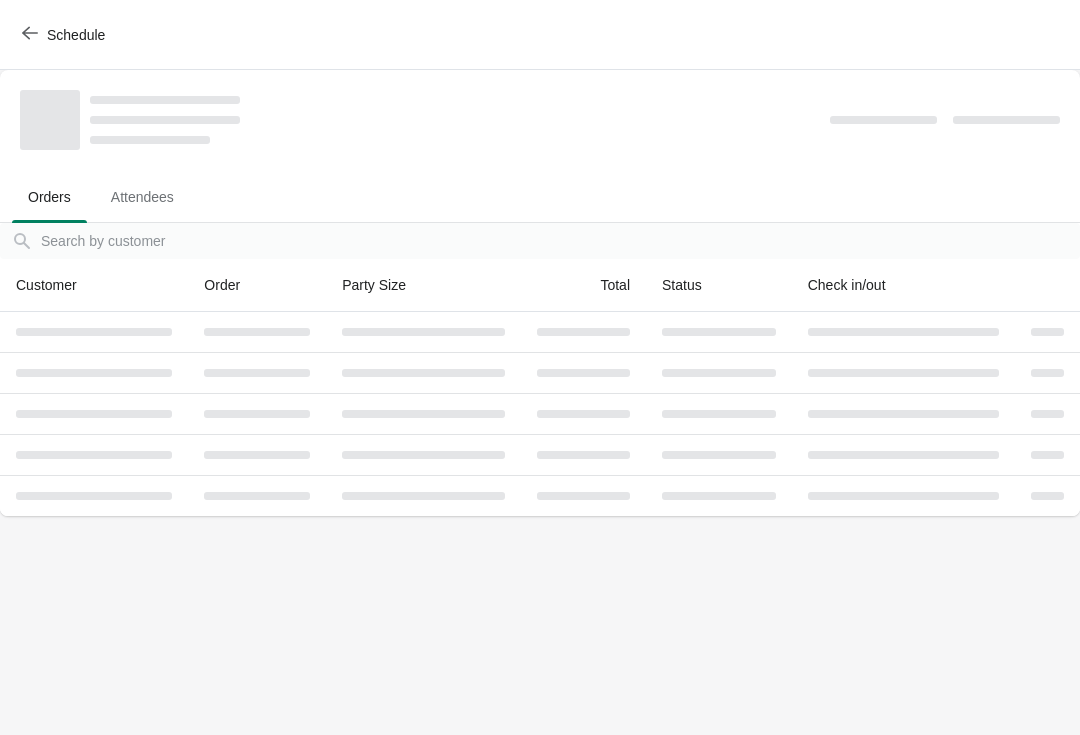 scroll, scrollTop: 0, scrollLeft: 0, axis: both 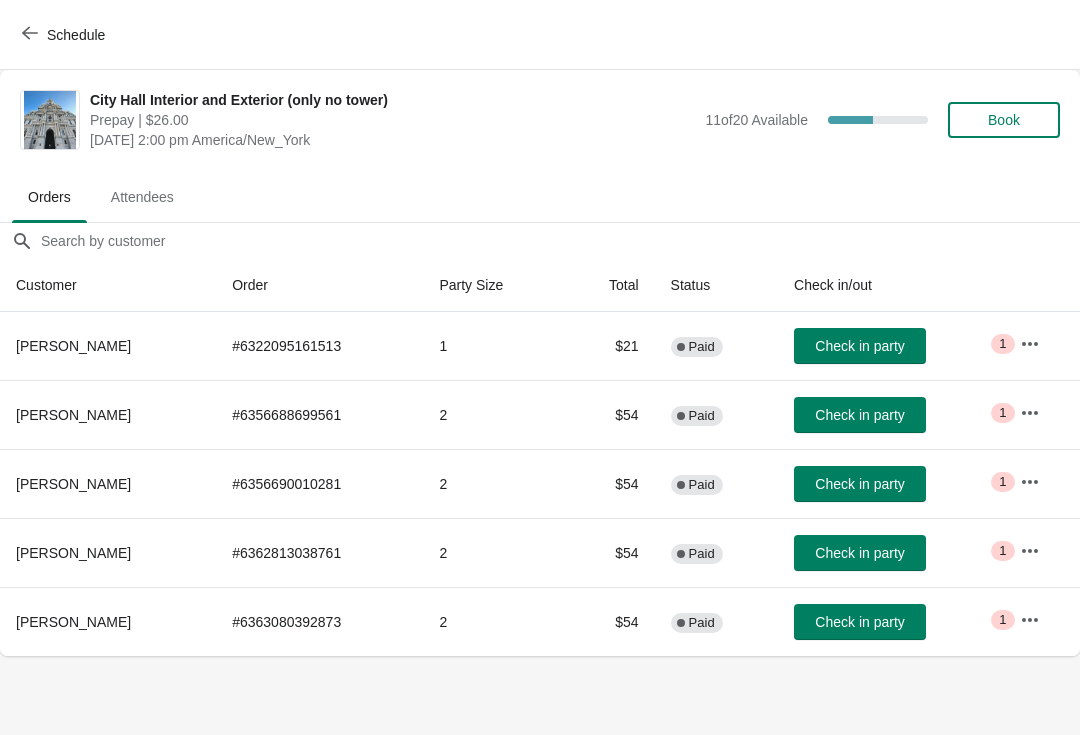 click on "Check in party" at bounding box center (860, 622) 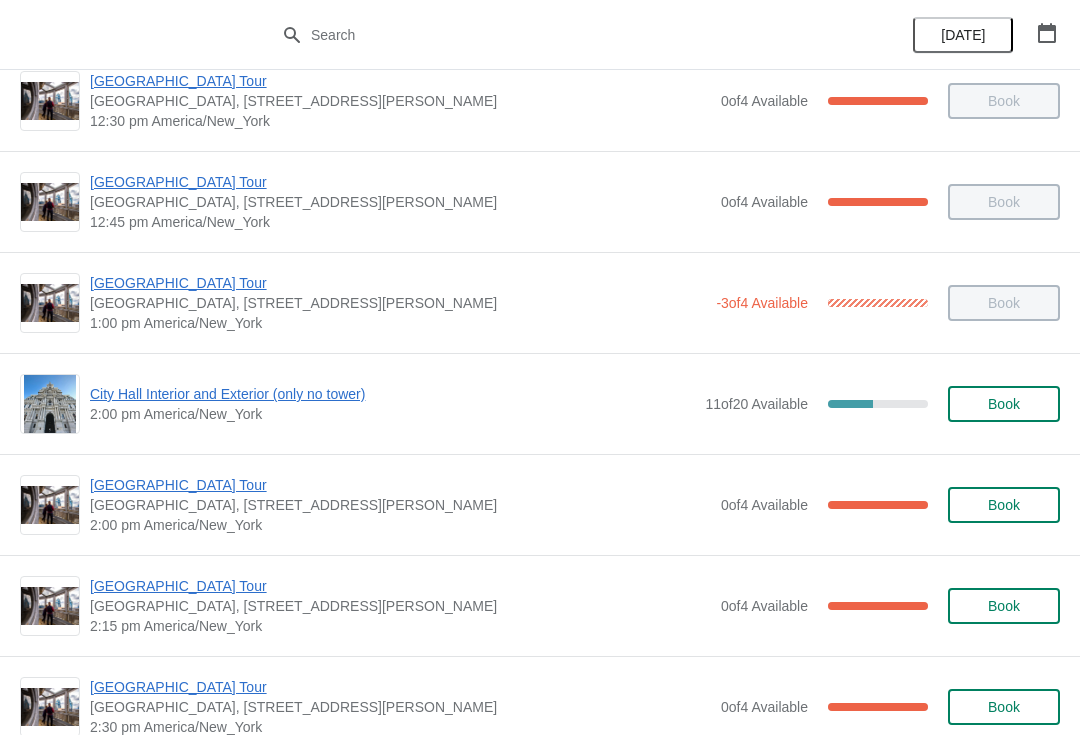 scroll, scrollTop: 1246, scrollLeft: 0, axis: vertical 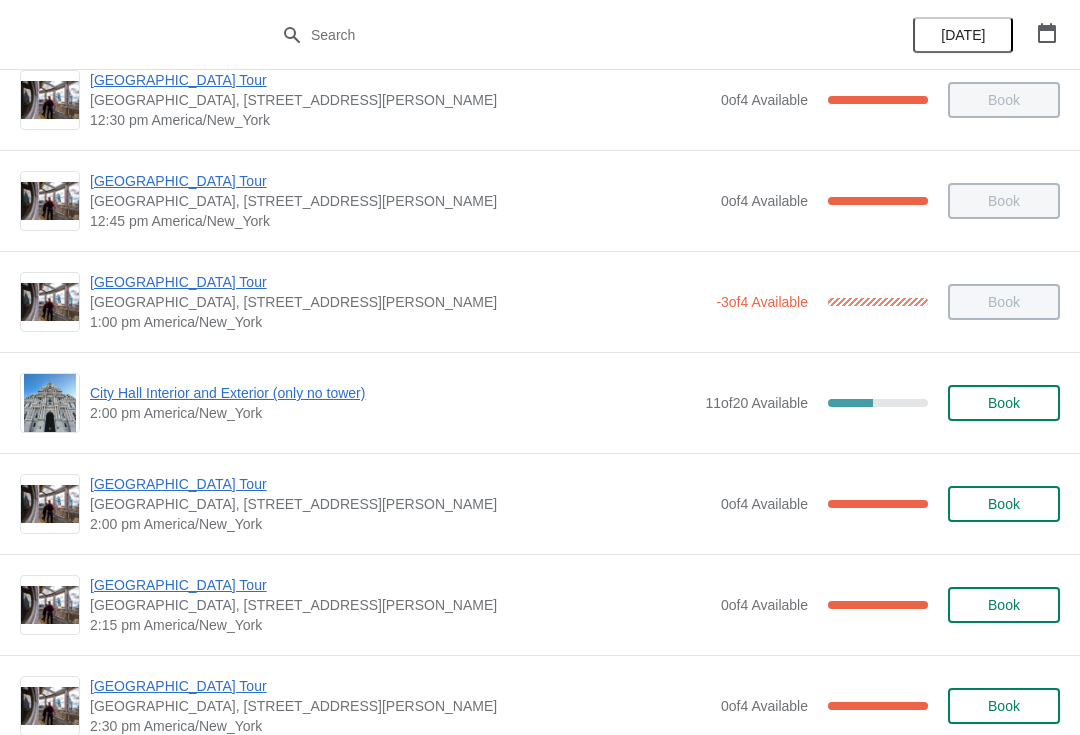 click on "City Hall Interior and Exterior (only no tower)" at bounding box center (392, 393) 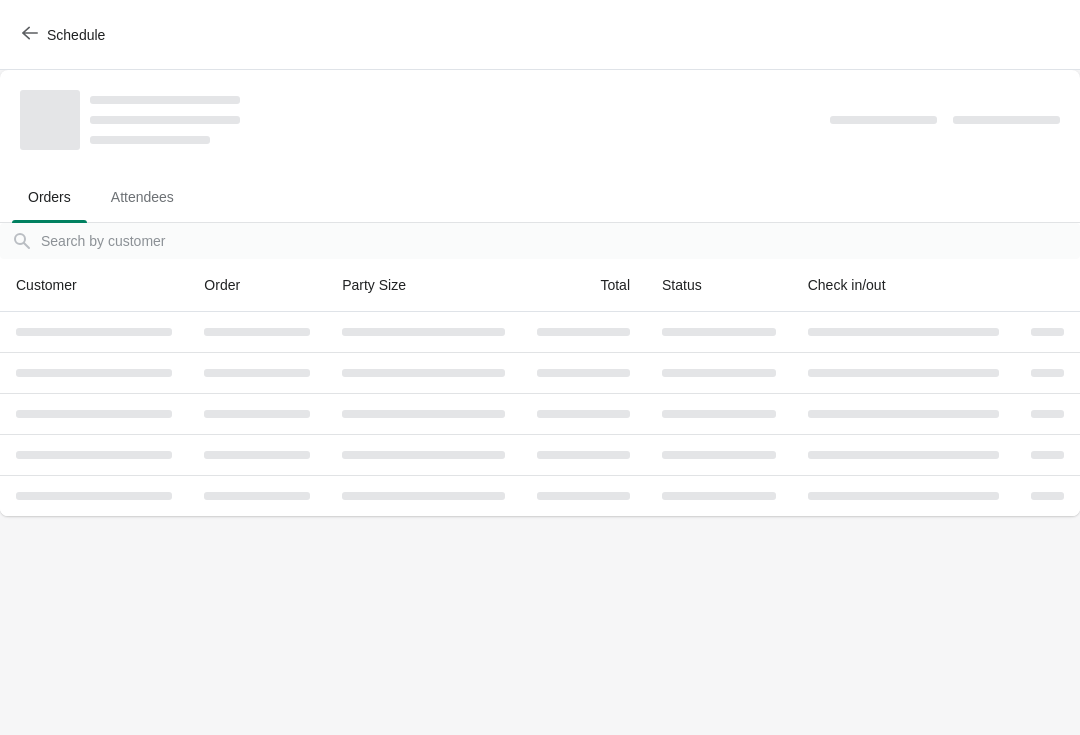 scroll, scrollTop: 0, scrollLeft: 0, axis: both 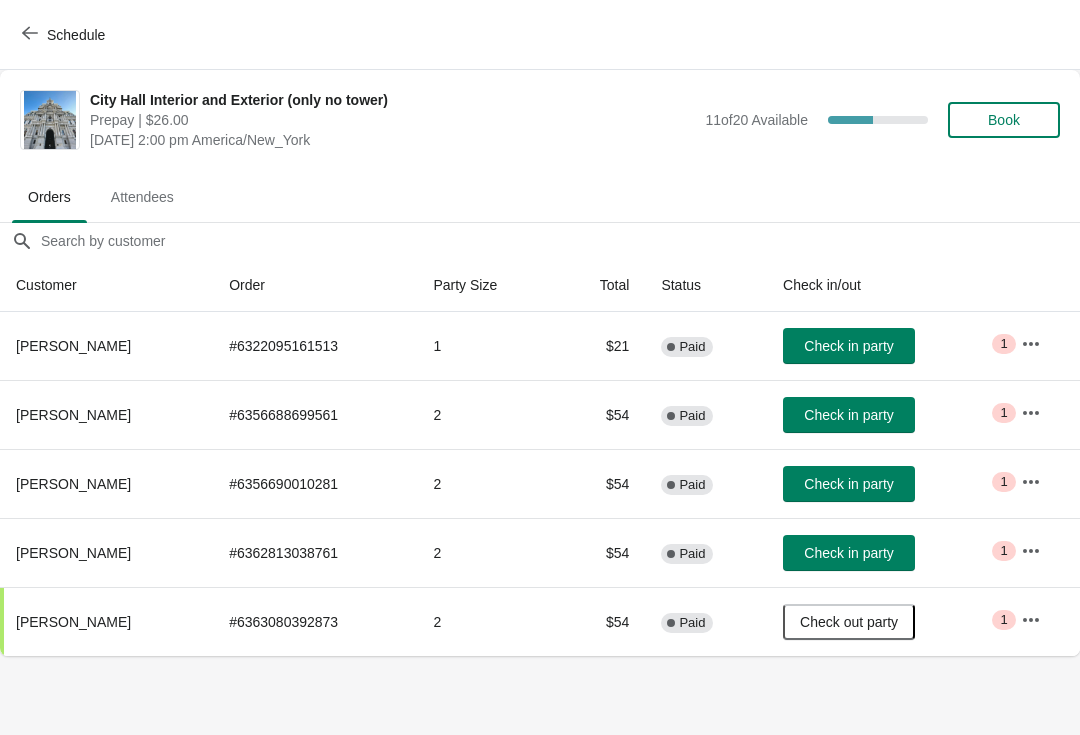 click on "Book" at bounding box center [1004, 120] 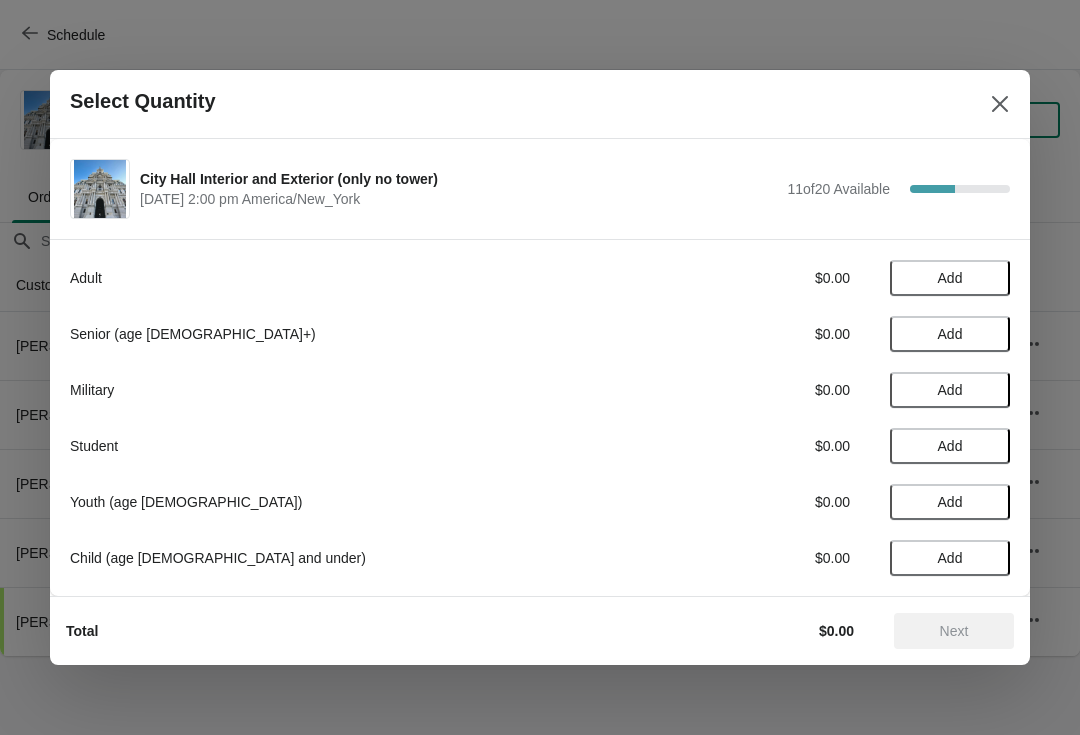 click on "Add" at bounding box center (950, 278) 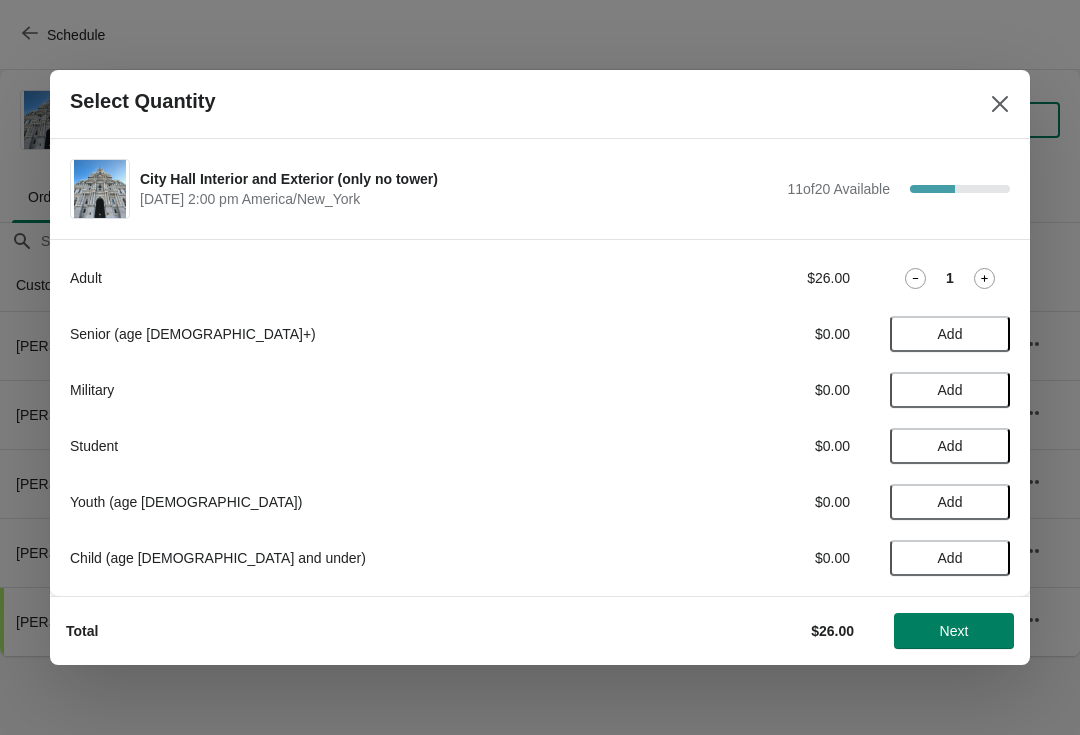 click on "Next" at bounding box center [954, 631] 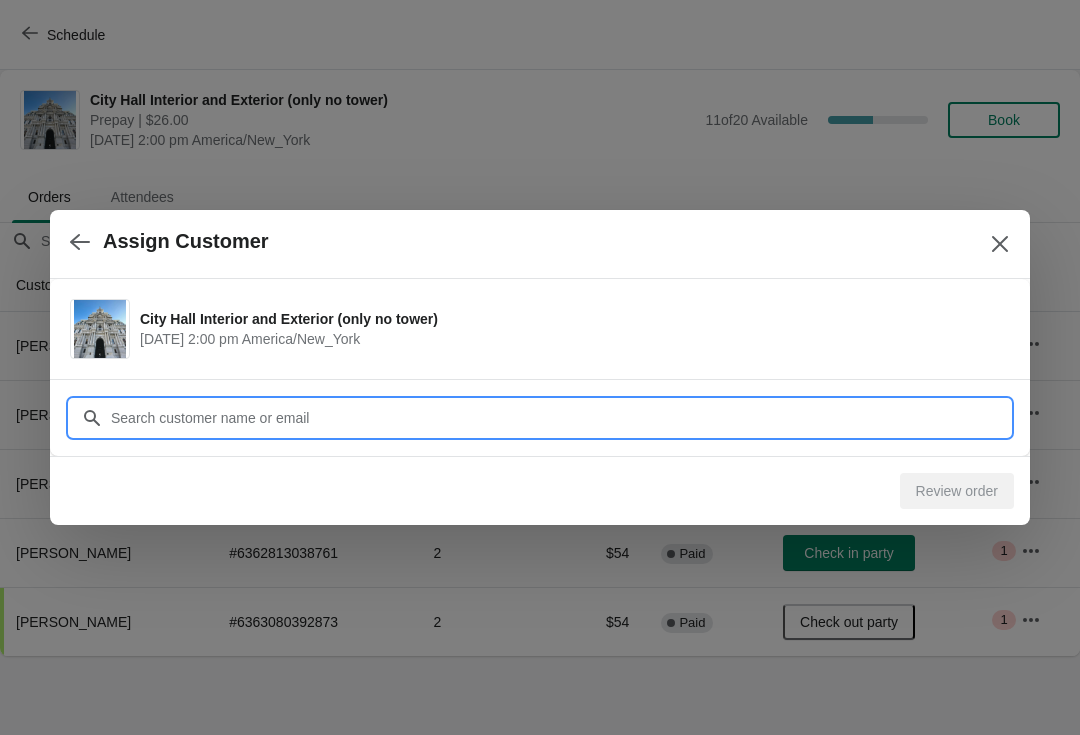 click on "Assign Customer City Hall Interior and Exterior (only no tower) [DATE] 2:00 pm America/New_York Customer Review order" at bounding box center [540, 656] 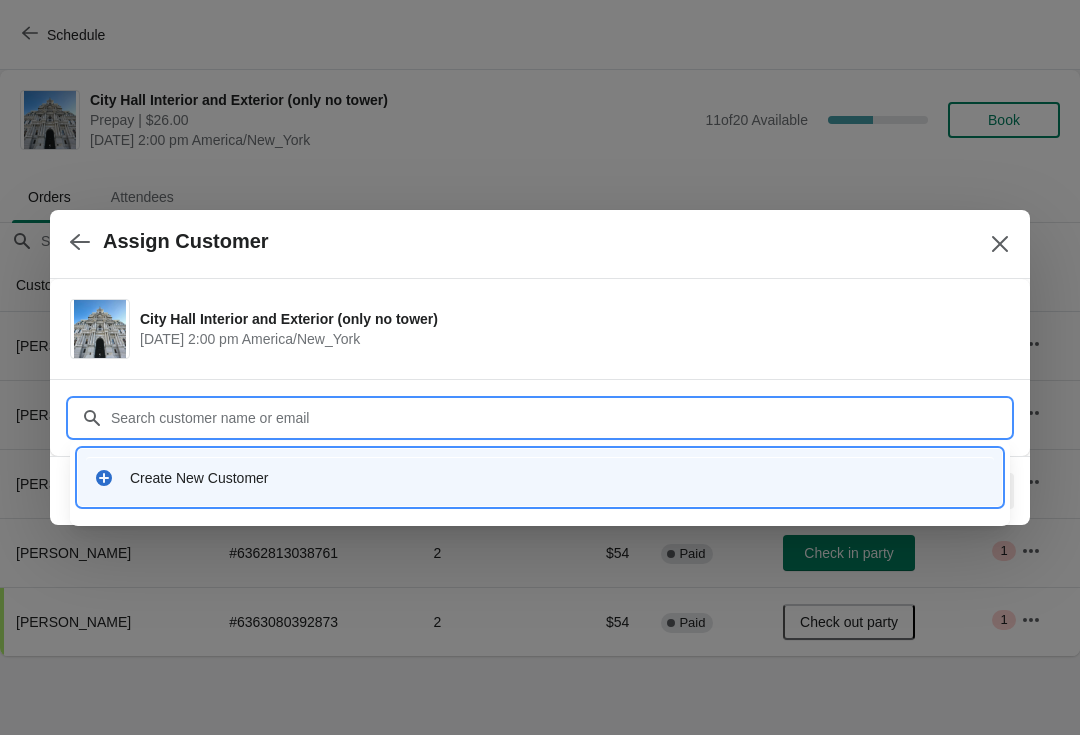 click on "Create New Customer" at bounding box center (558, 478) 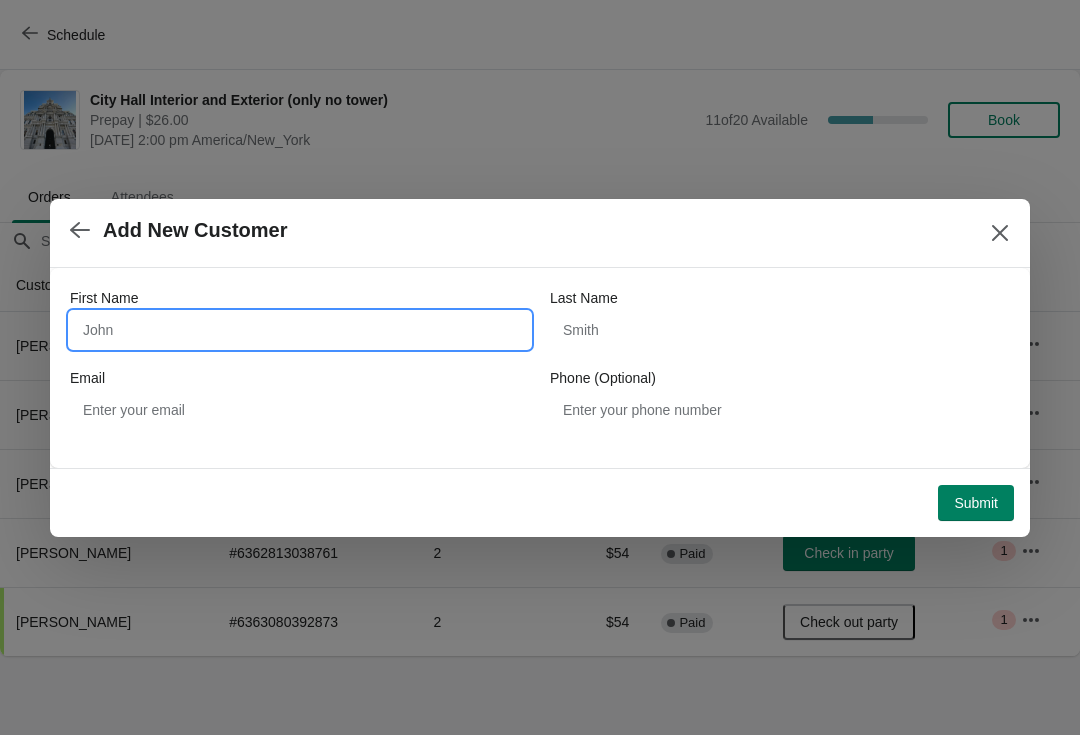 click on "First Name" at bounding box center [300, 330] 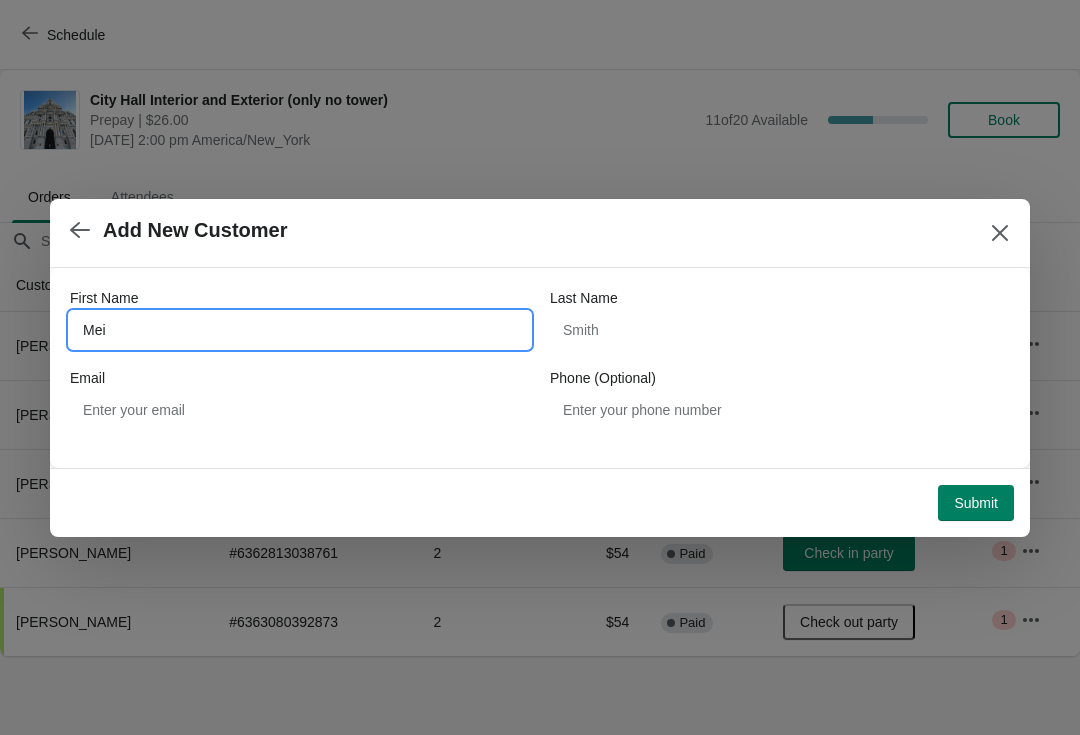 type on "Mei" 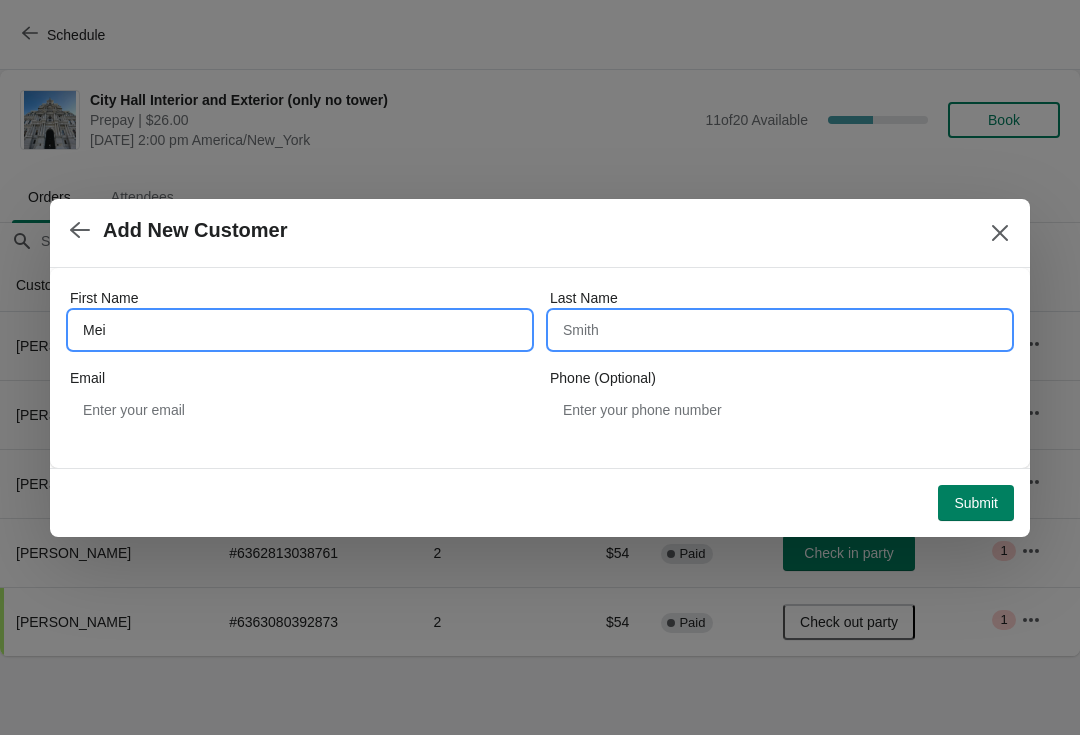 click on "Last Name" at bounding box center [780, 330] 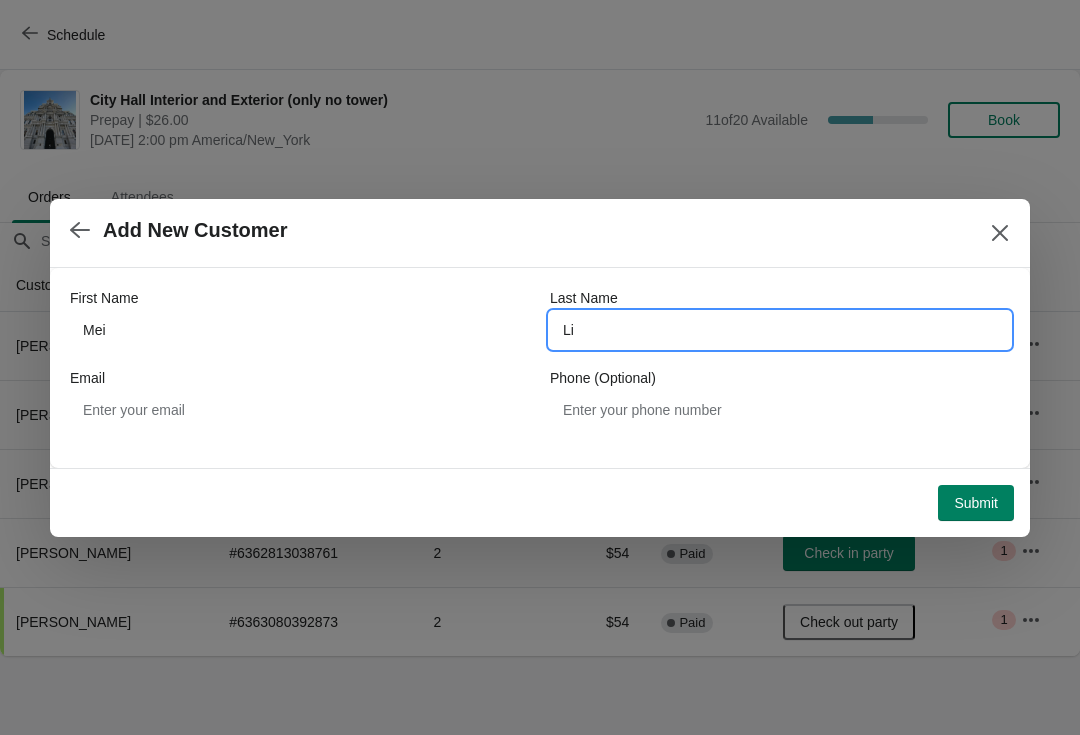type on "Li" 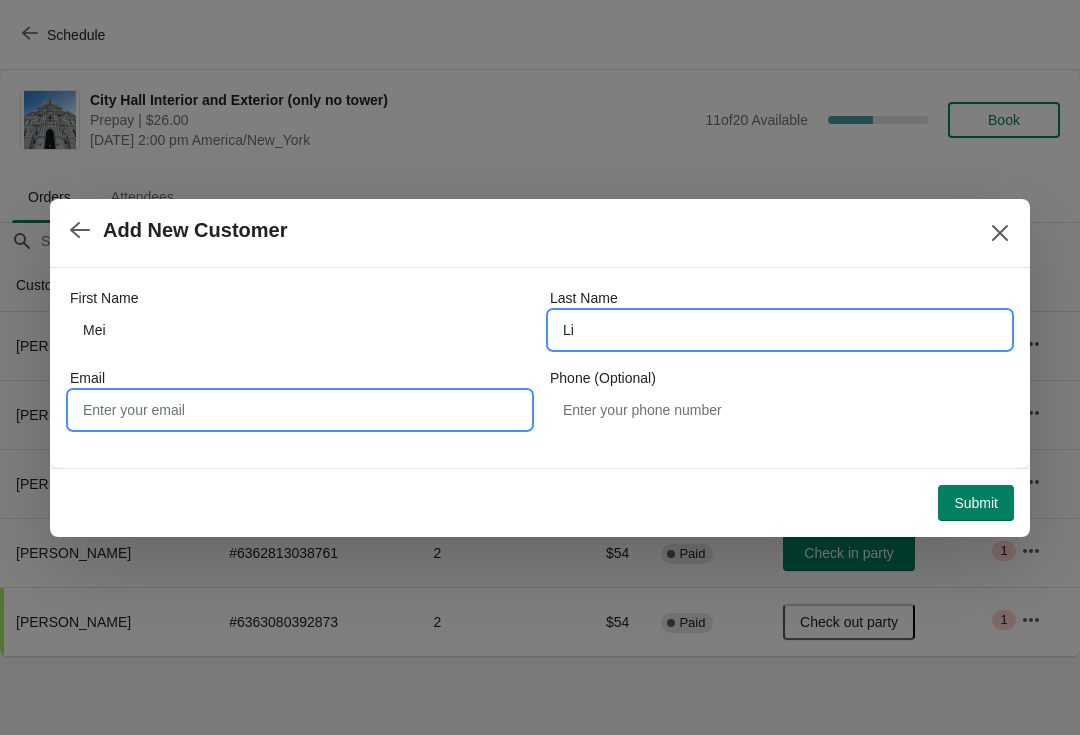 click on "Email" at bounding box center [300, 410] 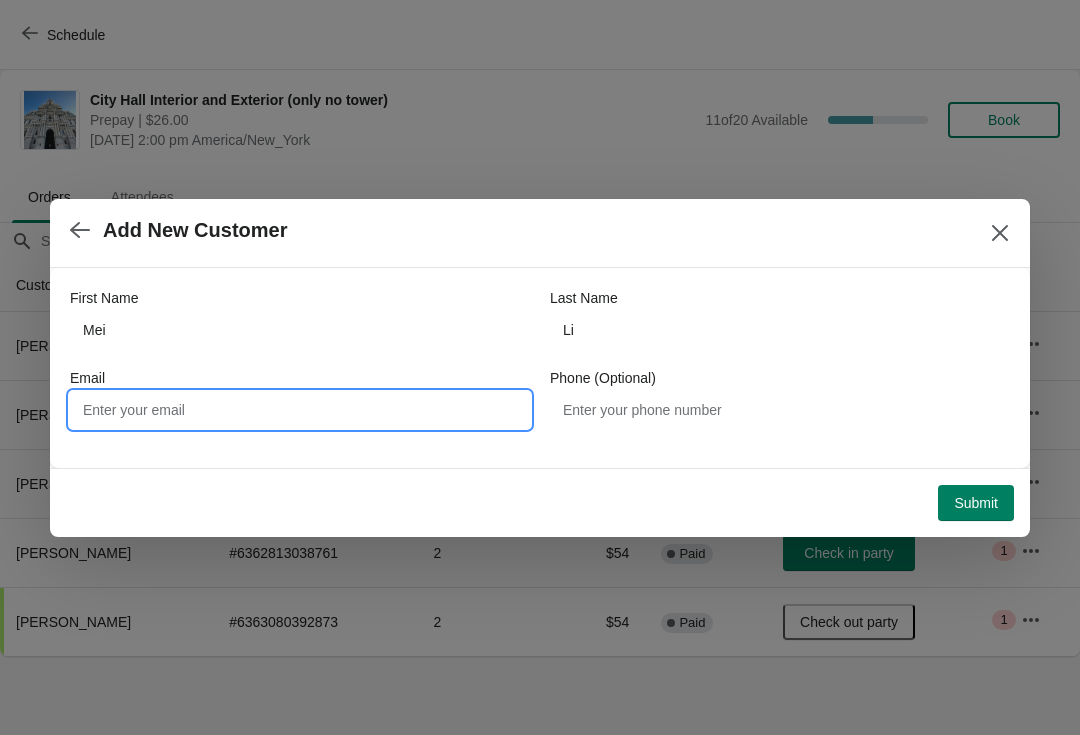 click on "Submit" at bounding box center (976, 503) 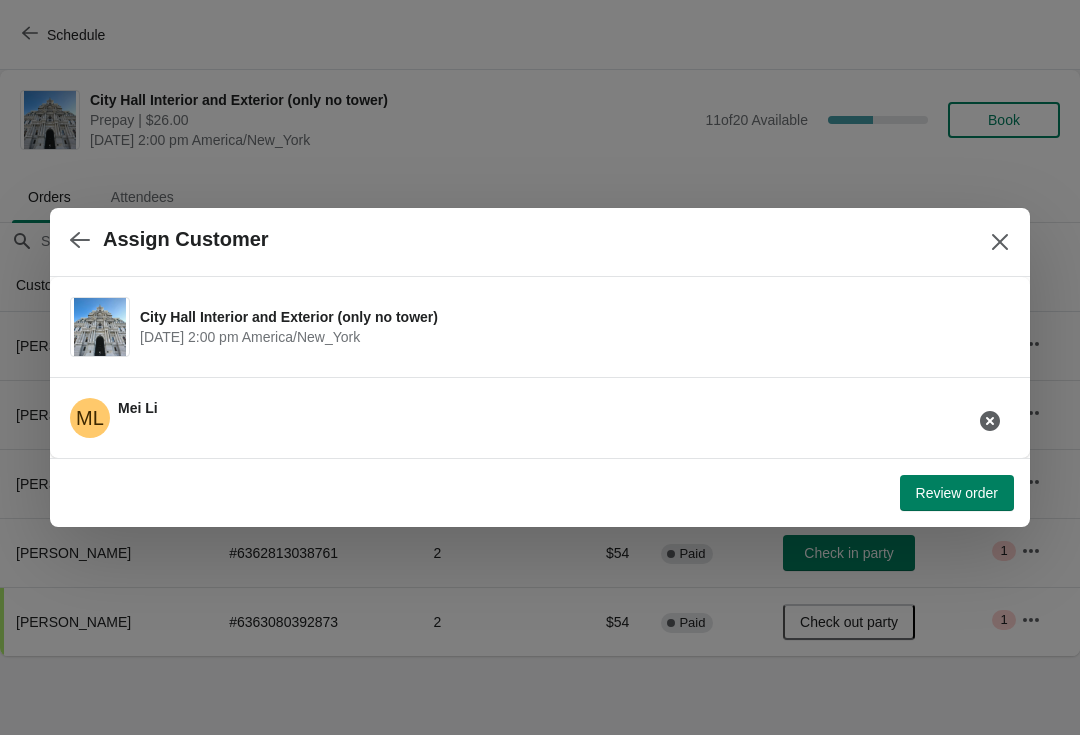 click on "Review order" at bounding box center (957, 493) 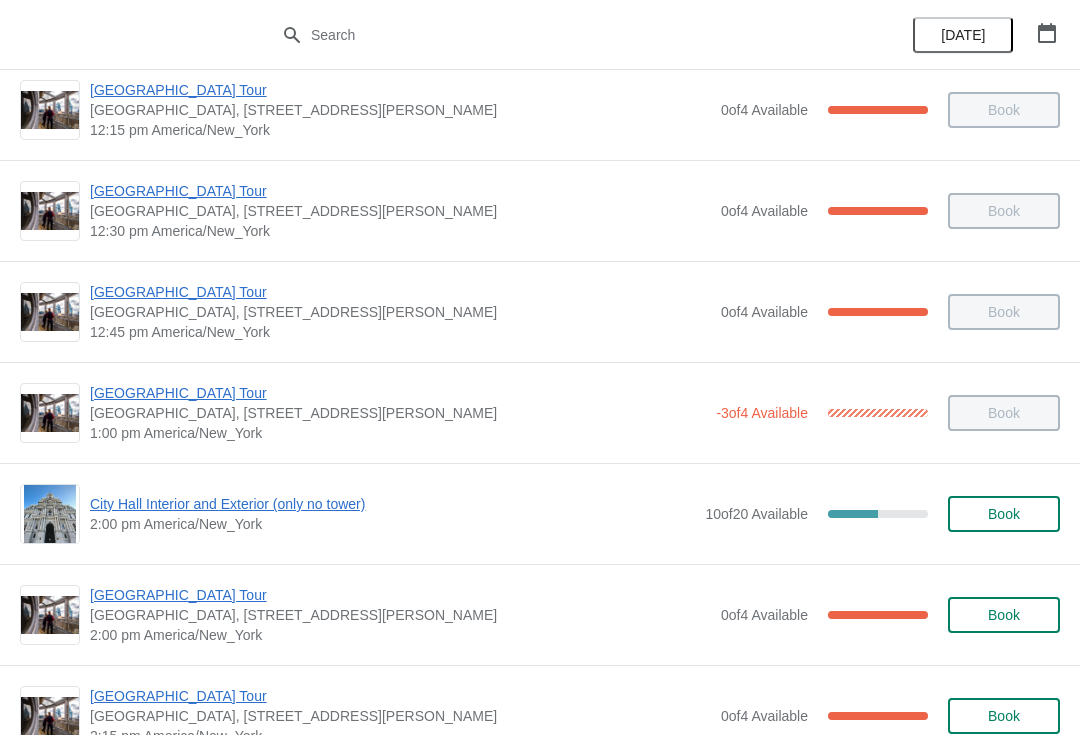 scroll, scrollTop: 1140, scrollLeft: 0, axis: vertical 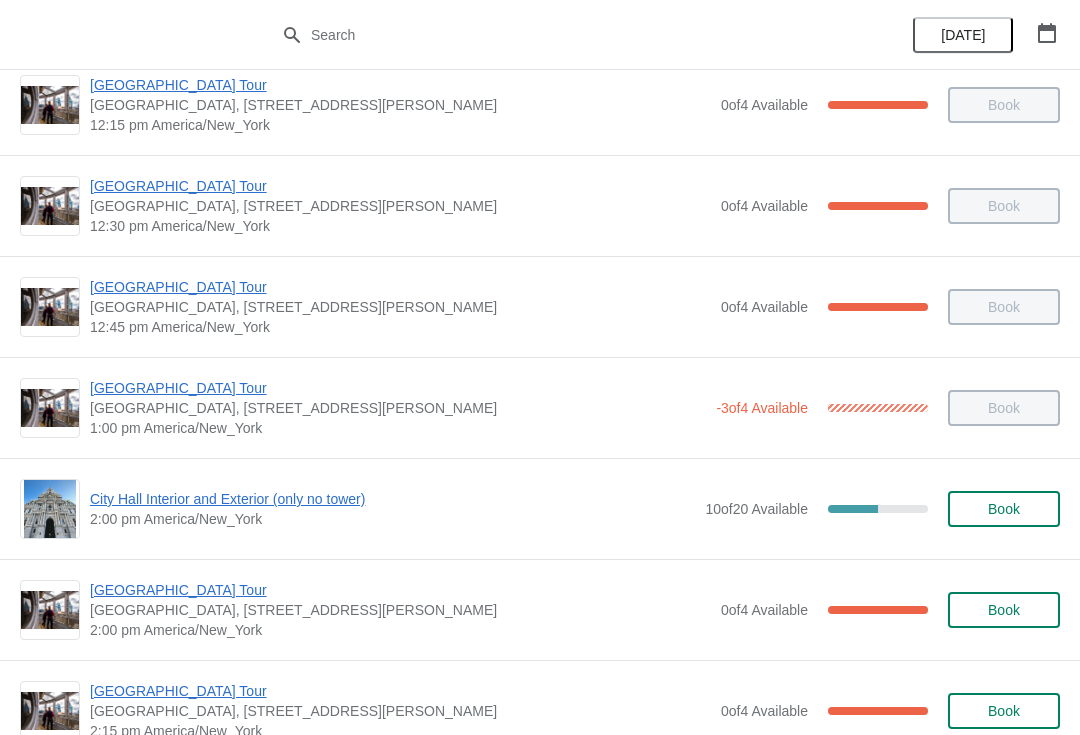 click on "City Hall Interior and Exterior (only no tower)" at bounding box center [392, 499] 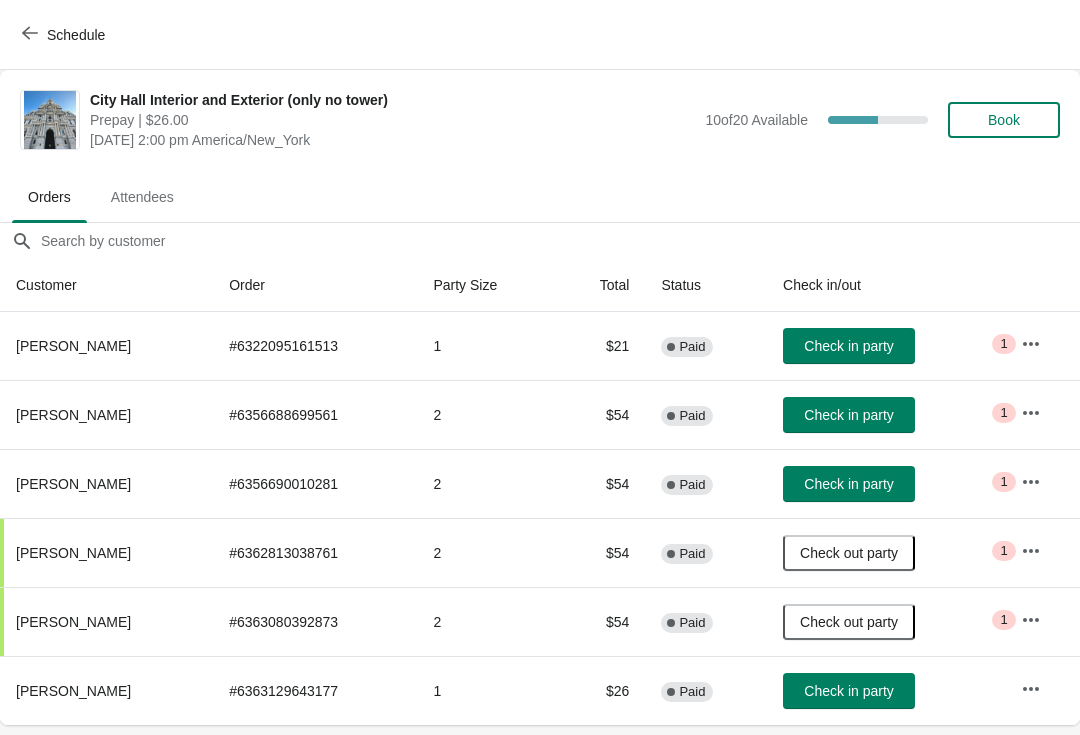 click on "Check in party" at bounding box center (848, 691) 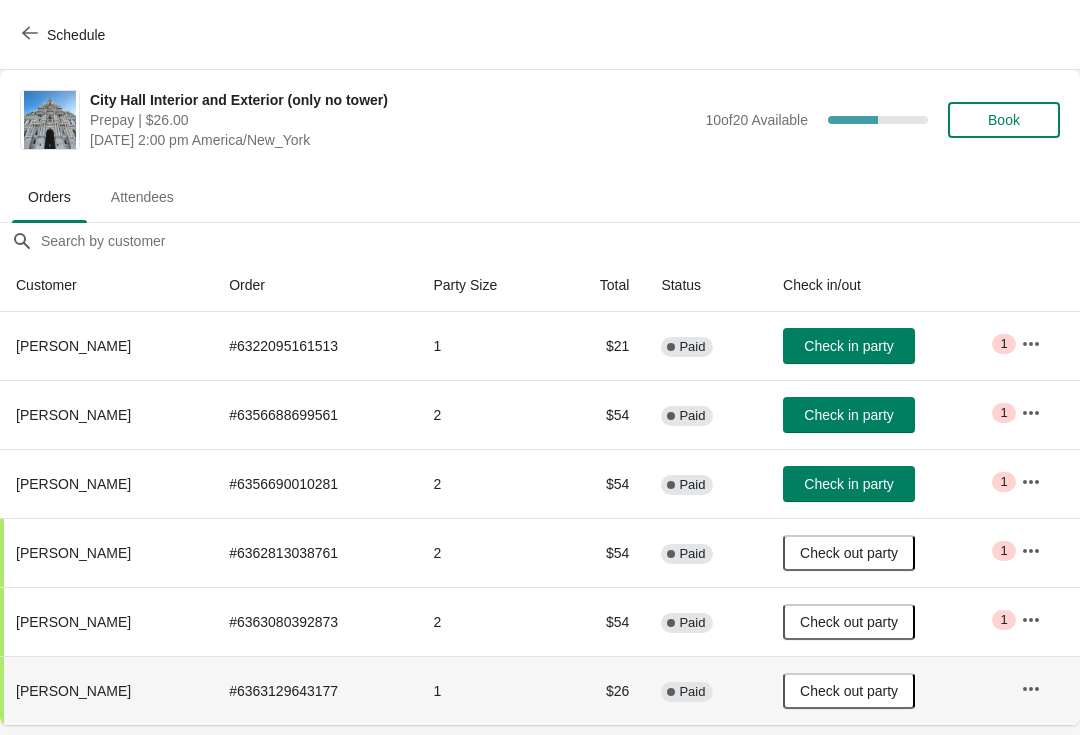 click on "Schedule" at bounding box center (65, 35) 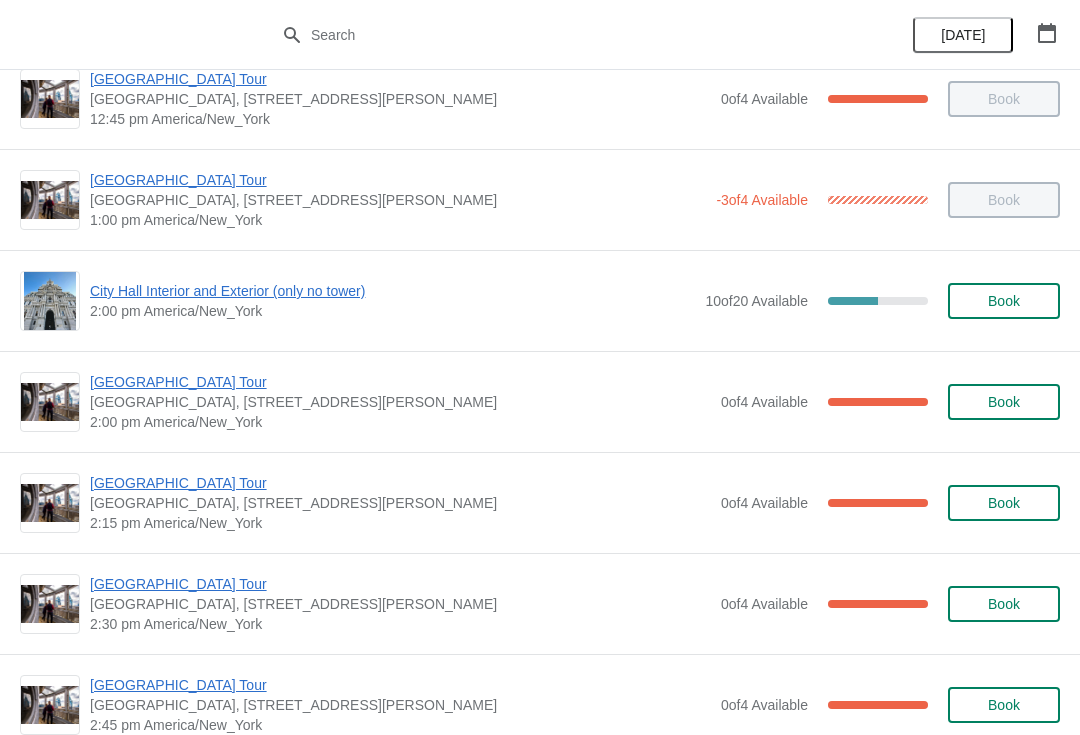 scroll, scrollTop: 1349, scrollLeft: 0, axis: vertical 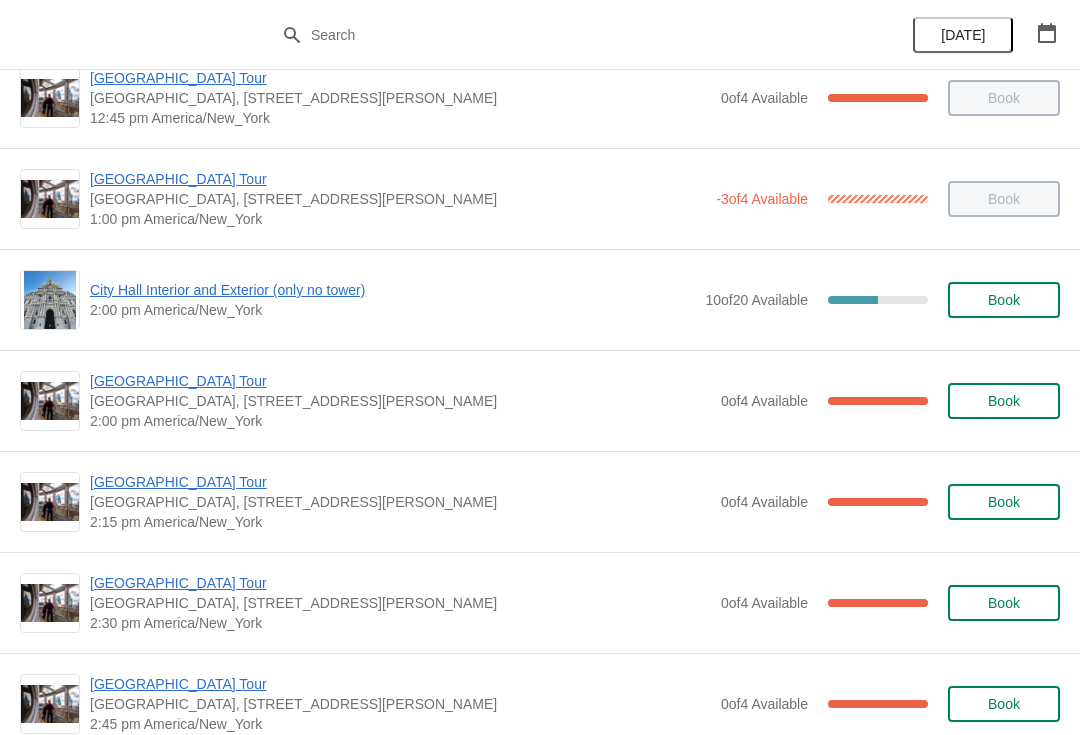click on "[GEOGRAPHIC_DATA] Tour" at bounding box center (400, 583) 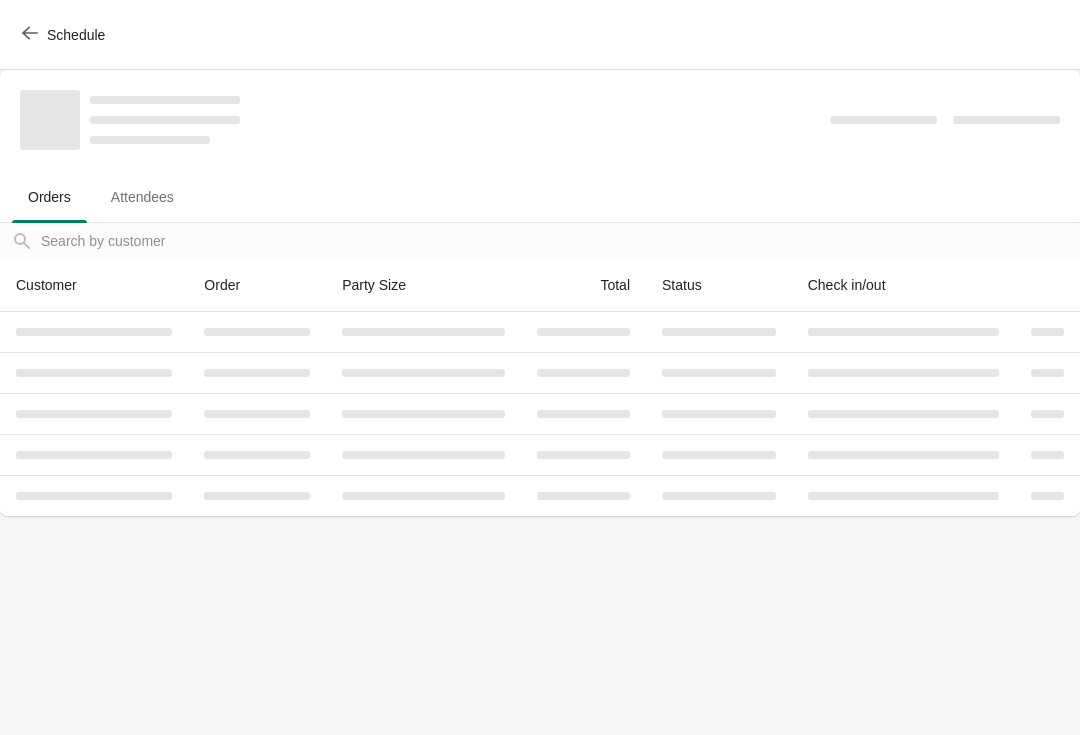 scroll, scrollTop: 0, scrollLeft: 0, axis: both 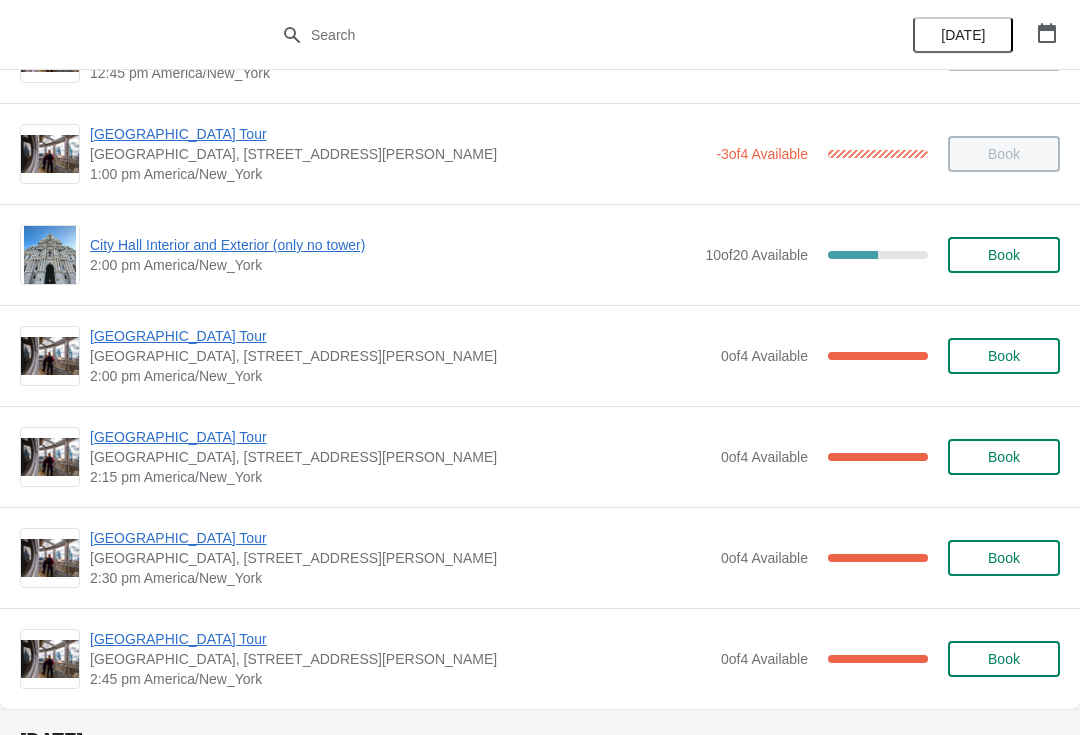 click on "[GEOGRAPHIC_DATA] Tour" at bounding box center (400, 437) 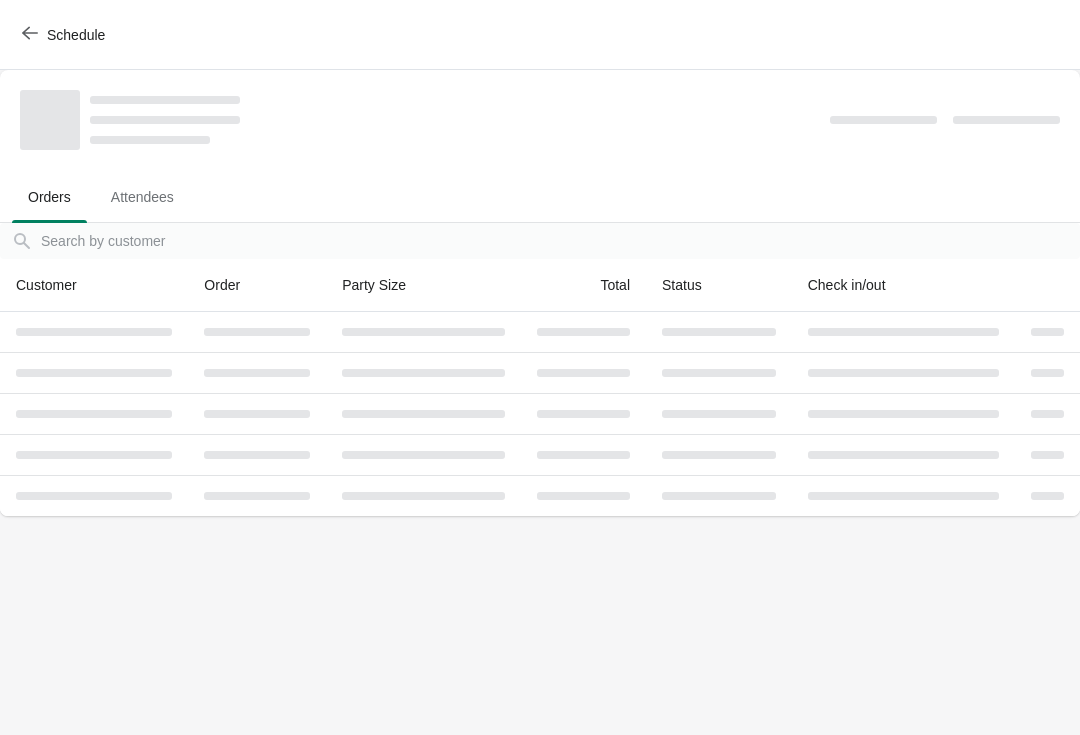 scroll, scrollTop: 0, scrollLeft: 0, axis: both 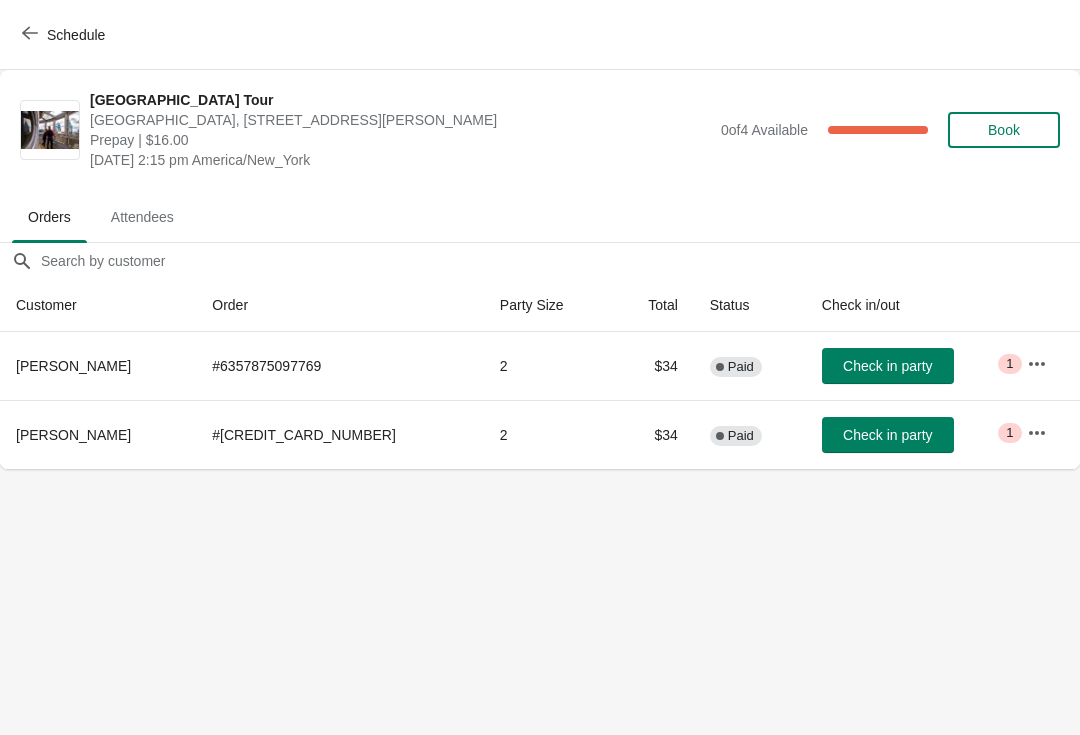 click on "Check in party" at bounding box center [888, 366] 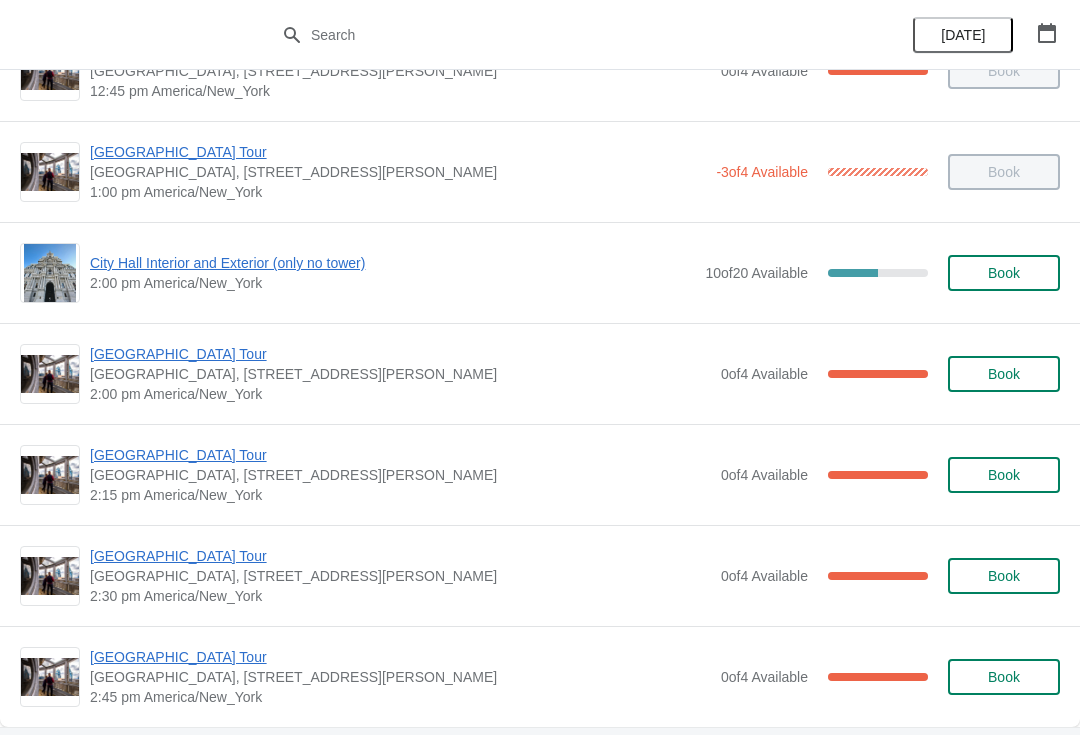 scroll, scrollTop: 1377, scrollLeft: 0, axis: vertical 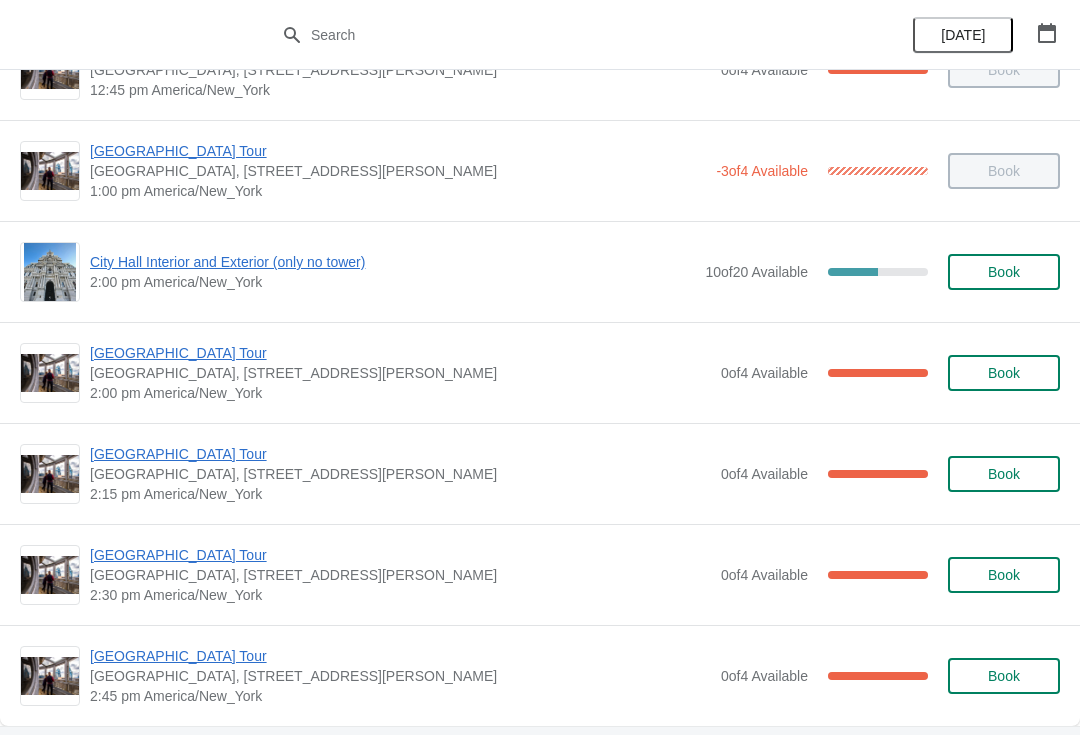 click on "2:00 pm America/New_York" at bounding box center (392, 282) 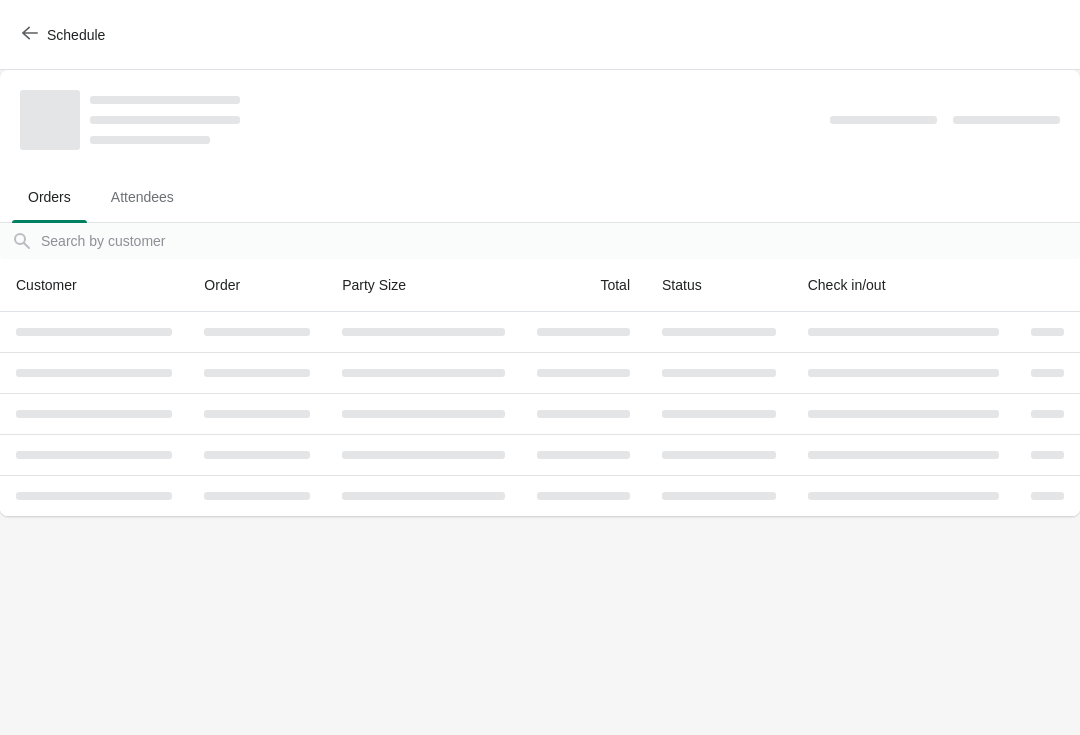 scroll, scrollTop: 0, scrollLeft: 0, axis: both 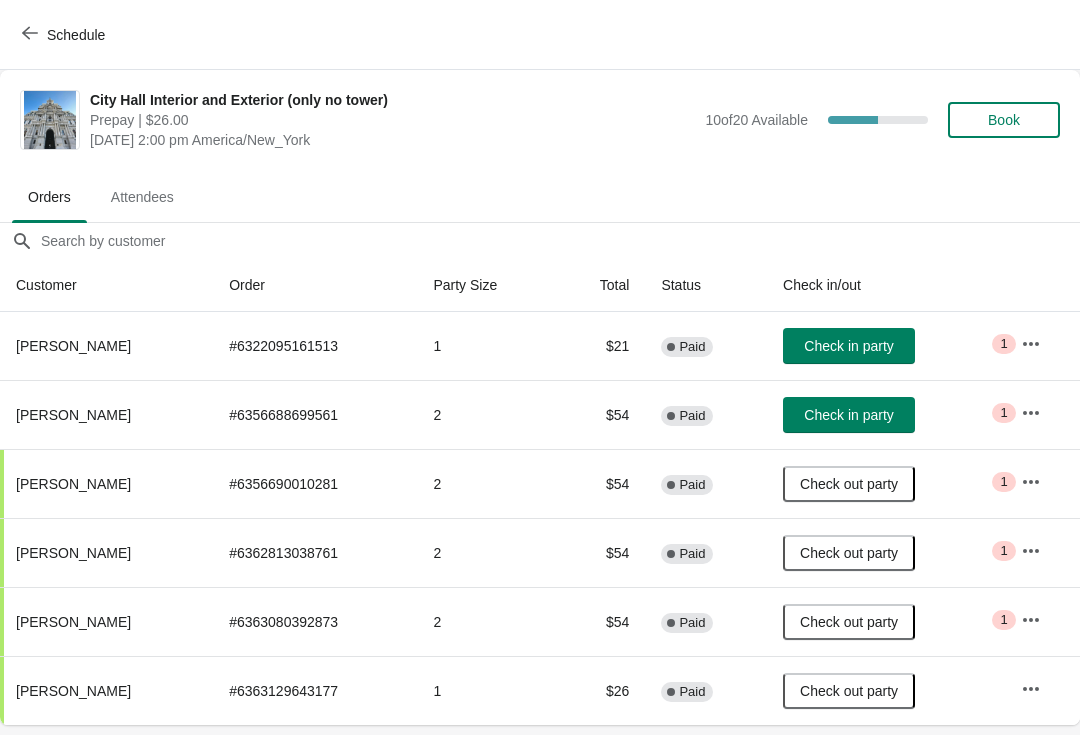 click on "Check in party" at bounding box center (848, 415) 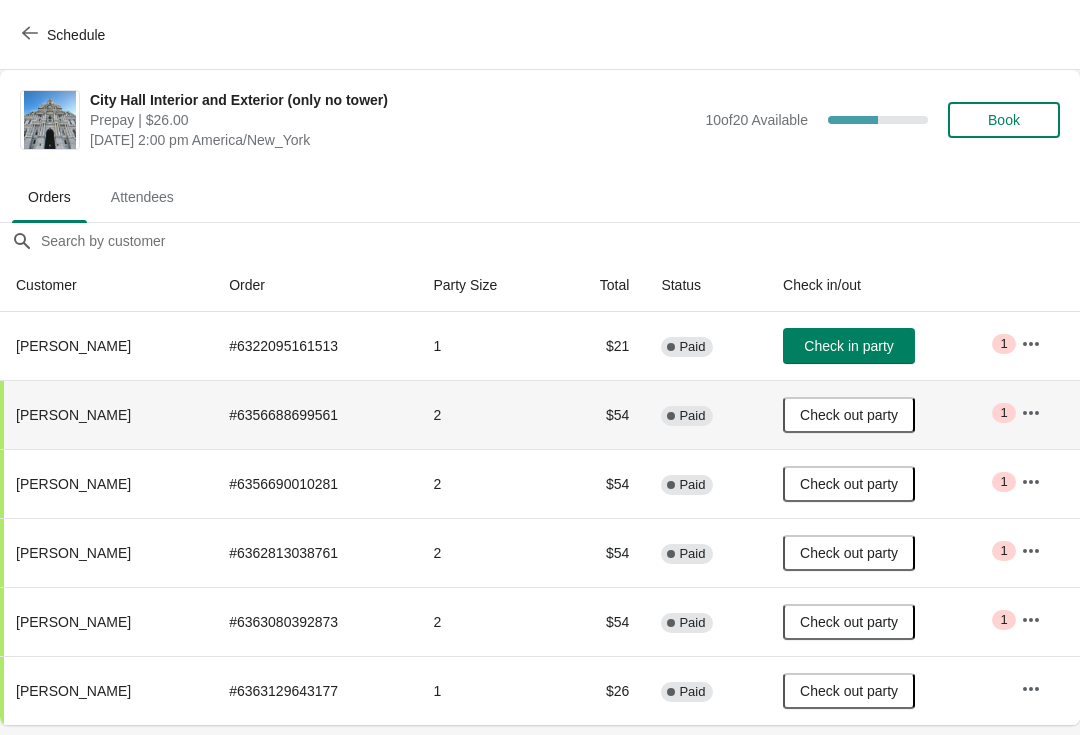 click on "Schedule" at bounding box center [65, 35] 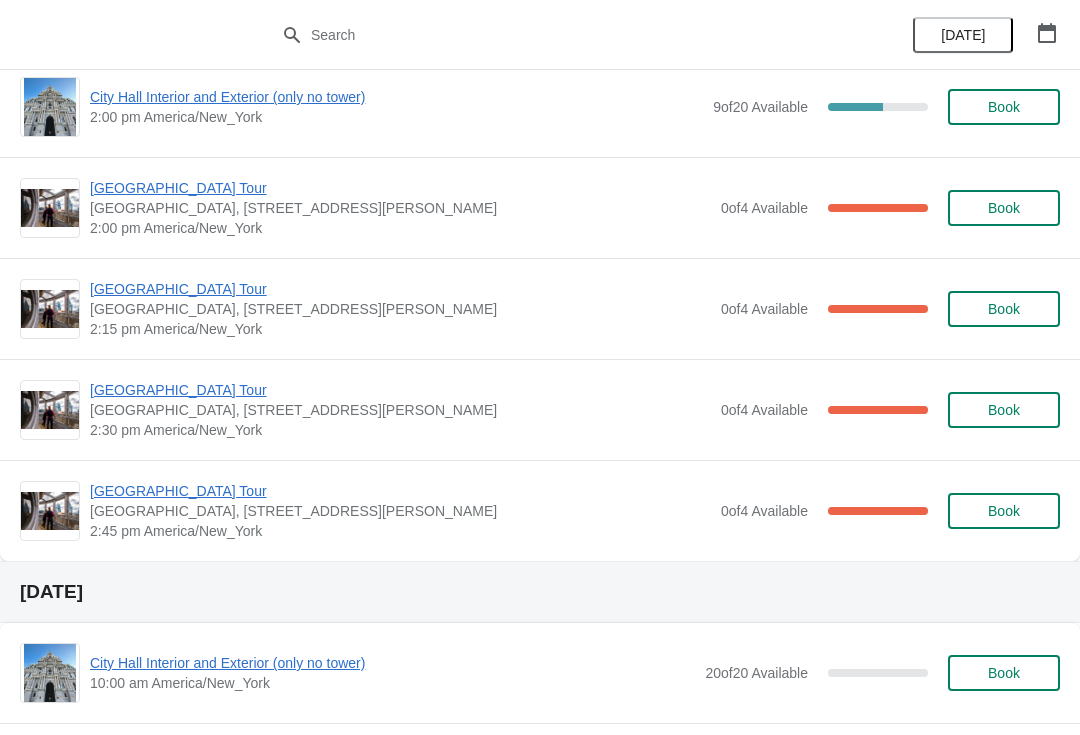 scroll, scrollTop: 1548, scrollLeft: 0, axis: vertical 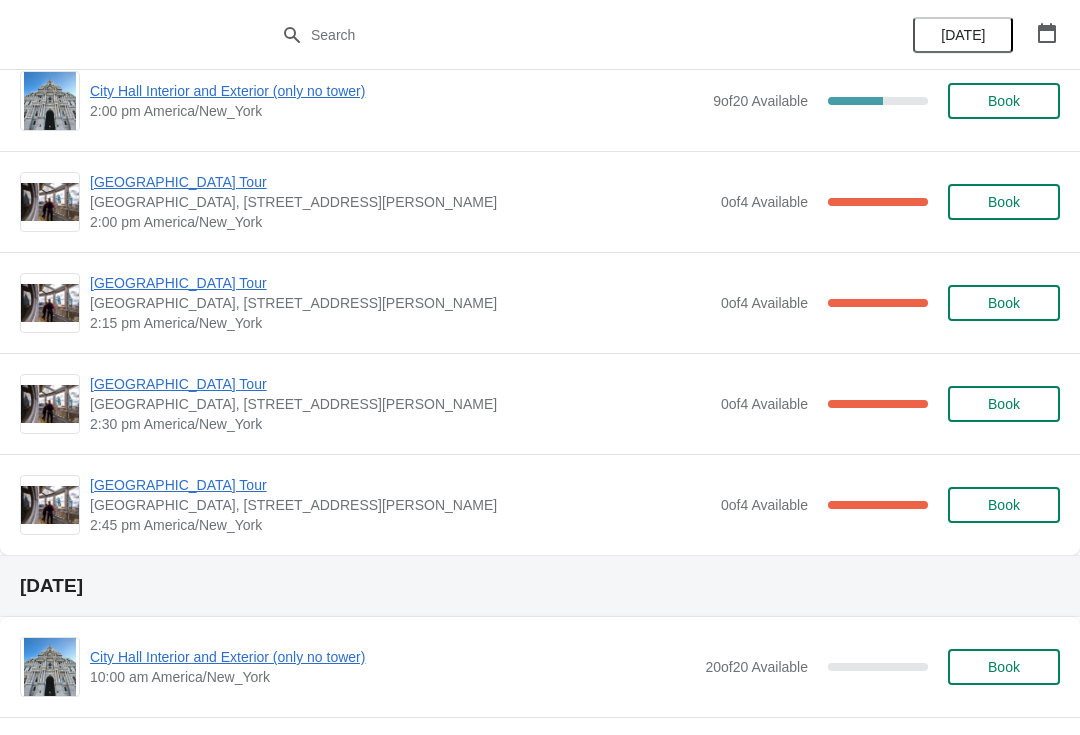 click on "[GEOGRAPHIC_DATA] Tour" at bounding box center [400, 485] 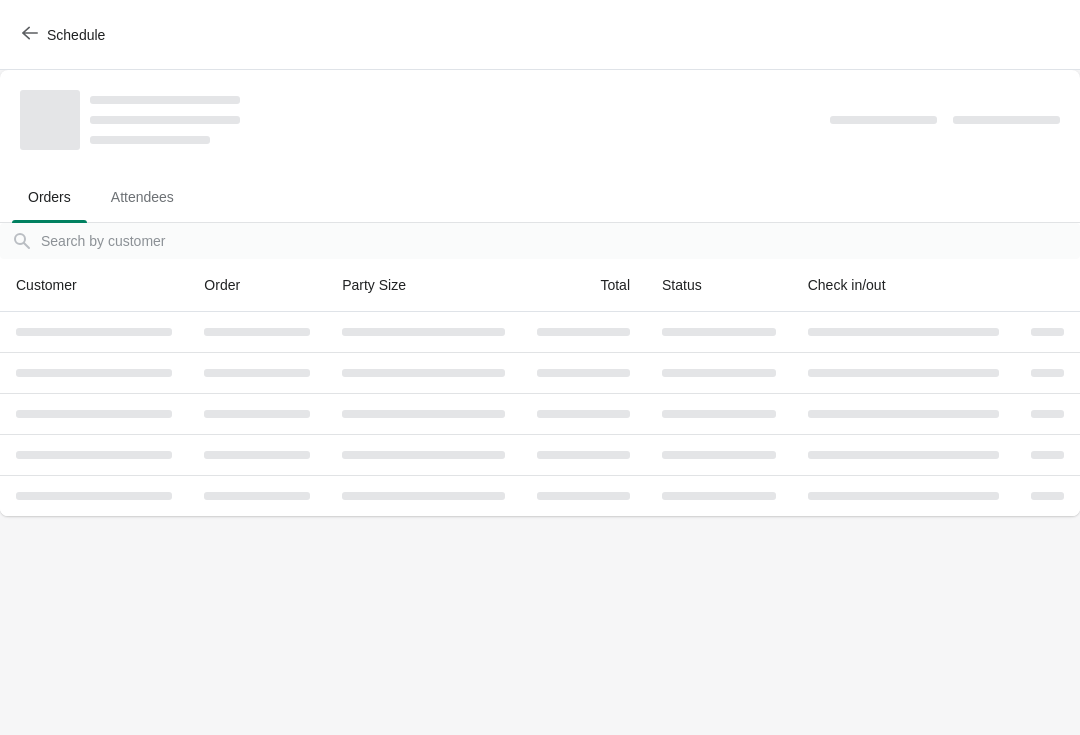 scroll, scrollTop: 0, scrollLeft: 0, axis: both 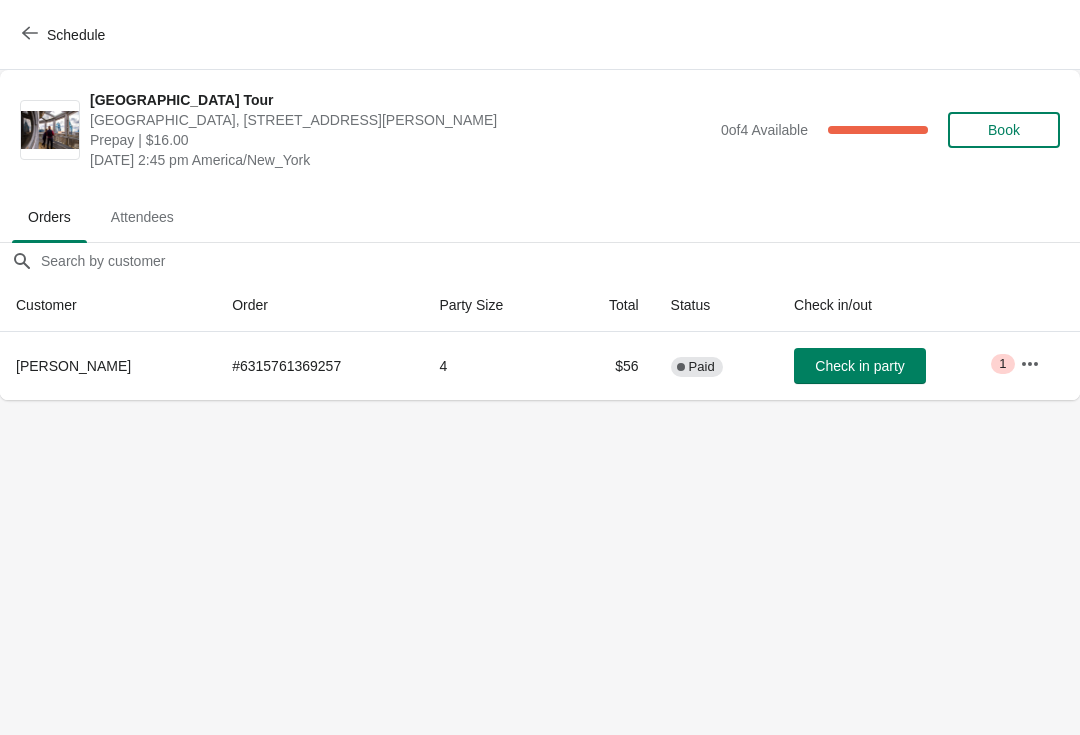 click on "Check in party" at bounding box center [860, 366] 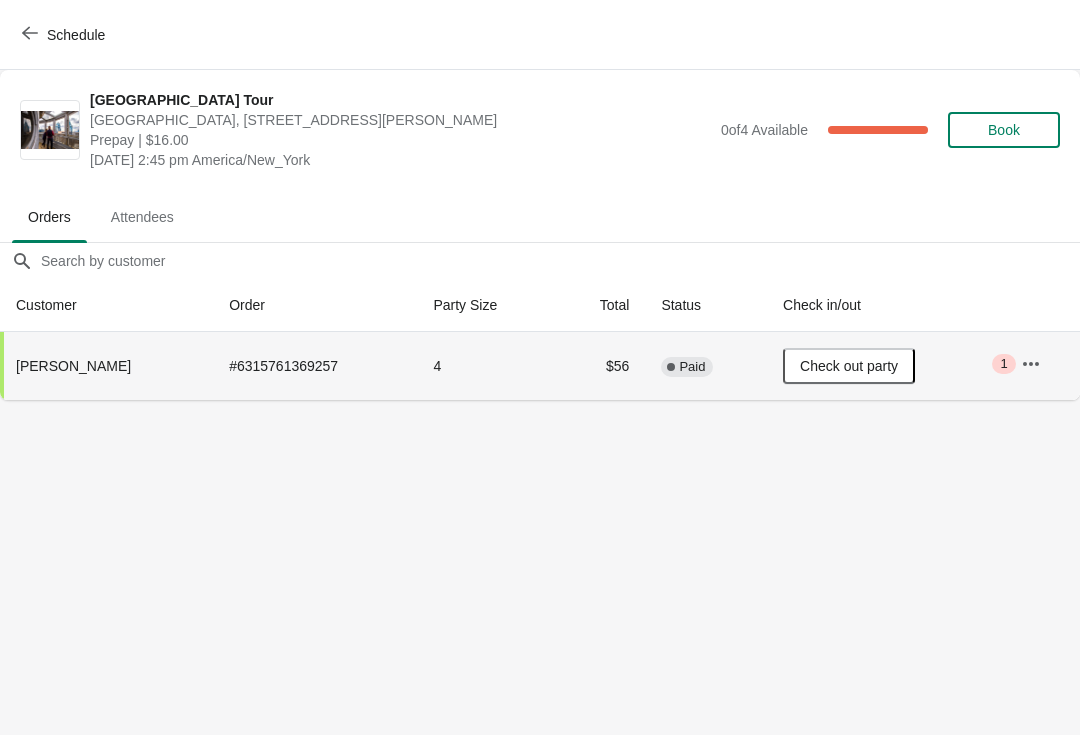 click on "Schedule" at bounding box center [65, 35] 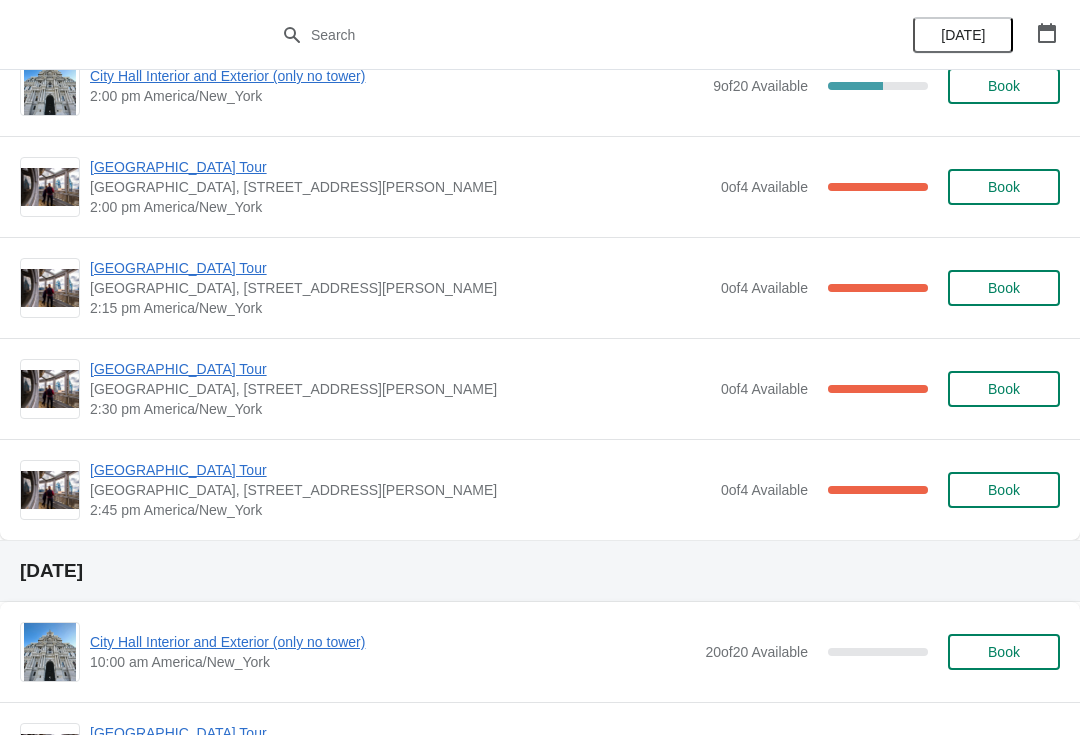 scroll, scrollTop: 1562, scrollLeft: 0, axis: vertical 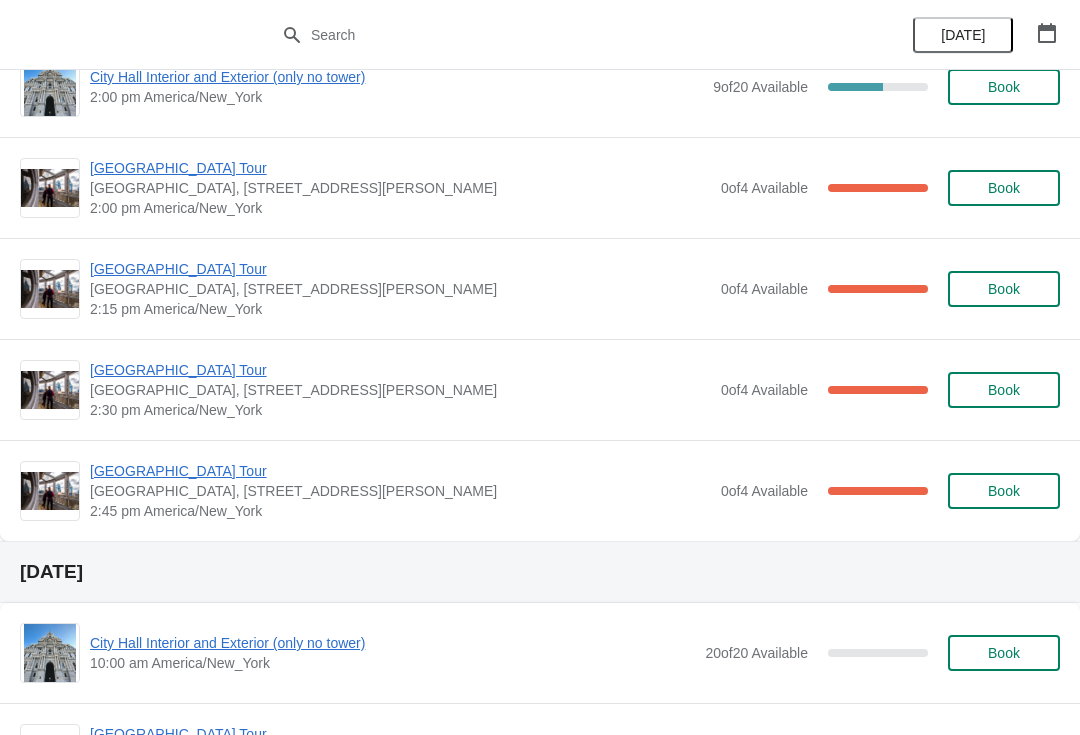 click on "[GEOGRAPHIC_DATA] Tour" at bounding box center (400, 471) 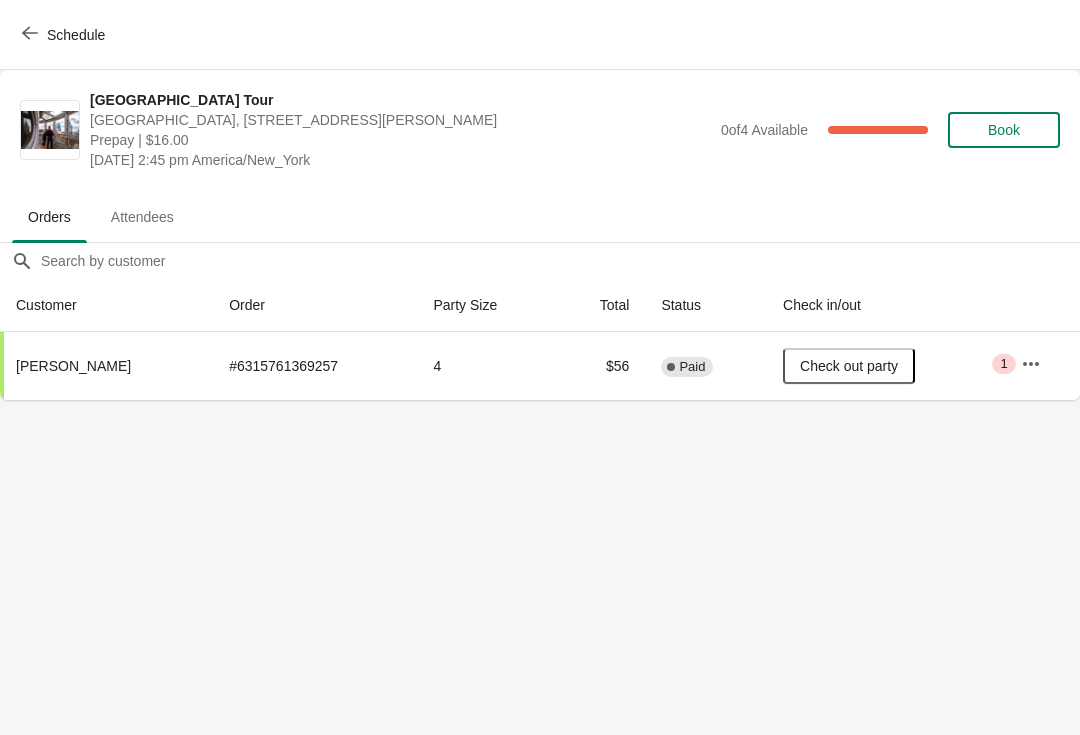 click on "Schedule" at bounding box center [65, 35] 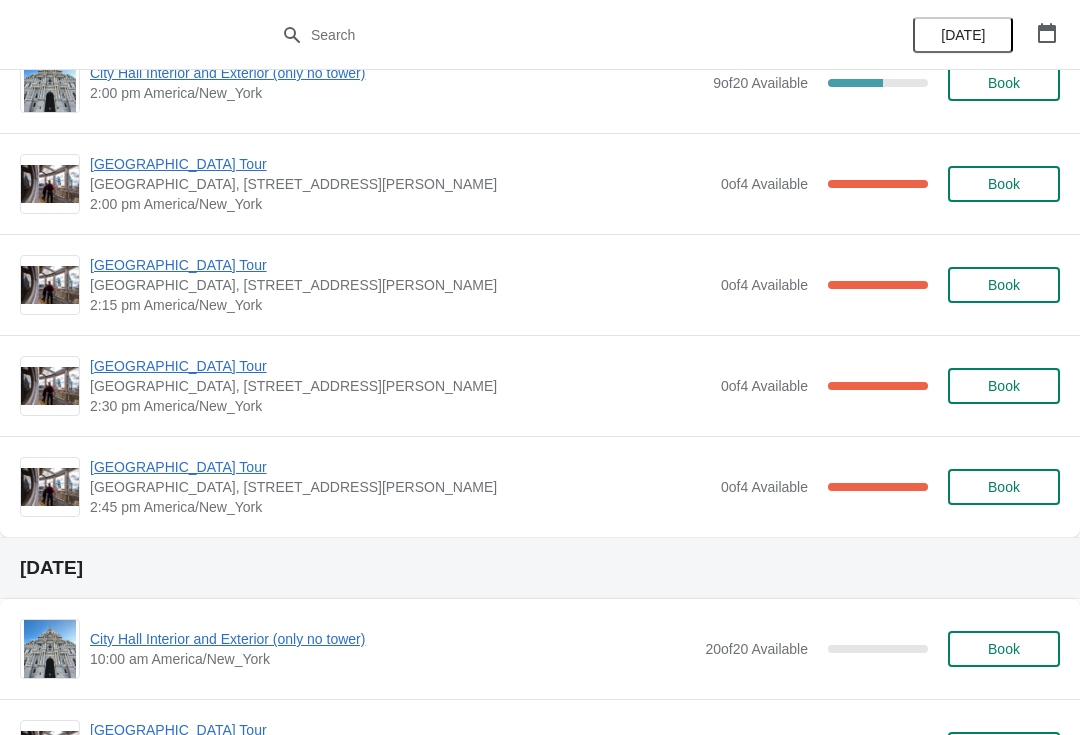 scroll, scrollTop: 1544, scrollLeft: 0, axis: vertical 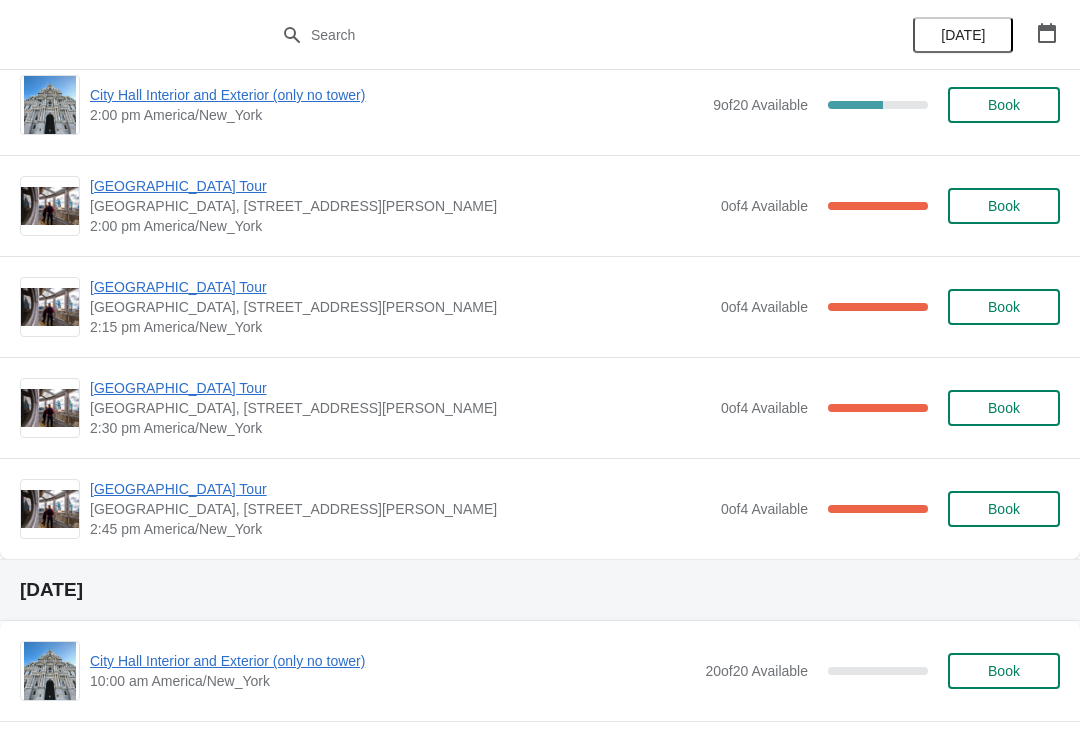 click on "[GEOGRAPHIC_DATA] Tour" at bounding box center (400, 489) 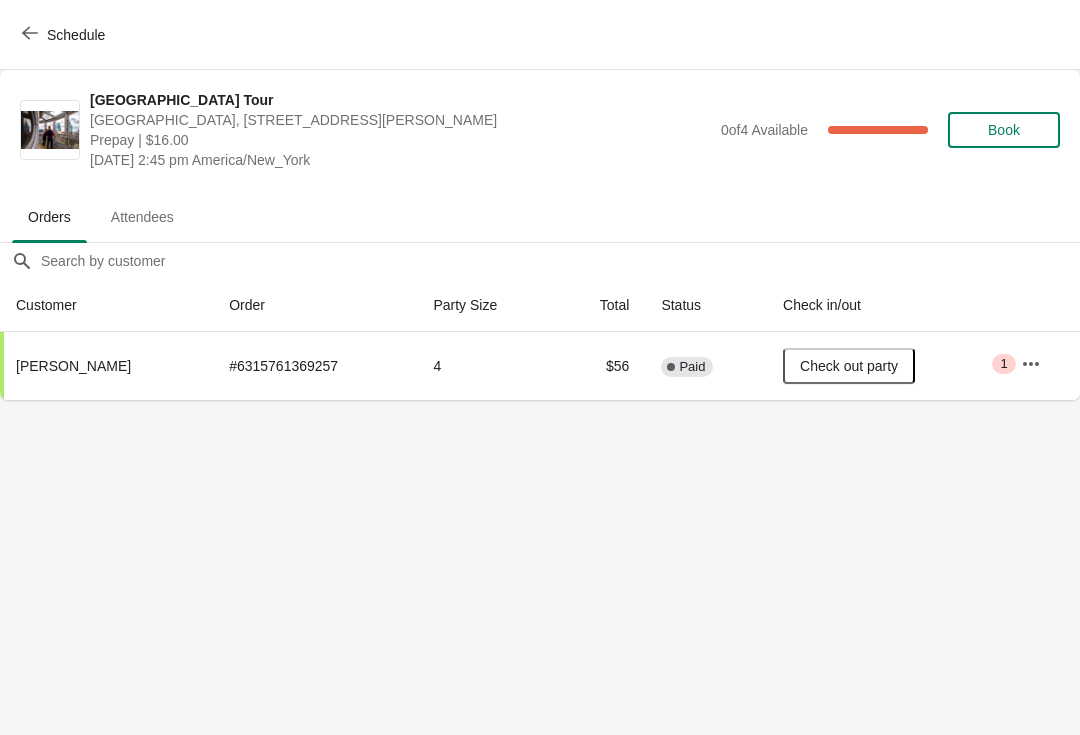 scroll, scrollTop: 0, scrollLeft: 0, axis: both 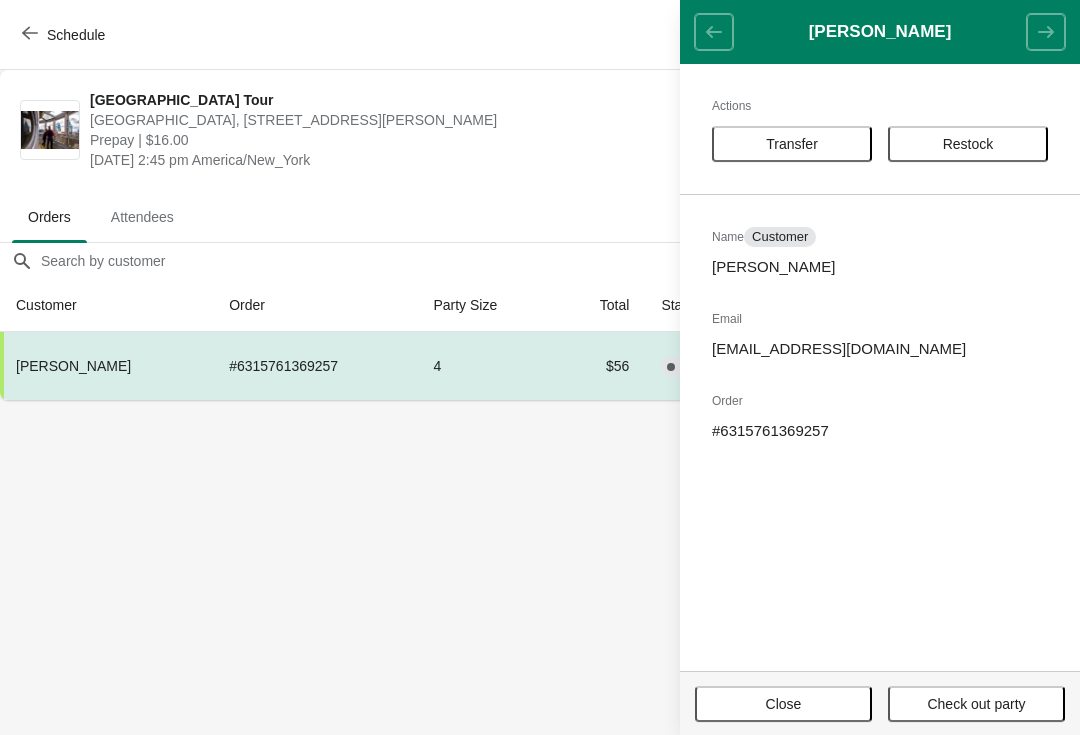 click on "Schedule City Hall Tower Tour City Hall Visitor Center, 1400 John F Kennedy Boulevard Suite 121, Philadelphia, PA, USA Prepay | $16.00 Monday, July 14, 2025 | 2:45 pm America/New_York 0  of  4   Available 100 % Book Orders Attendees Orders Attendees Orders filter search Customer Order Party Size Total Status Check in/out Erin Dorr # 6315761369257 4 $56 Complete Paid Check out party Critical 1 Erin Dorr Actions Transfer Restock Name  Customer Erin Dorr Email edorr31@gmail.com Order # 6315761369257 Close Check out party" at bounding box center (540, 367) 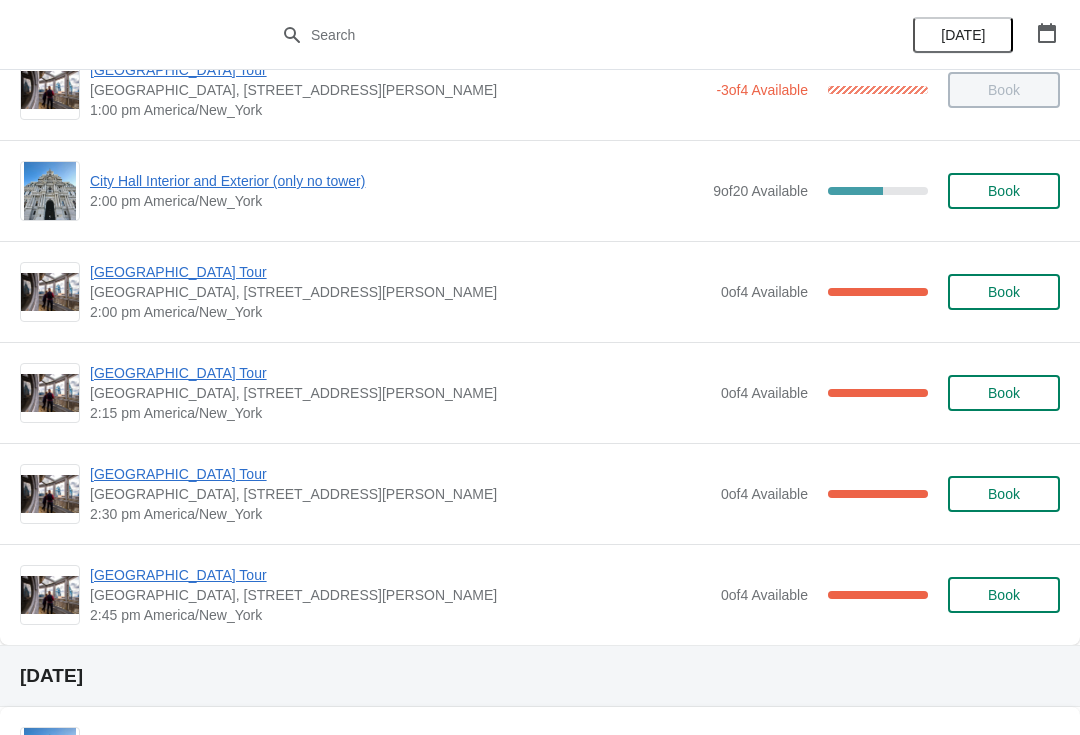 scroll, scrollTop: 1453, scrollLeft: 0, axis: vertical 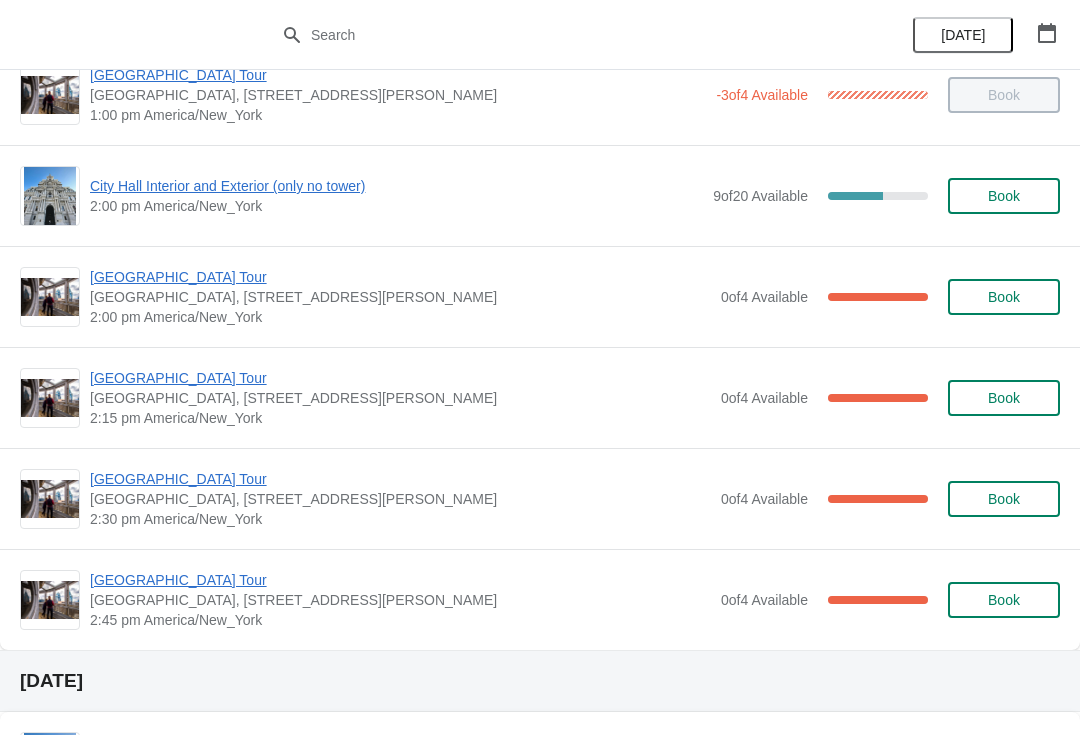 click on "[GEOGRAPHIC_DATA] Tour" at bounding box center (400, 378) 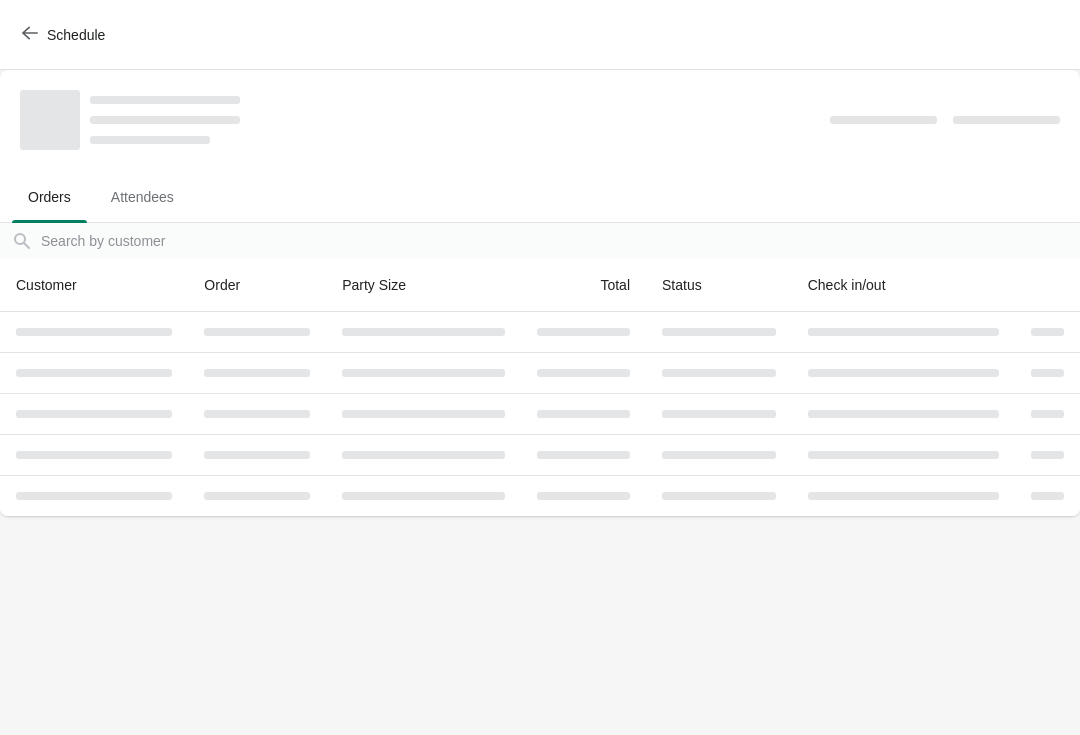 scroll, scrollTop: 0, scrollLeft: 0, axis: both 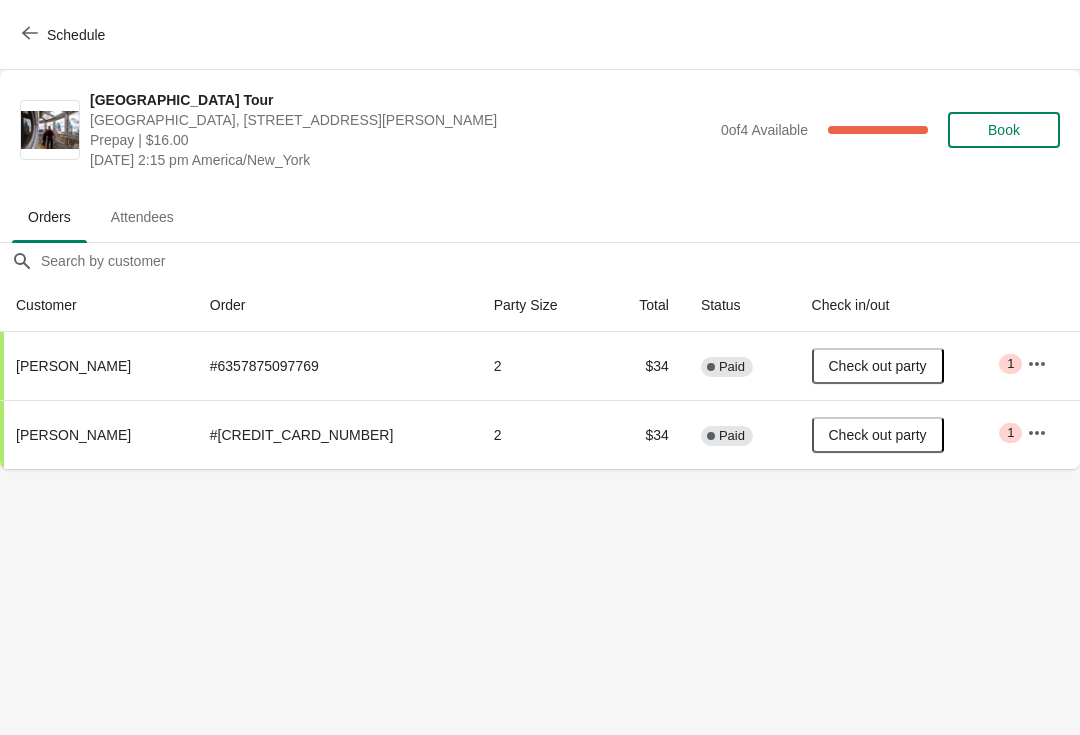 click at bounding box center [30, 34] 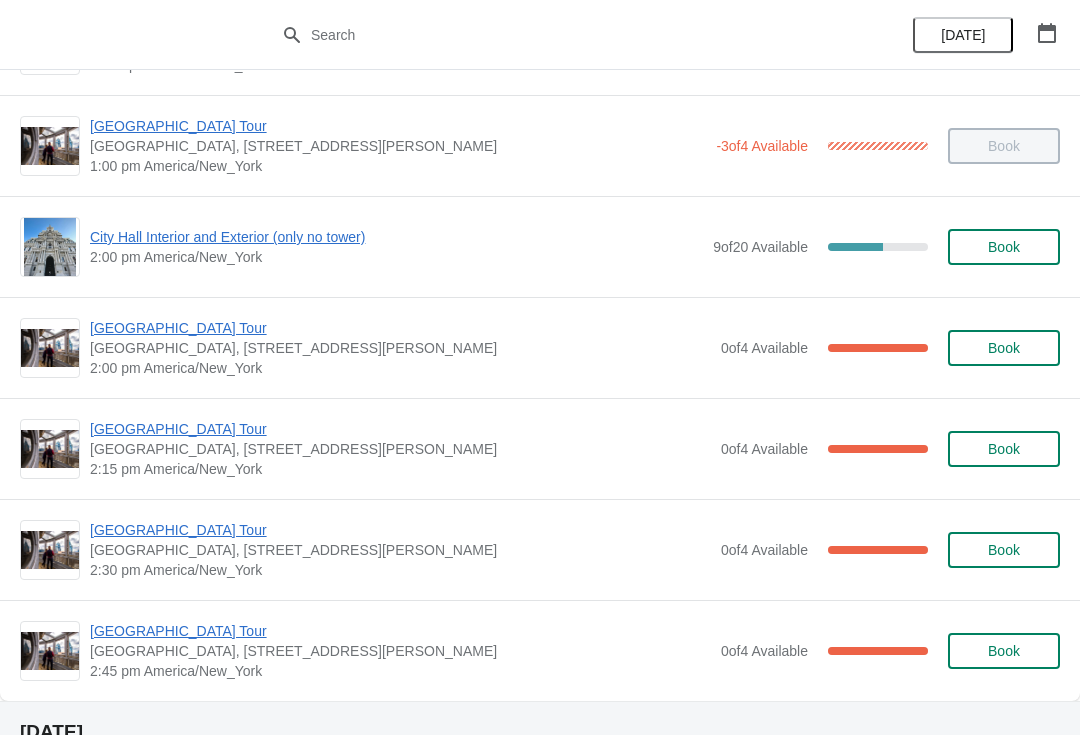 scroll, scrollTop: 1420, scrollLeft: 0, axis: vertical 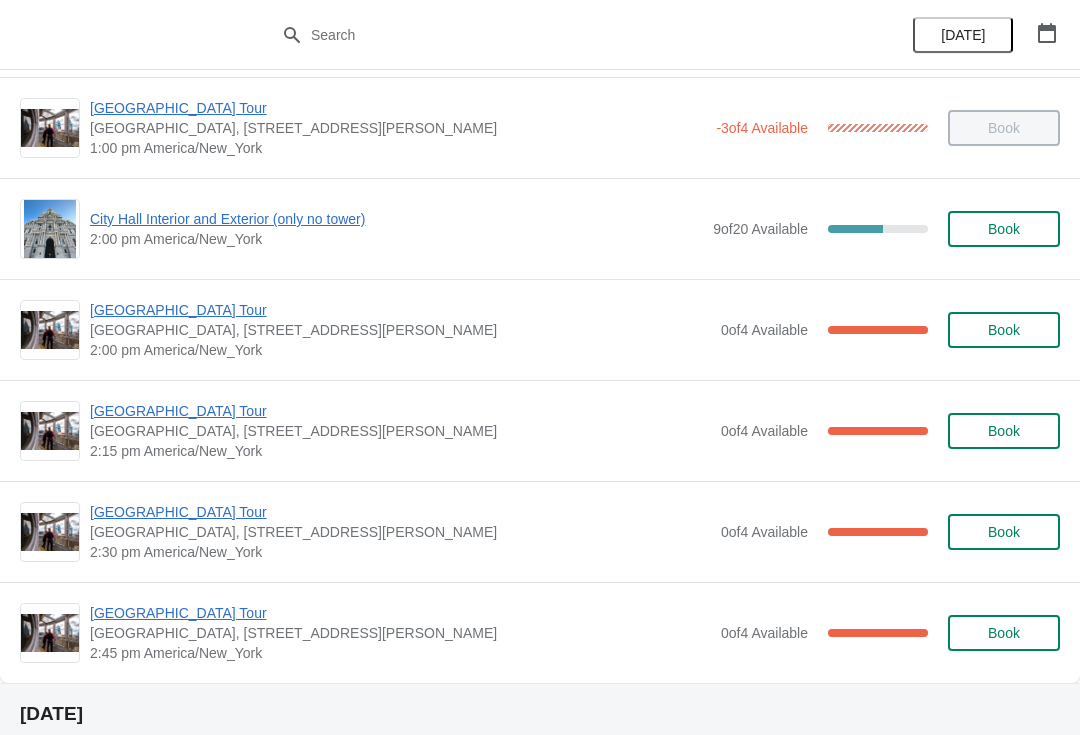 click on "[GEOGRAPHIC_DATA] Tour" at bounding box center (400, 512) 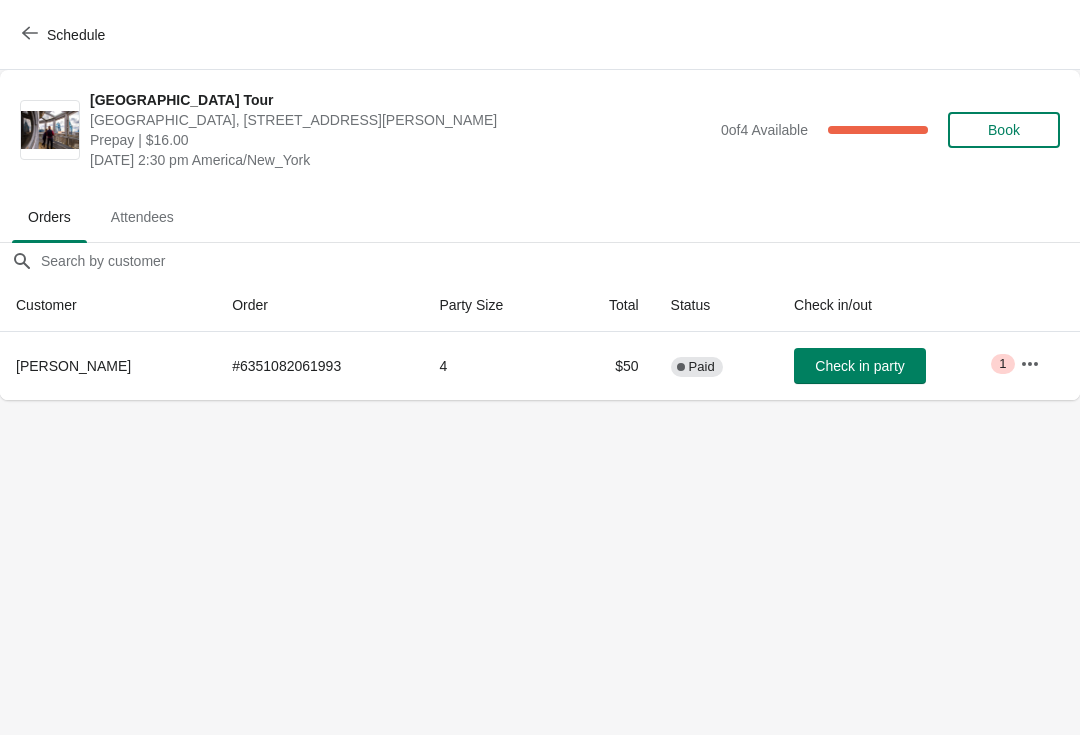 click on "Schedule" at bounding box center [65, 35] 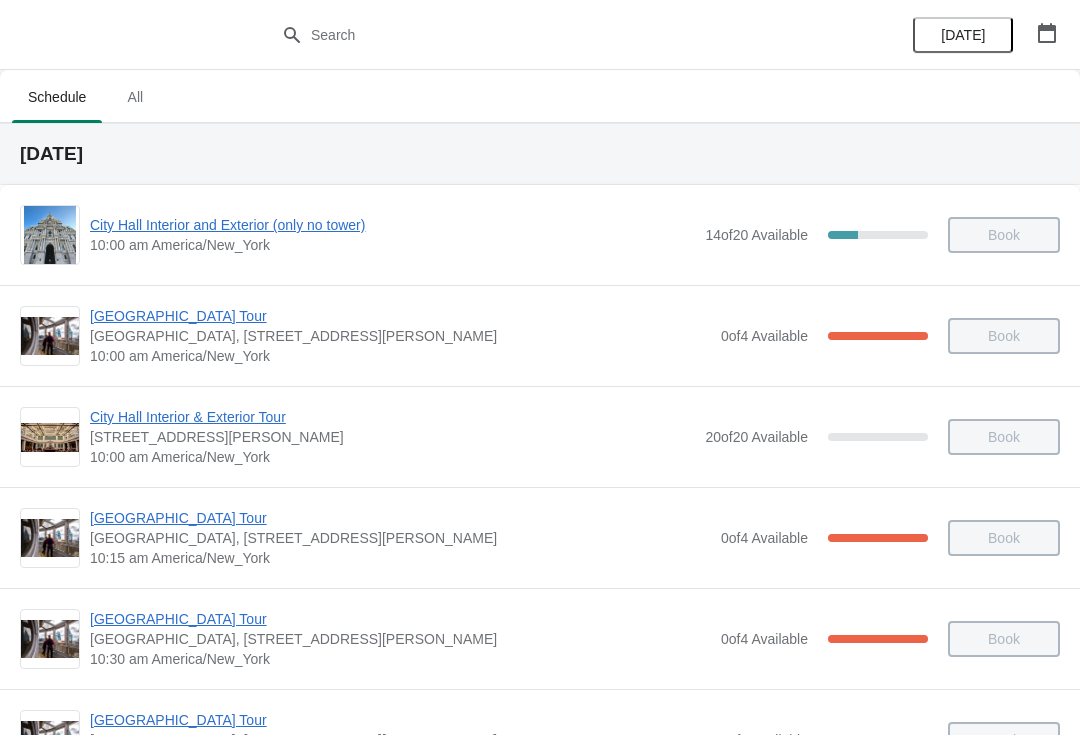 click on "City Hall Interior and Exterior (only no tower) 10:00 am America/New_York 14  of  20   Available 30 % Book" at bounding box center (540, 235) 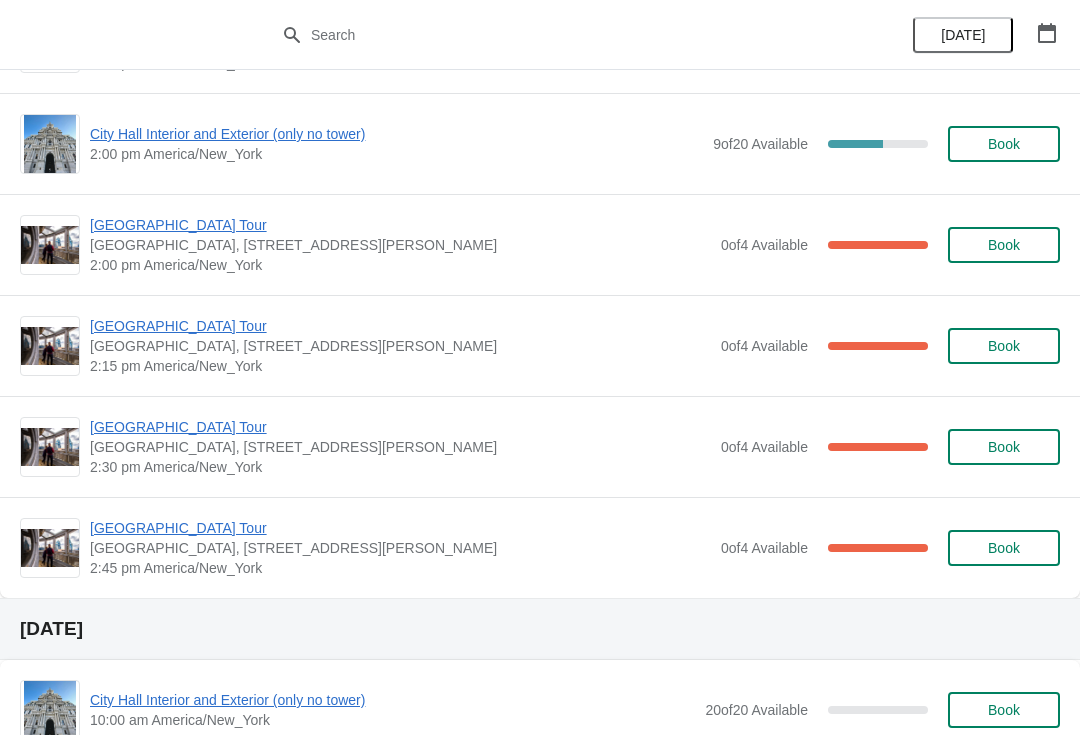 scroll, scrollTop: 1531, scrollLeft: 0, axis: vertical 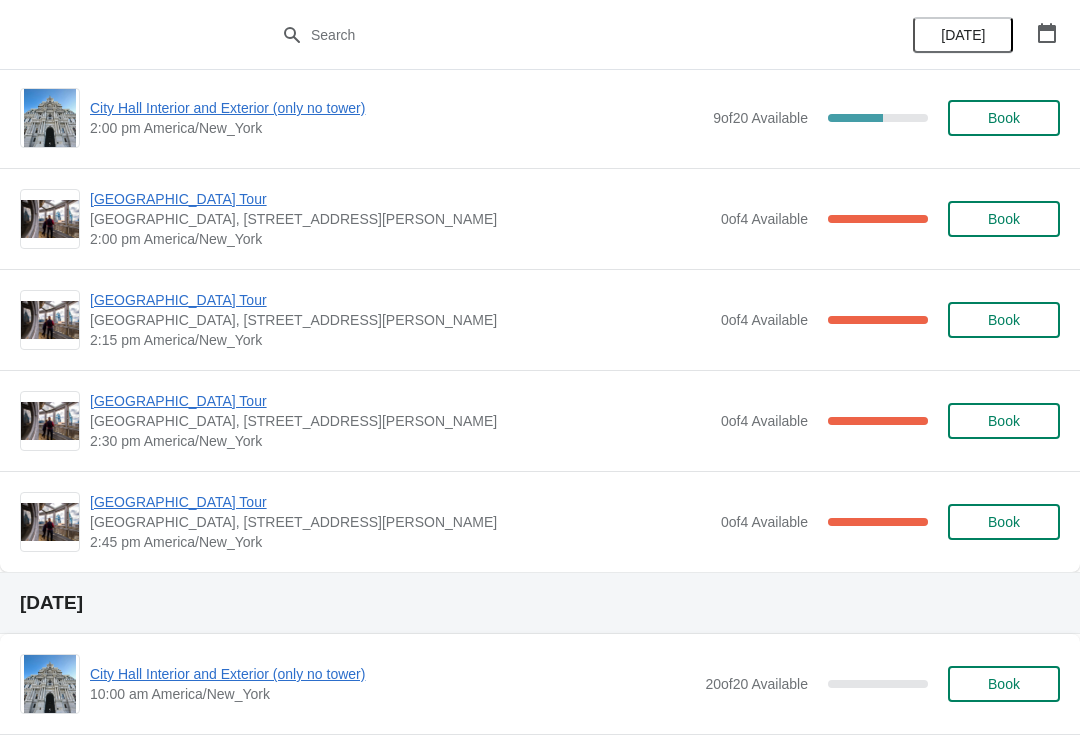 click on "[GEOGRAPHIC_DATA] Tour" at bounding box center (400, 401) 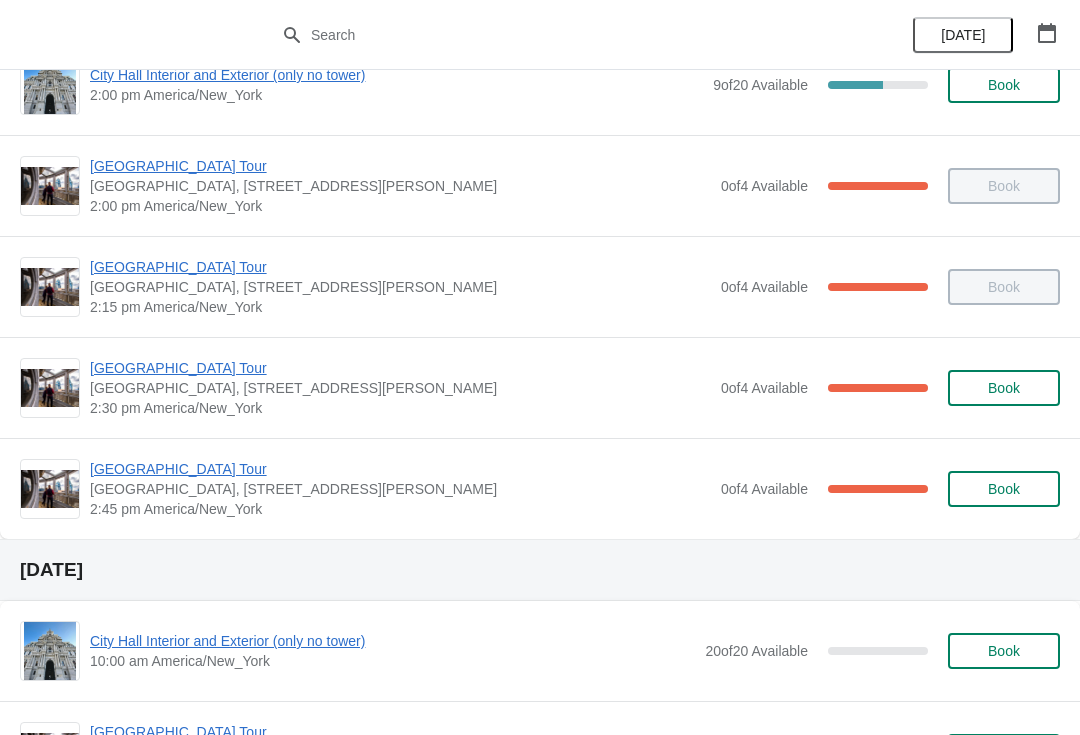 scroll, scrollTop: 1567, scrollLeft: 0, axis: vertical 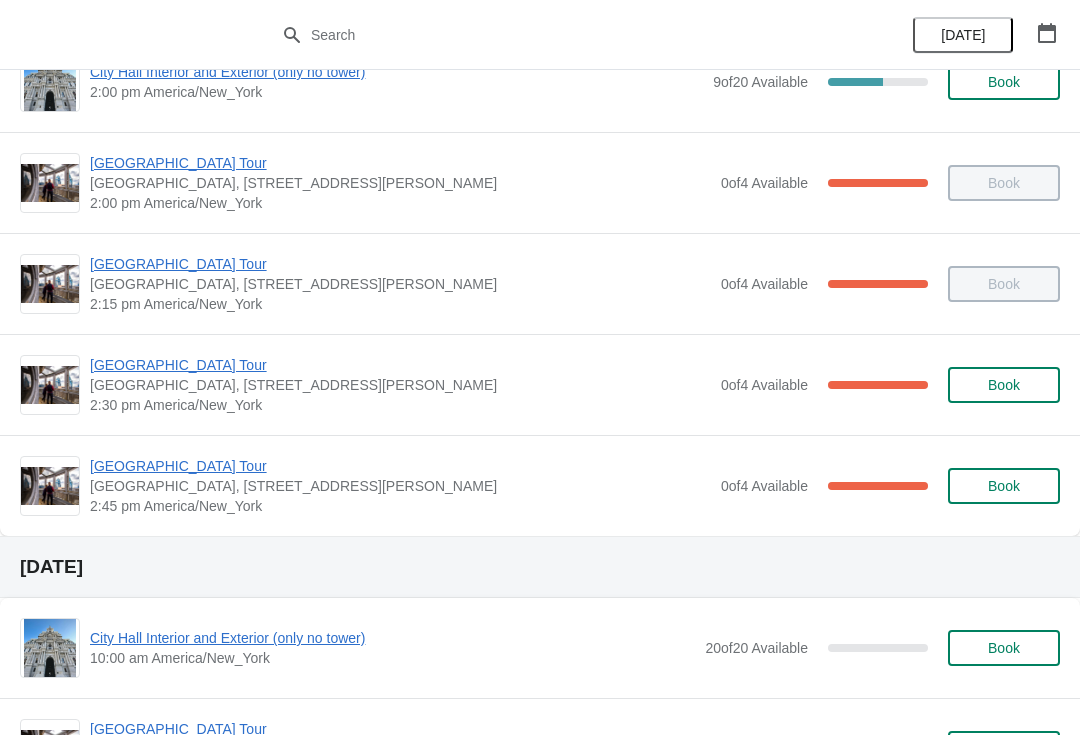 click on "[GEOGRAPHIC_DATA] Tour" at bounding box center (400, 466) 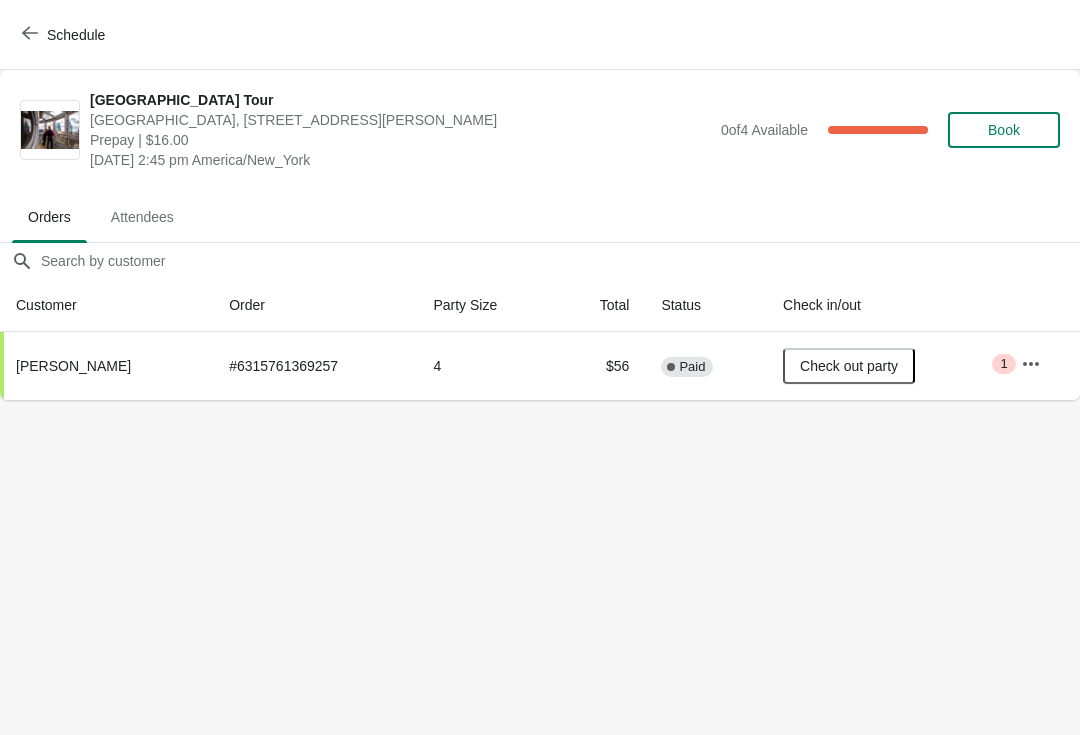 click 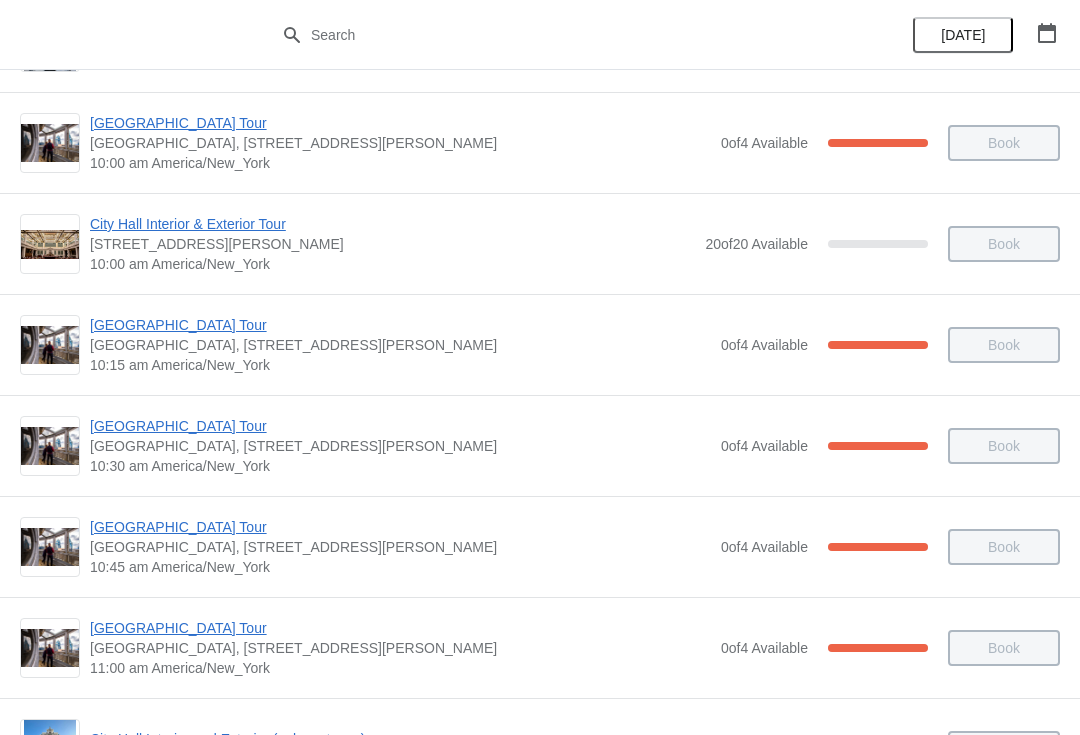 click on "[GEOGRAPHIC_DATA] [GEOGRAPHIC_DATA], [STREET_ADDRESS][PERSON_NAME] 10:30 am America/New_York 0  of  4   Available 100 % Book" at bounding box center (540, 445) 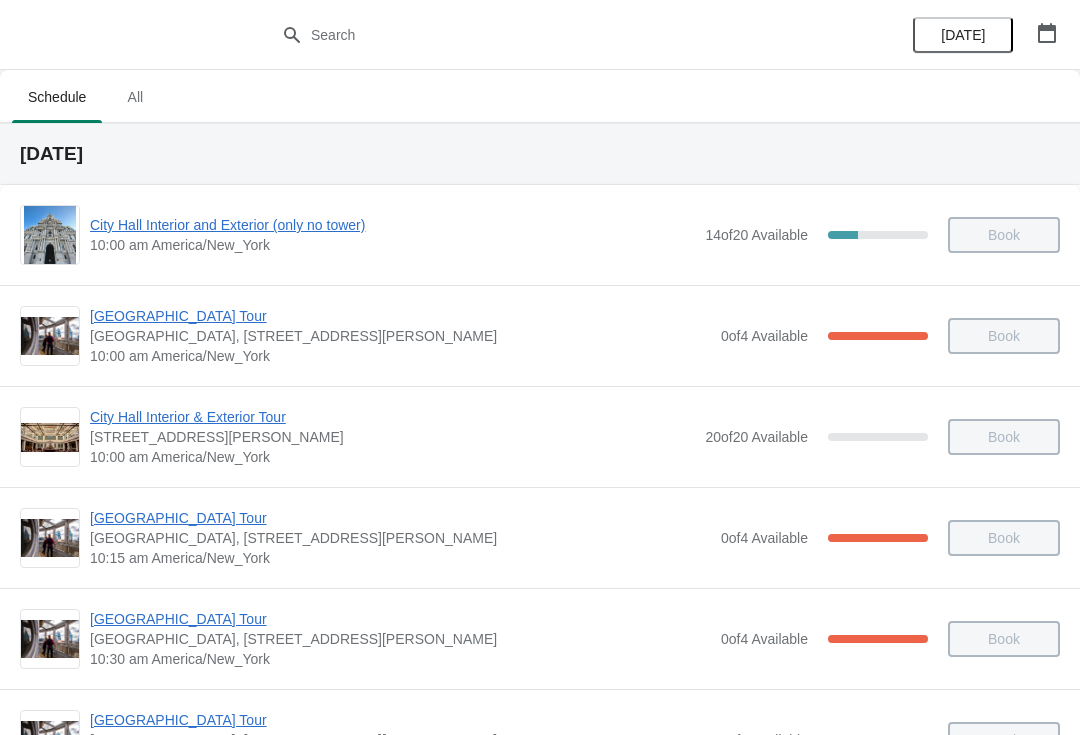 scroll, scrollTop: 0, scrollLeft: 0, axis: both 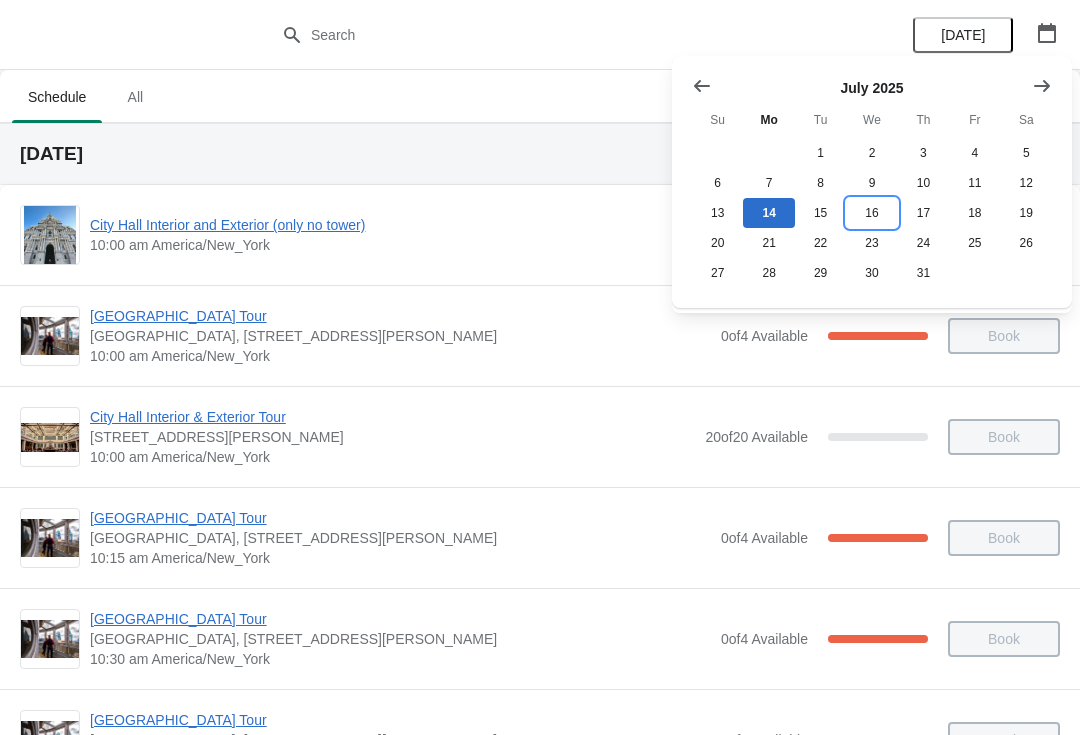 click on "16" at bounding box center [871, 213] 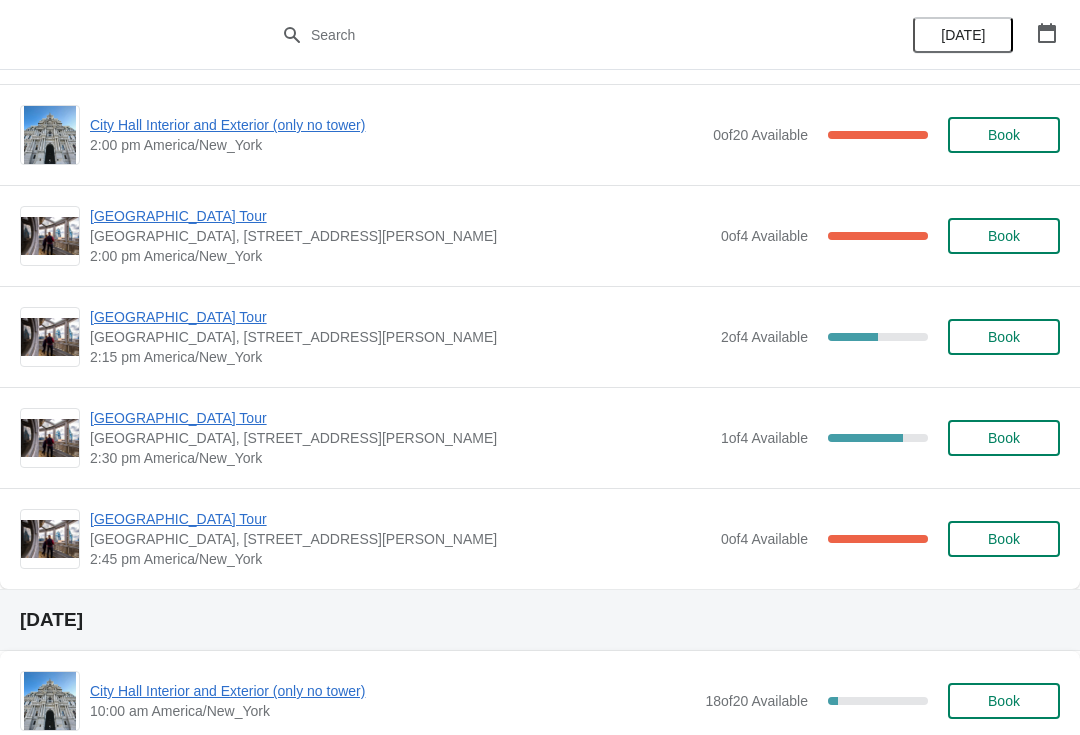 scroll, scrollTop: 1513, scrollLeft: 0, axis: vertical 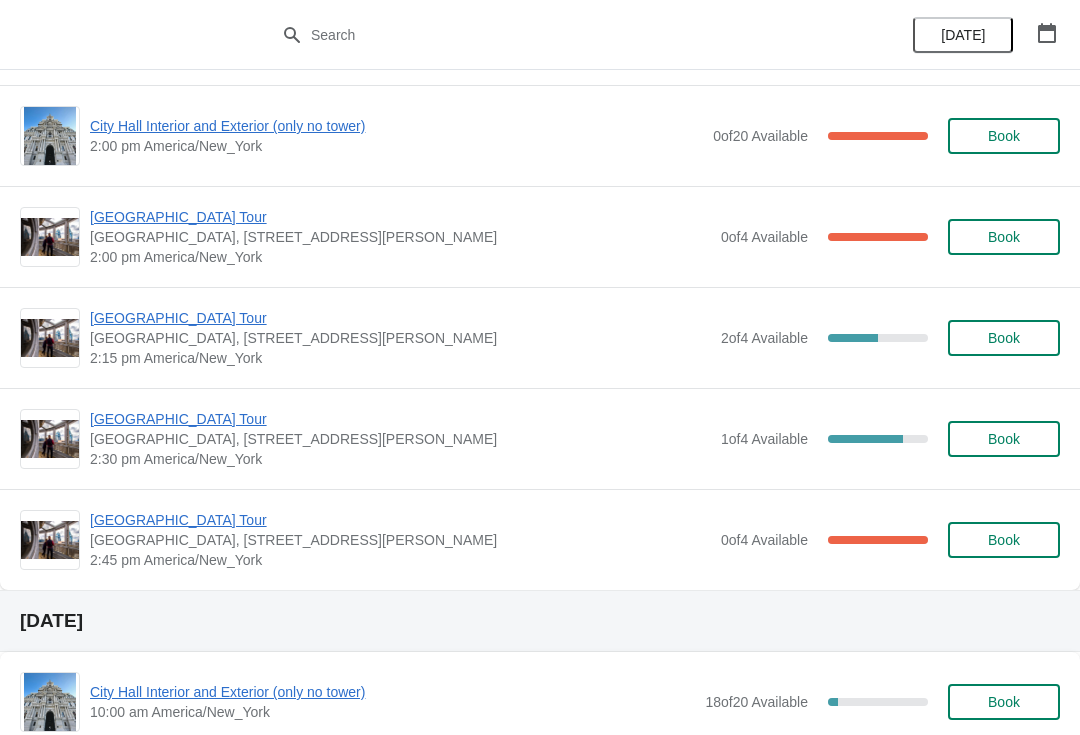 click on "Book" at bounding box center (1004, 338) 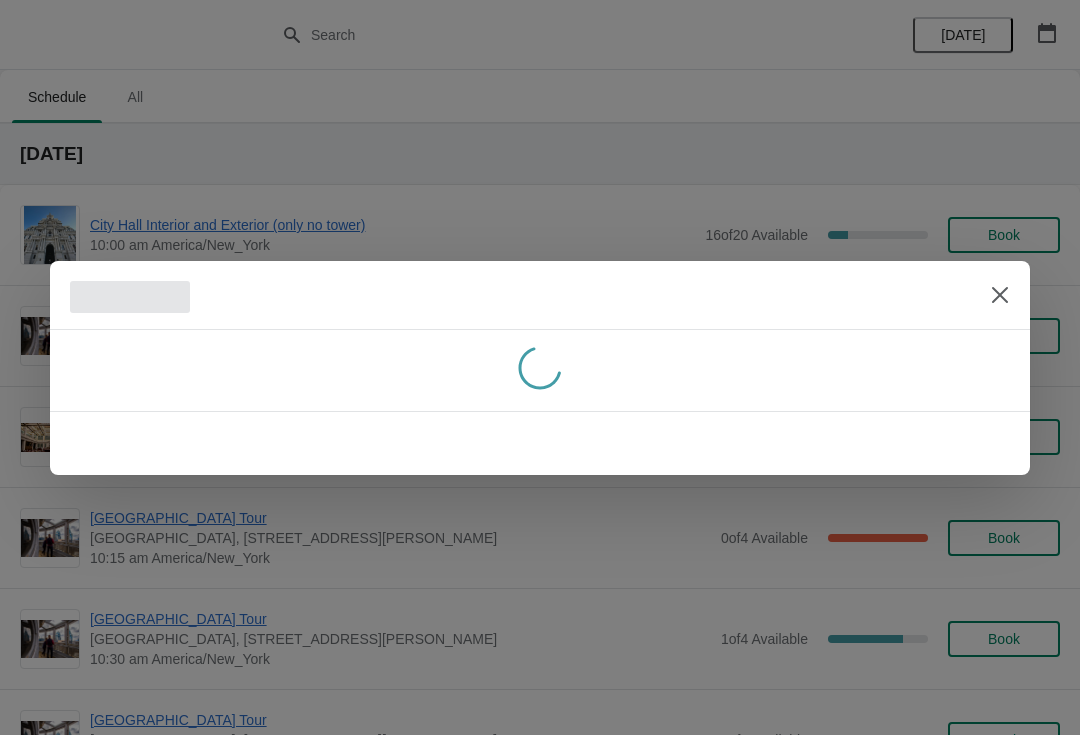 scroll, scrollTop: 1513, scrollLeft: 0, axis: vertical 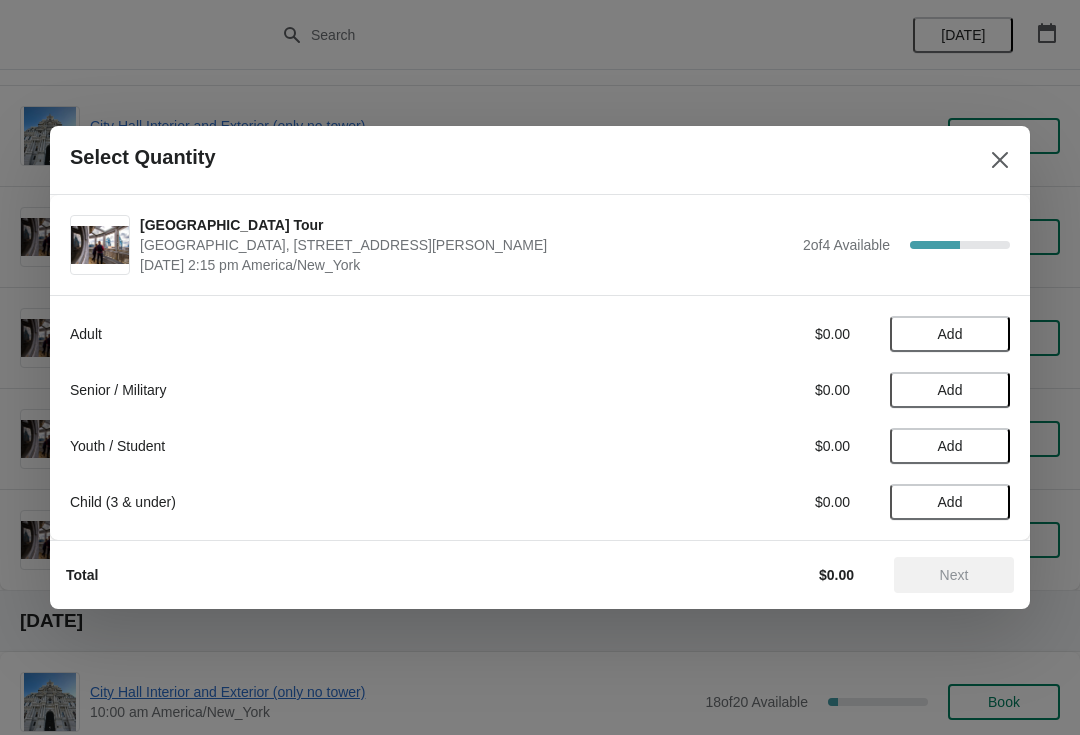 click on "Add" at bounding box center (950, 334) 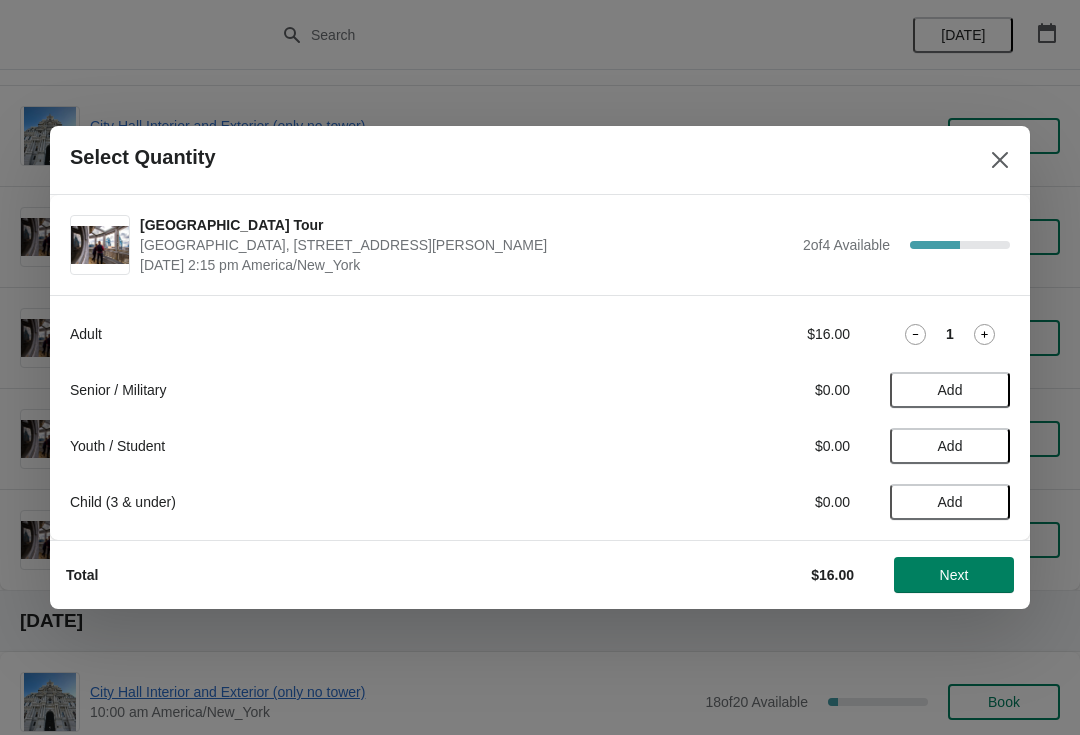 click on "Add" at bounding box center (950, 390) 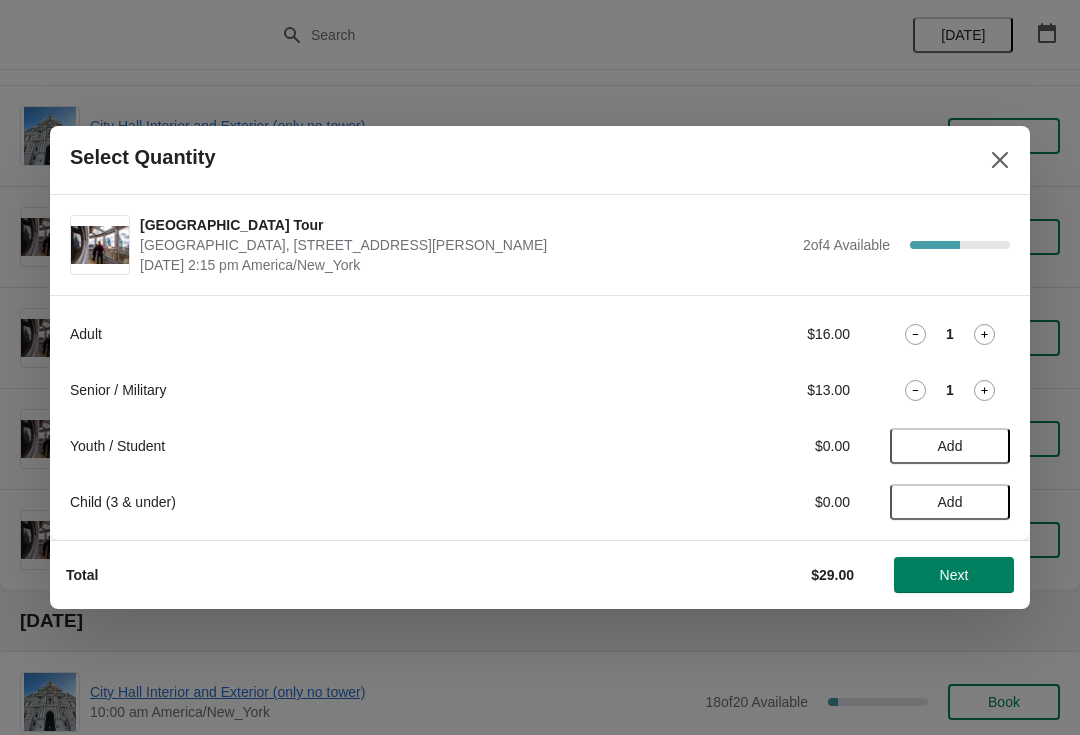 click 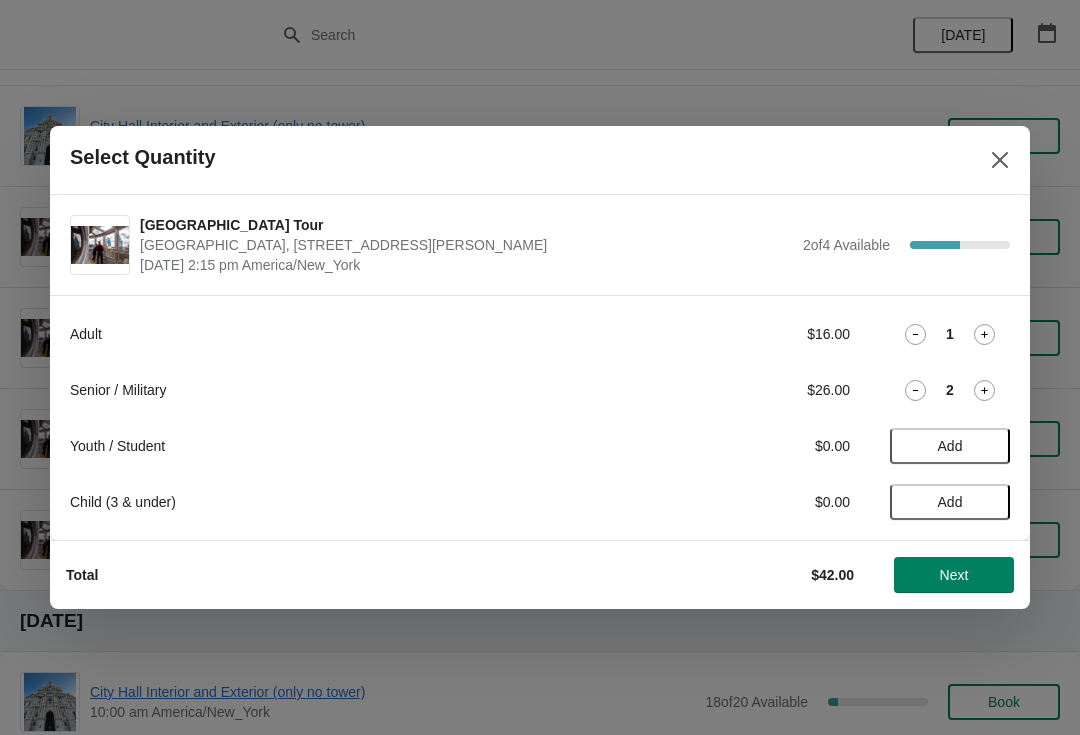 click on "Next" at bounding box center (954, 575) 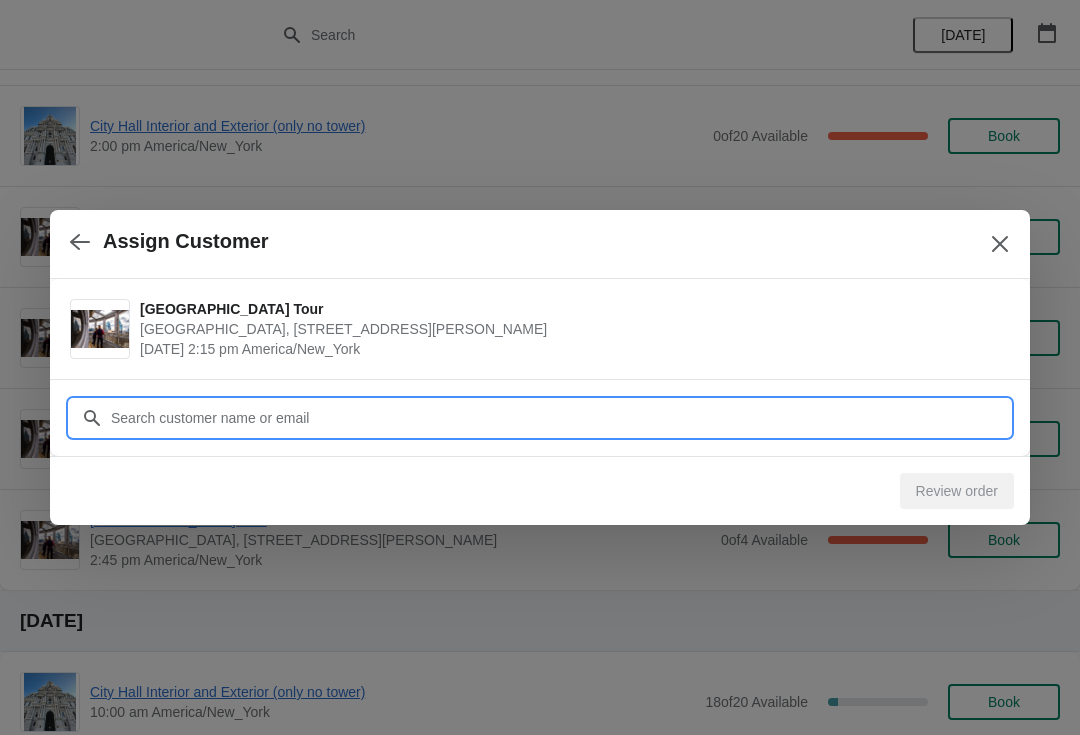 click on "Assign Customer City Hall Tower Tour City Hall Visitor Center, 1400 John F Kennedy Boulevard Suite 121, Philadelphia, PA, USA July 16 | 2:15 pm America/New_York Customer Review order" at bounding box center [540, 11301] 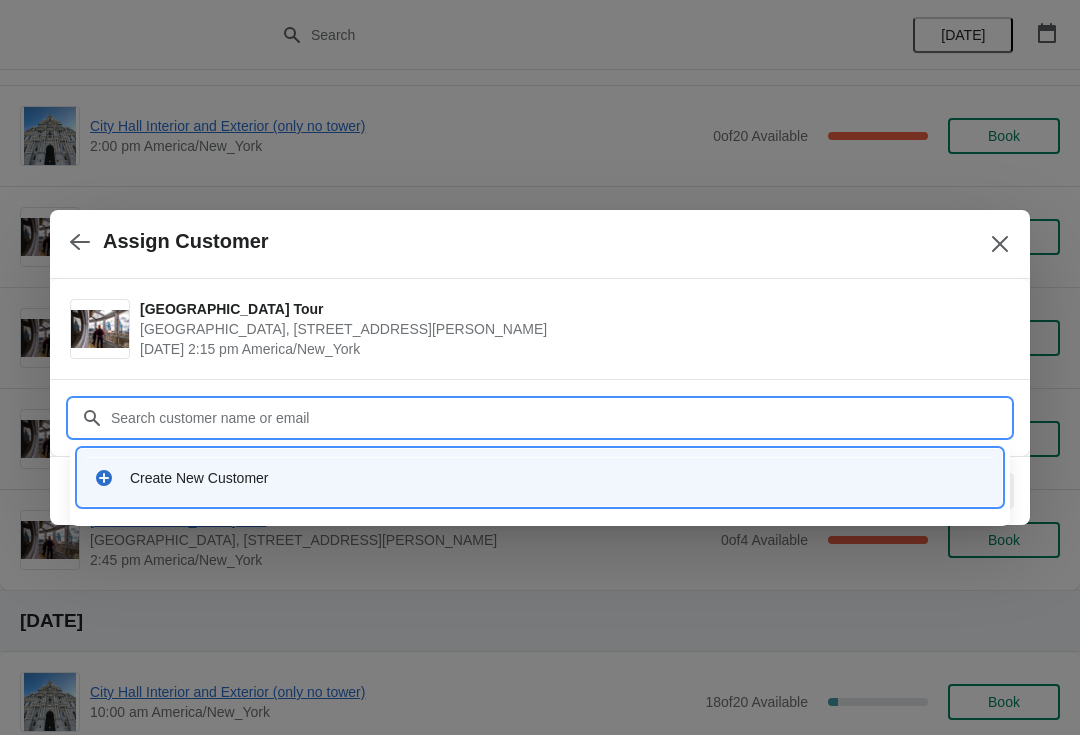 click on "Create New Customer" at bounding box center (558, 478) 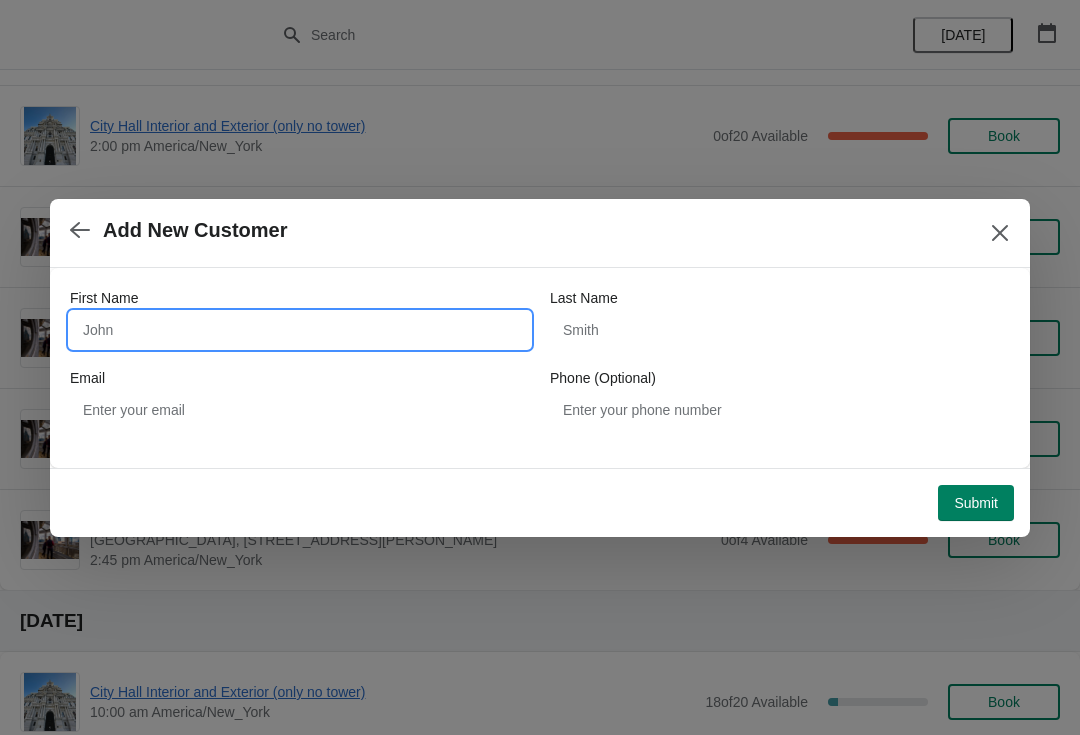 click on "First Name" at bounding box center (300, 330) 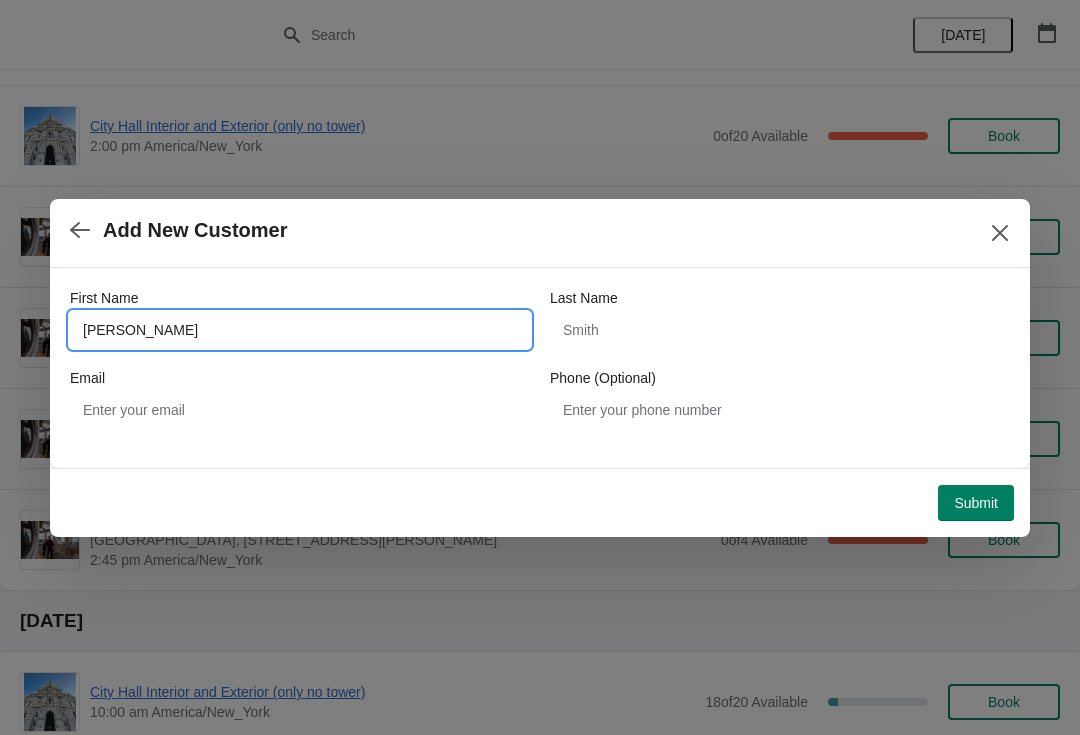 type on "Mary" 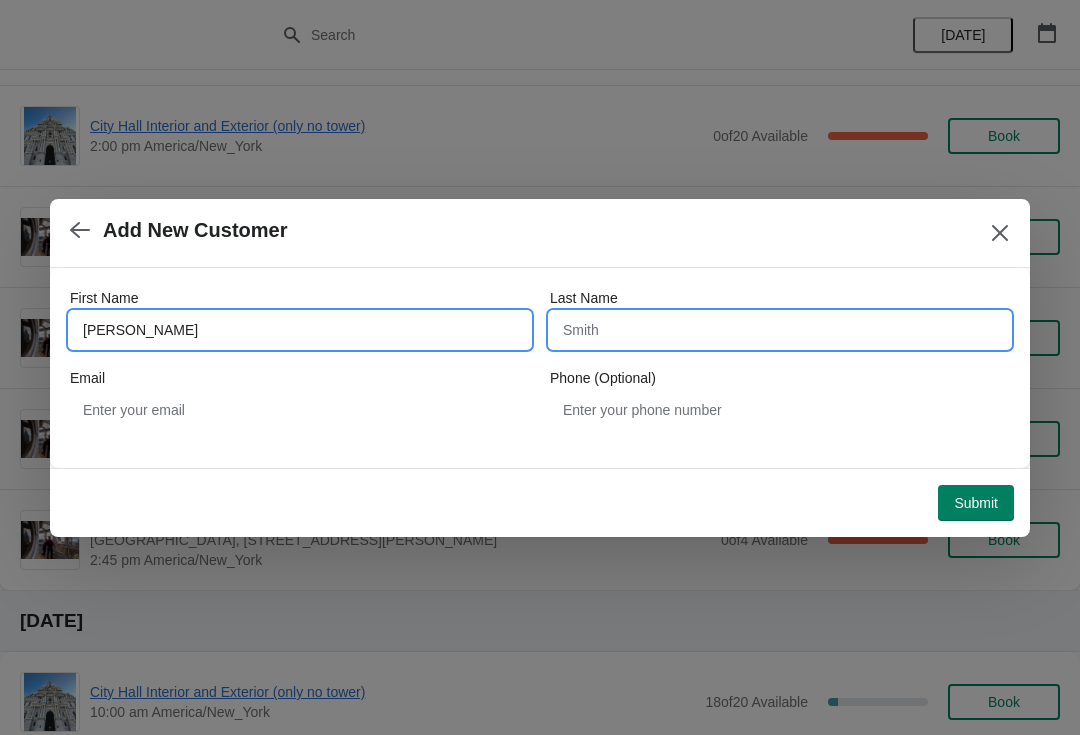 click on "Last Name" at bounding box center [780, 330] 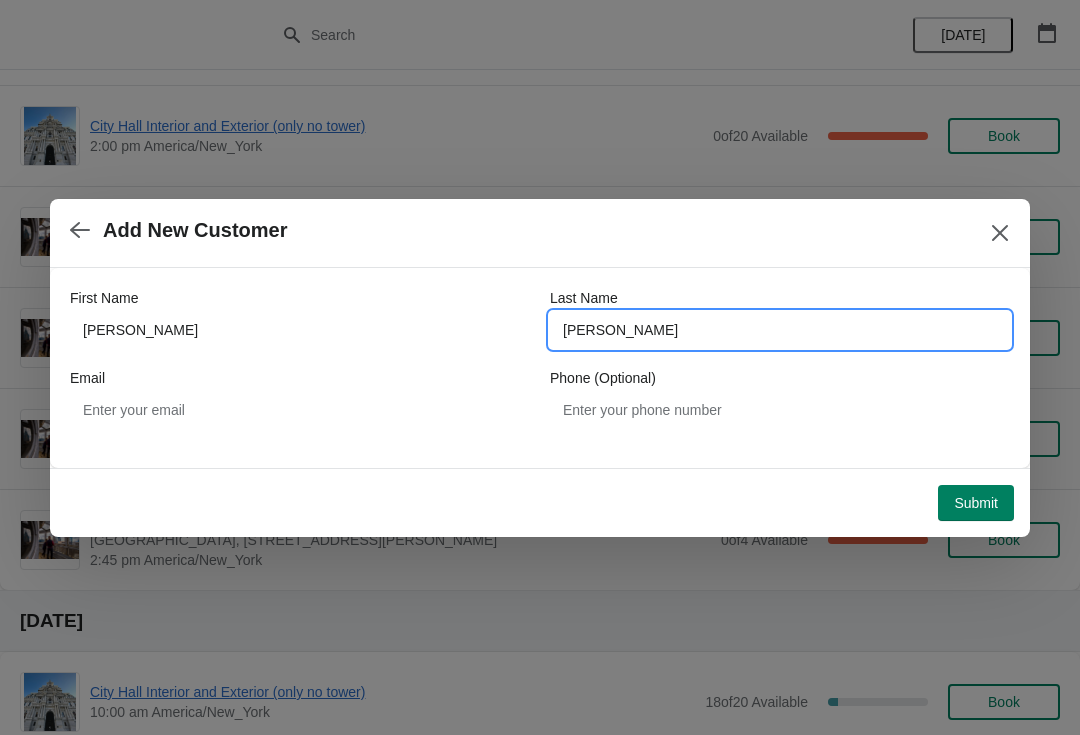 type on "Gallagher" 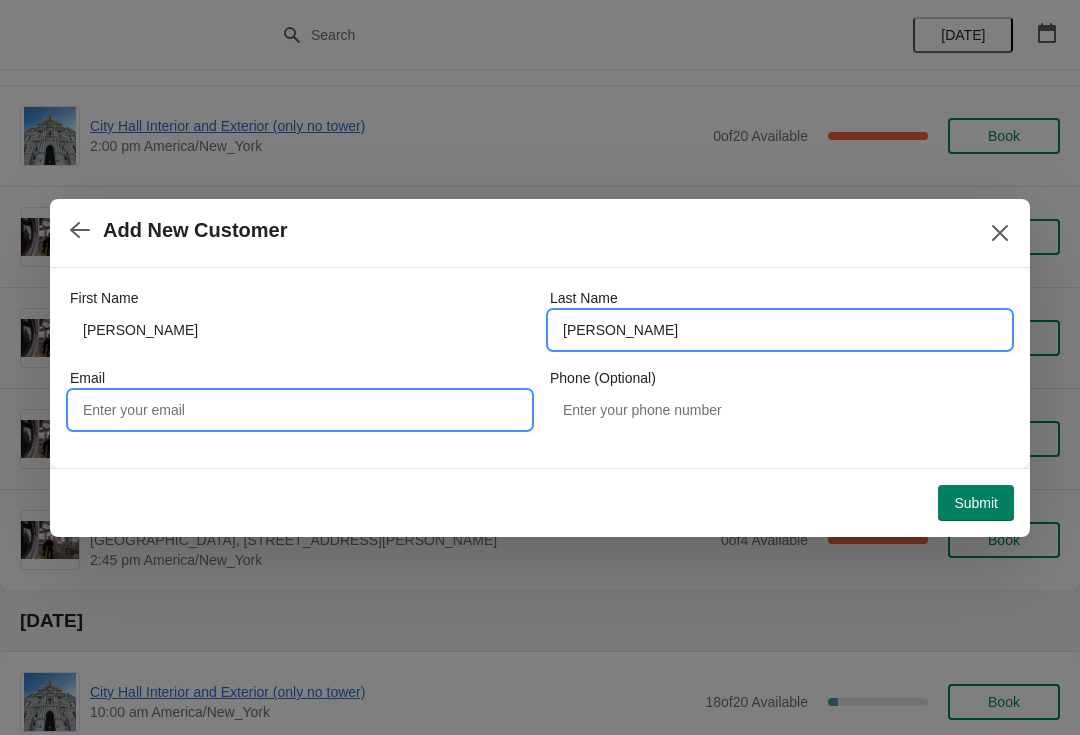 click on "Email" at bounding box center [300, 410] 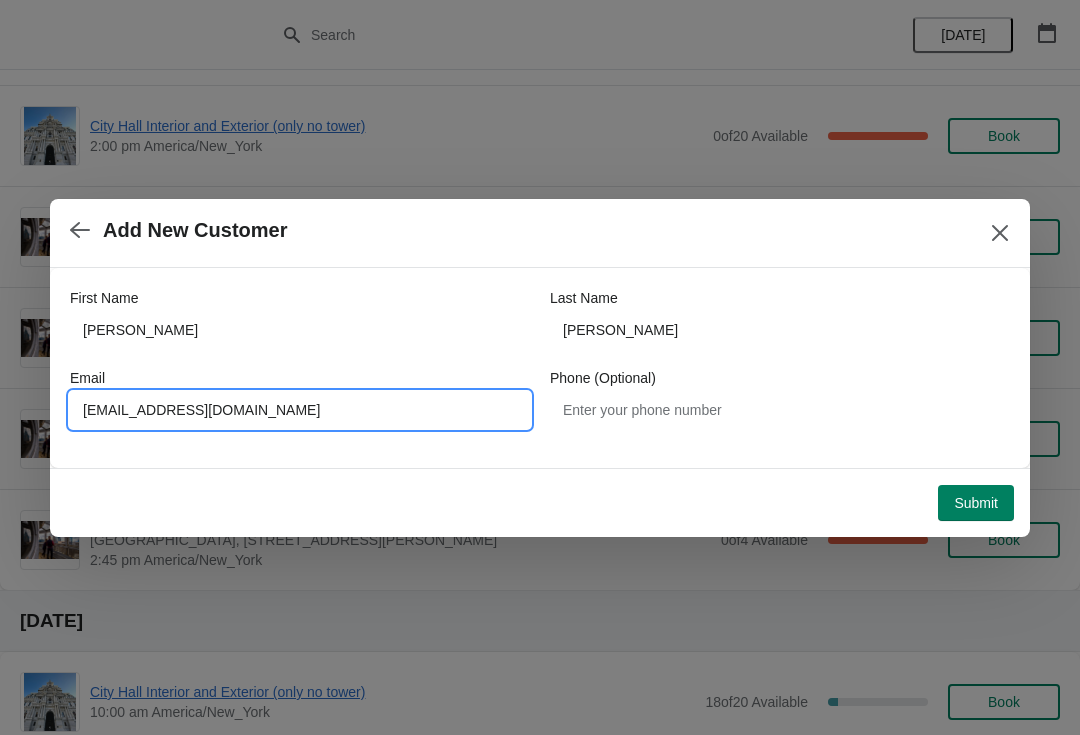 type on "Maryritagal2219@gmail.com" 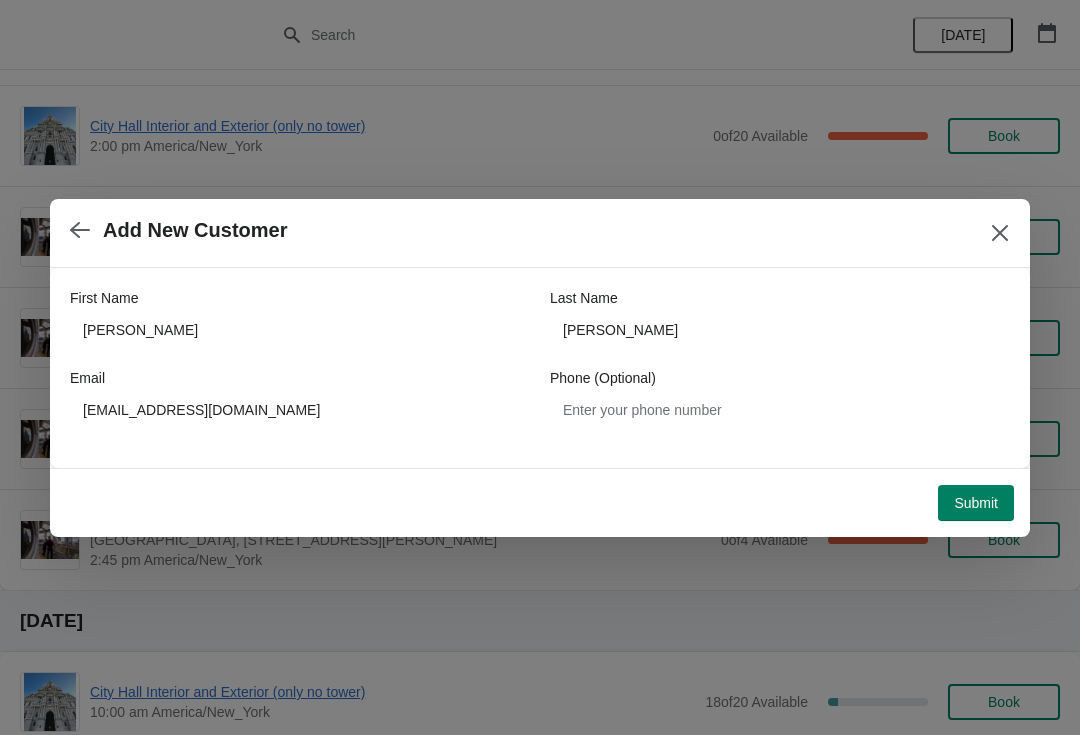 click on "Submit" at bounding box center (976, 503) 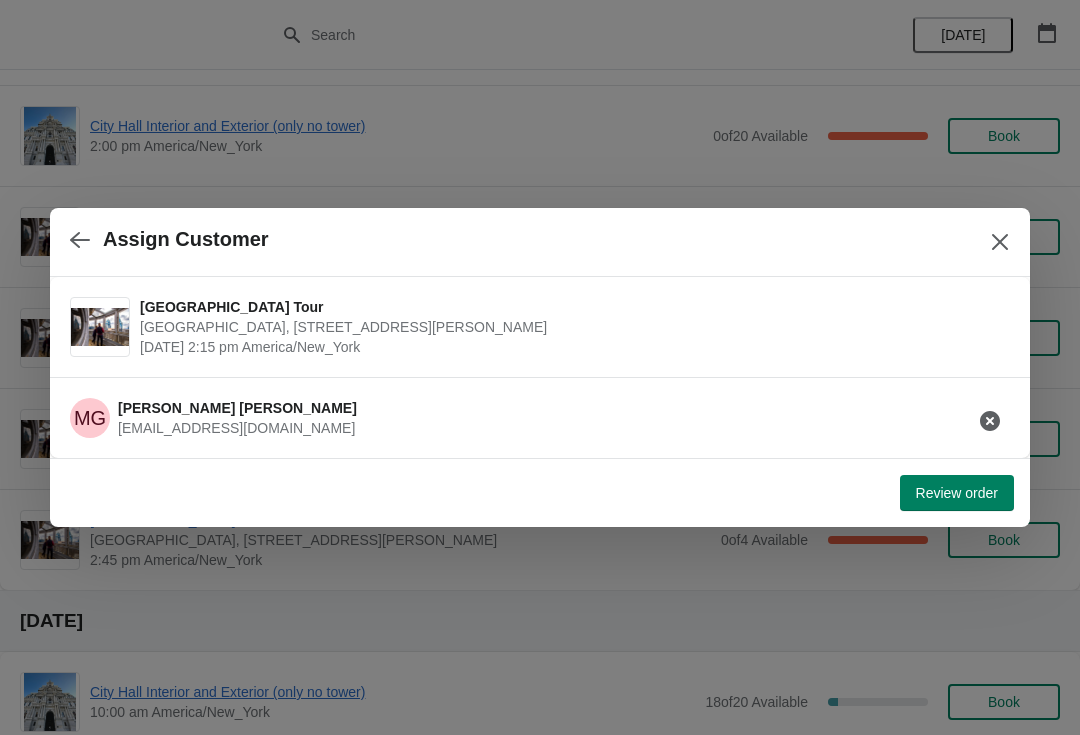 click on "Review order" at bounding box center (957, 493) 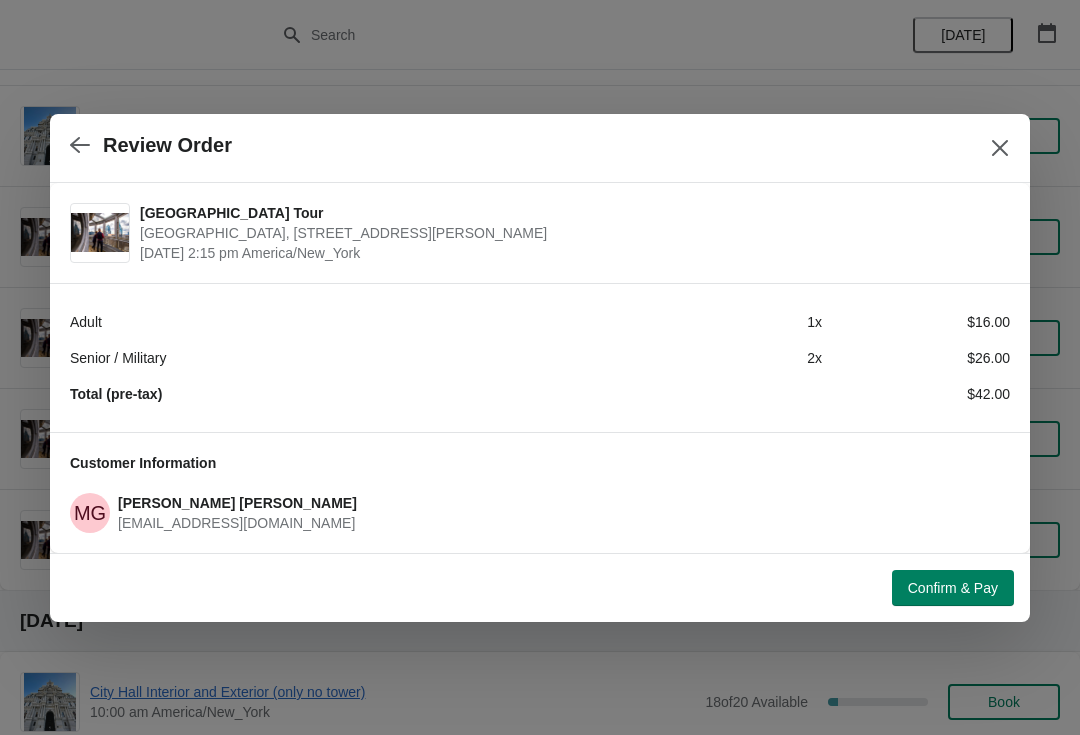 click on "Confirm & Pay" at bounding box center (953, 588) 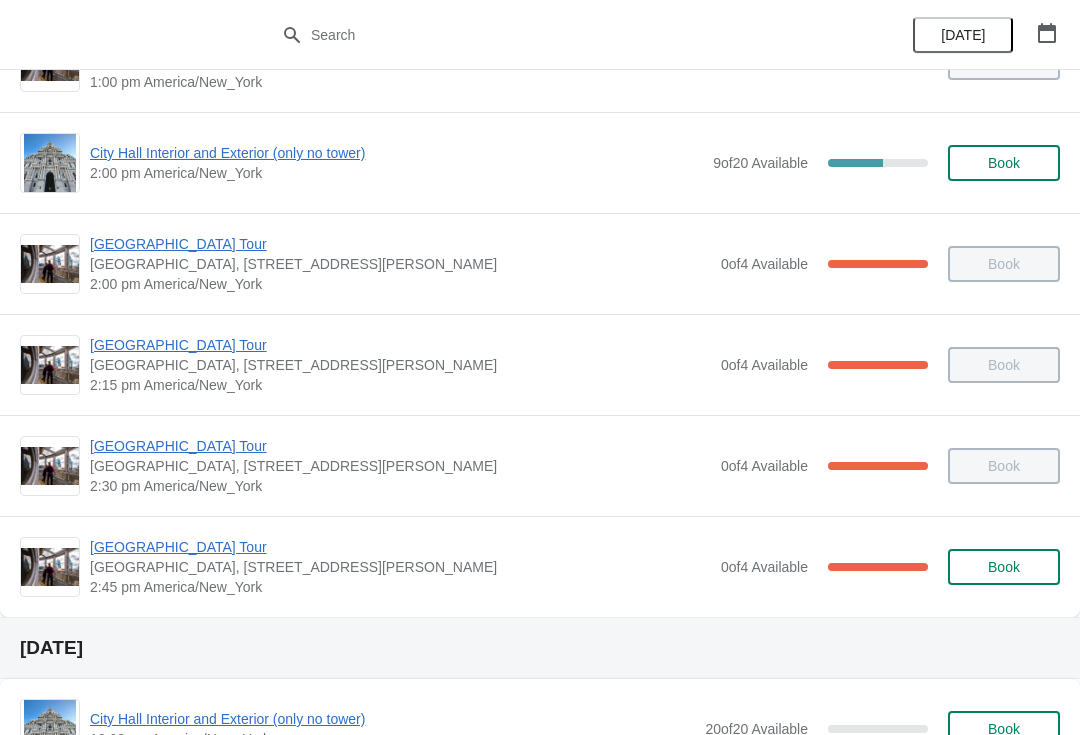 scroll, scrollTop: 1490, scrollLeft: 0, axis: vertical 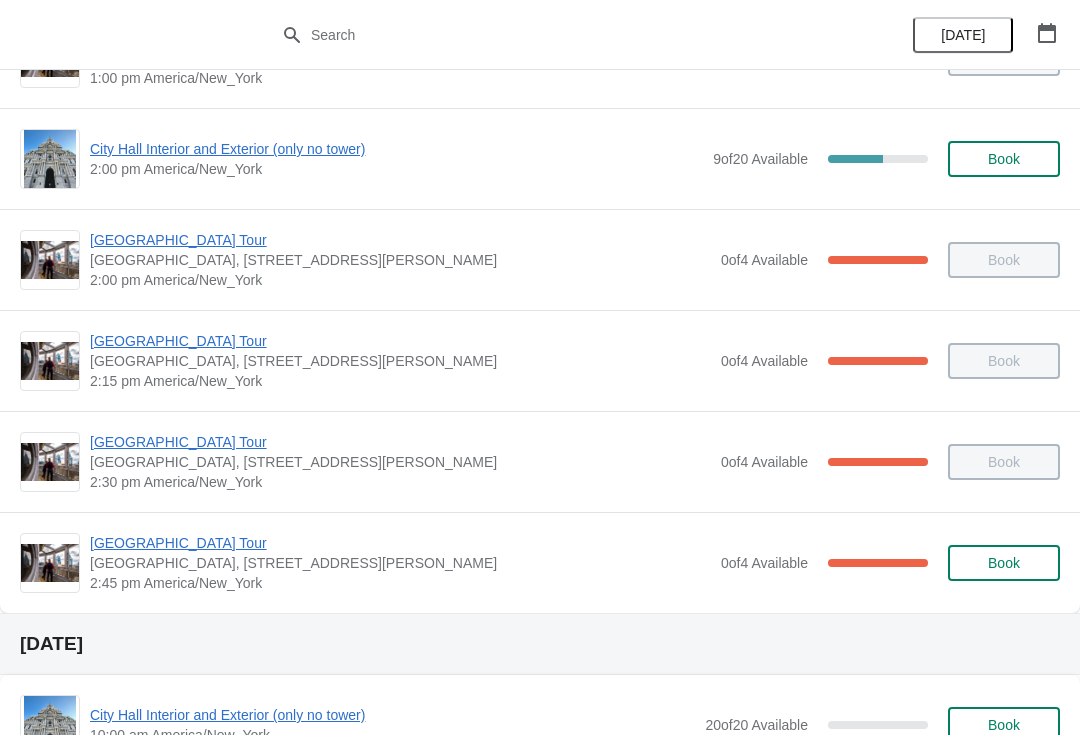 click on "[GEOGRAPHIC_DATA] Tour" at bounding box center [400, 240] 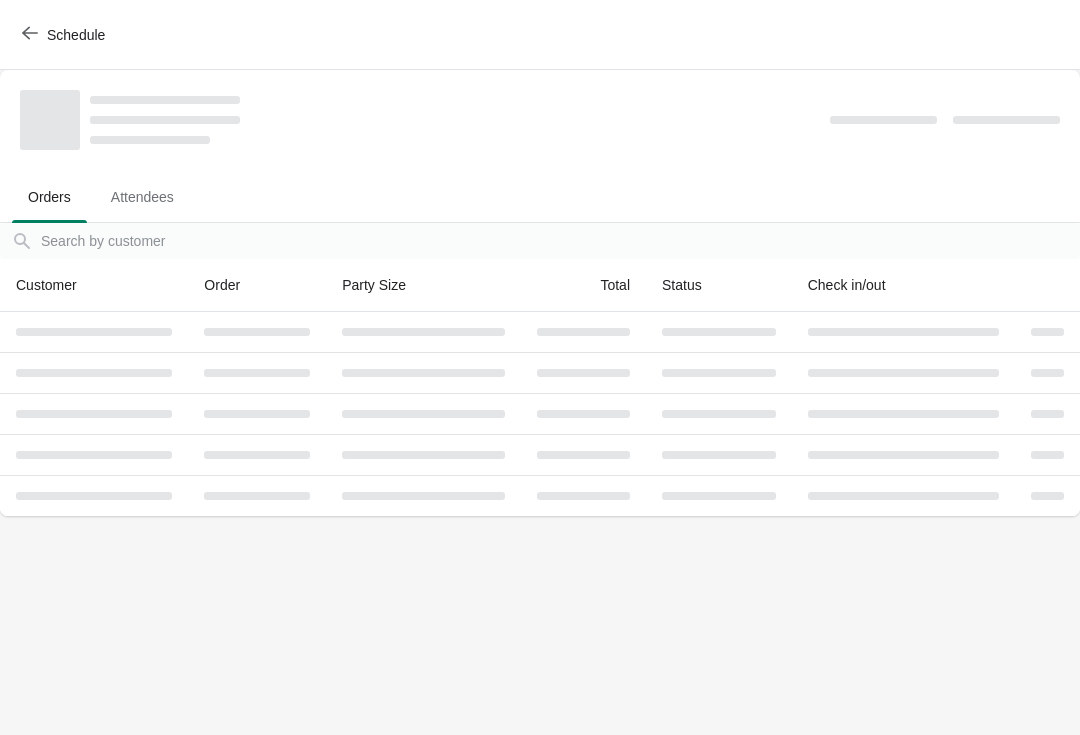scroll, scrollTop: 0, scrollLeft: 0, axis: both 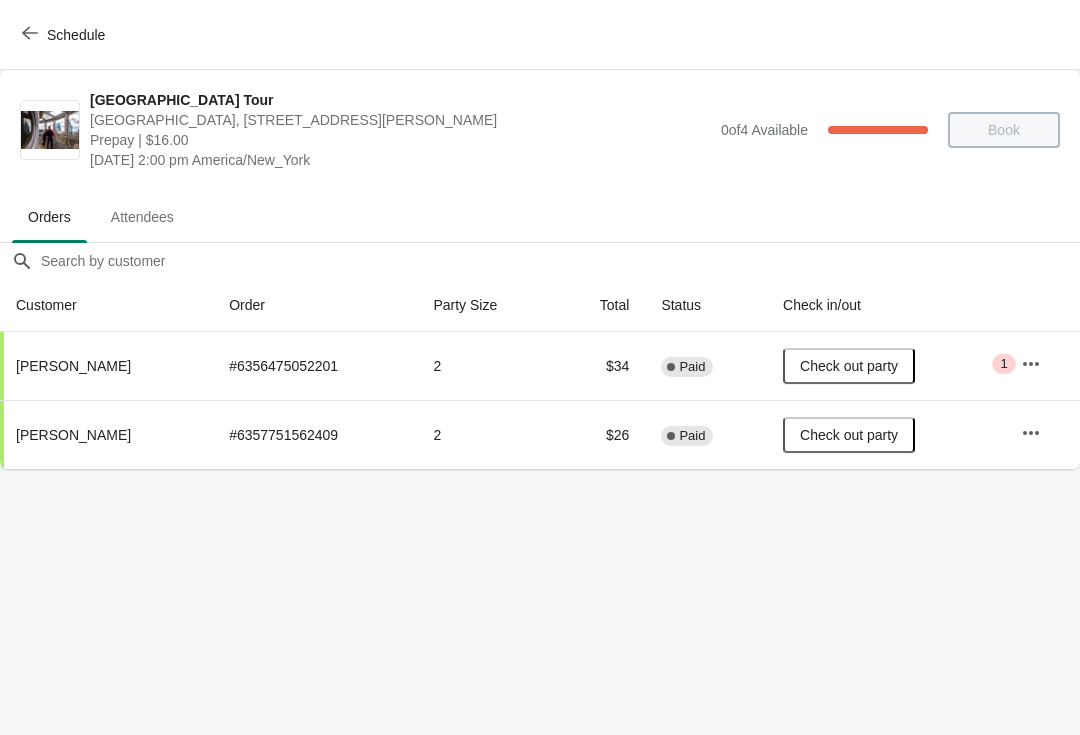 click on "Schedule" at bounding box center (65, 35) 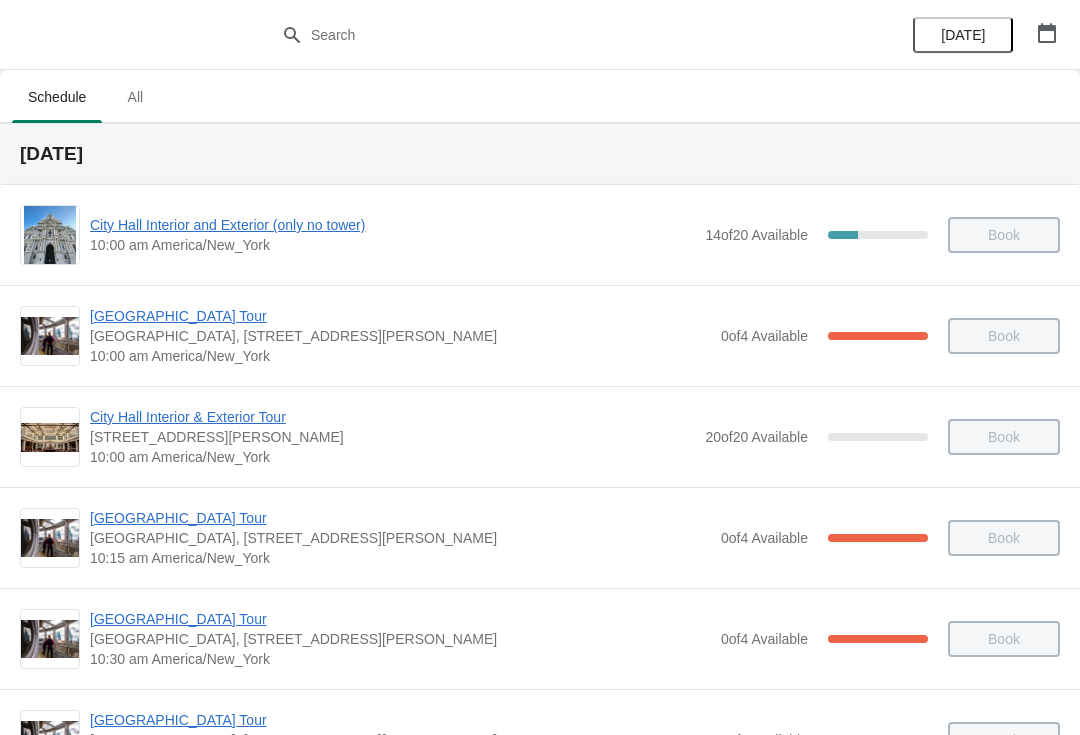 click at bounding box center [1047, 33] 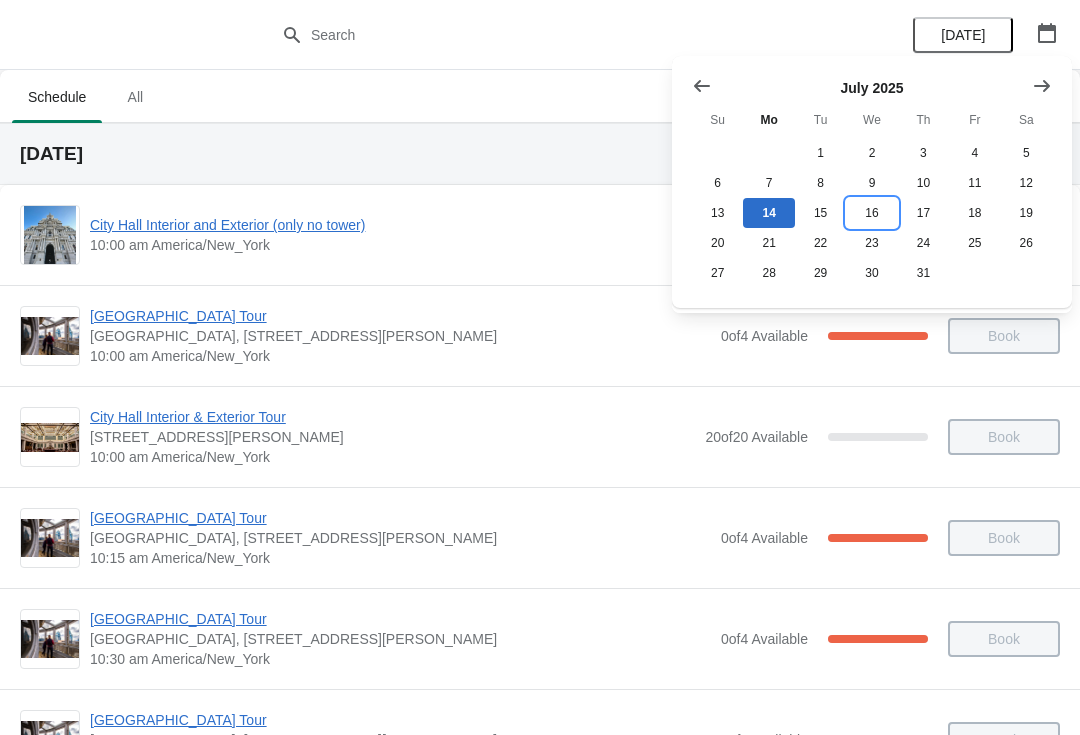click on "16" at bounding box center [871, 213] 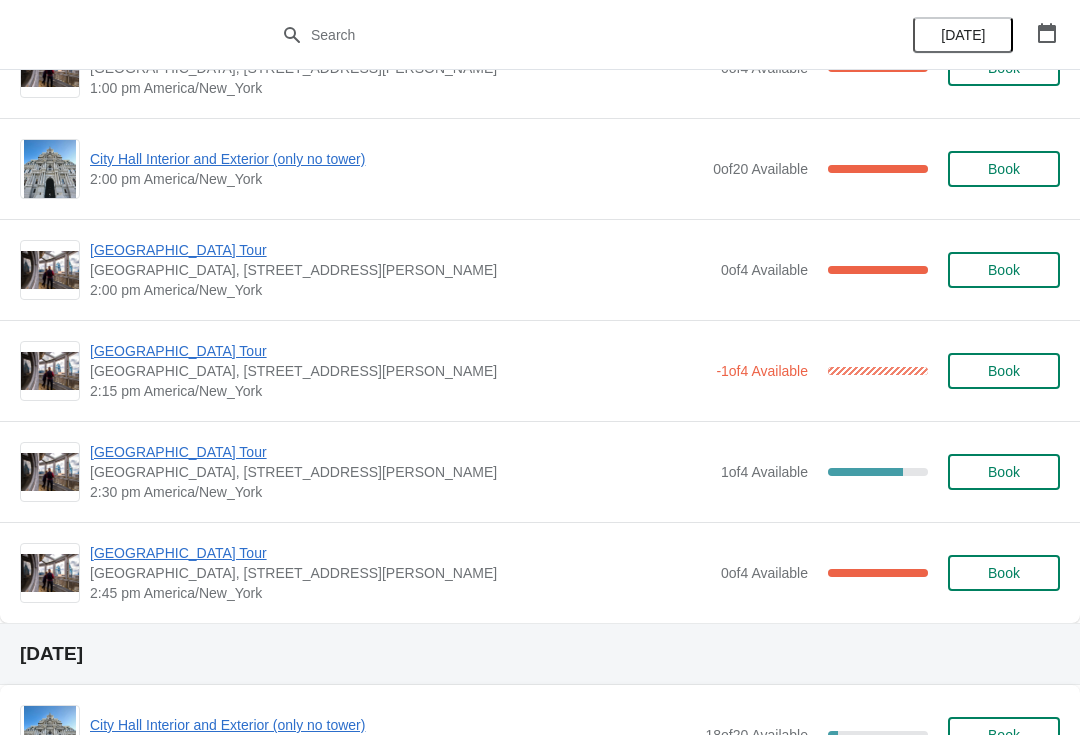 scroll, scrollTop: 1470, scrollLeft: 0, axis: vertical 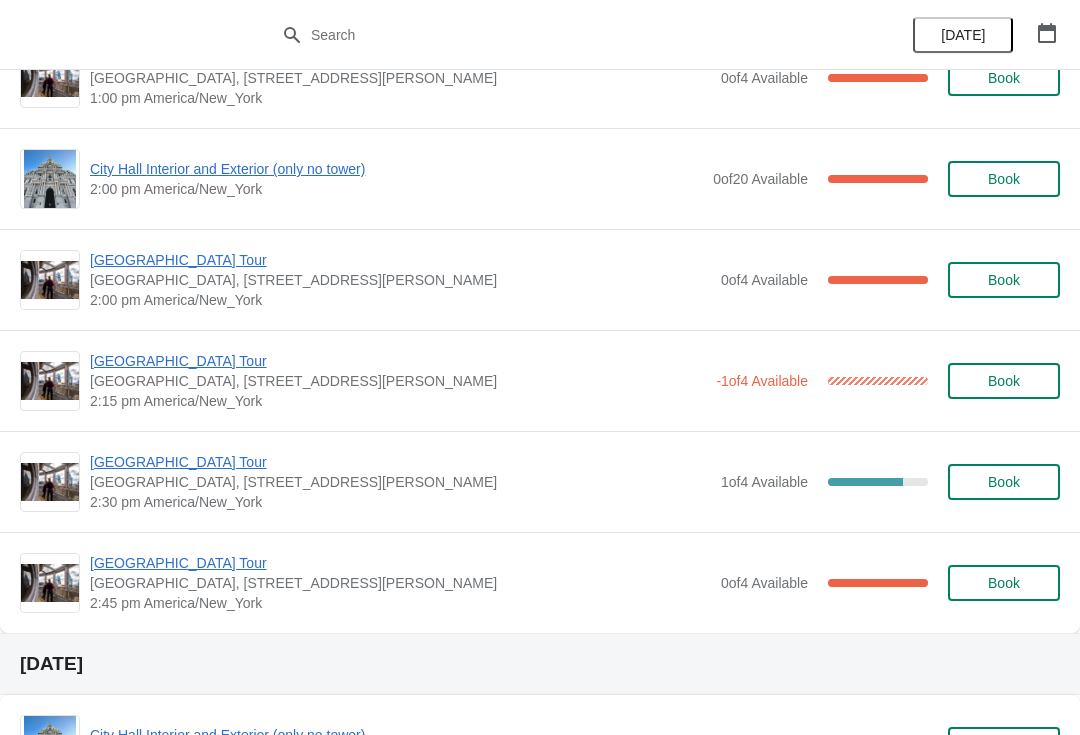 click on "Book" at bounding box center [1004, 381] 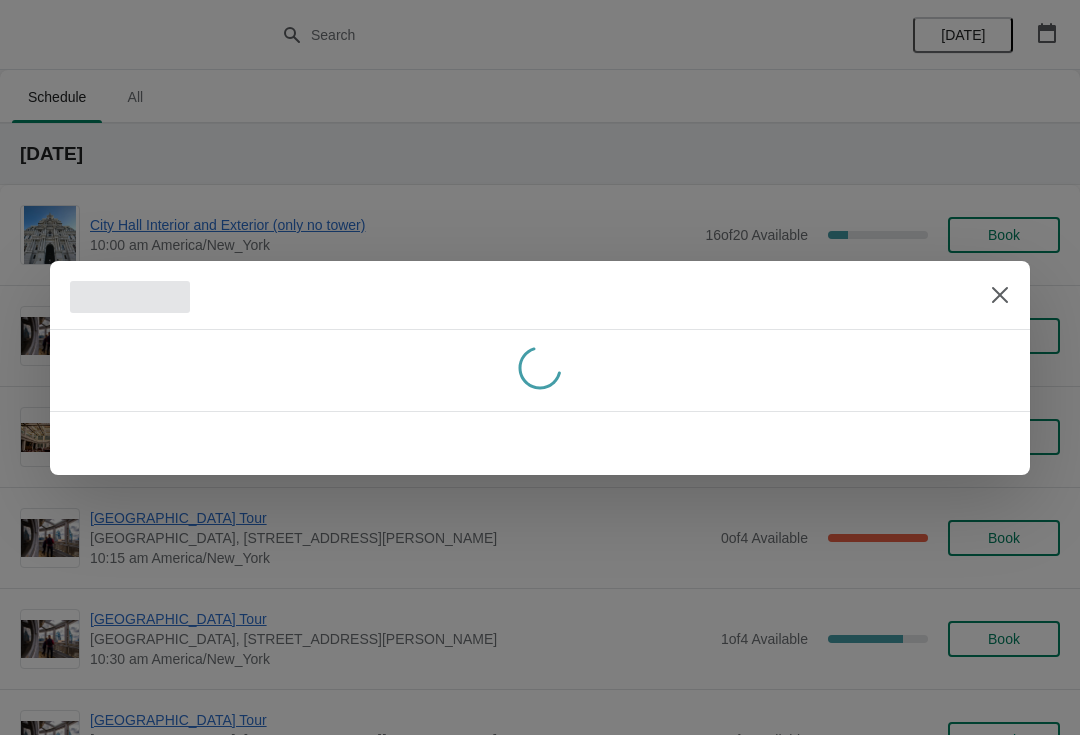 scroll, scrollTop: 0, scrollLeft: 0, axis: both 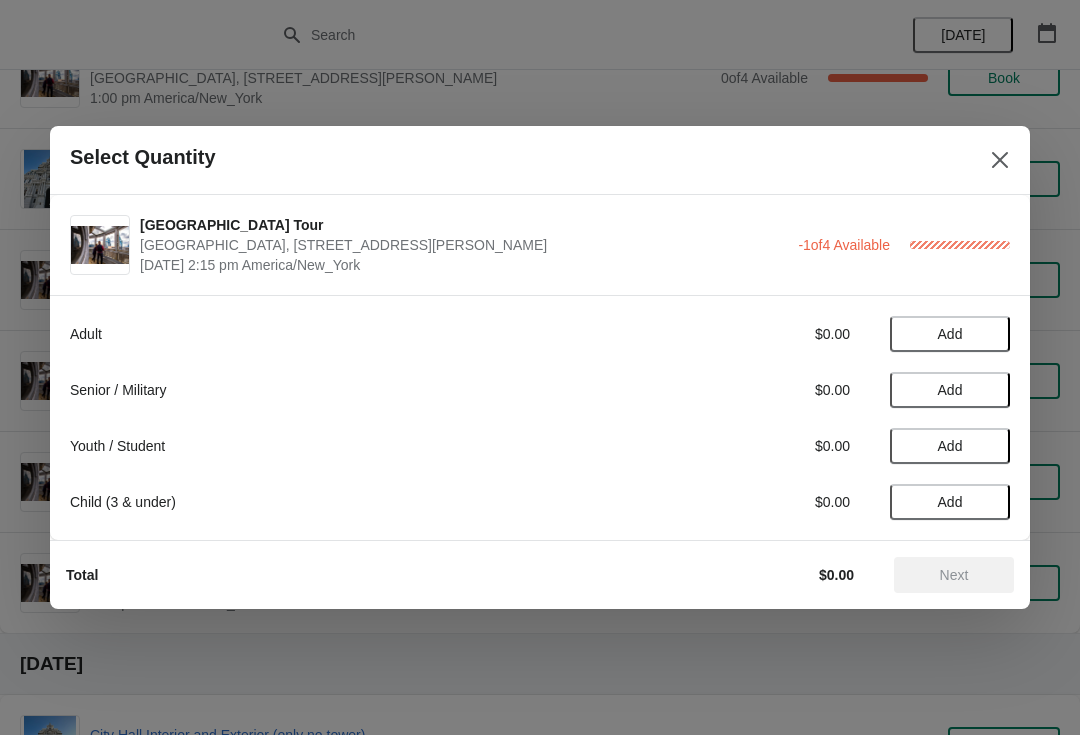 click at bounding box center (540, 367) 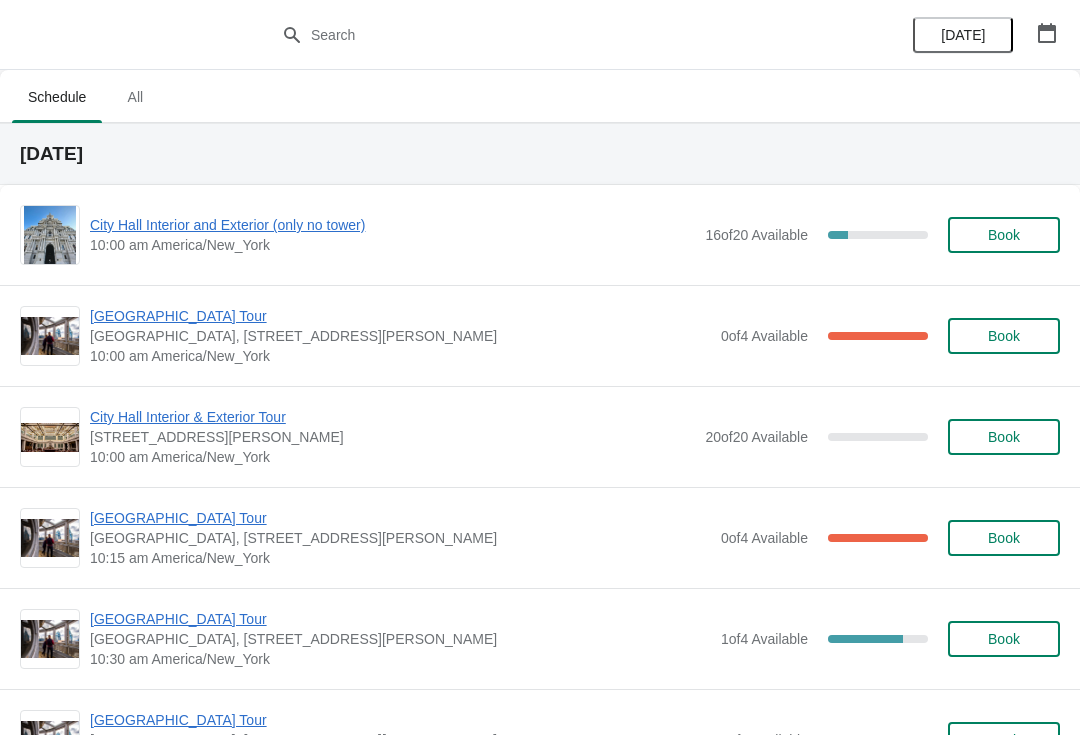 scroll, scrollTop: 1470, scrollLeft: 0, axis: vertical 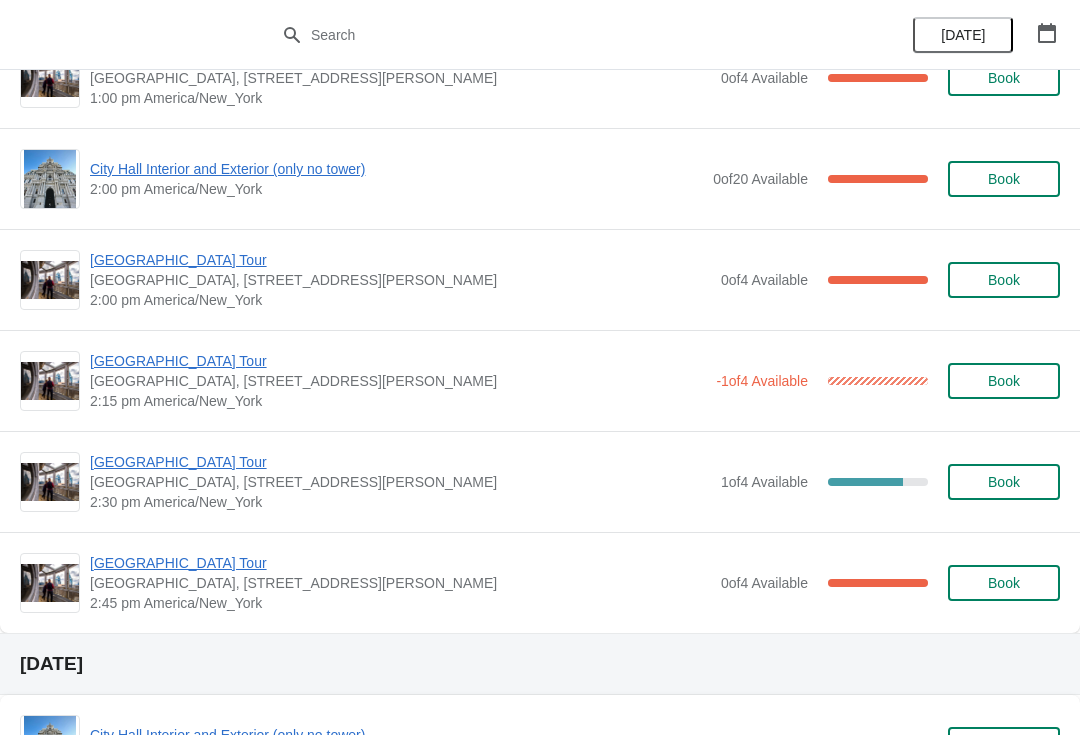 click on "City Hall Interior and Exterior (only no tower) 2:00 pm America/New_York 0  of  20   Available 100 % Book" at bounding box center (540, 178) 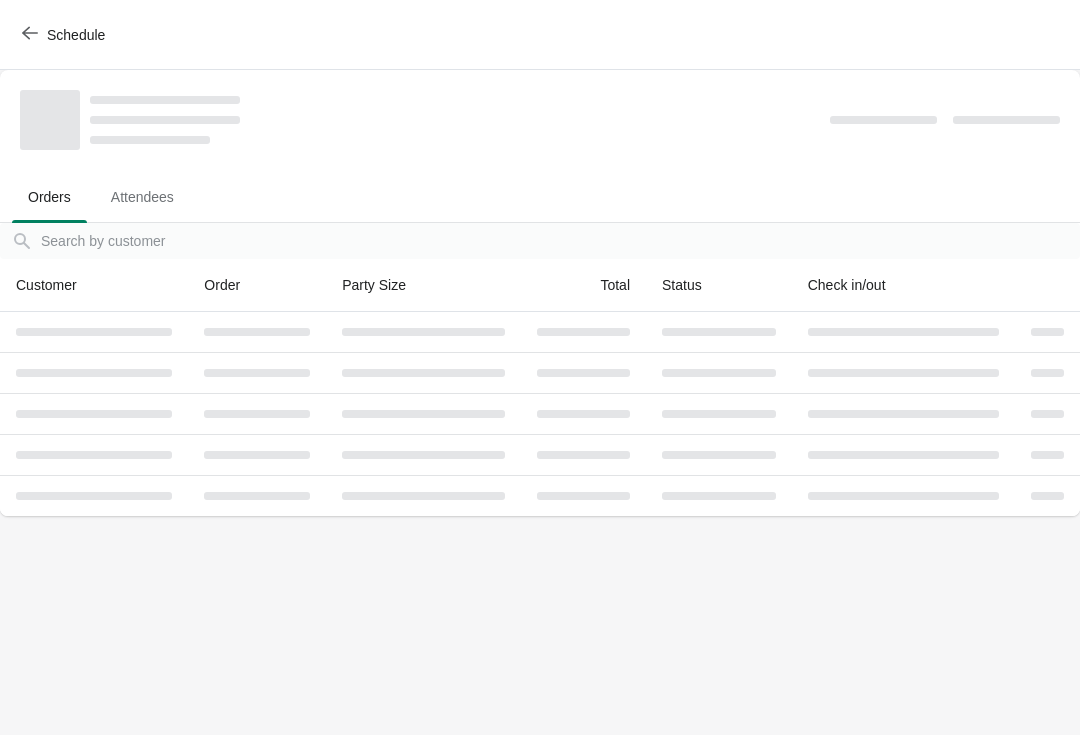 scroll, scrollTop: 0, scrollLeft: 0, axis: both 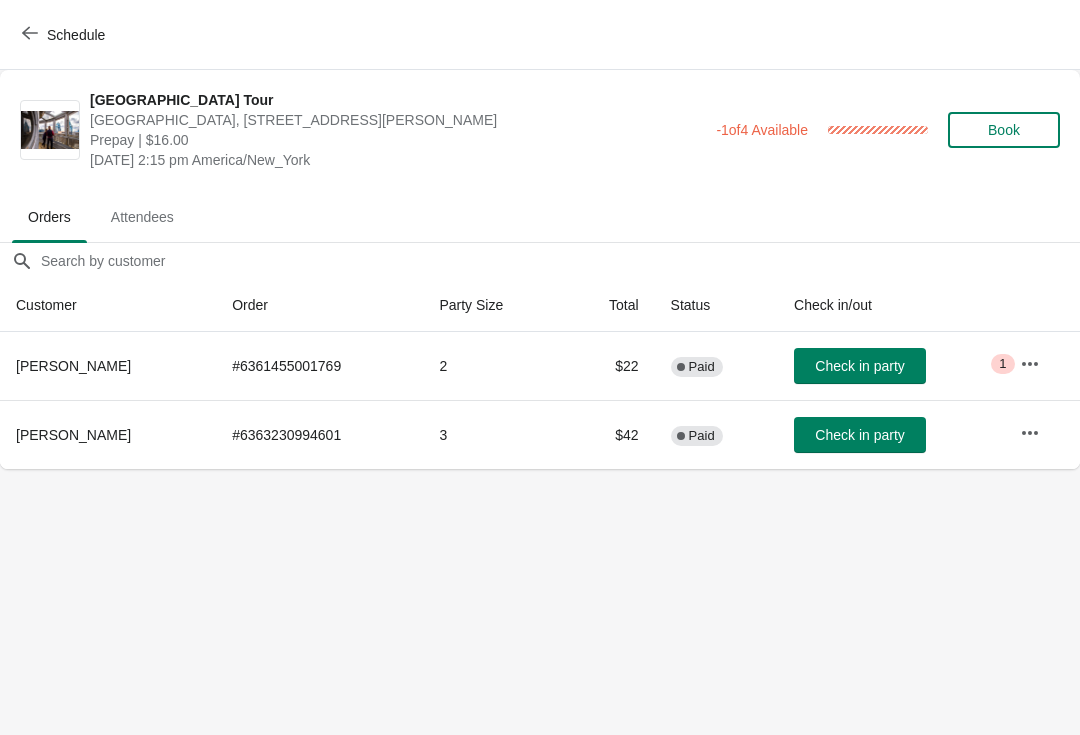 click at bounding box center [30, 34] 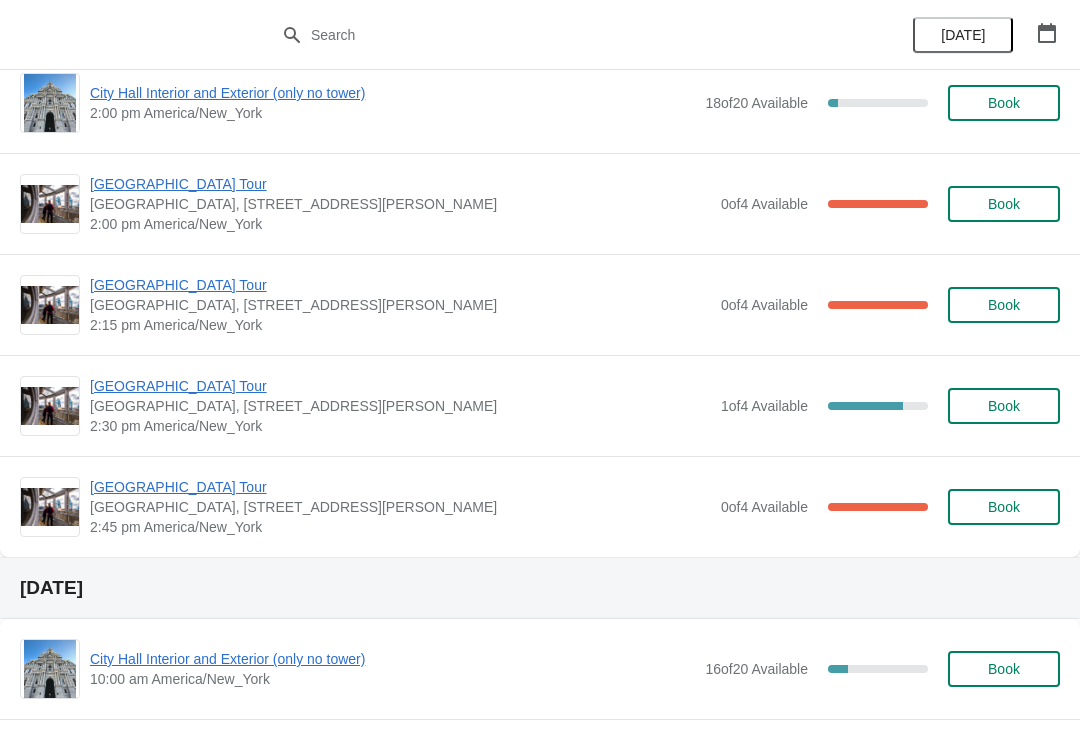 scroll, scrollTop: 3529, scrollLeft: 0, axis: vertical 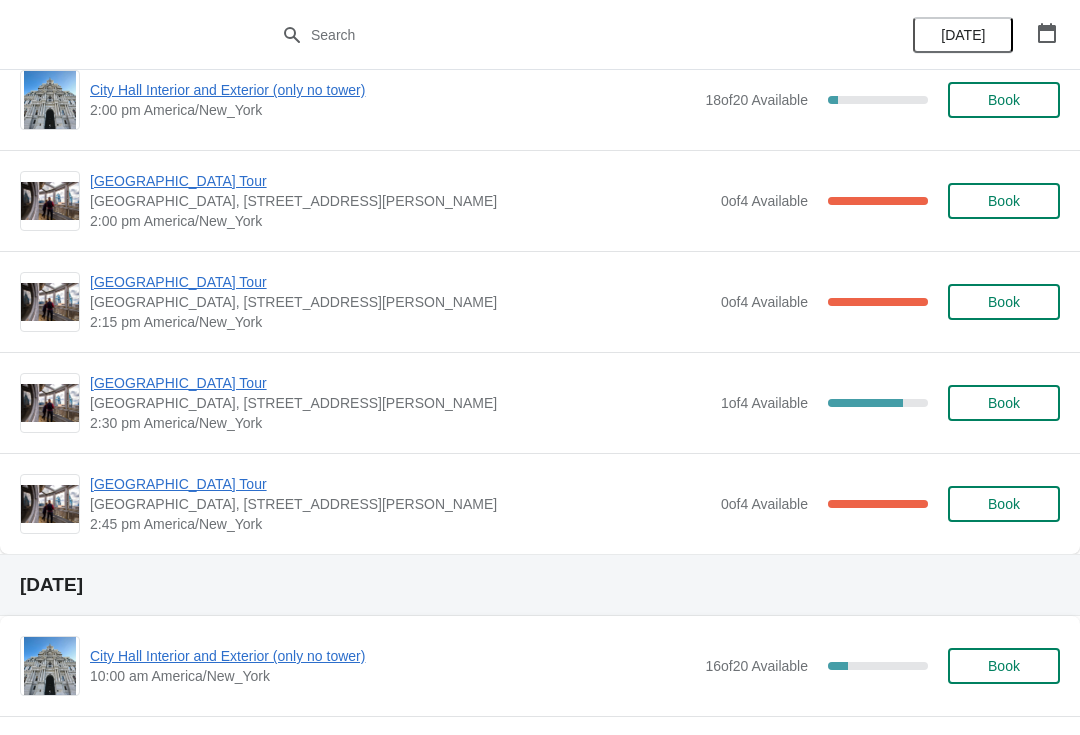 click 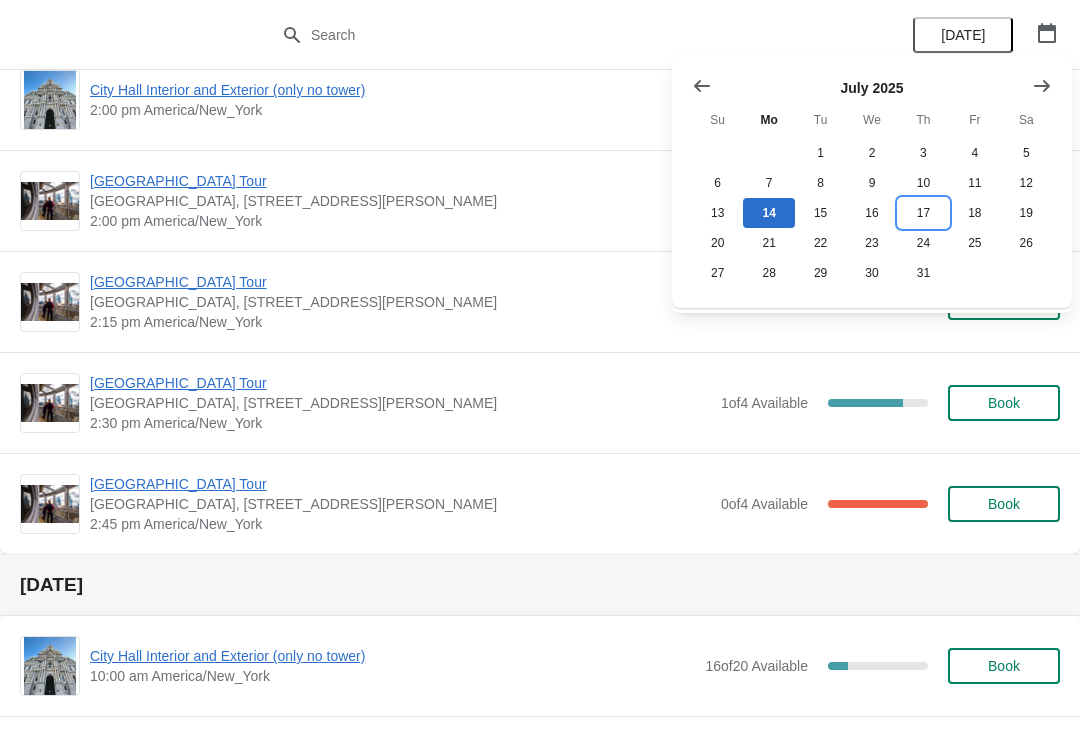 click on "17" at bounding box center [923, 213] 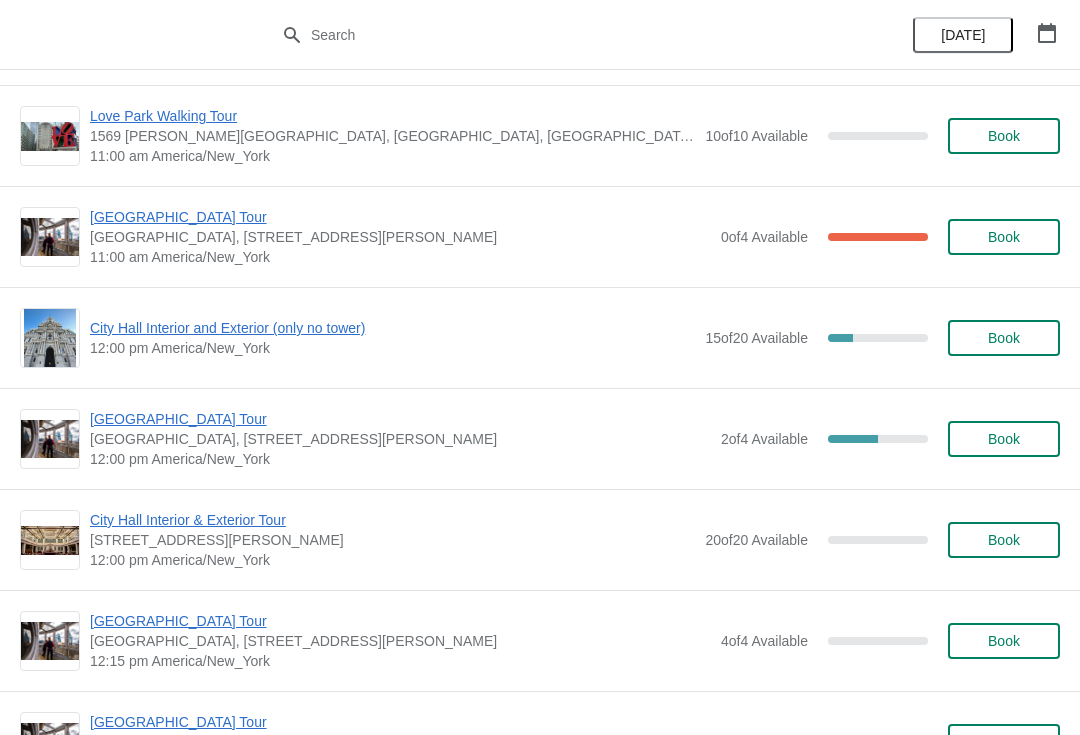 scroll, scrollTop: 706, scrollLeft: 0, axis: vertical 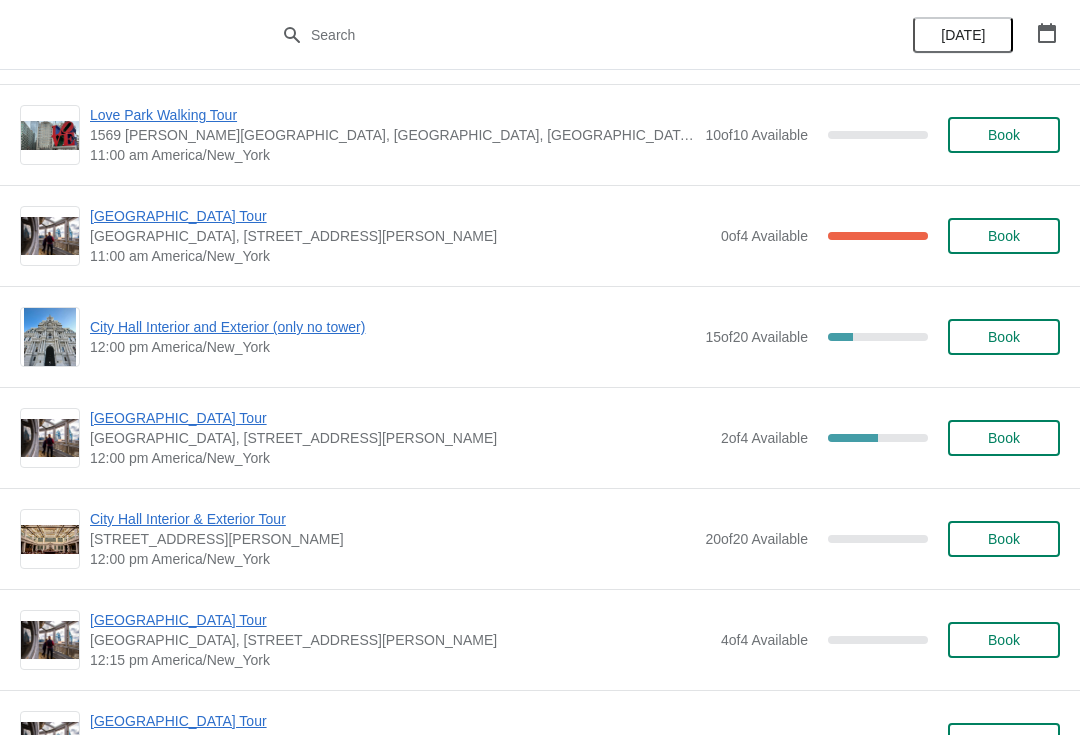 click on "[GEOGRAPHIC_DATA] Tour" at bounding box center [400, 721] 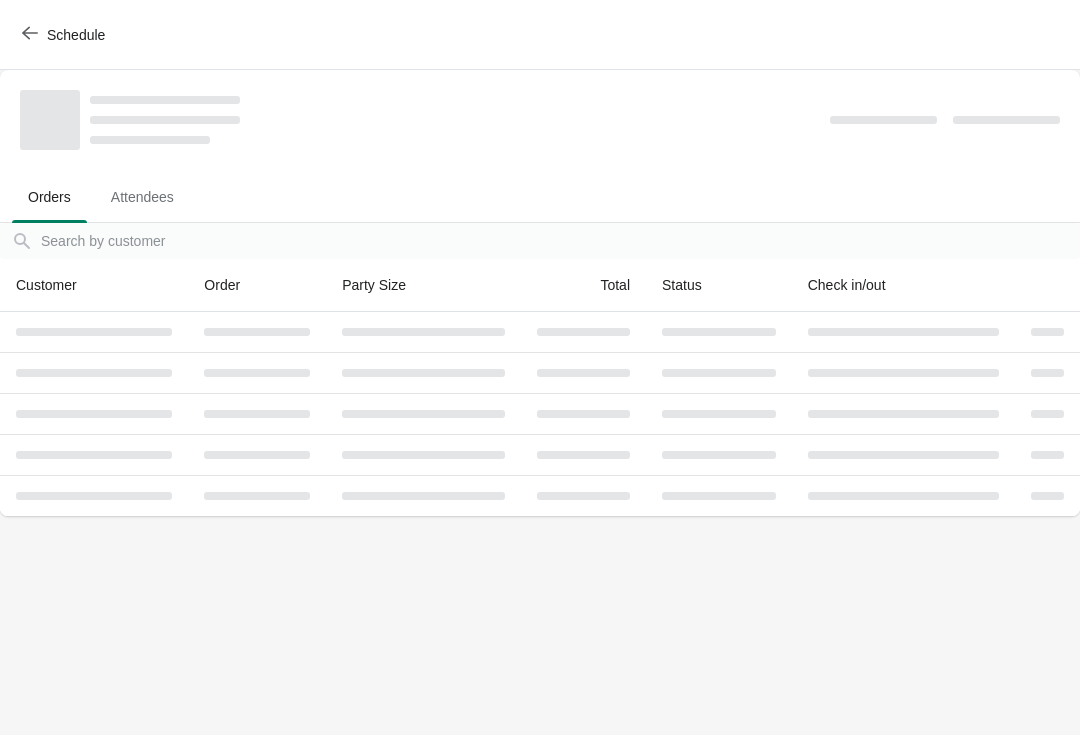 scroll, scrollTop: 0, scrollLeft: 0, axis: both 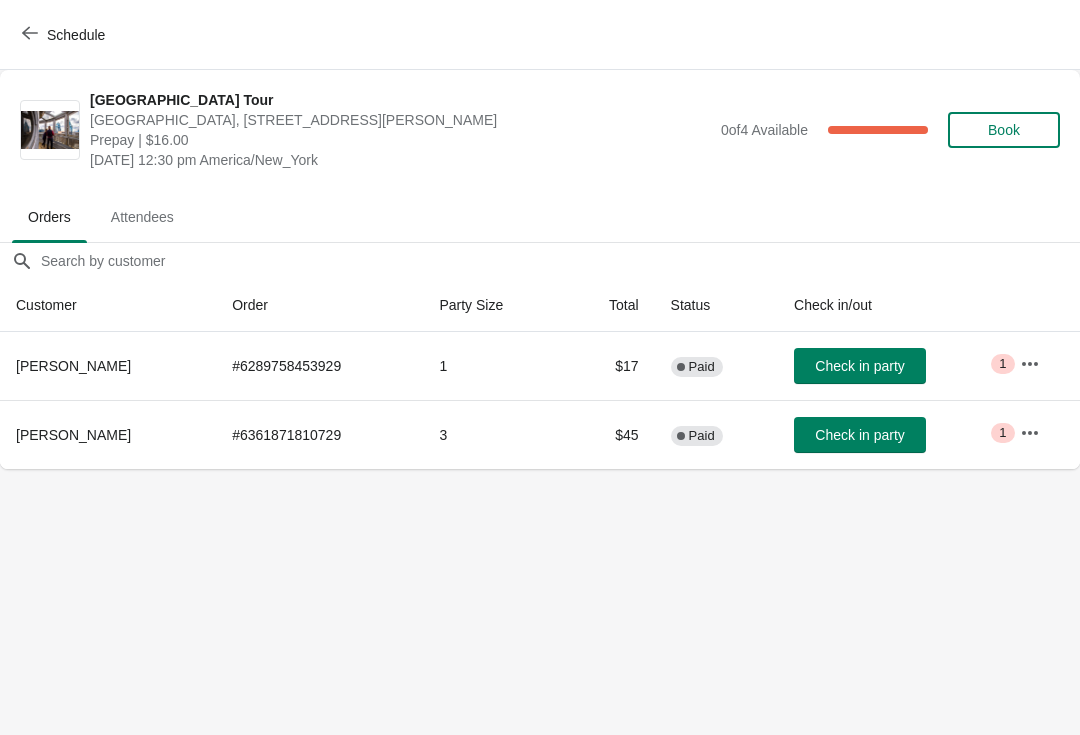 click 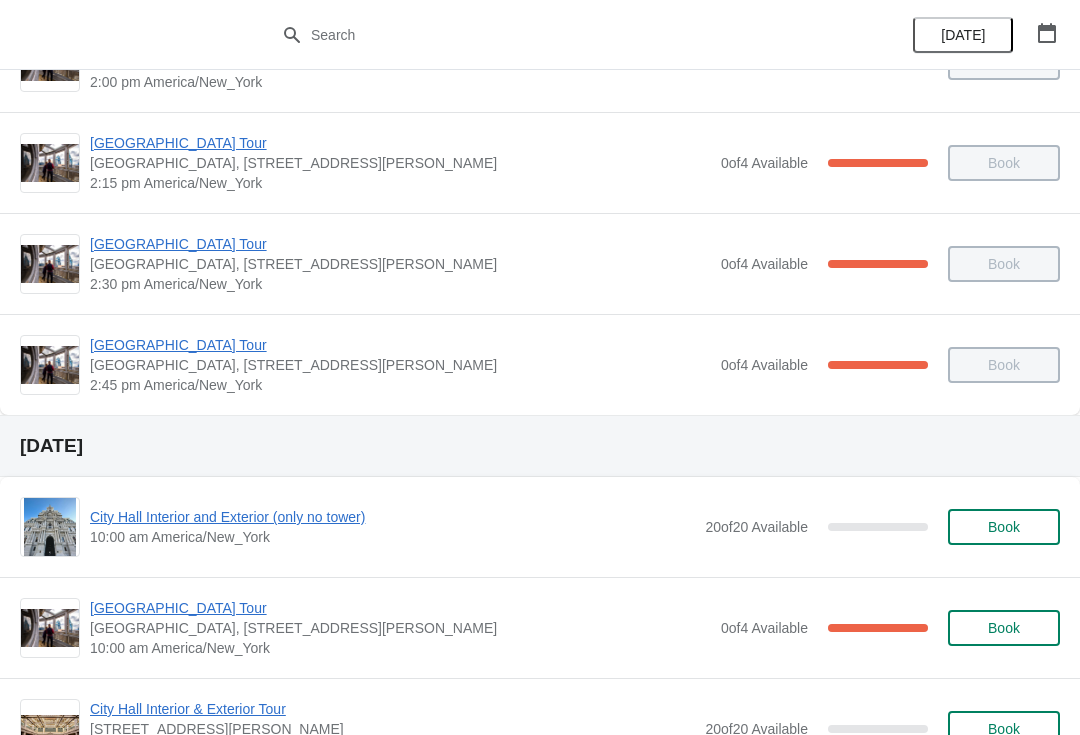 scroll, scrollTop: 1689, scrollLeft: 0, axis: vertical 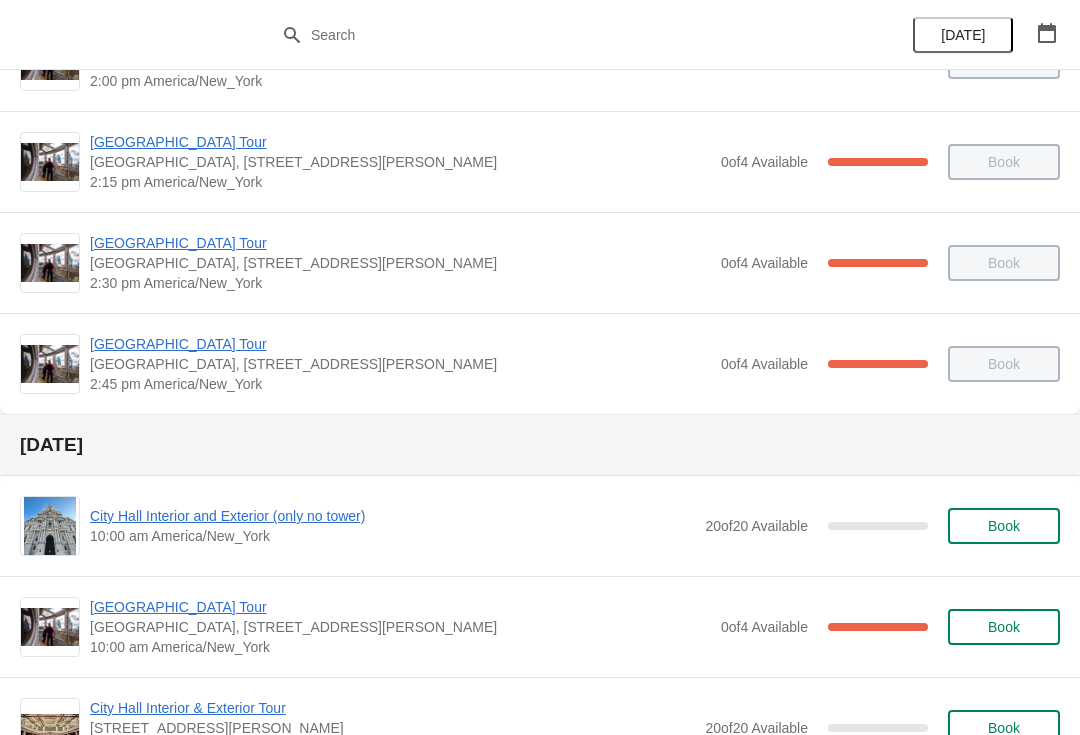 click on "[GEOGRAPHIC_DATA] Tour" at bounding box center [400, 344] 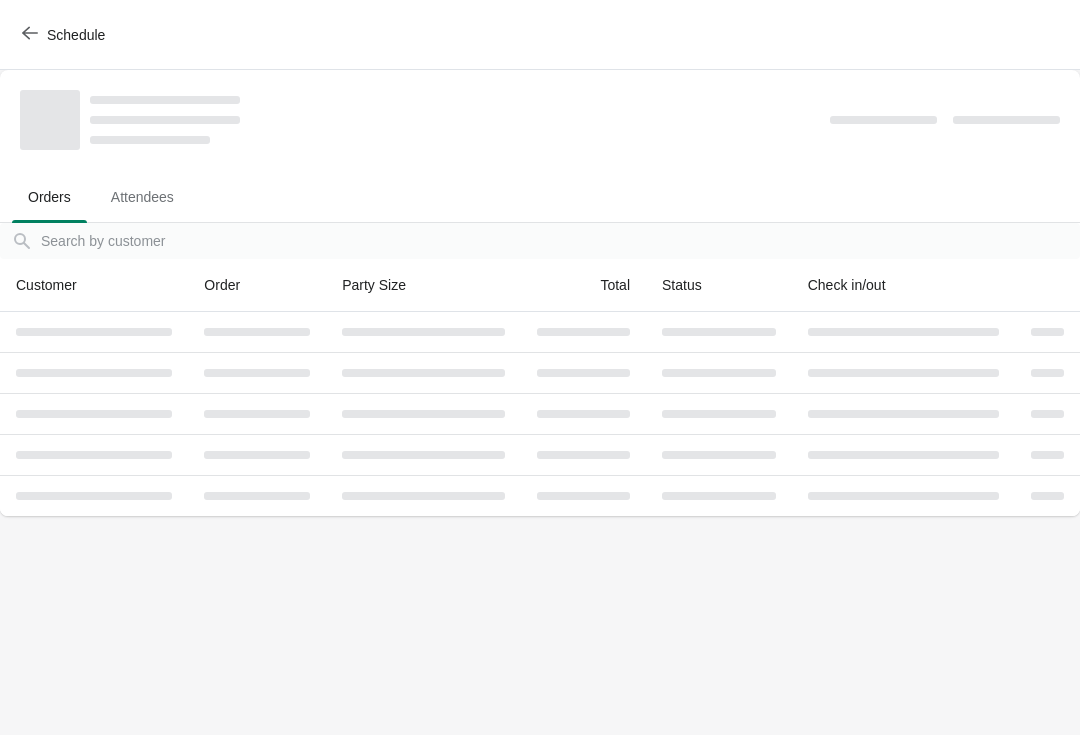 scroll, scrollTop: 0, scrollLeft: 0, axis: both 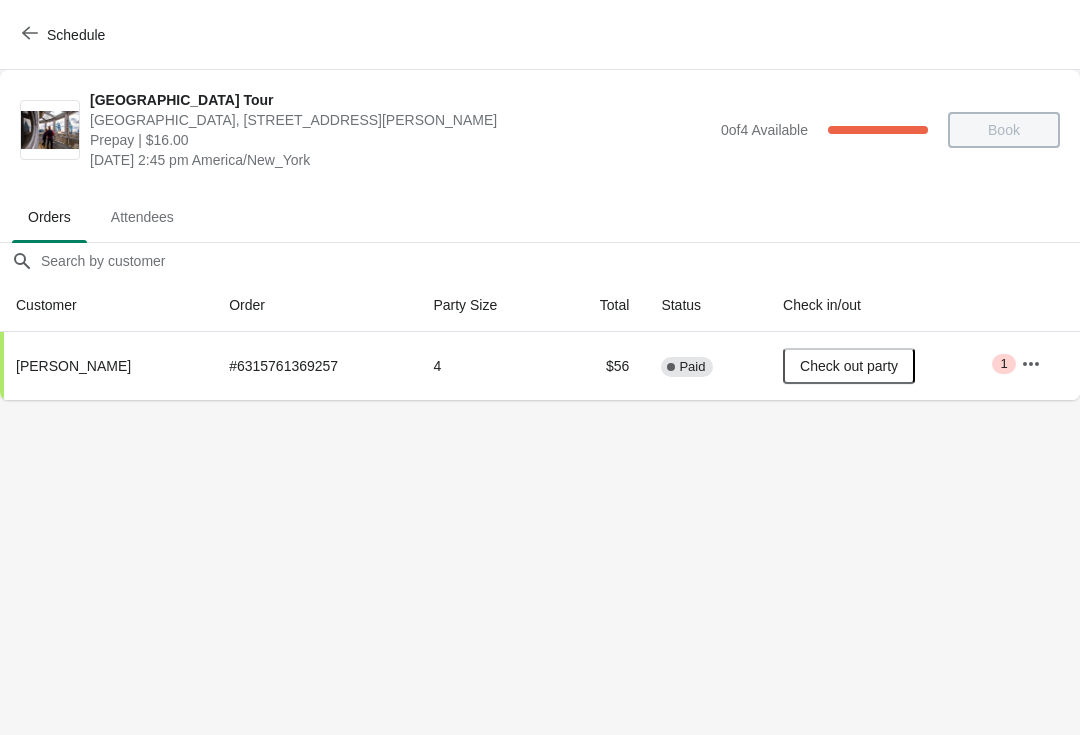 click 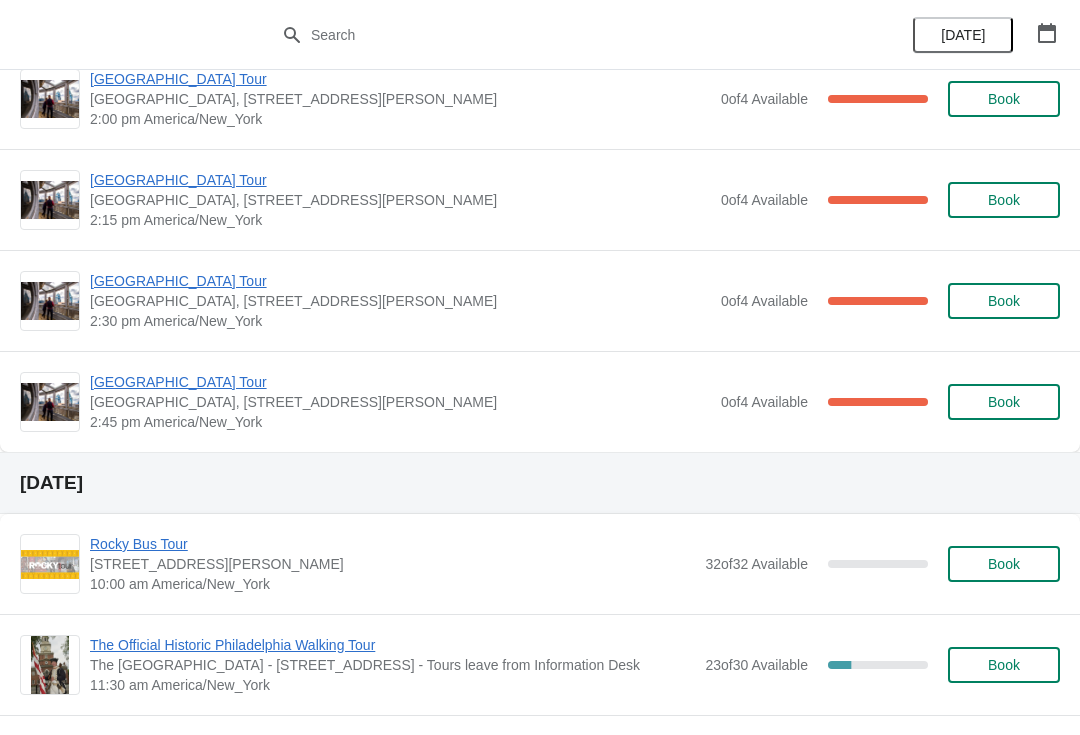 scroll, scrollTop: 9789, scrollLeft: 0, axis: vertical 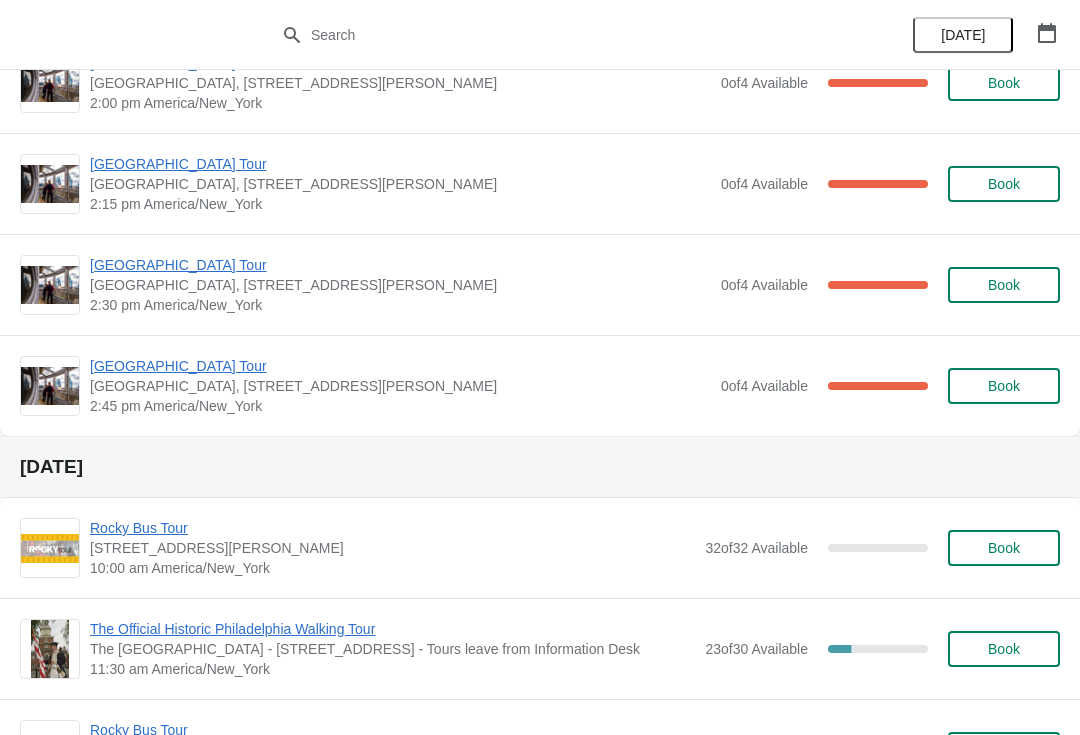 click on "Rocky Bus Tour" at bounding box center (392, 528) 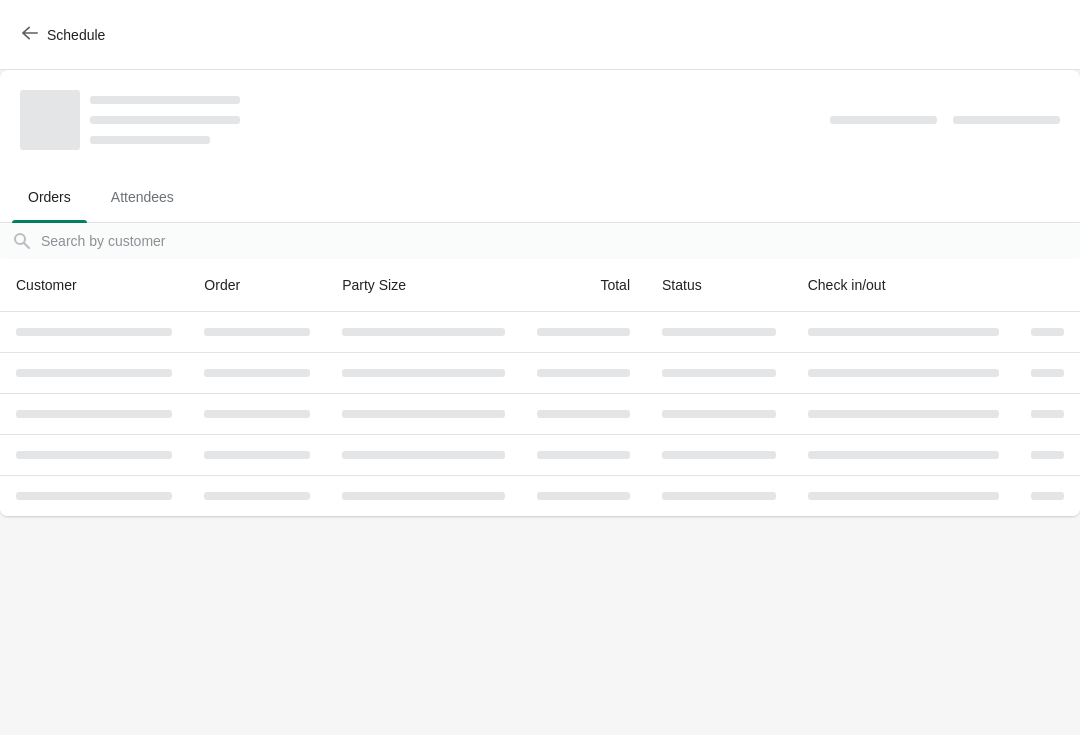 scroll, scrollTop: 0, scrollLeft: 0, axis: both 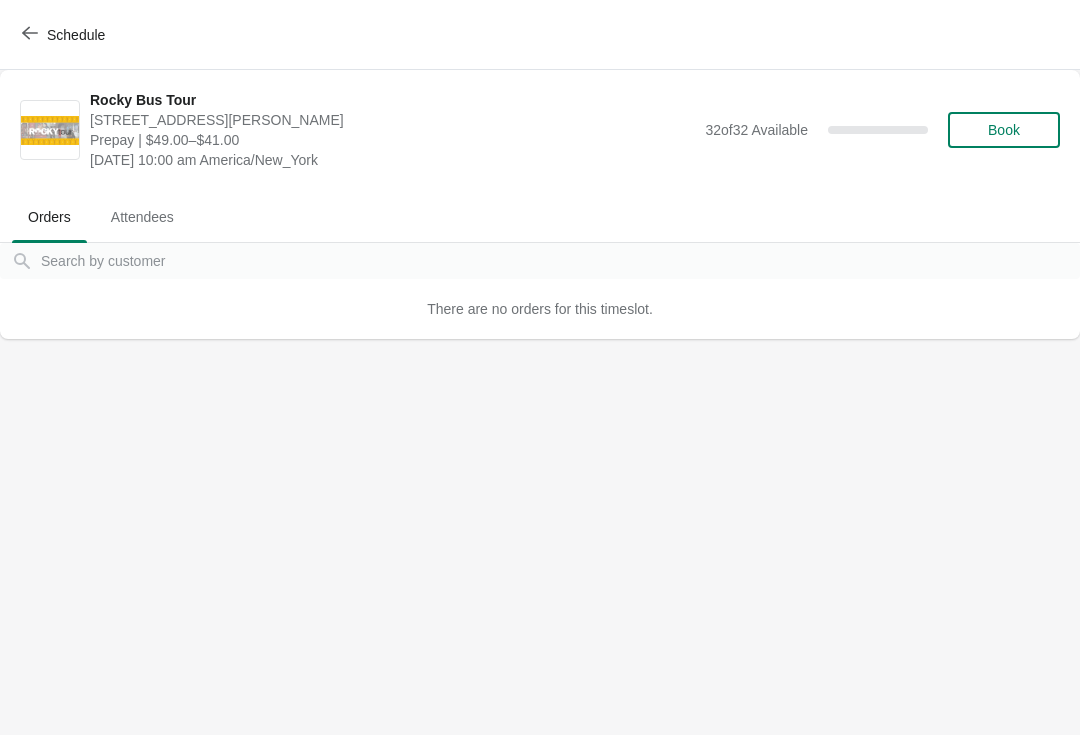 click 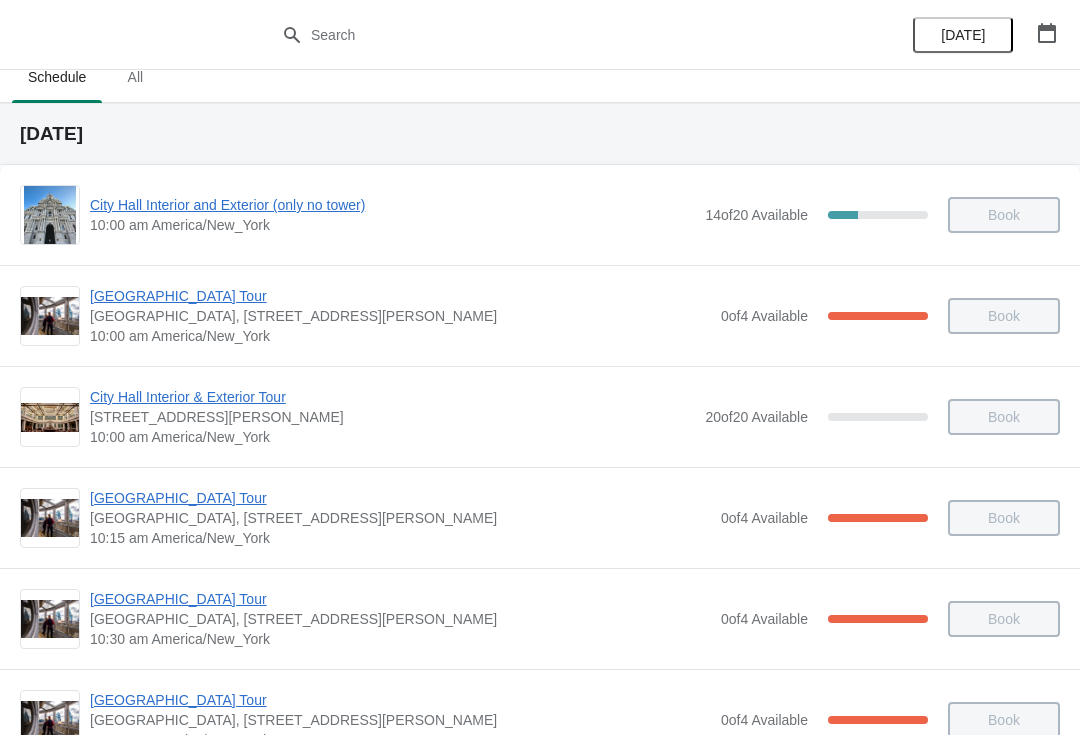 scroll, scrollTop: 33, scrollLeft: 0, axis: vertical 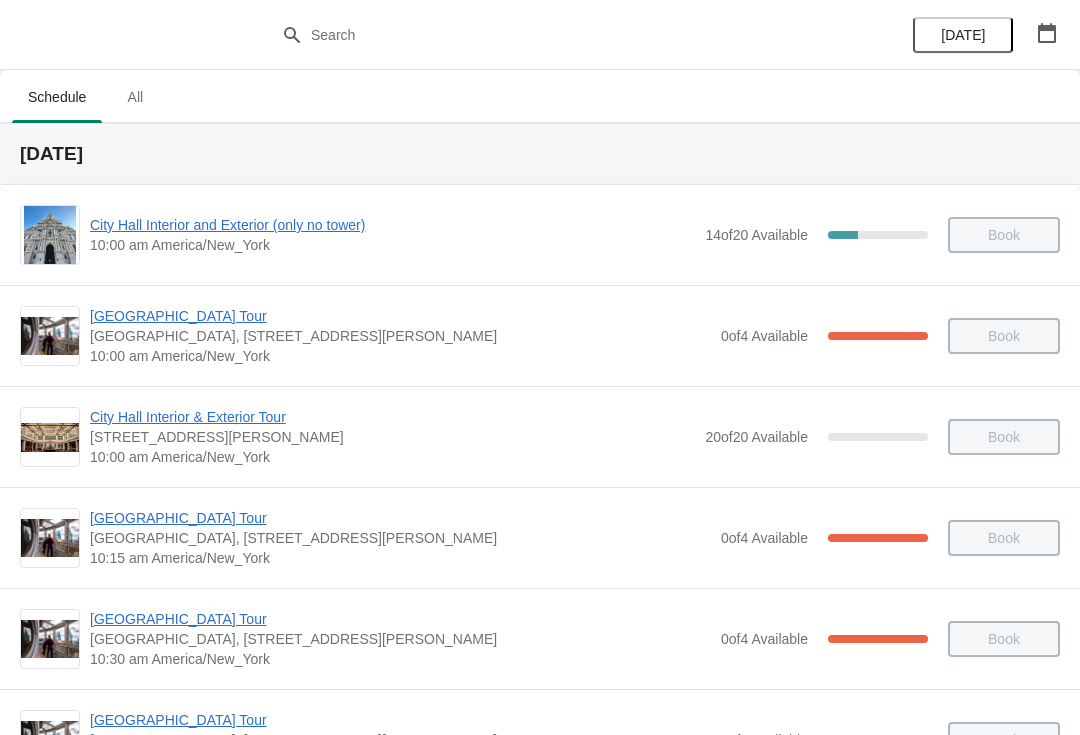click 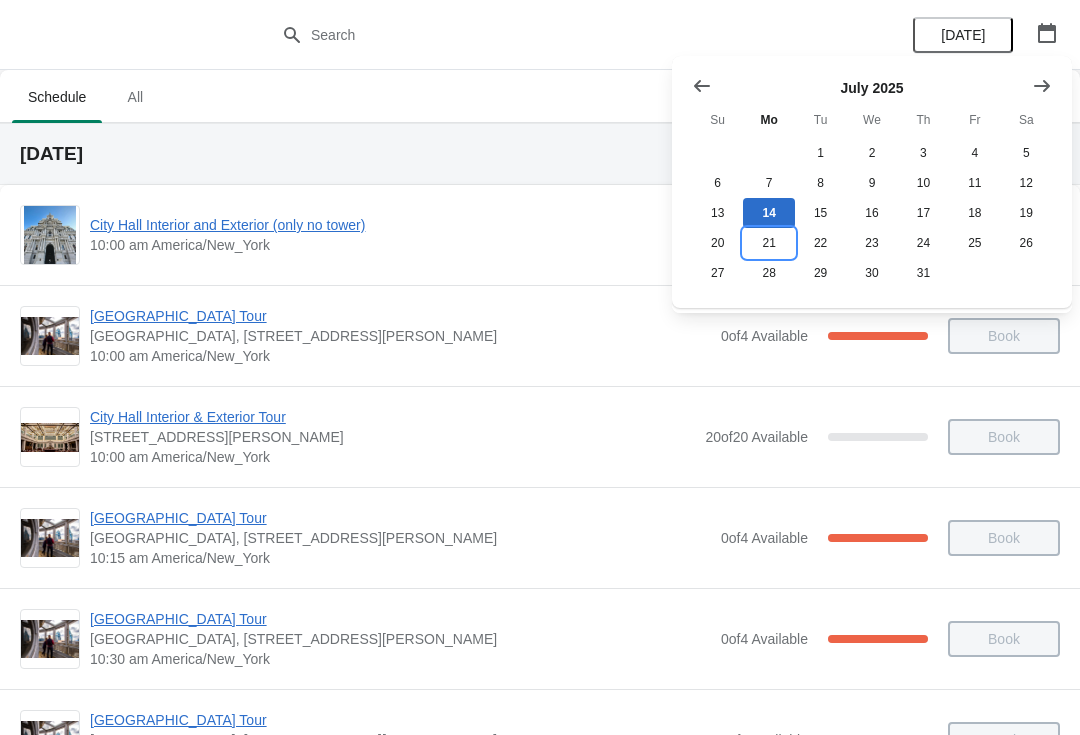 click on "21" at bounding box center [768, 243] 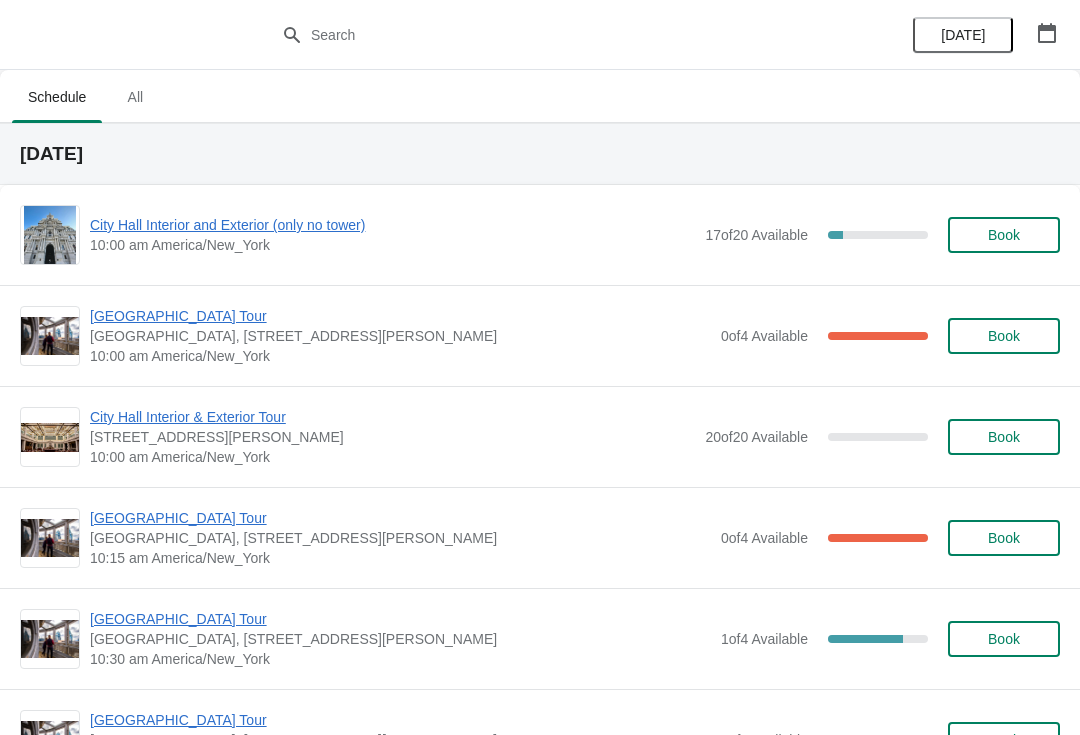 scroll, scrollTop: 0, scrollLeft: 0, axis: both 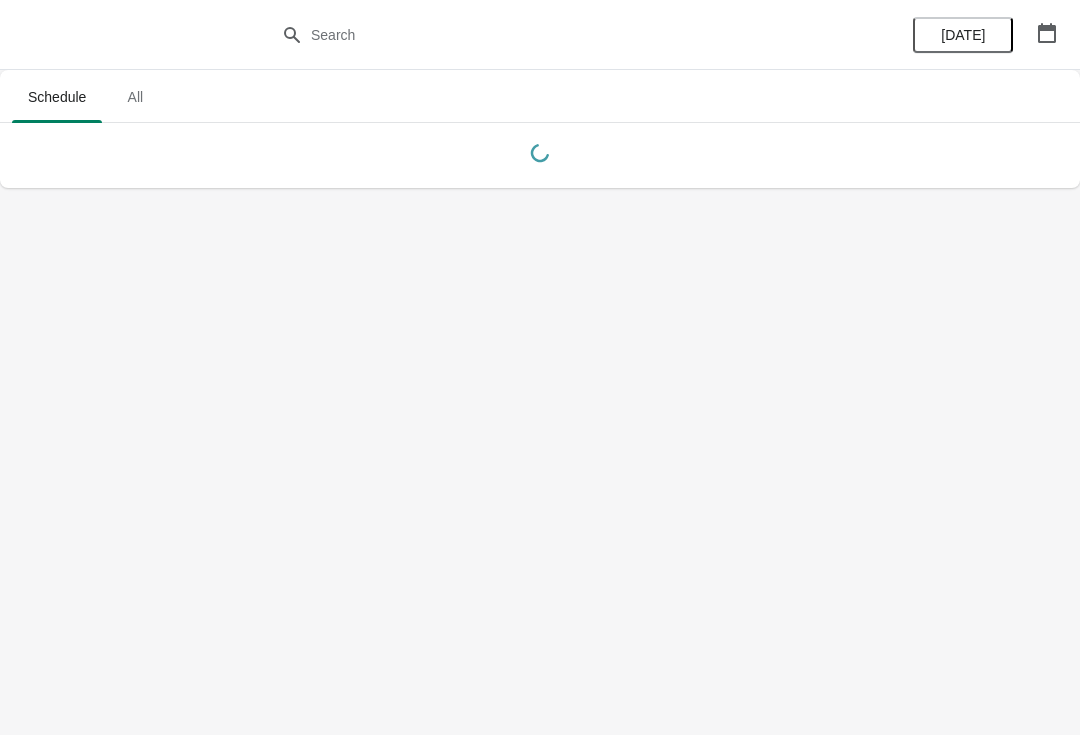 click 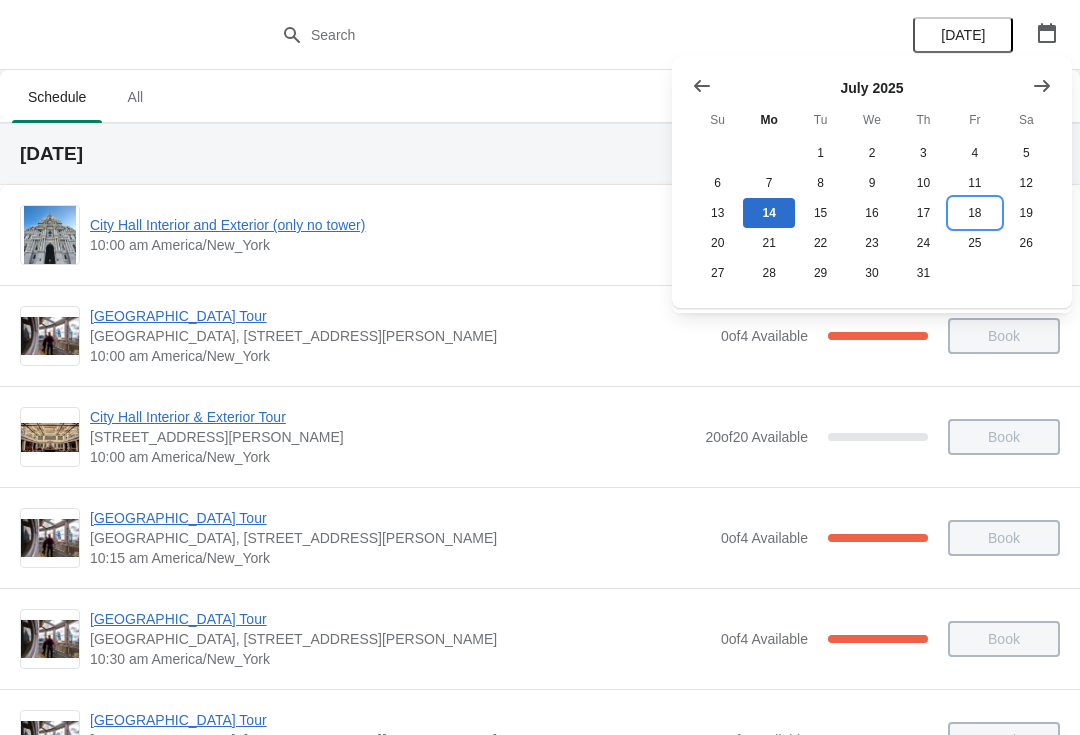 click on "18" at bounding box center (974, 213) 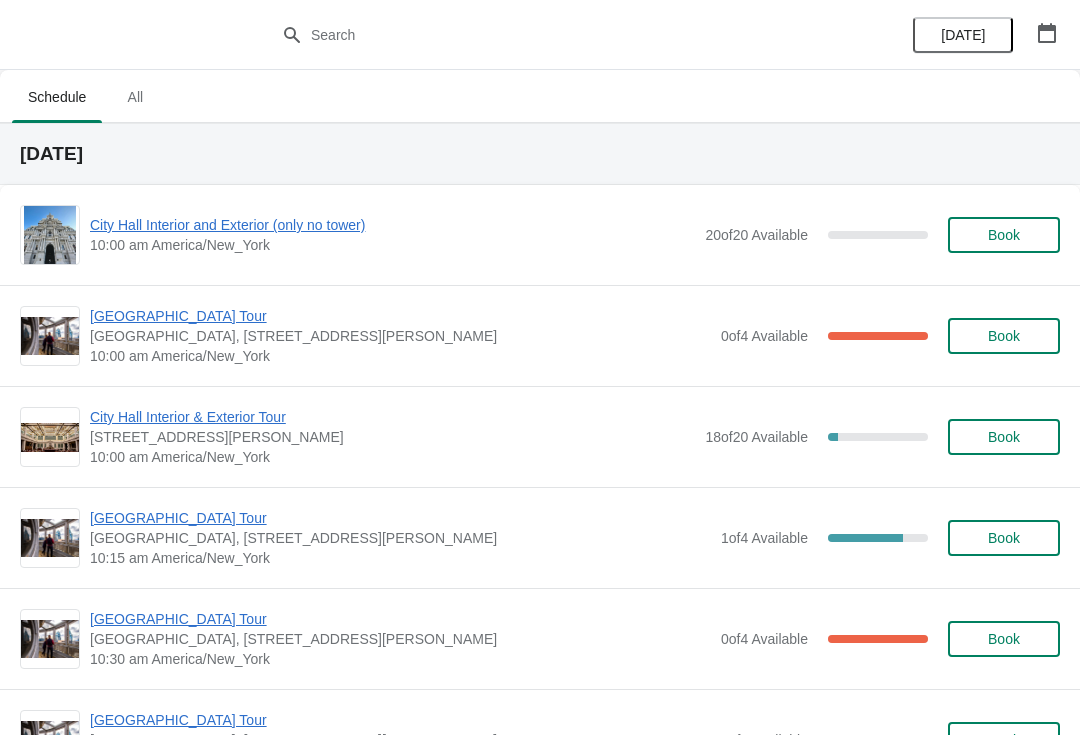 scroll, scrollTop: 10, scrollLeft: 0, axis: vertical 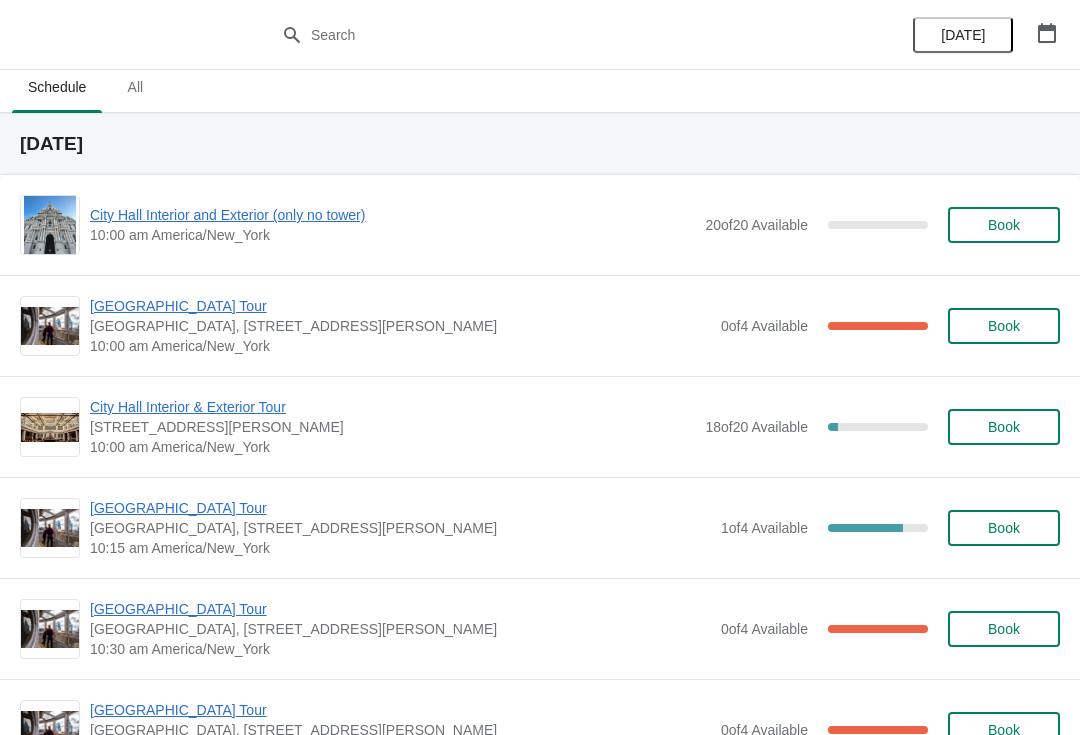 click on "Book" at bounding box center [1004, 528] 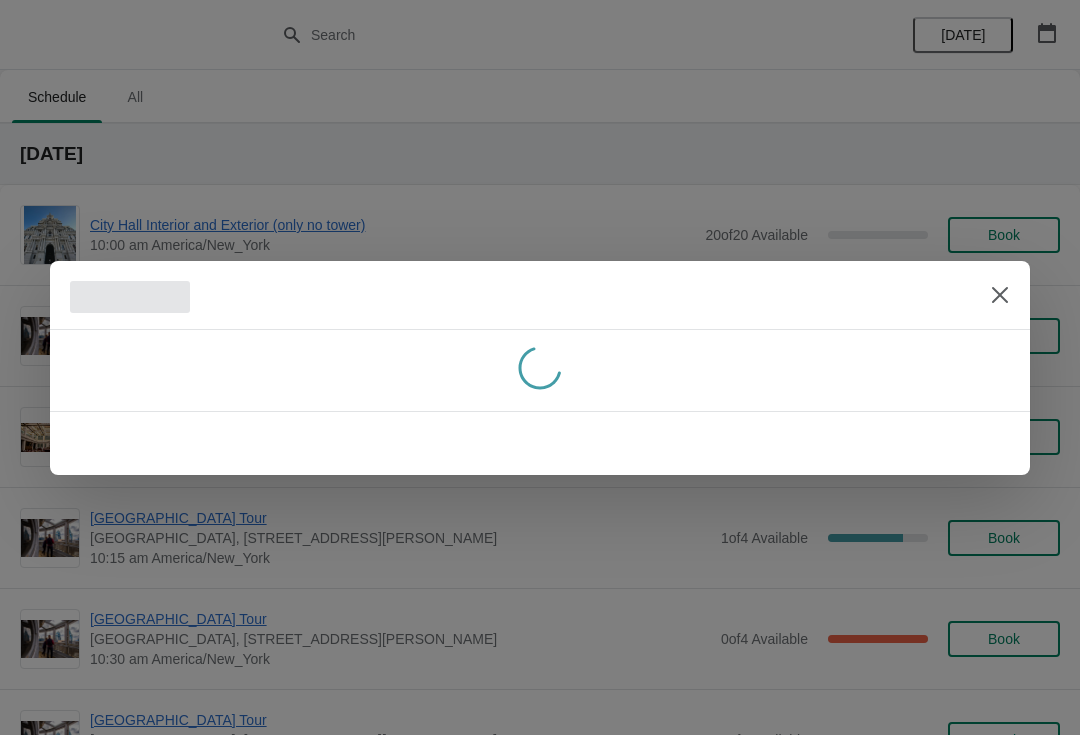 scroll, scrollTop: 0, scrollLeft: 0, axis: both 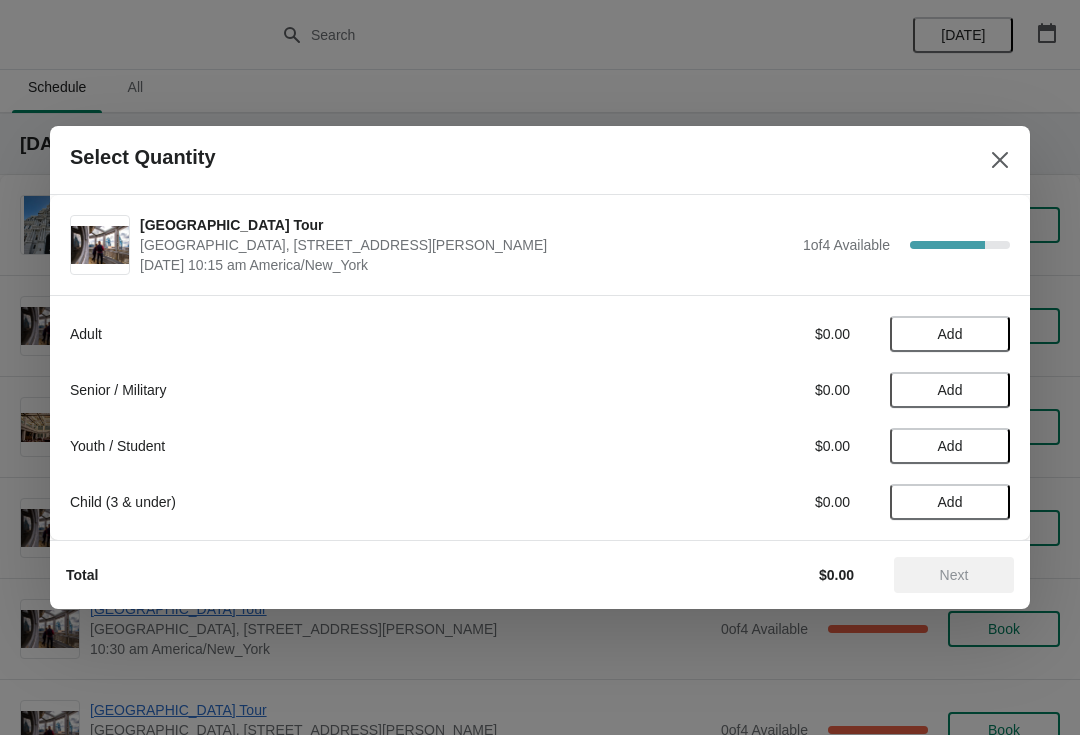 click on "Add" at bounding box center [950, 334] 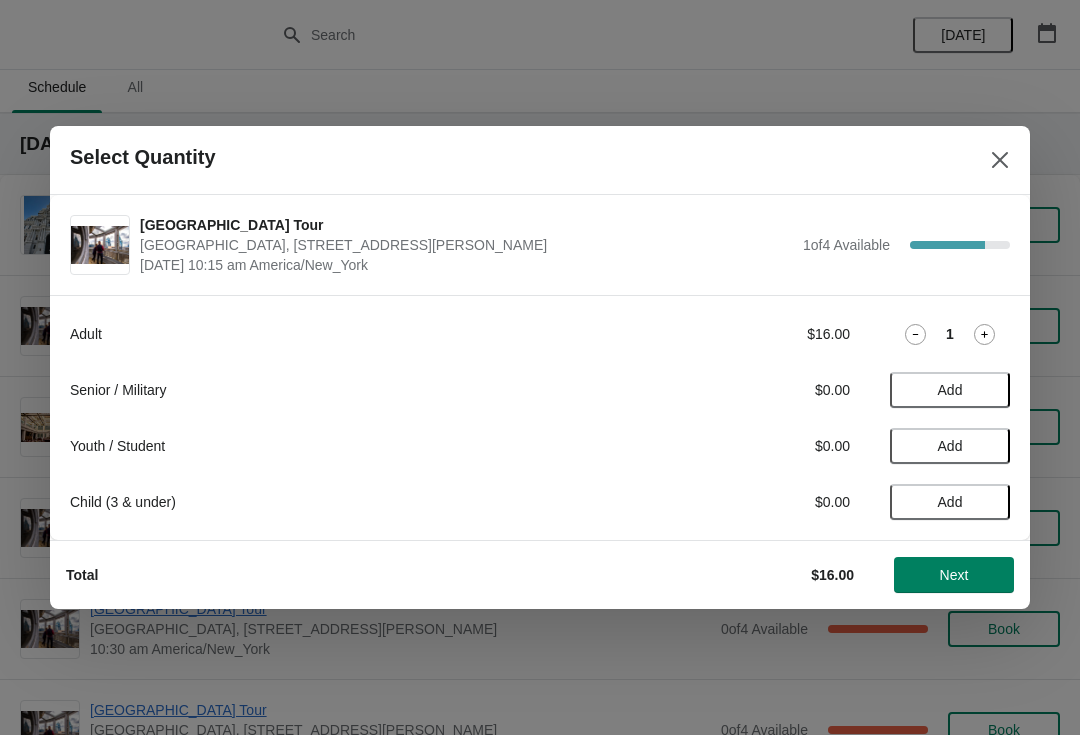 click 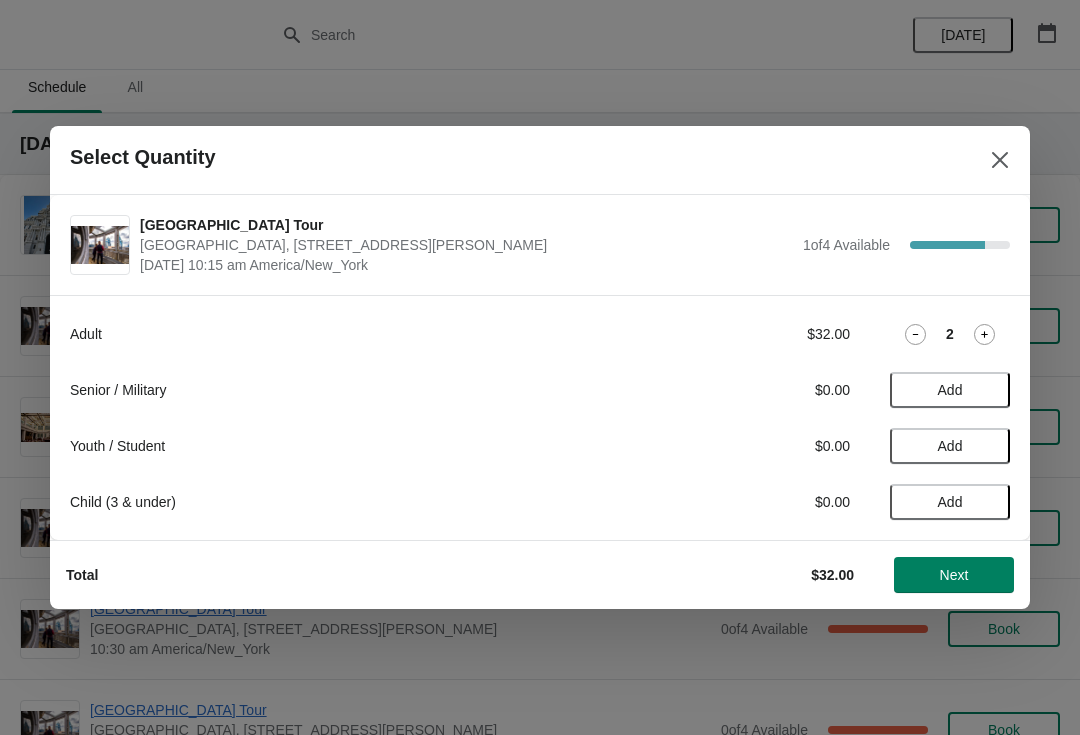 click on "Next" at bounding box center (954, 575) 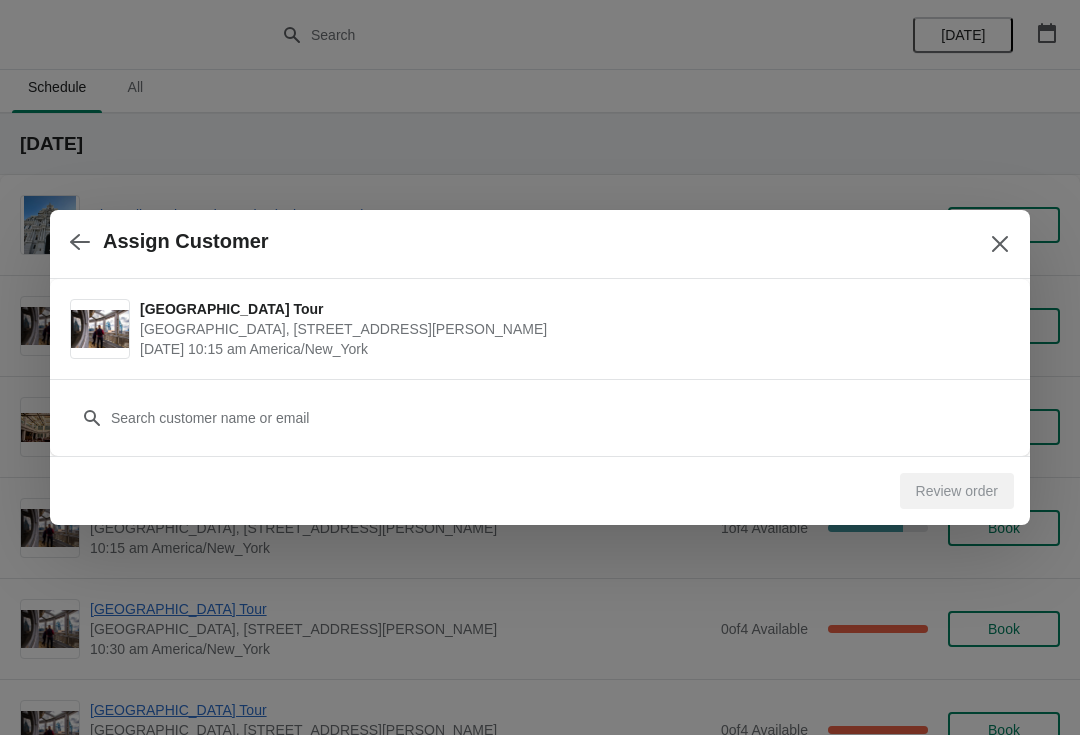 click at bounding box center (540, 367) 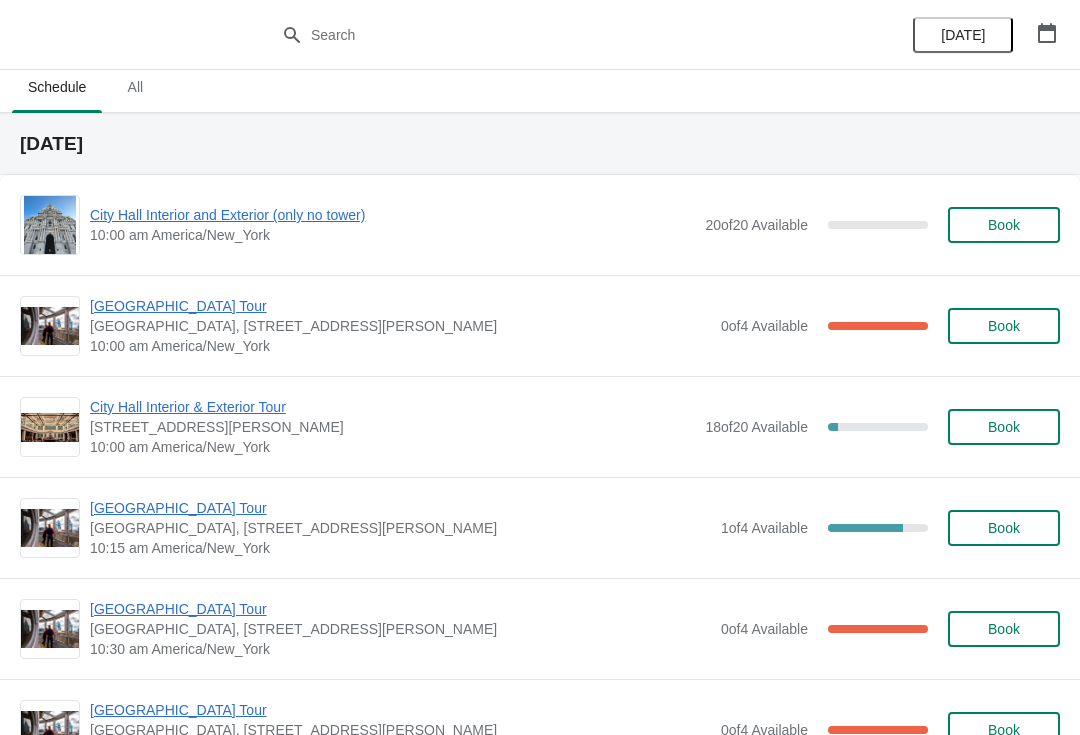 click on "Book" at bounding box center [1004, 528] 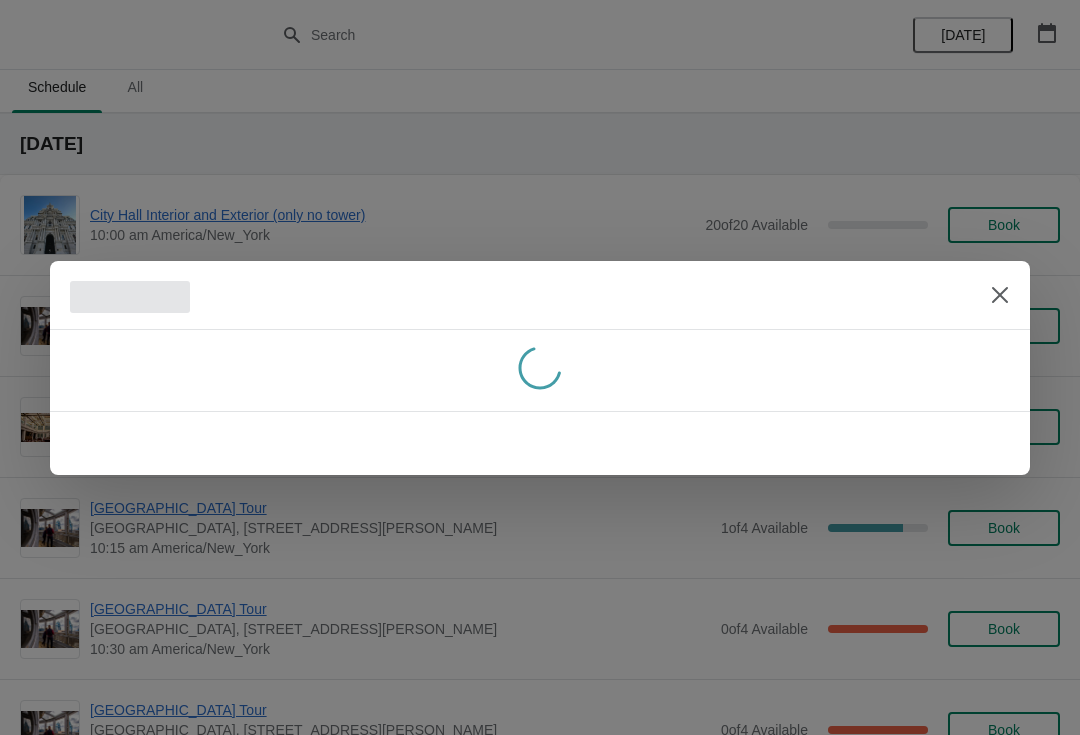 scroll, scrollTop: 0, scrollLeft: 0, axis: both 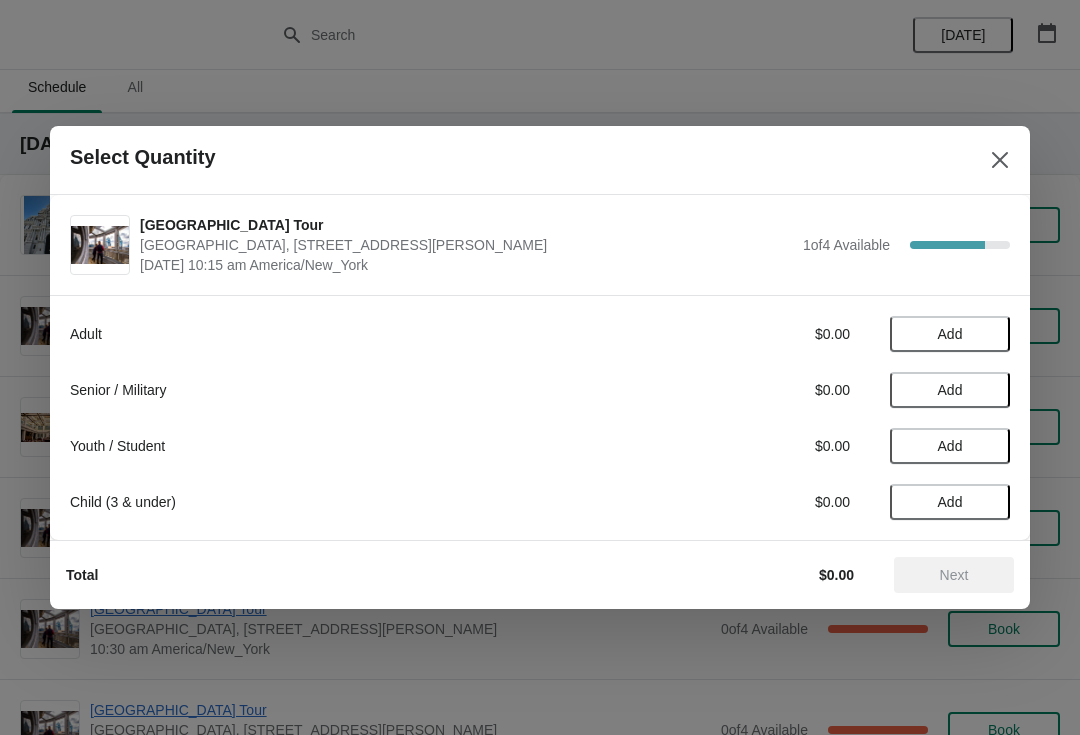 click on "Add" at bounding box center [950, 334] 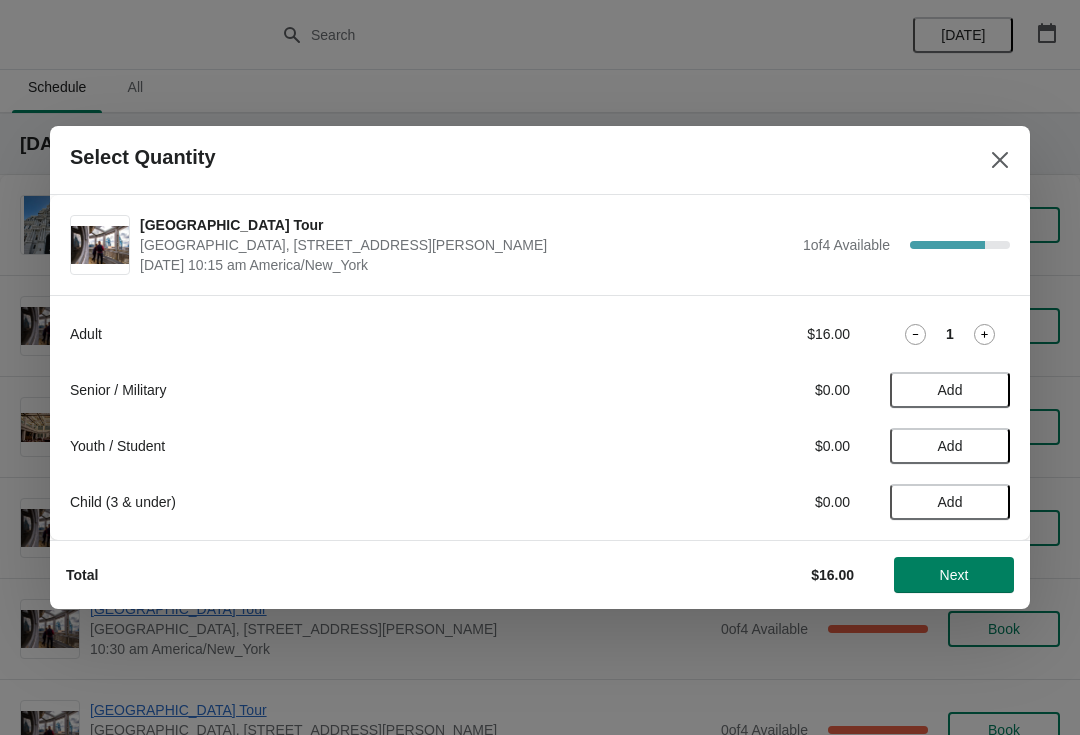 click on "1" at bounding box center [950, 334] 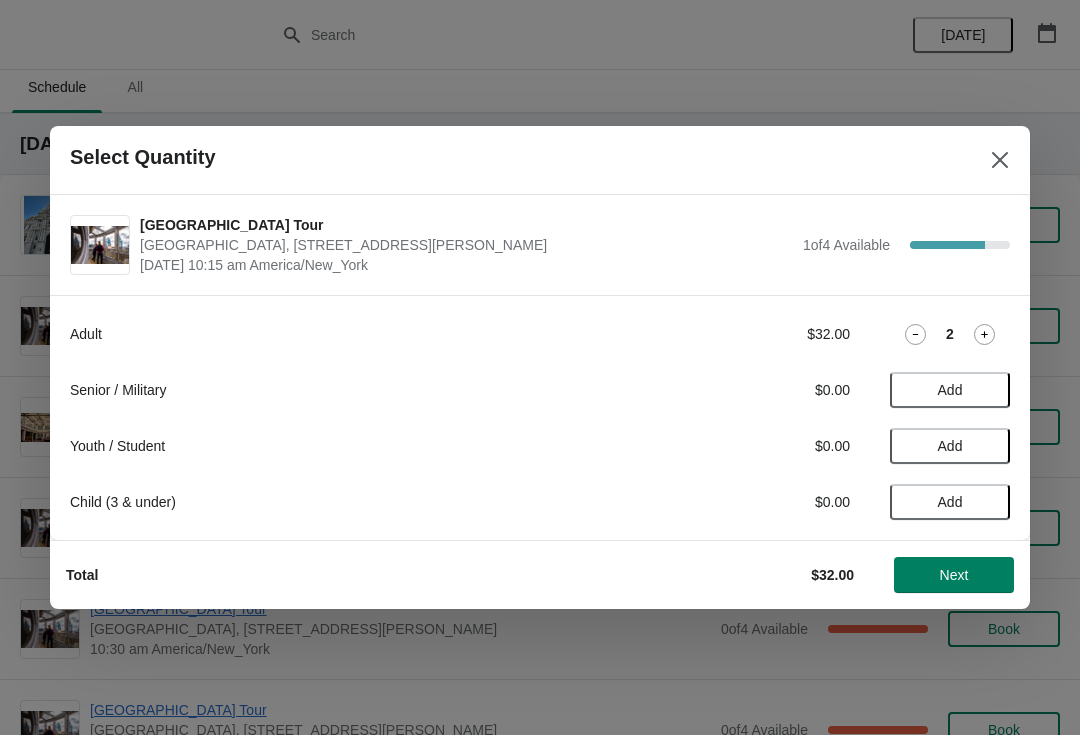 click on "Next" at bounding box center [954, 575] 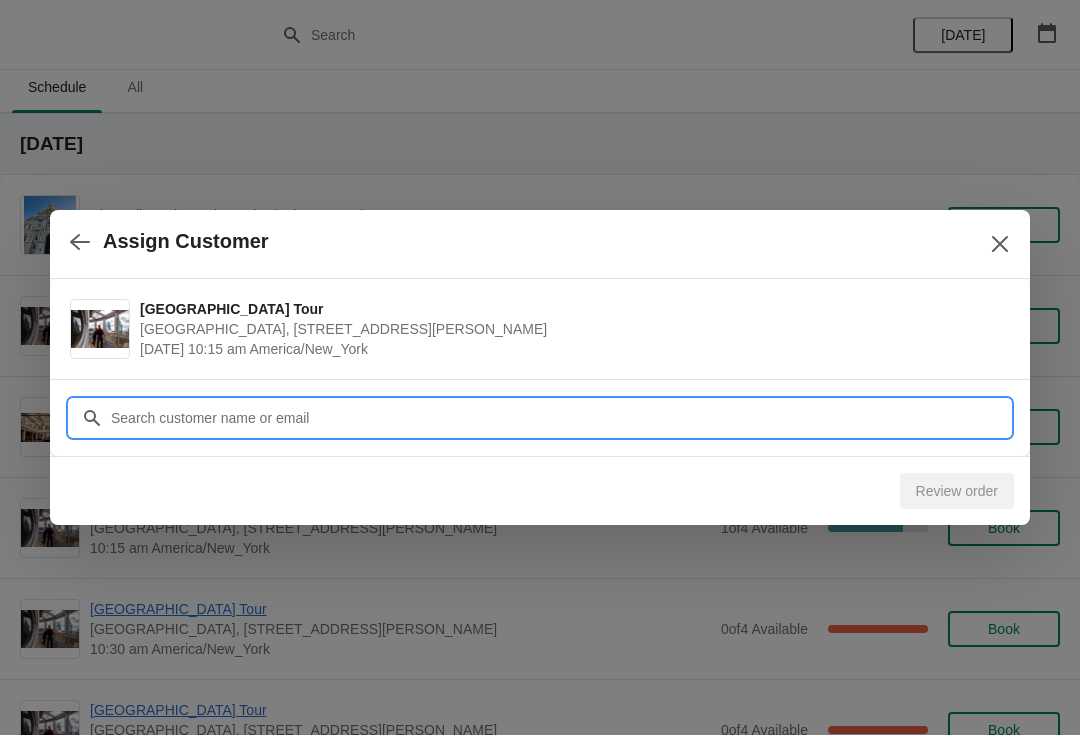 click on "Customer" at bounding box center (560, 418) 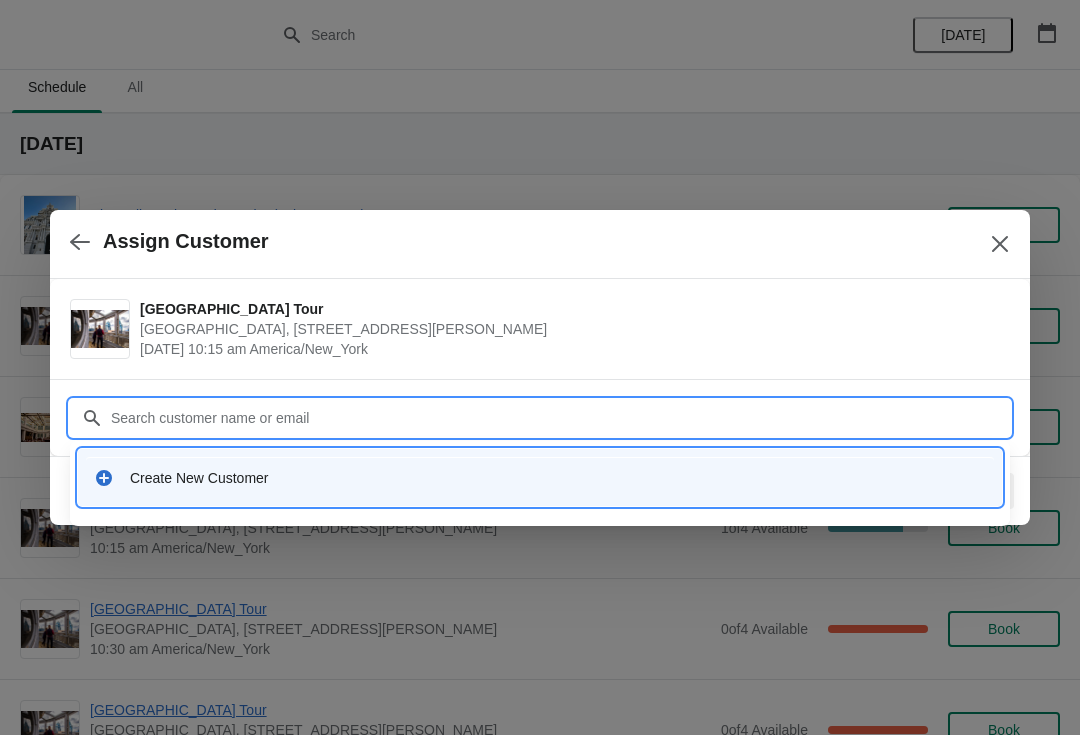 click on "Create New Customer" at bounding box center (558, 478) 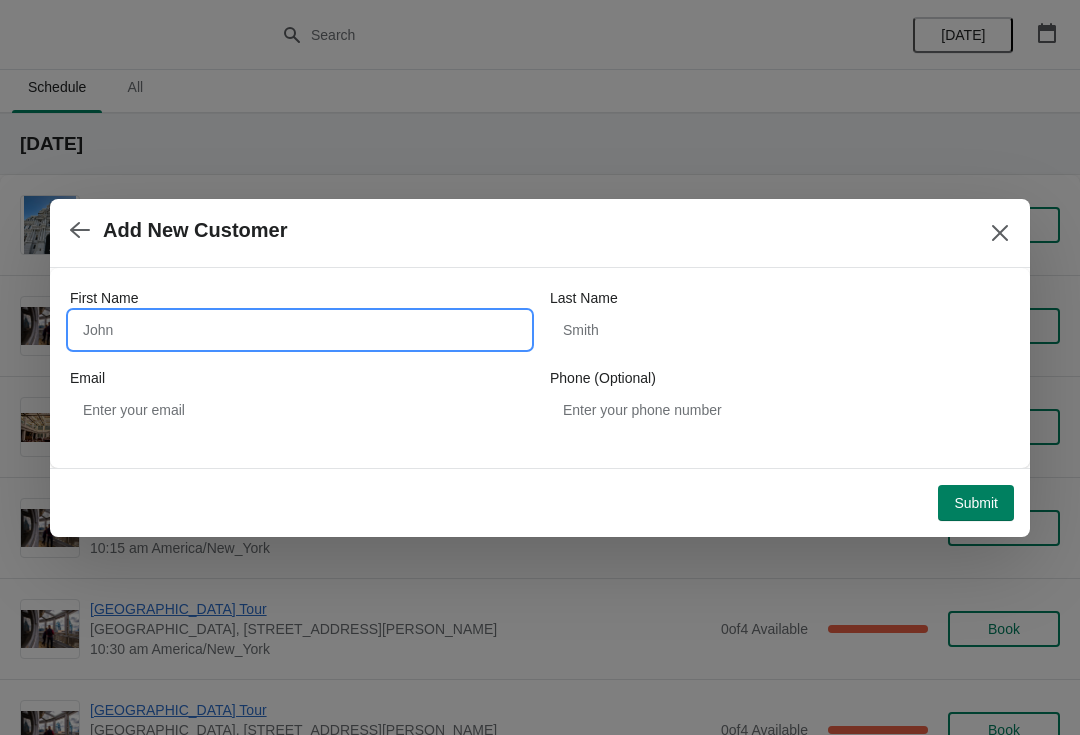 click on "First Name" at bounding box center [300, 330] 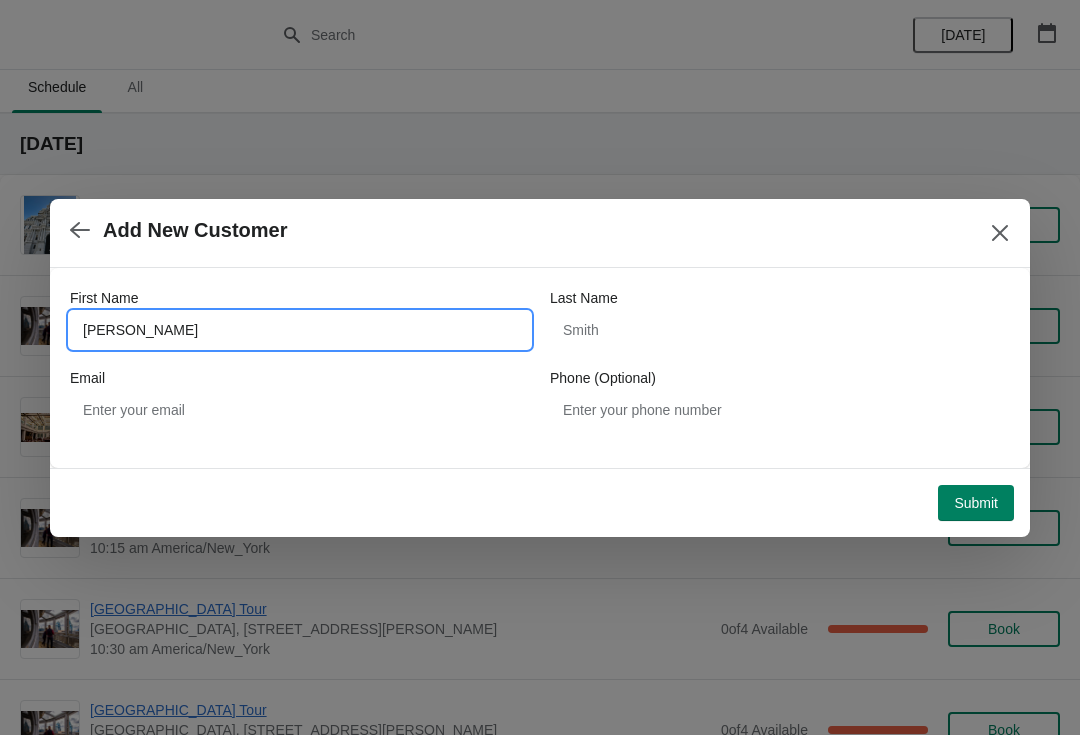 type on "[PERSON_NAME]" 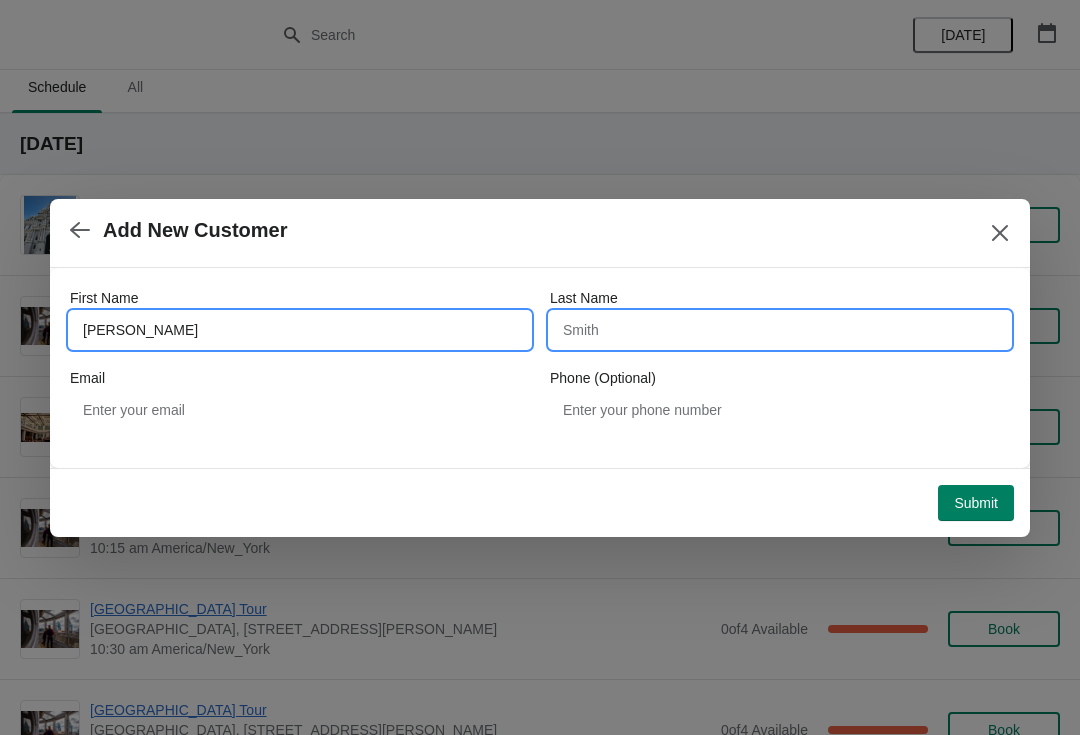 click on "Last Name" at bounding box center [780, 330] 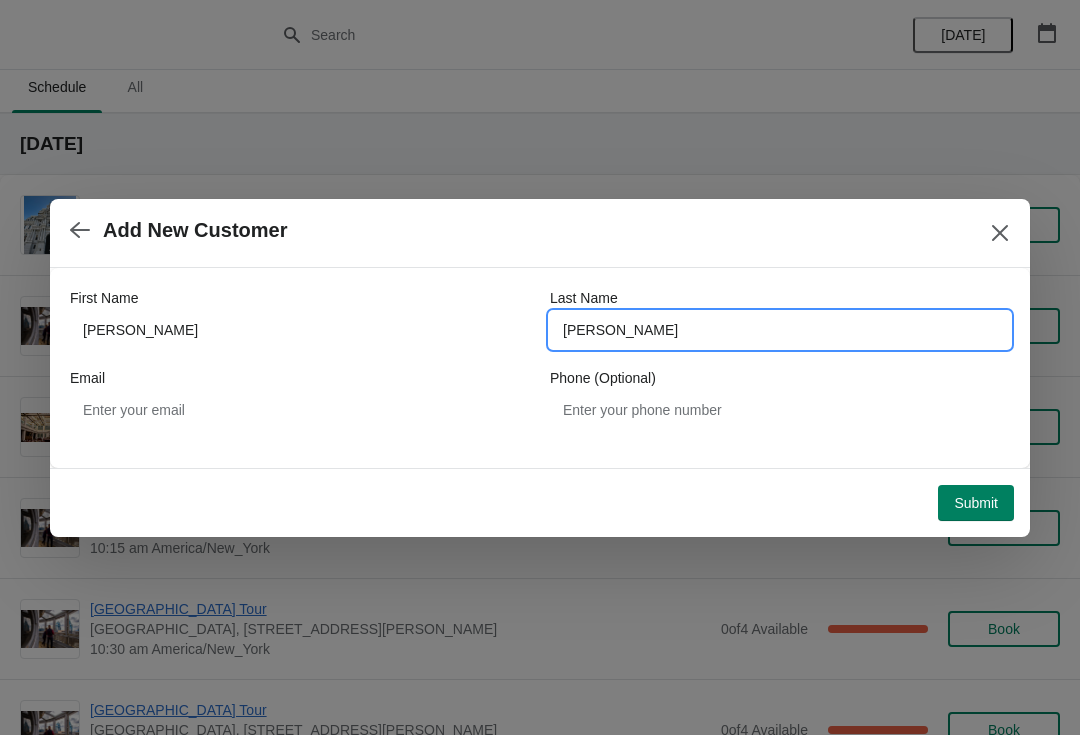 type on "[PERSON_NAME]" 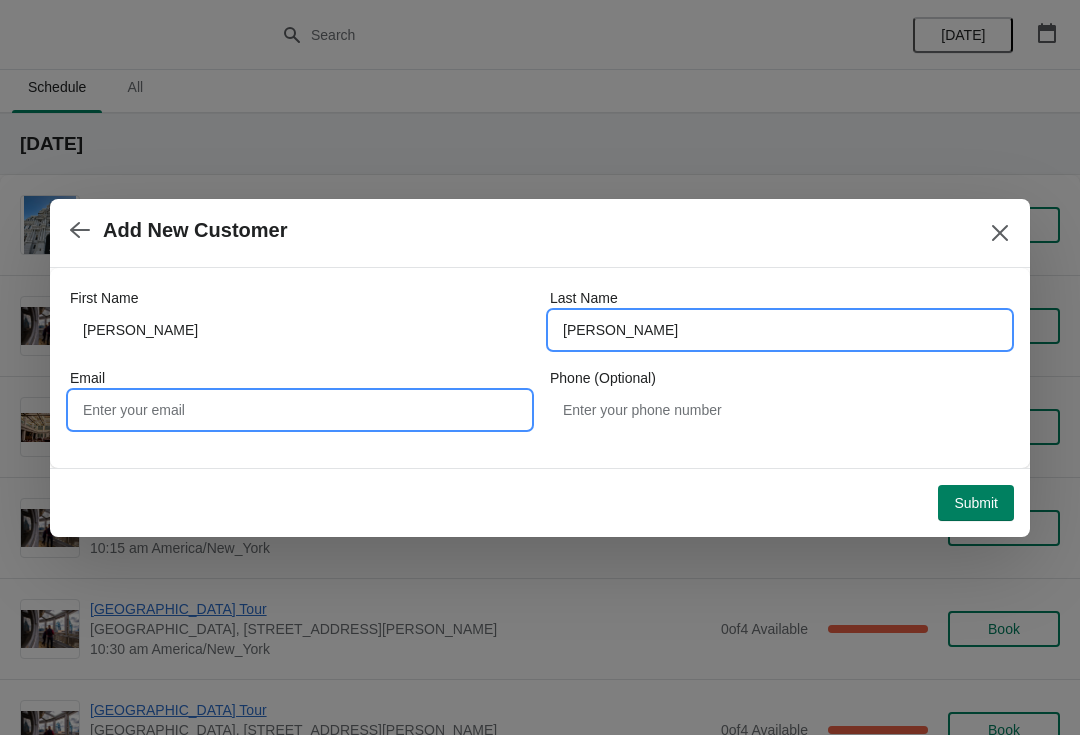click on "Email" at bounding box center [300, 410] 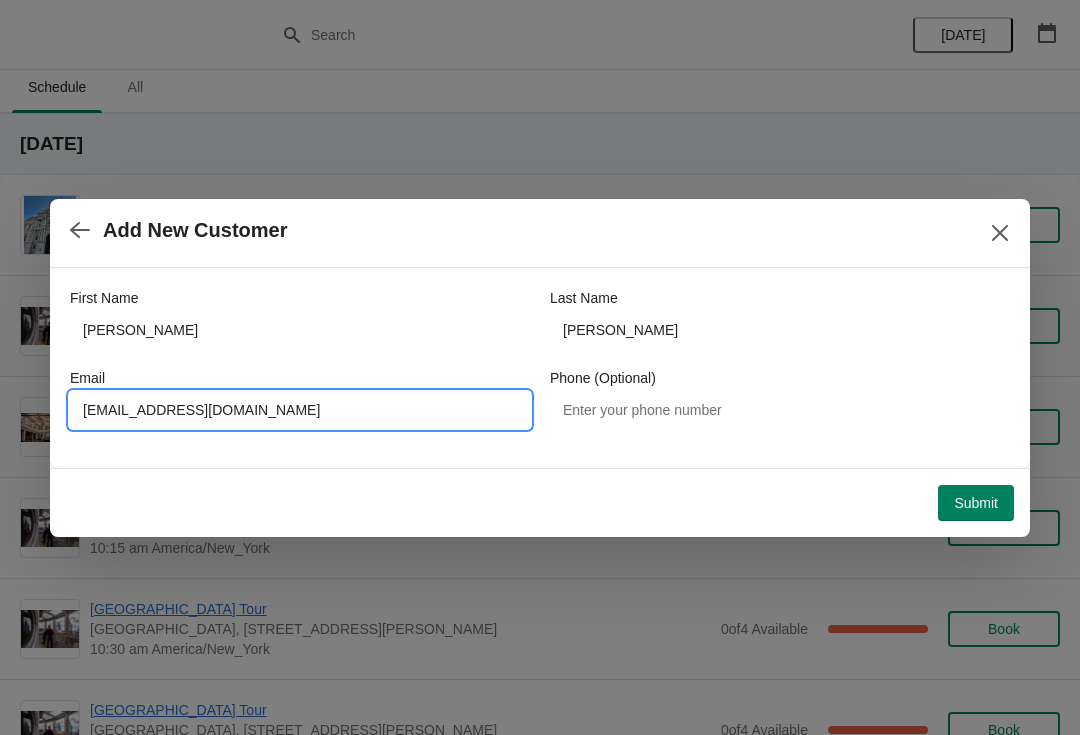 type on "[EMAIL_ADDRESS][DOMAIN_NAME]" 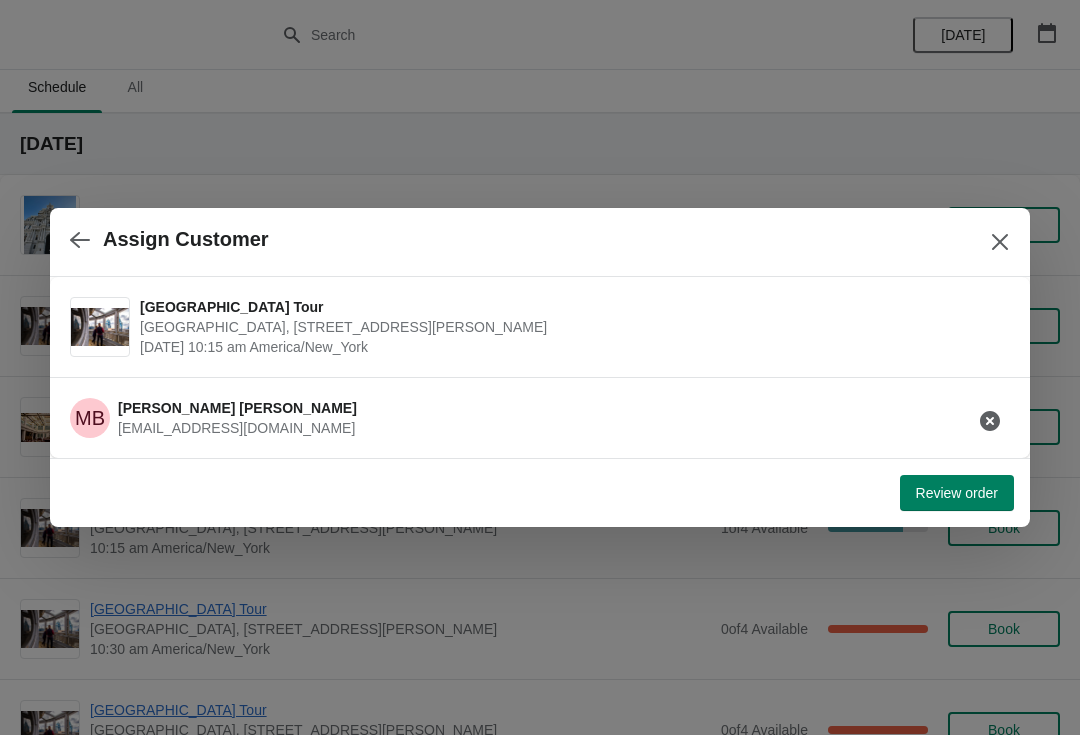 click on "Review order" at bounding box center (957, 493) 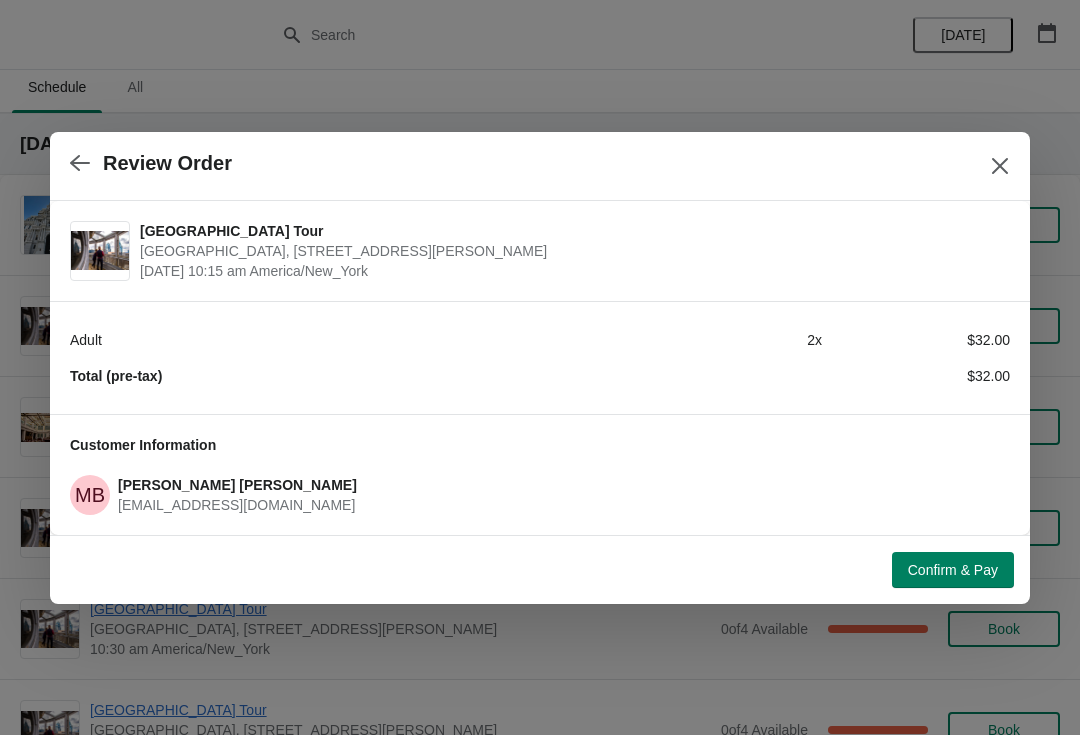 click on "Confirm & Pay" at bounding box center (953, 570) 